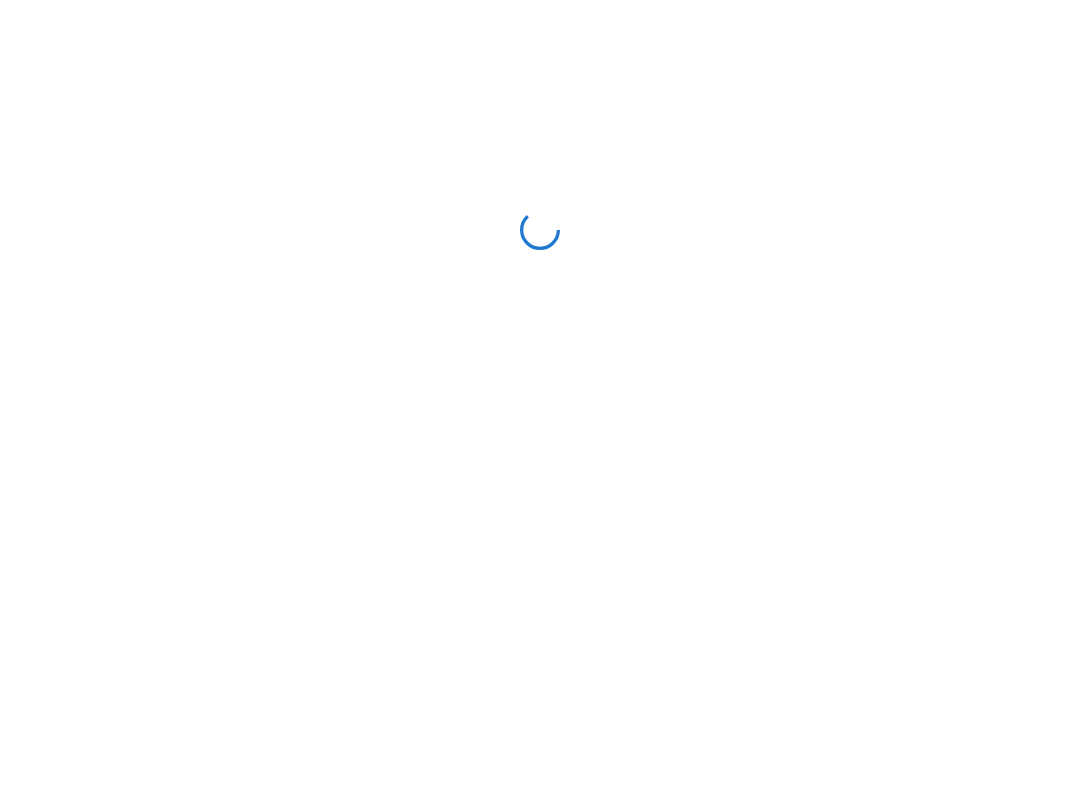 scroll, scrollTop: 0, scrollLeft: 0, axis: both 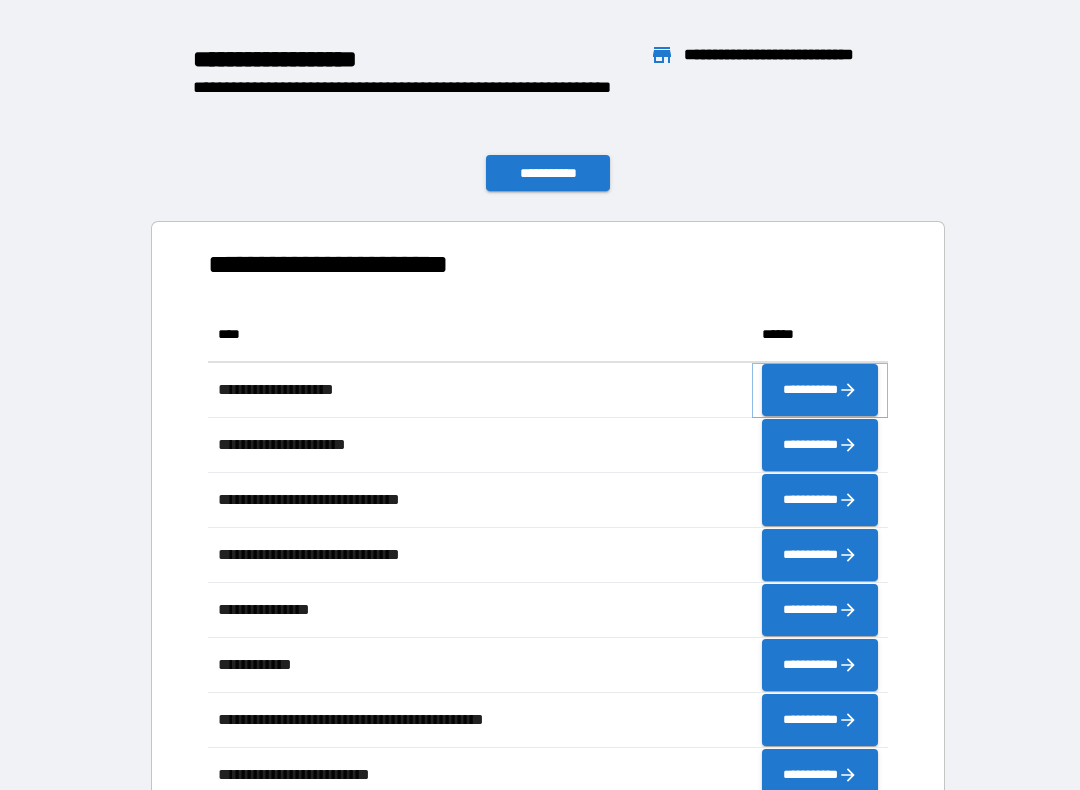 click on "**********" at bounding box center (820, 390) 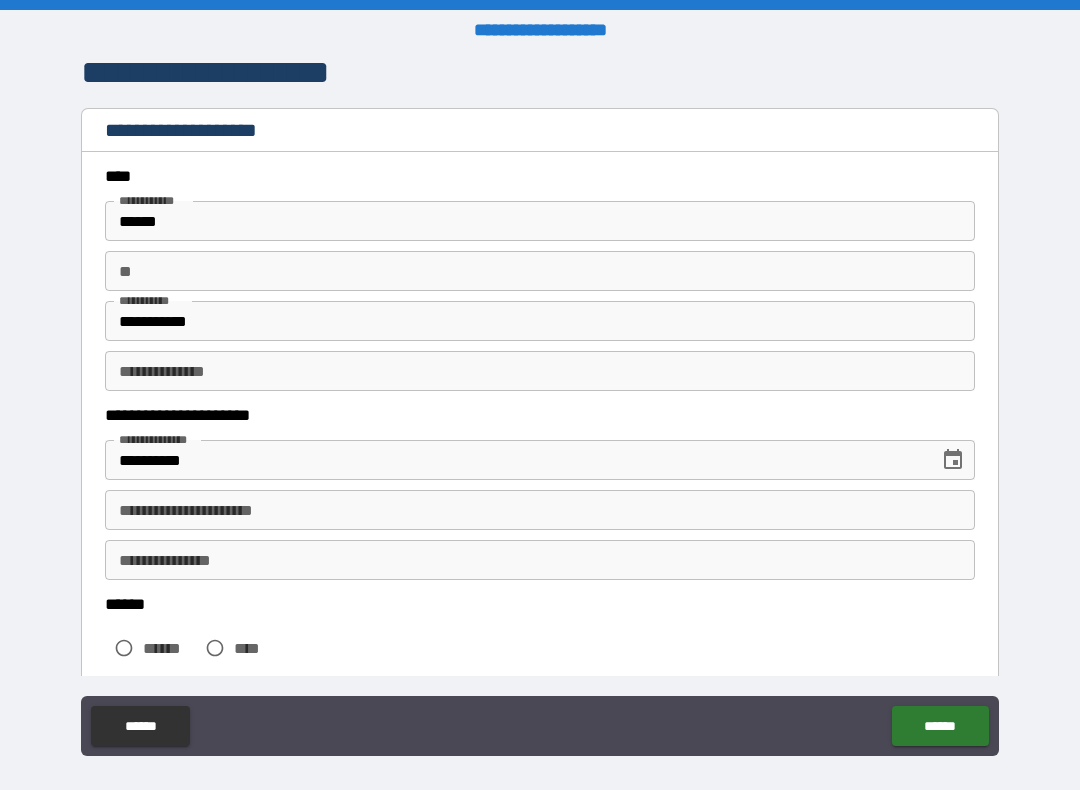 click on "******" at bounding box center (540, 221) 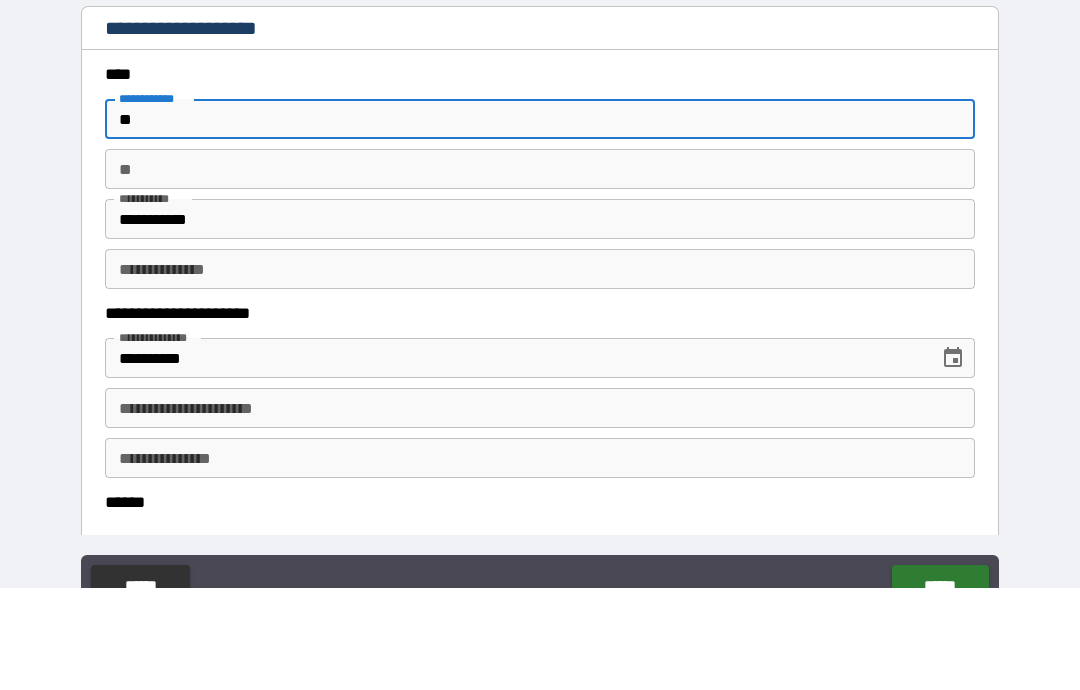 type on "*" 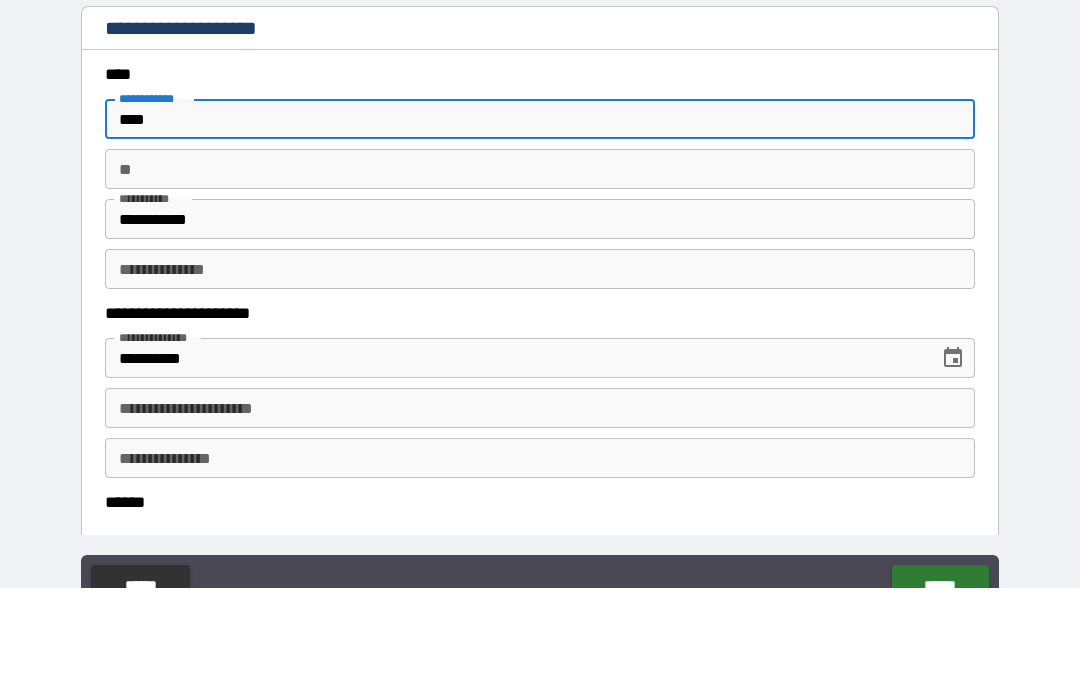 type on "****" 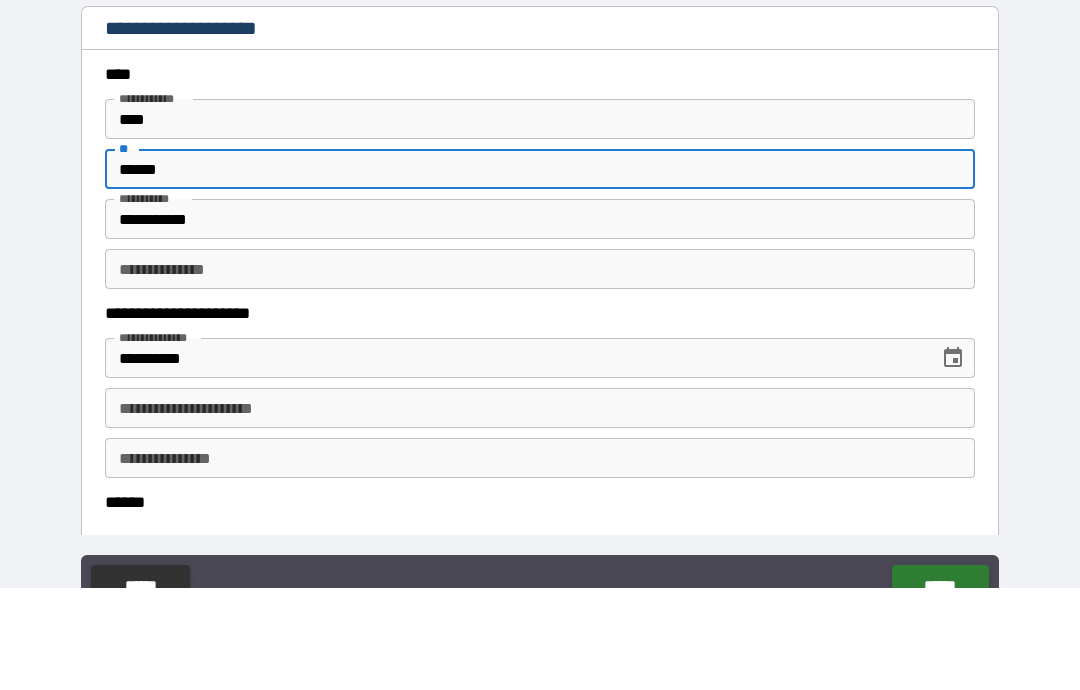 type on "******" 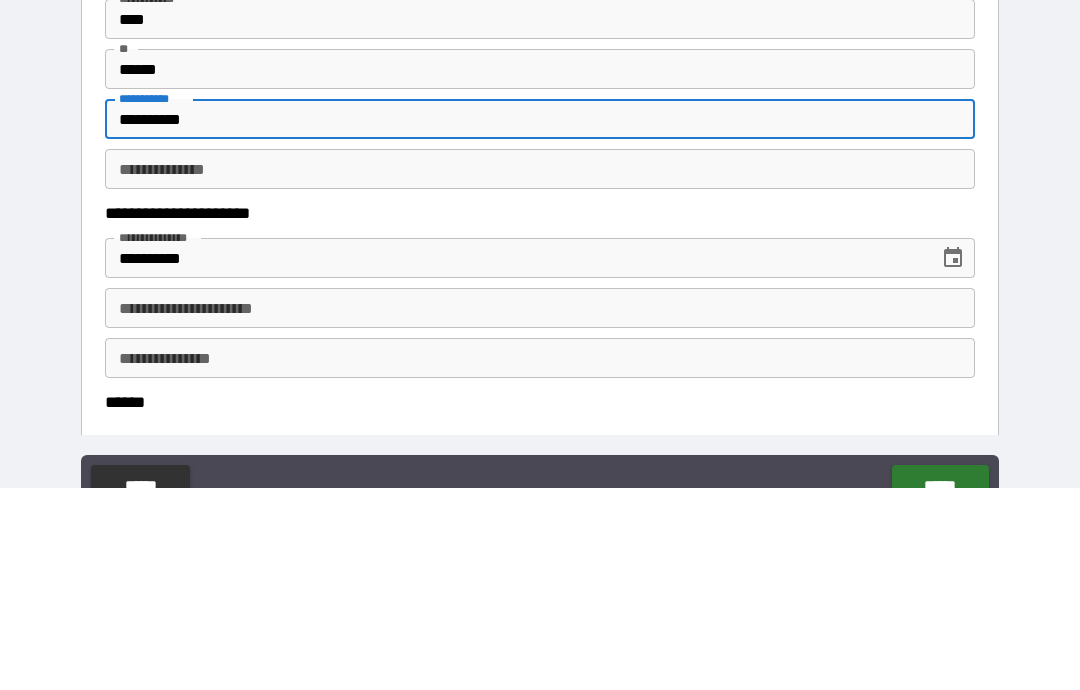 type on "**********" 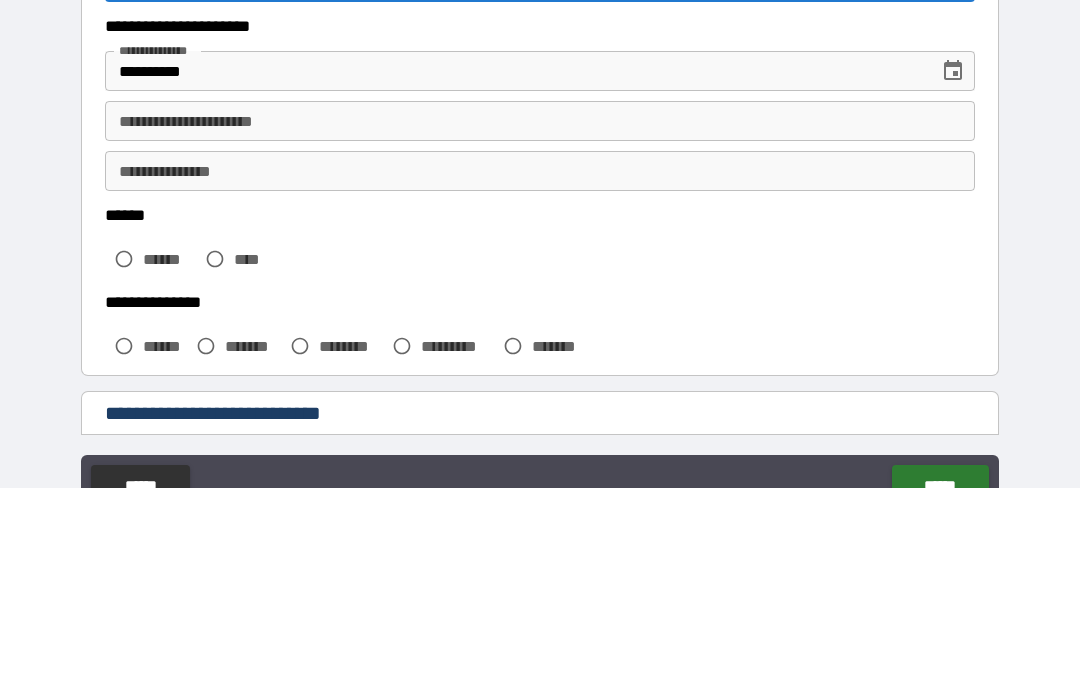 scroll, scrollTop: 196, scrollLeft: 0, axis: vertical 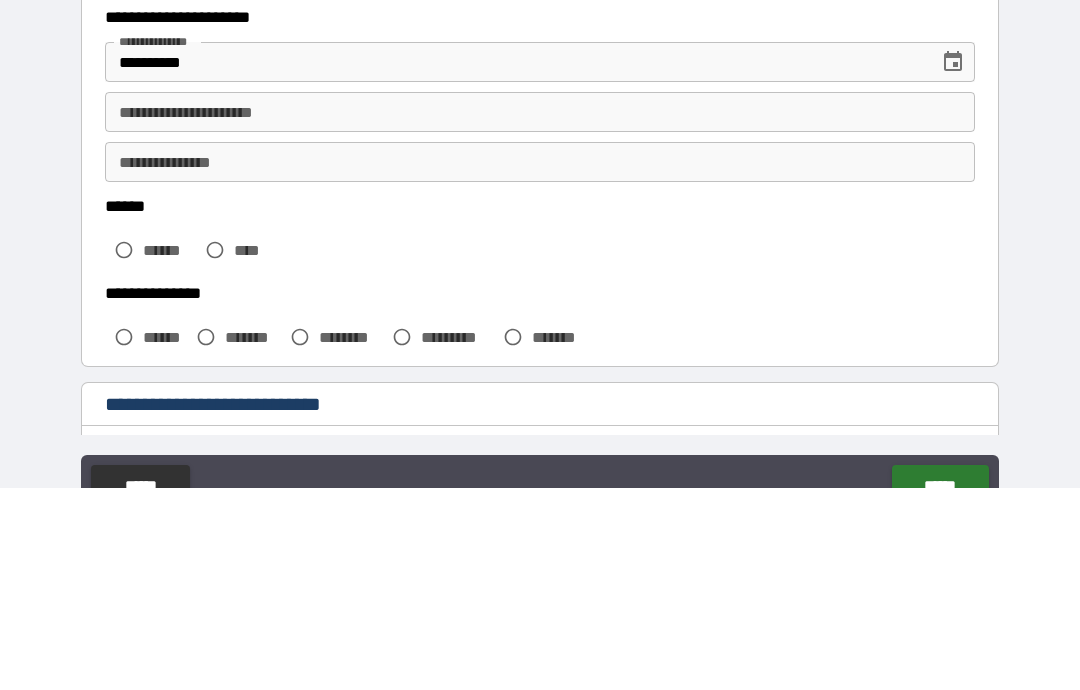 type on "******" 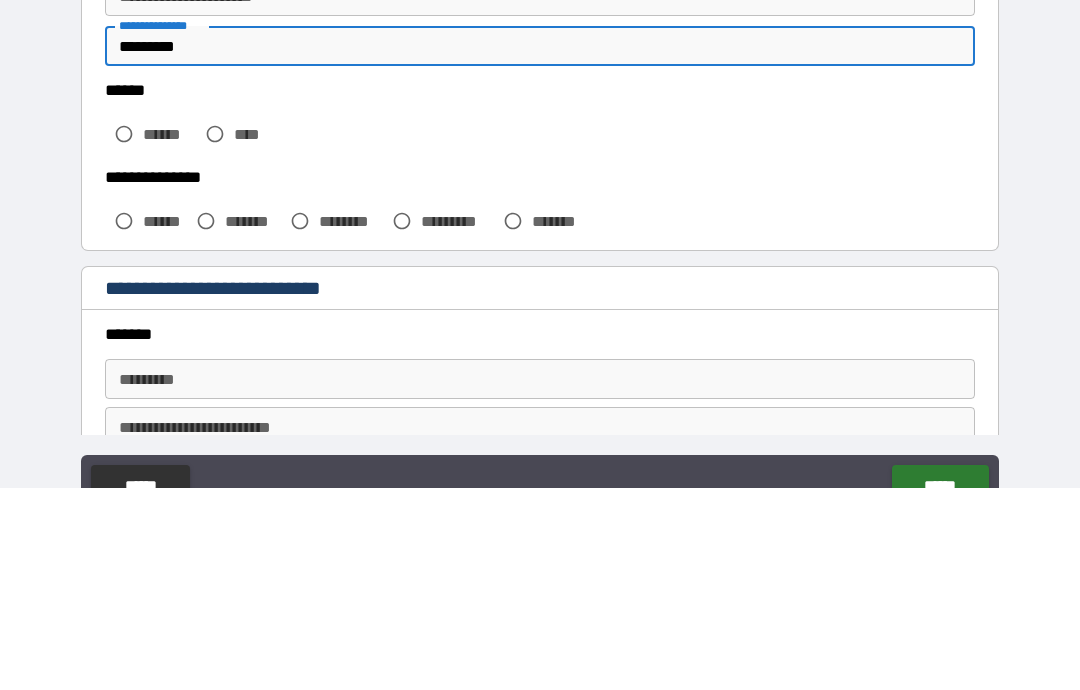 scroll, scrollTop: 313, scrollLeft: 0, axis: vertical 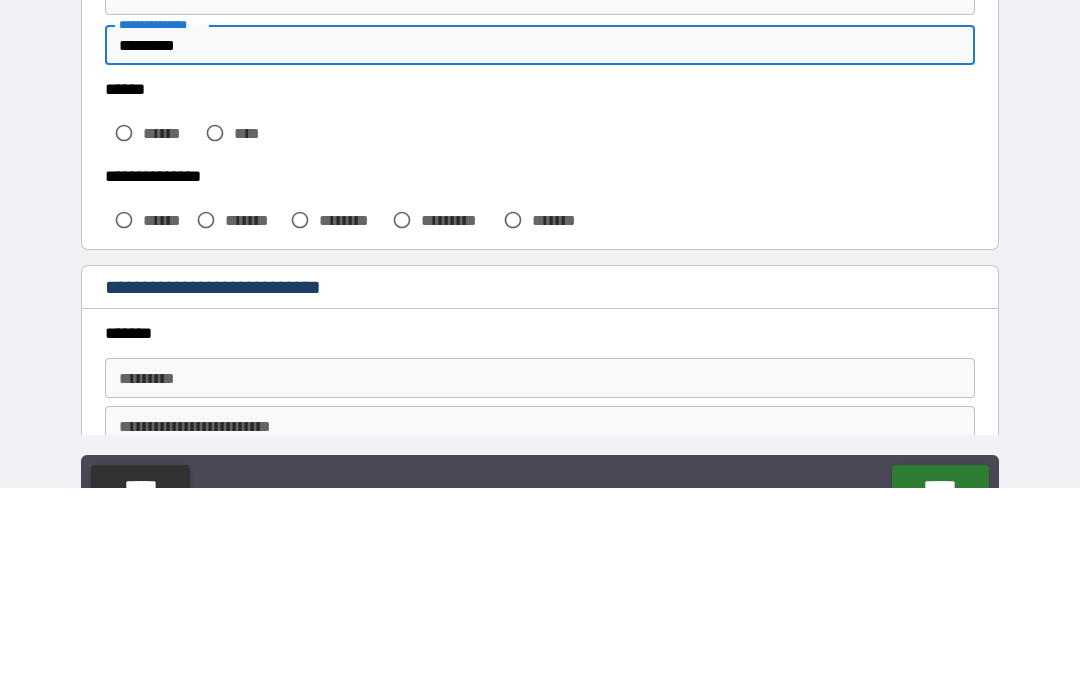 type on "*********" 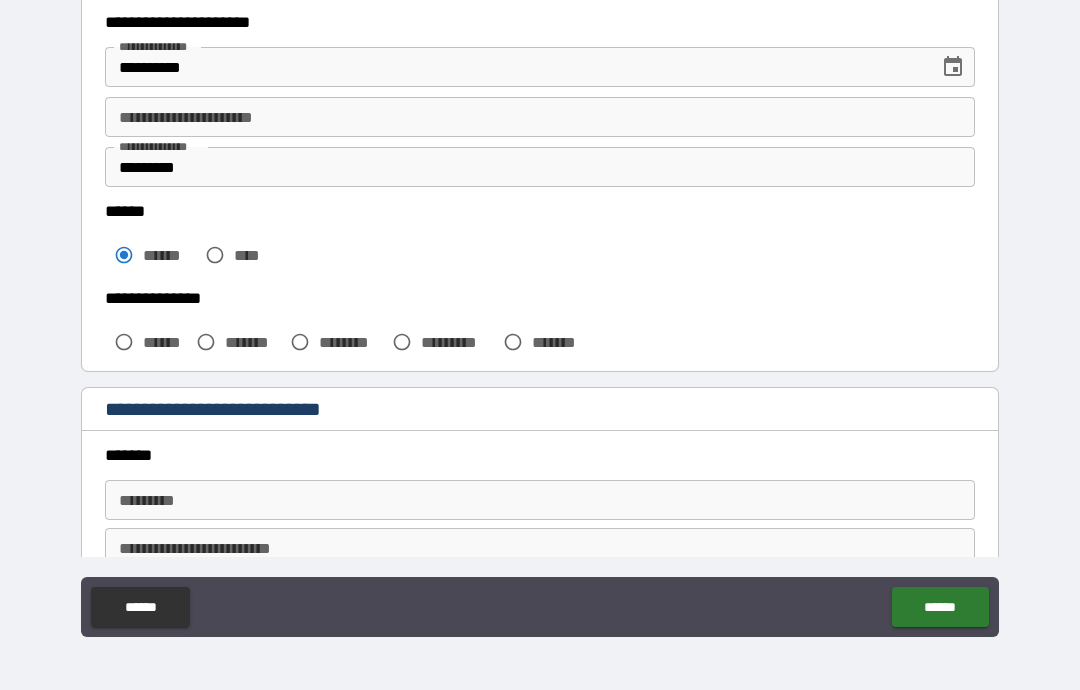 click on "*******" at bounding box center [234, 342] 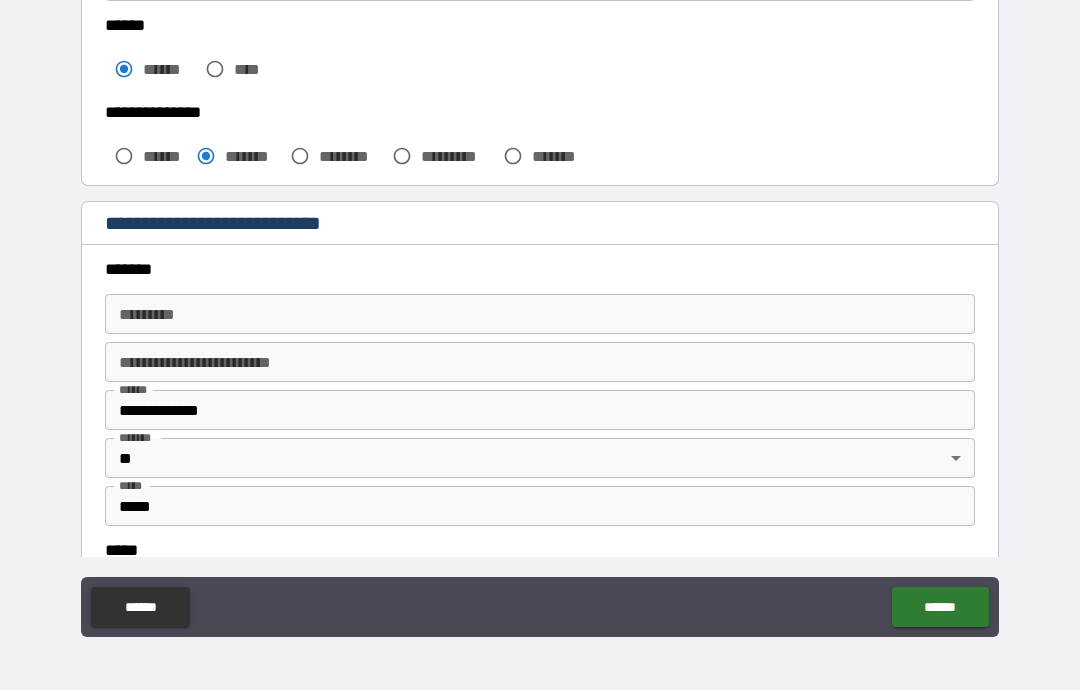 scroll, scrollTop: 502, scrollLeft: 0, axis: vertical 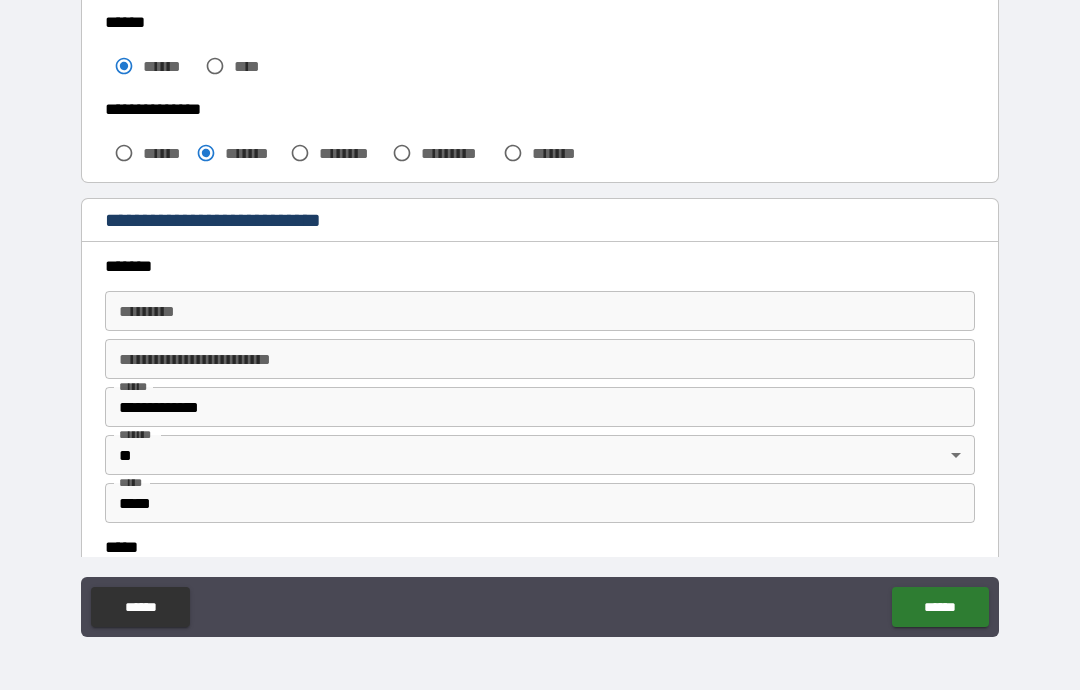 click on "*******   *" at bounding box center [540, 311] 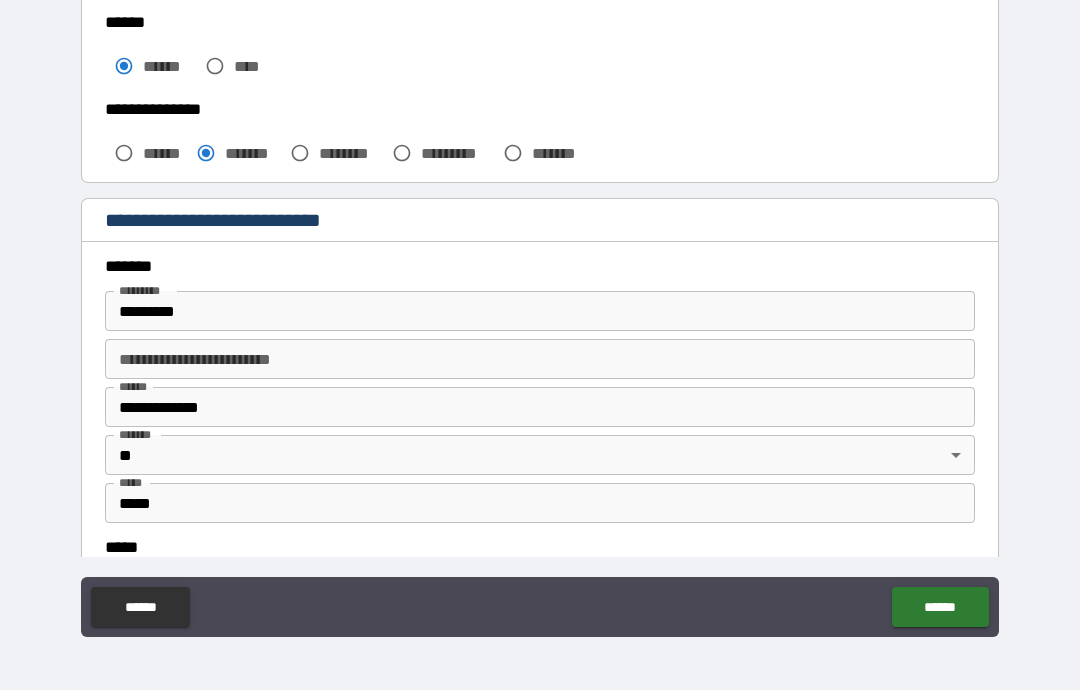 type on "**********" 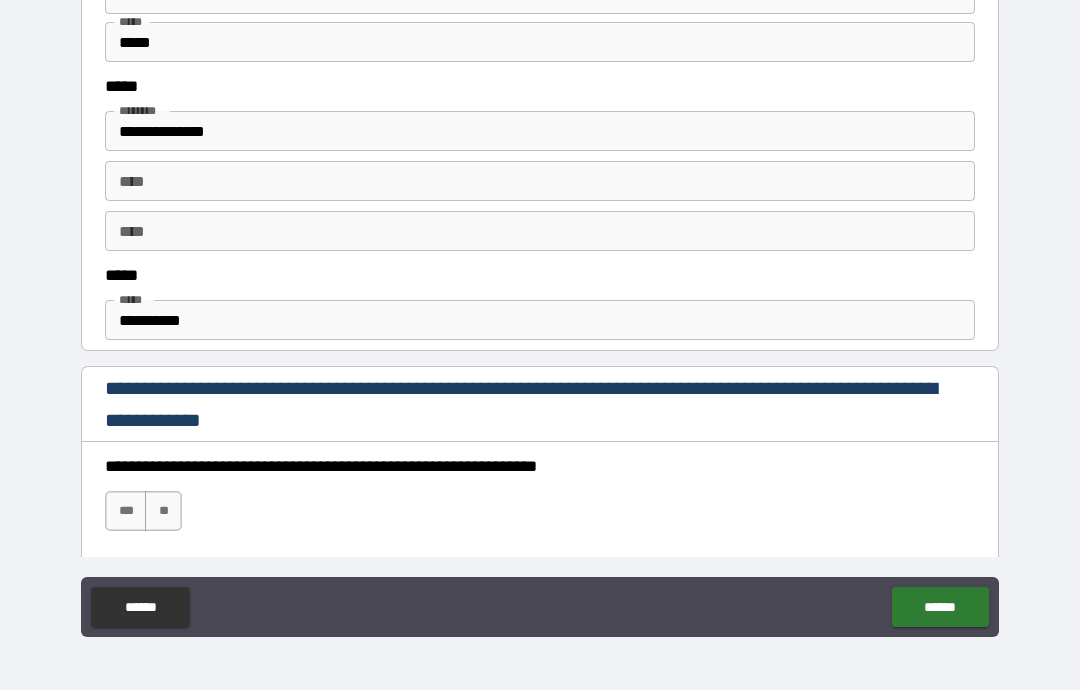 scroll, scrollTop: 988, scrollLeft: 0, axis: vertical 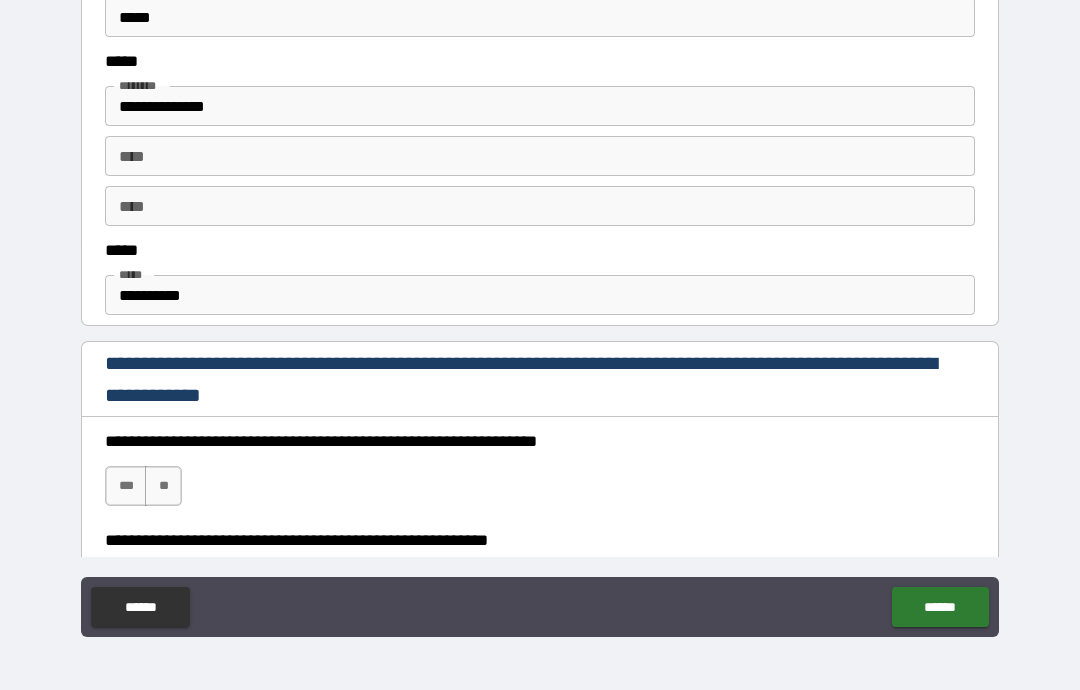 click on "**********" at bounding box center (540, 295) 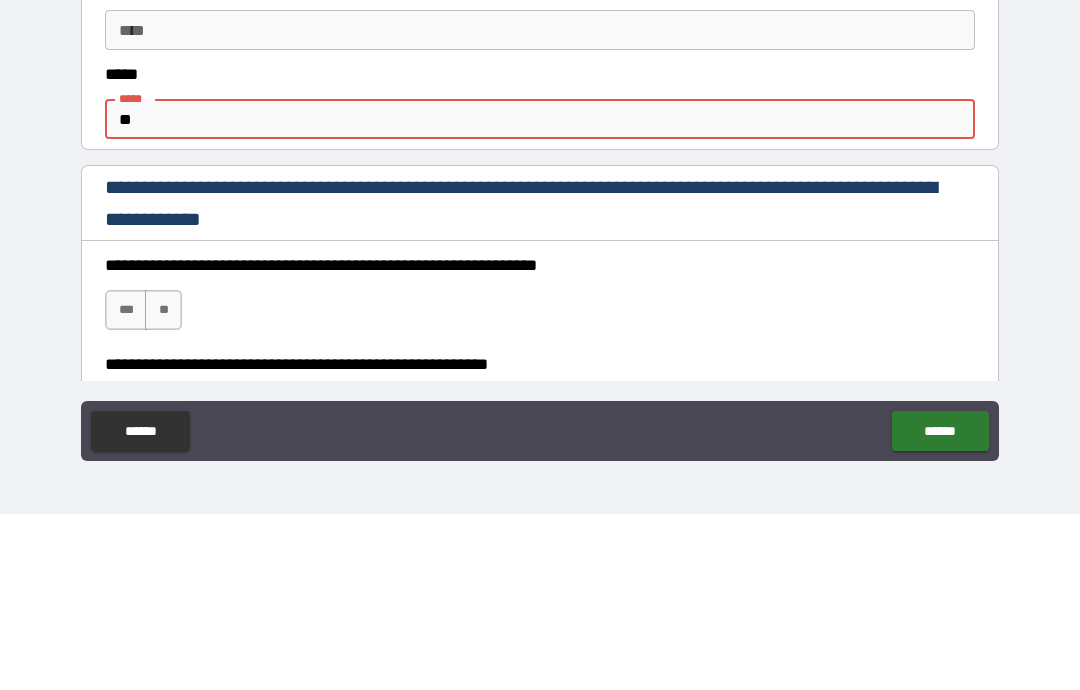 type on "*" 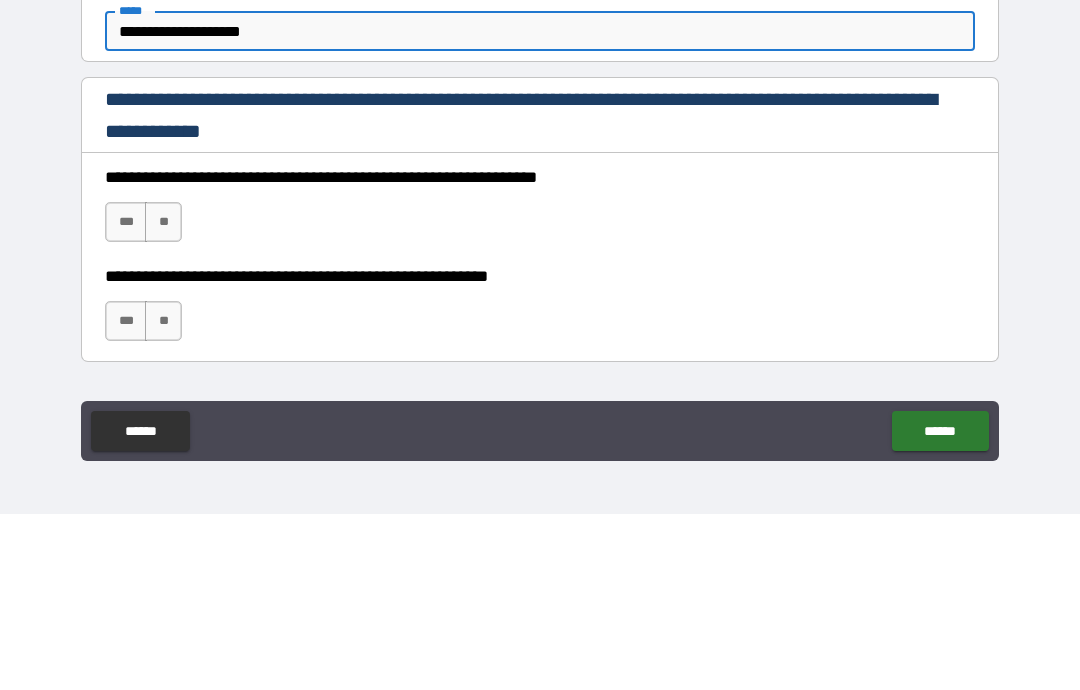 scroll, scrollTop: 1079, scrollLeft: 0, axis: vertical 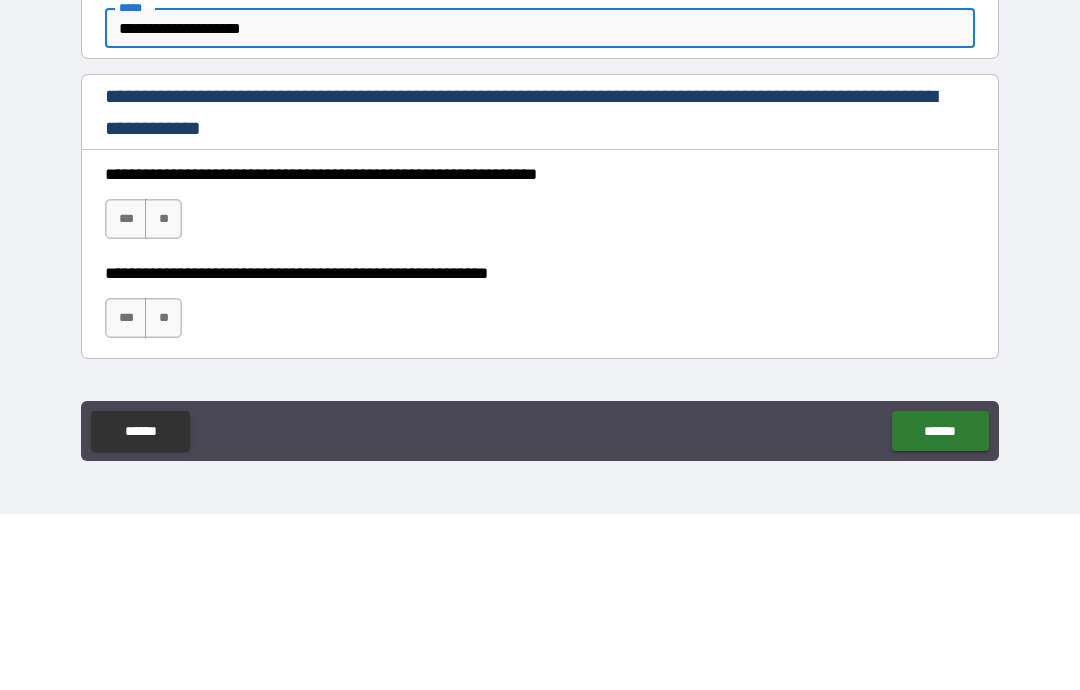 type on "**********" 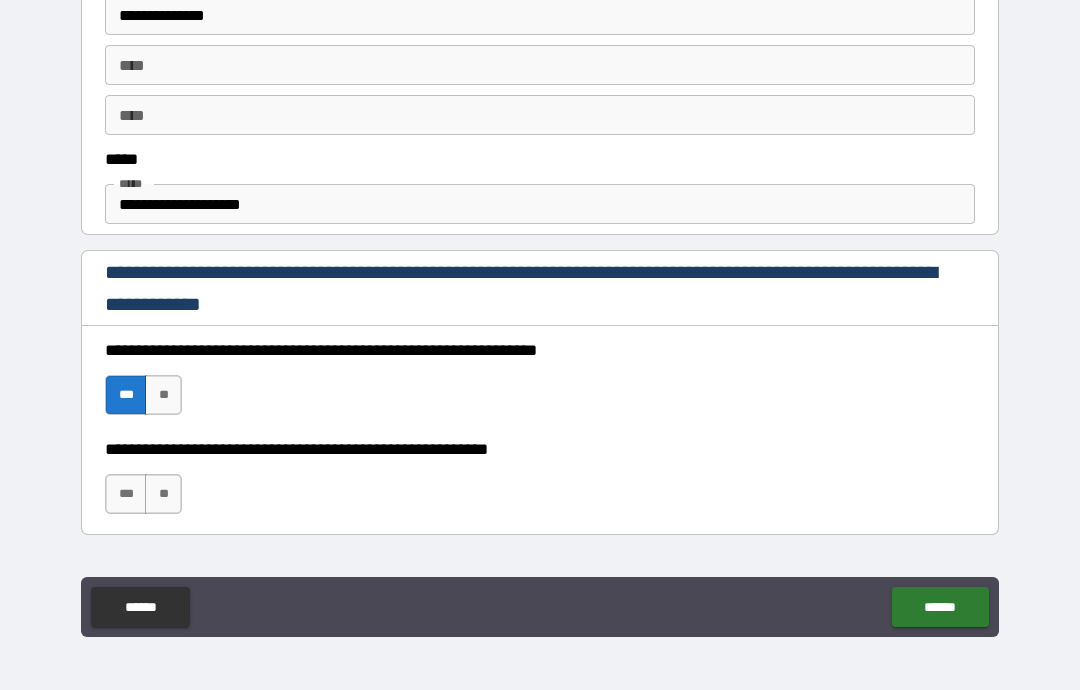 click on "***" at bounding box center (126, 494) 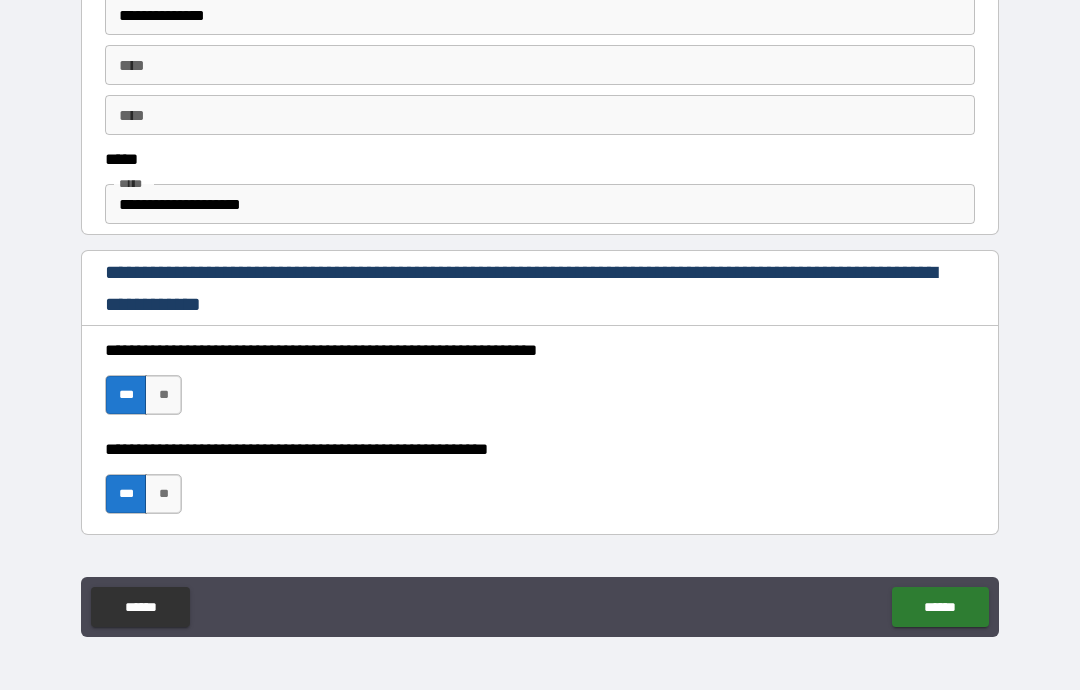 click on "******" at bounding box center (940, 607) 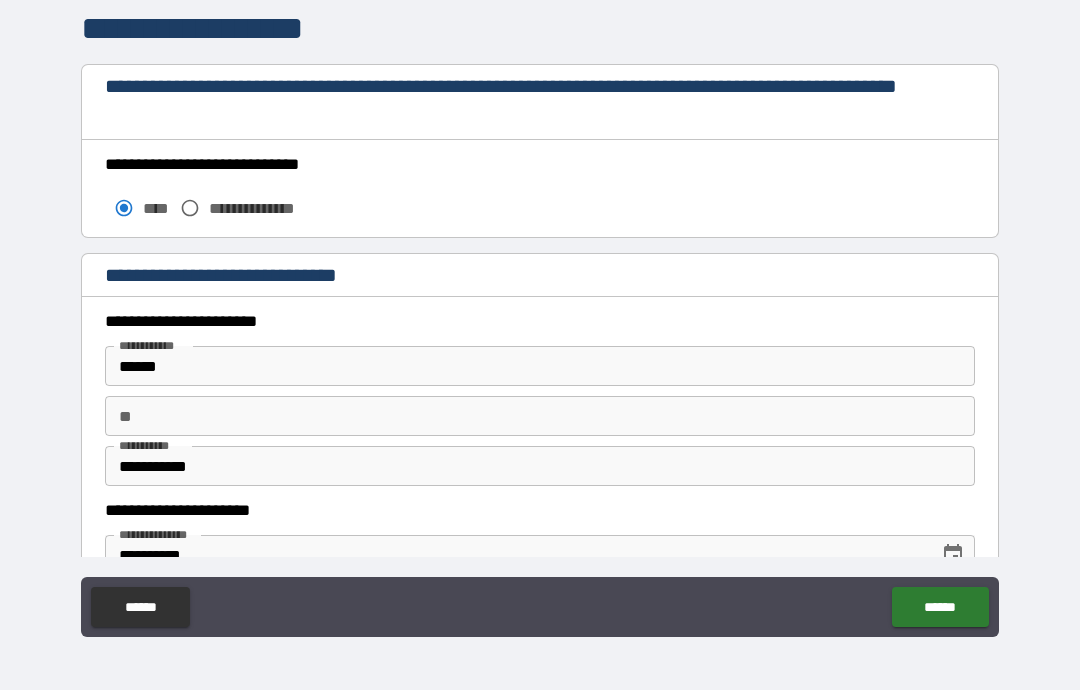 scroll, scrollTop: 1643, scrollLeft: 0, axis: vertical 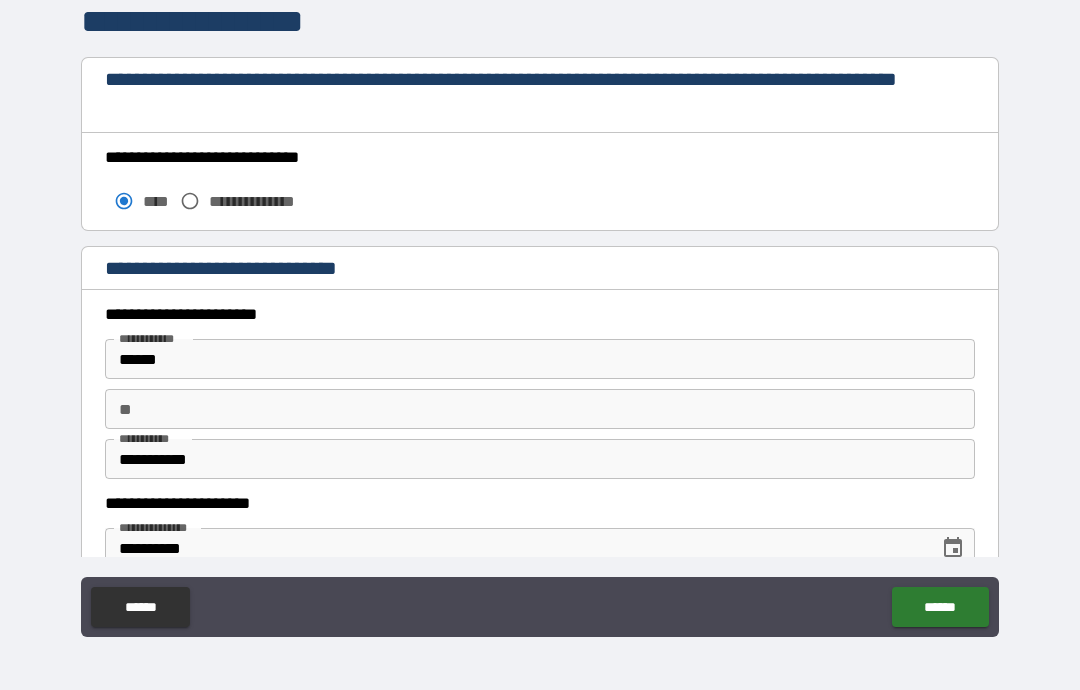 click on "******" at bounding box center (540, 359) 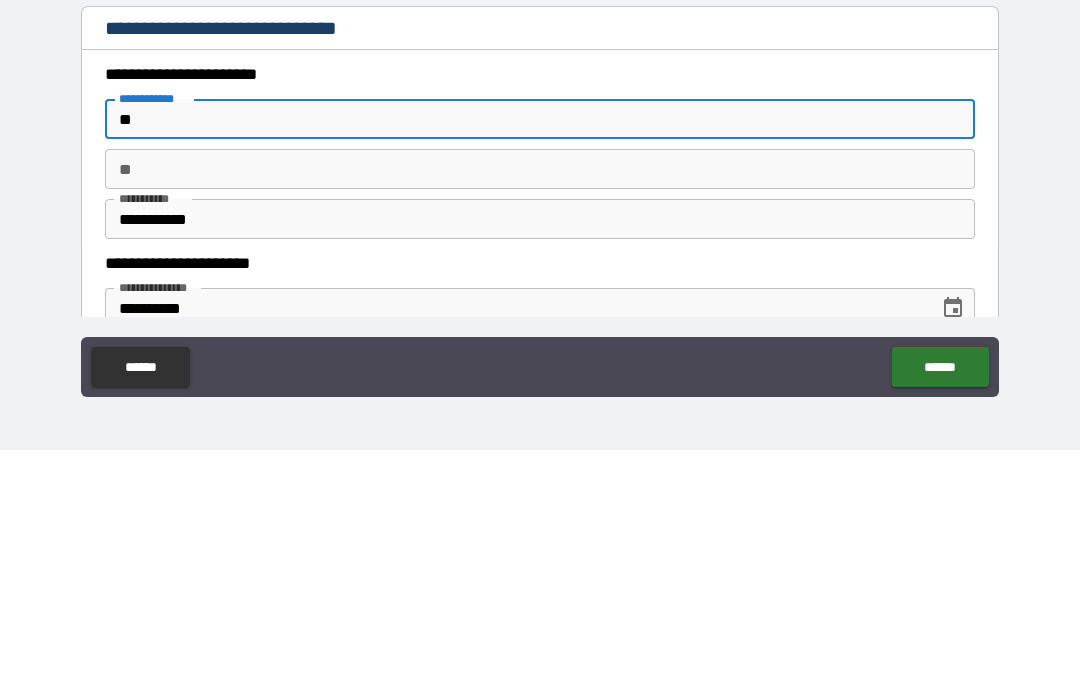 type on "*" 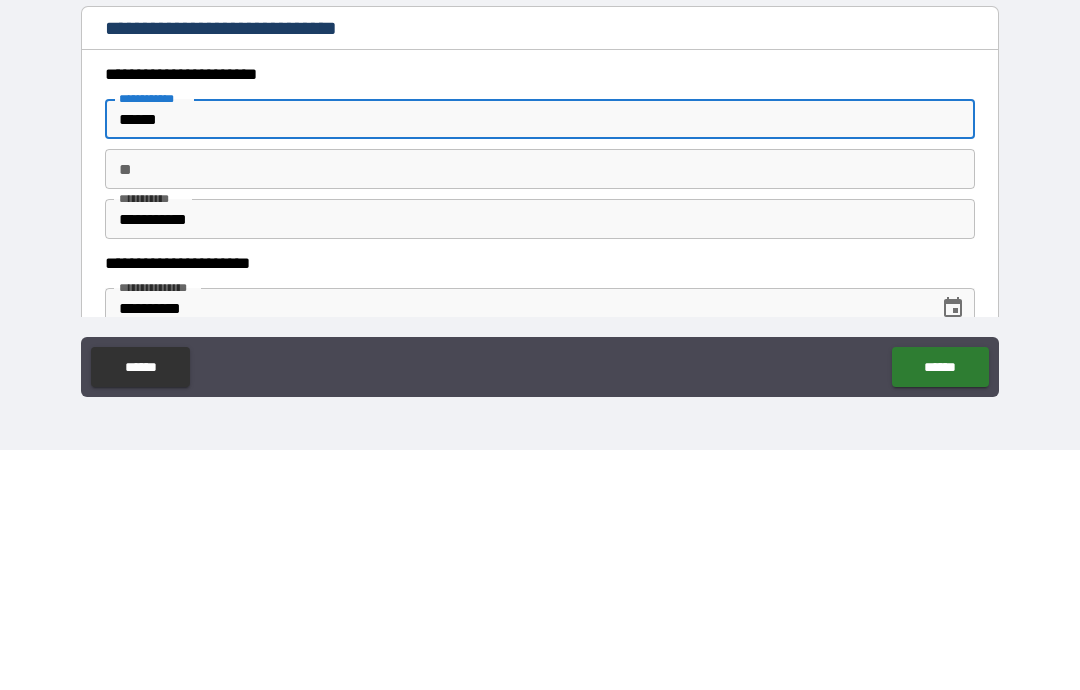 type on "*****" 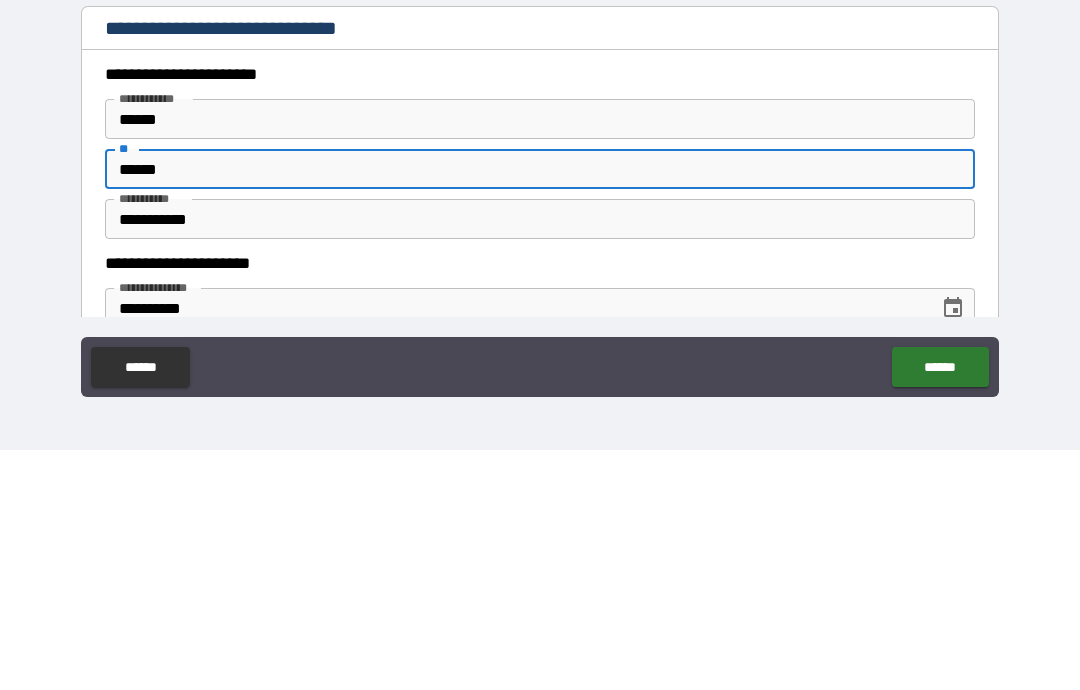 type on "******" 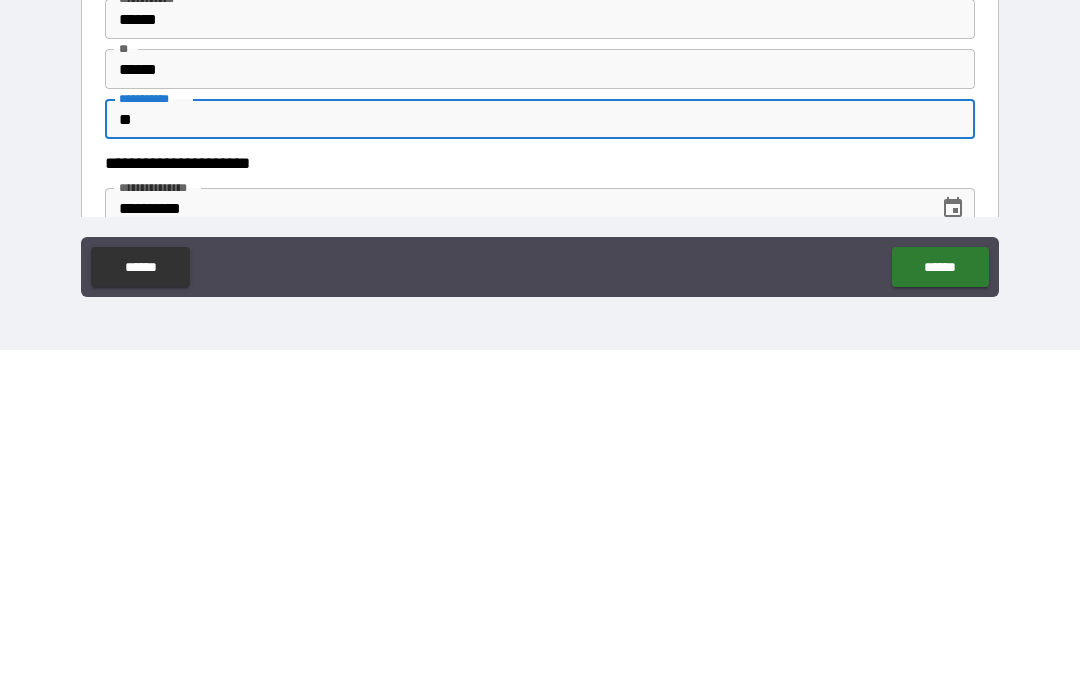 type on "*" 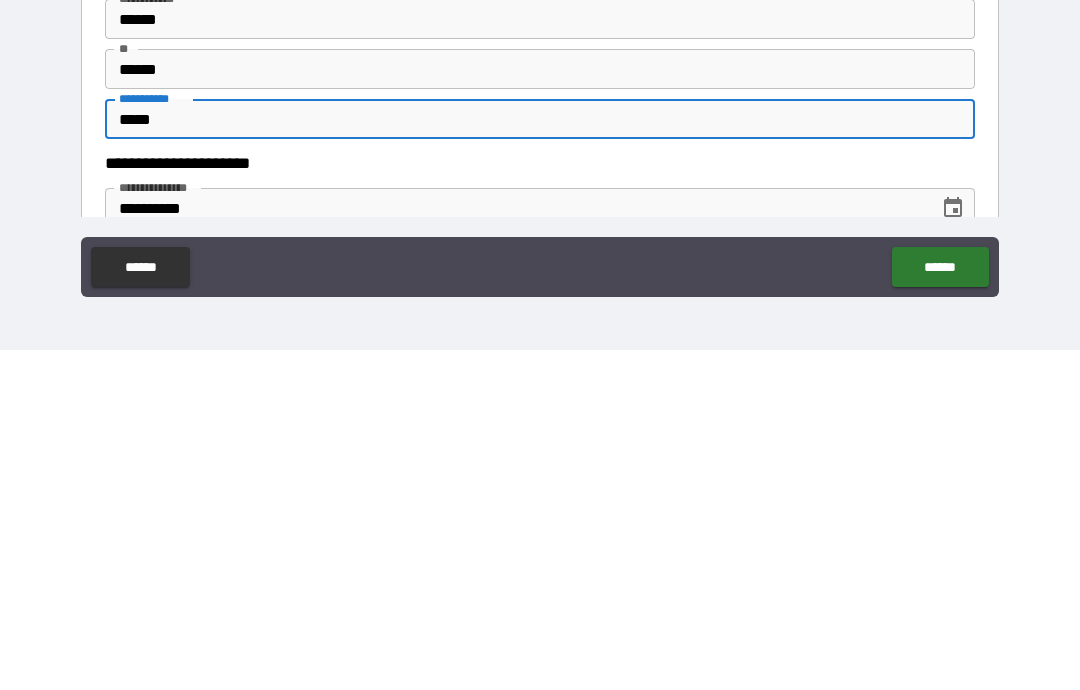 scroll, scrollTop: 1691, scrollLeft: 0, axis: vertical 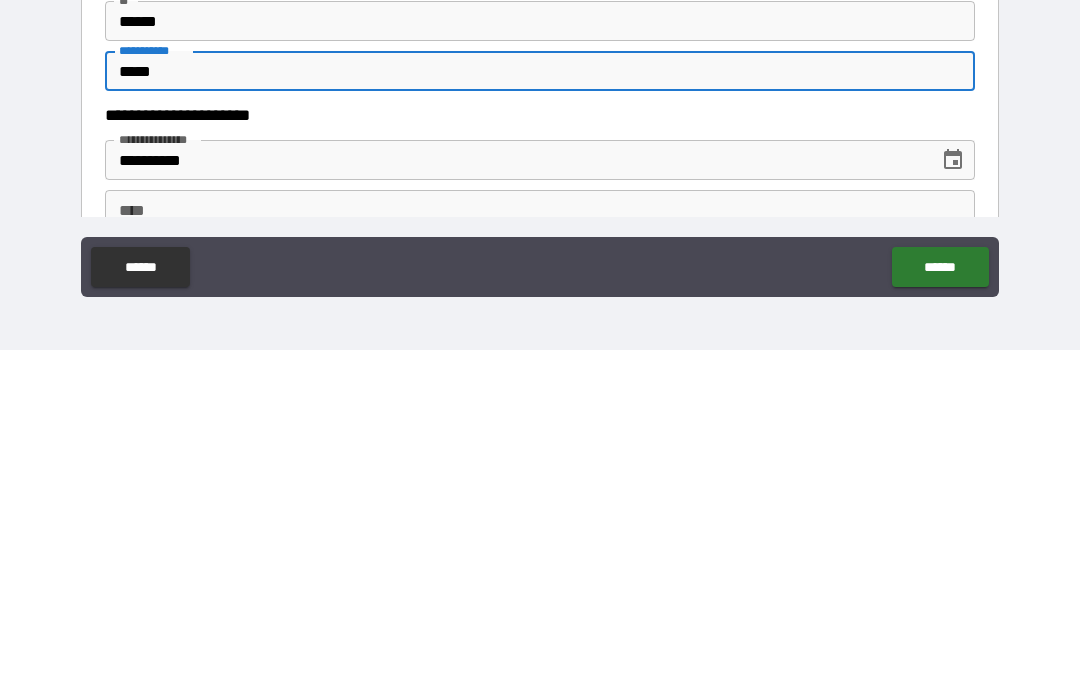 type on "*****" 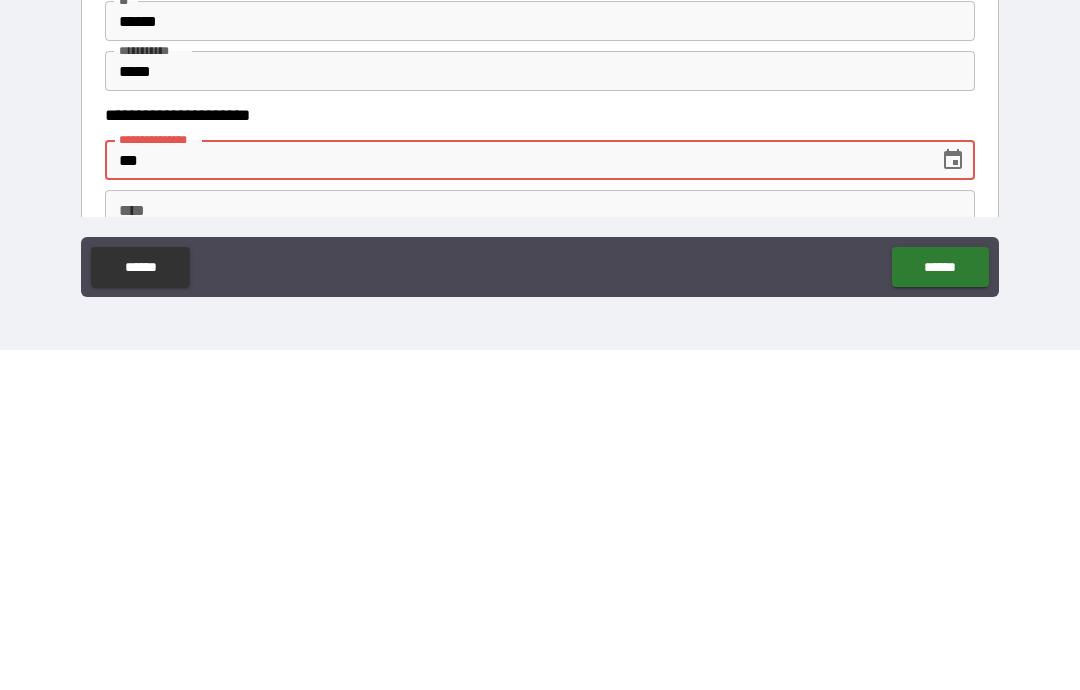 type on "*" 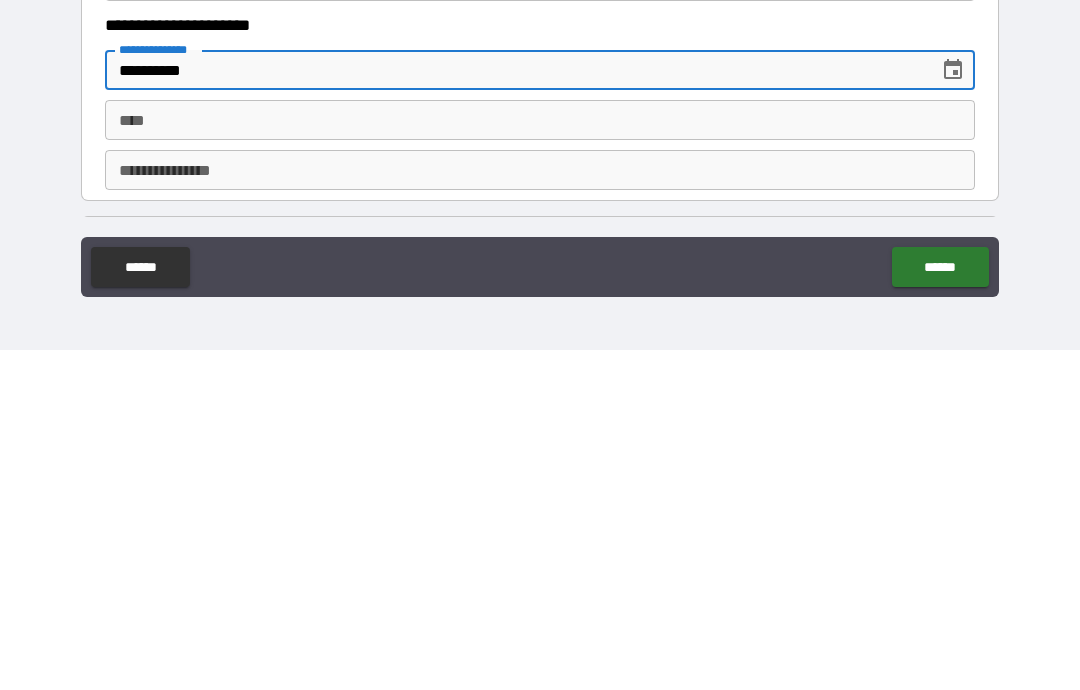 scroll, scrollTop: 1788, scrollLeft: 0, axis: vertical 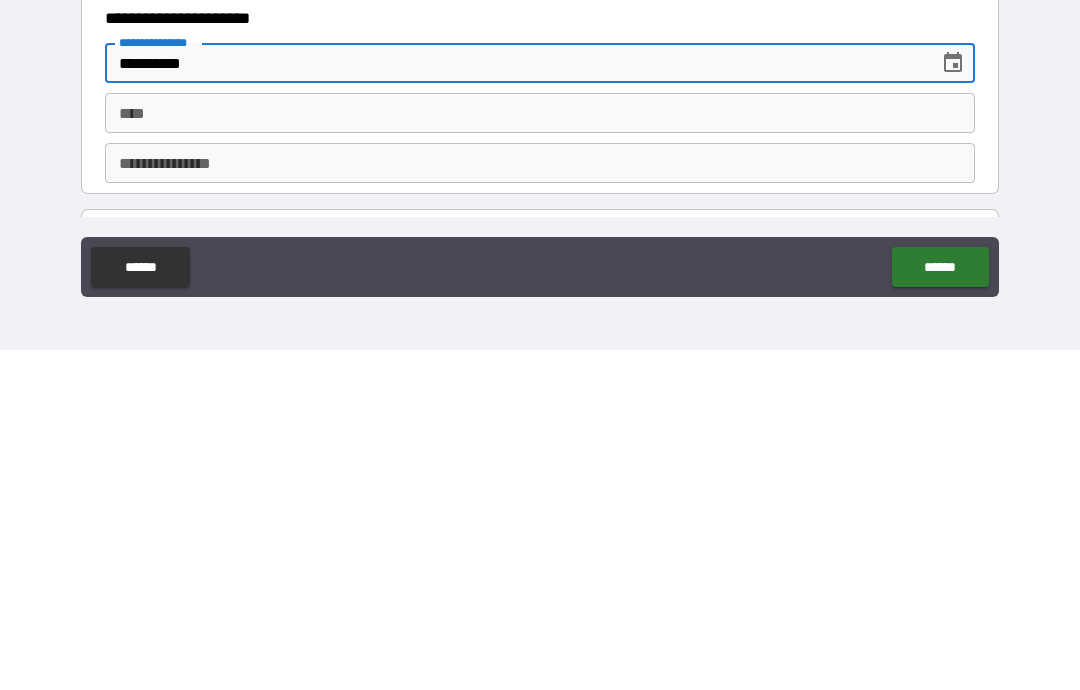 type on "**********" 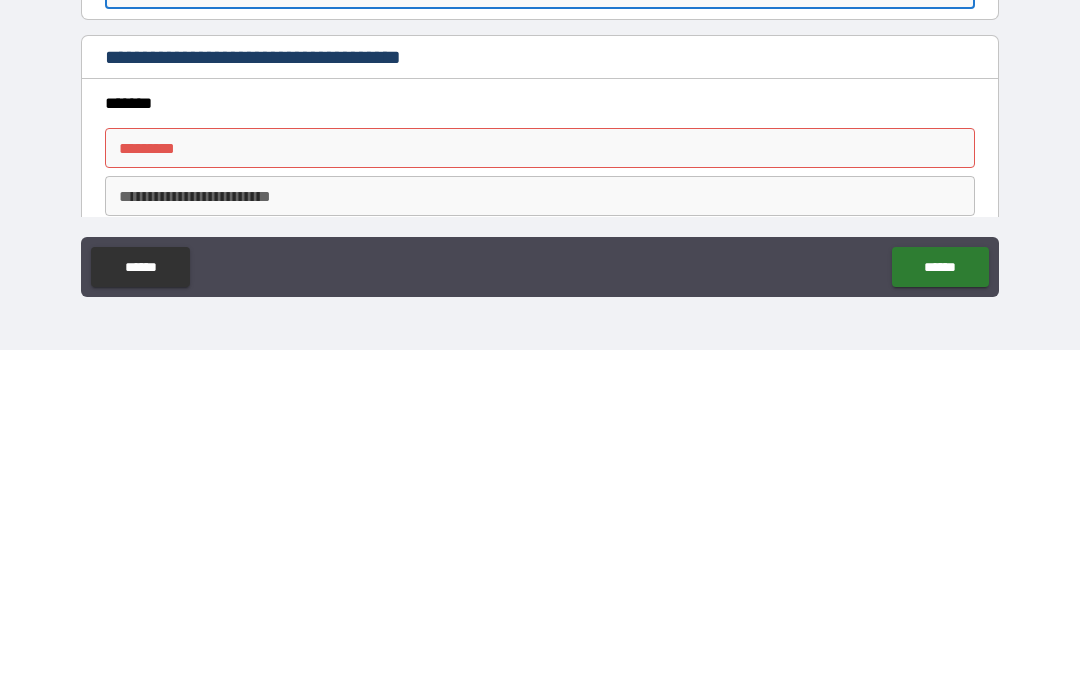 scroll, scrollTop: 1962, scrollLeft: 0, axis: vertical 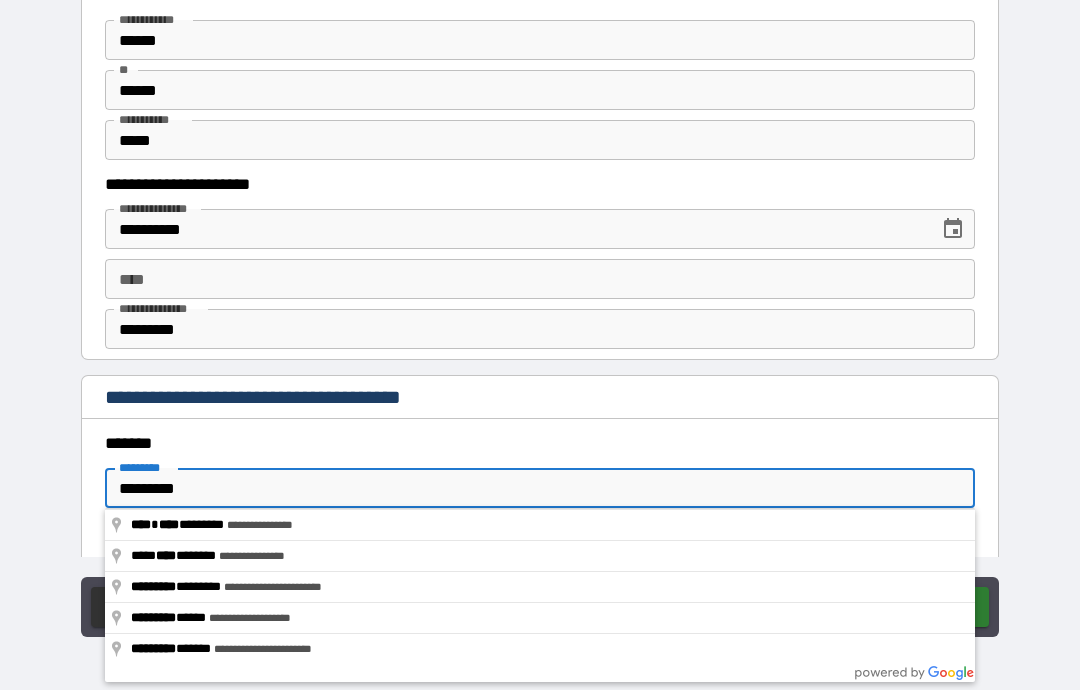 type on "**********" 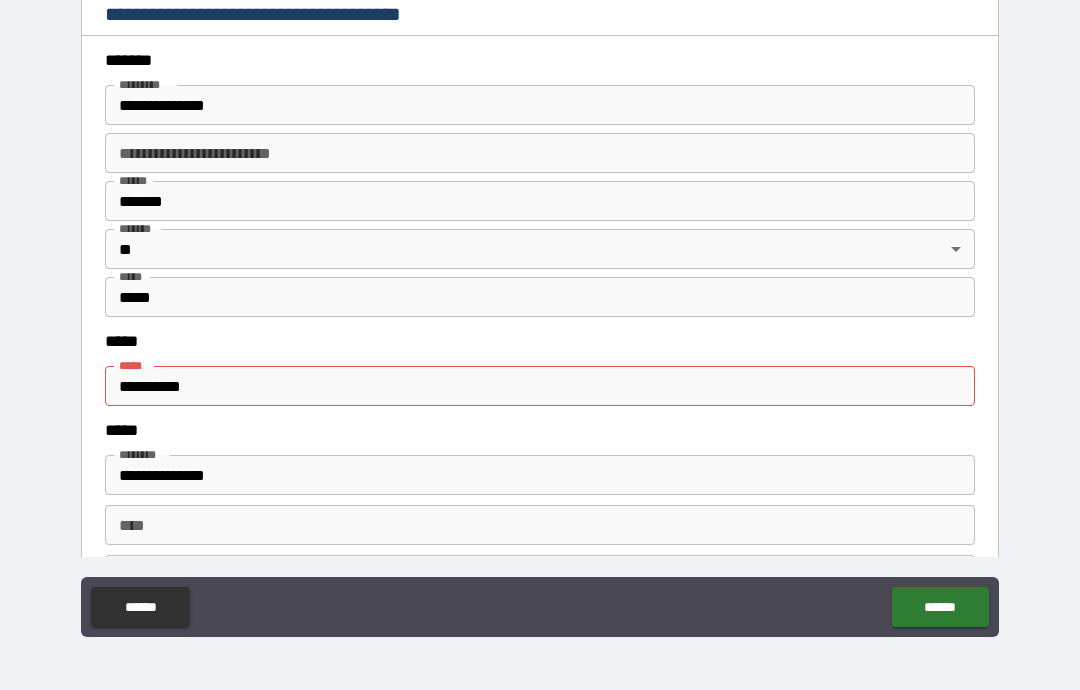 scroll, scrollTop: 2351, scrollLeft: 0, axis: vertical 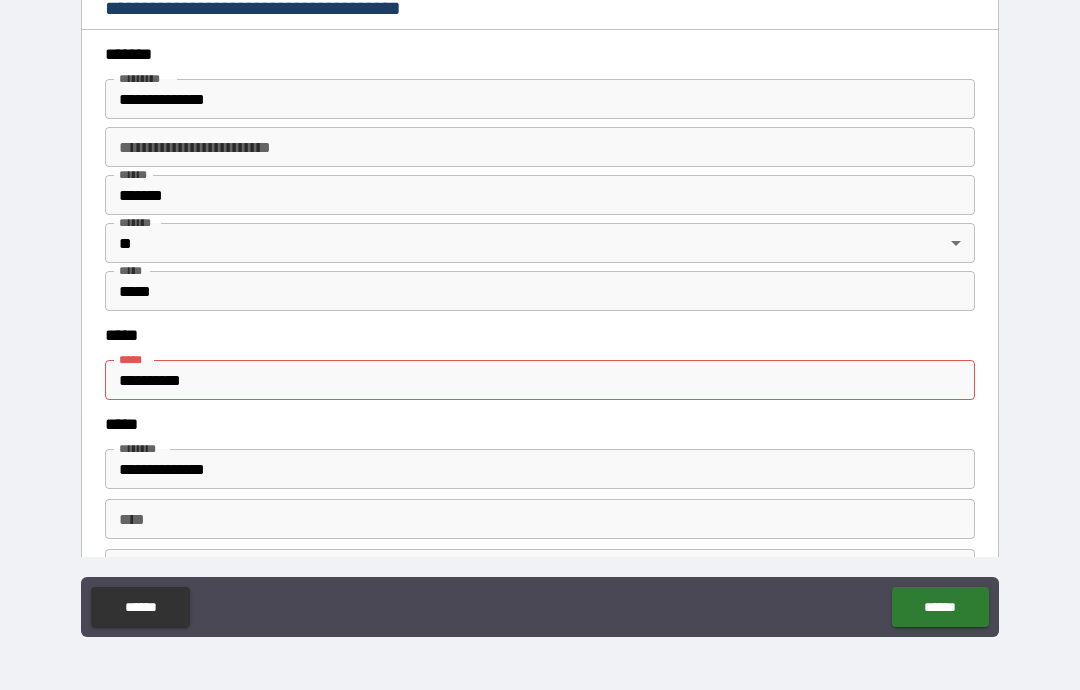 click on "**********" at bounding box center (540, 380) 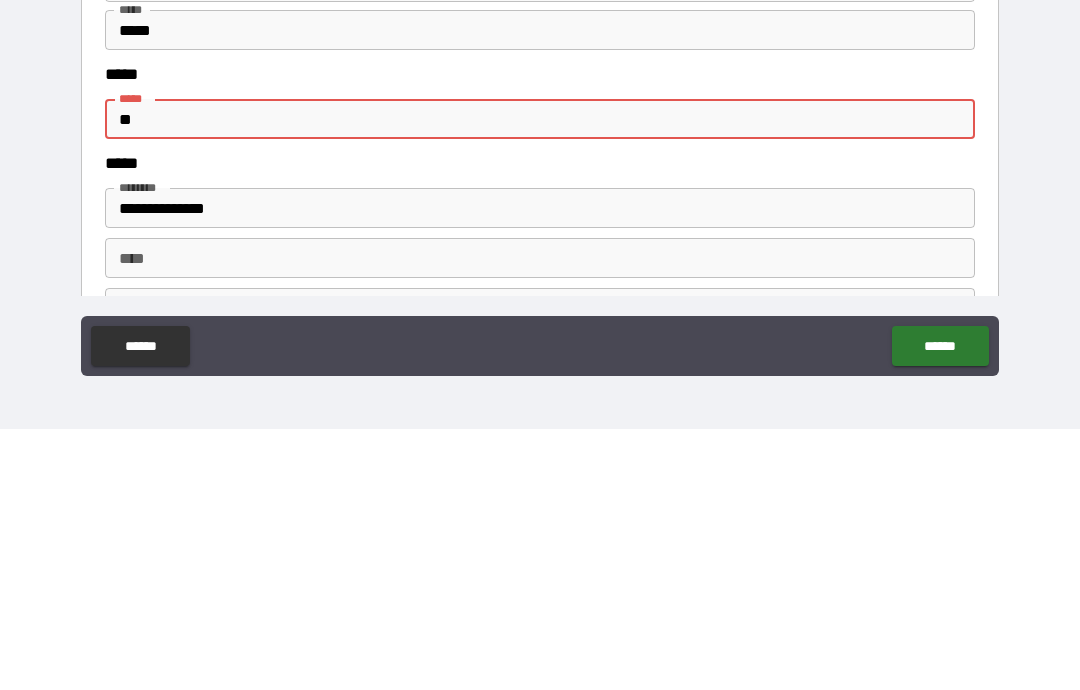 type on "*" 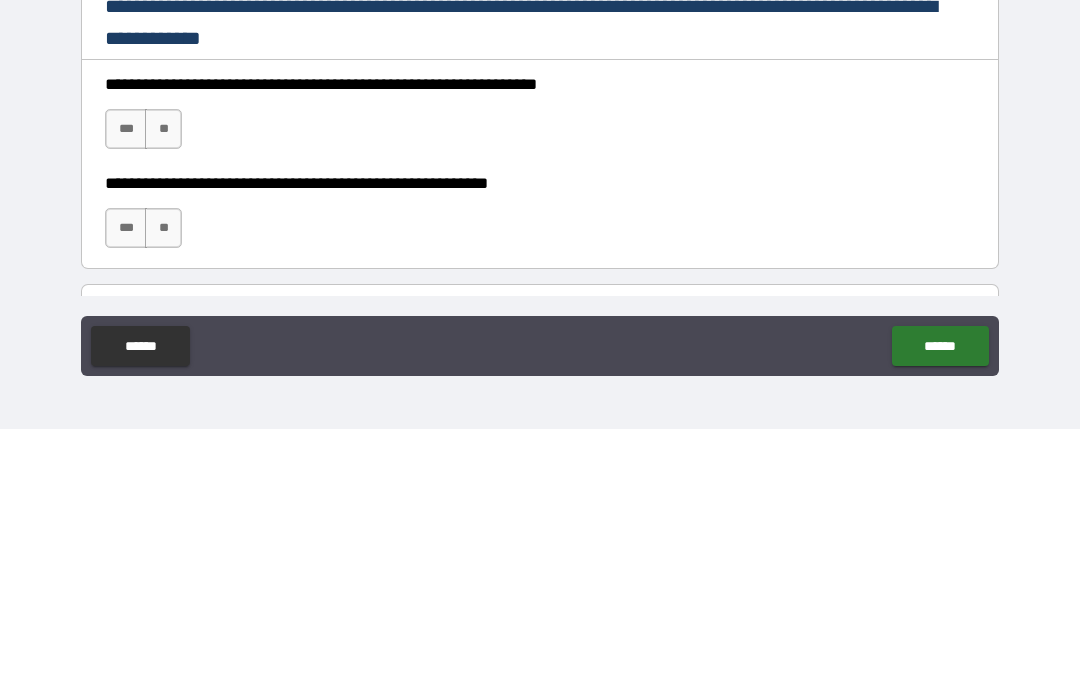scroll, scrollTop: 2744, scrollLeft: 0, axis: vertical 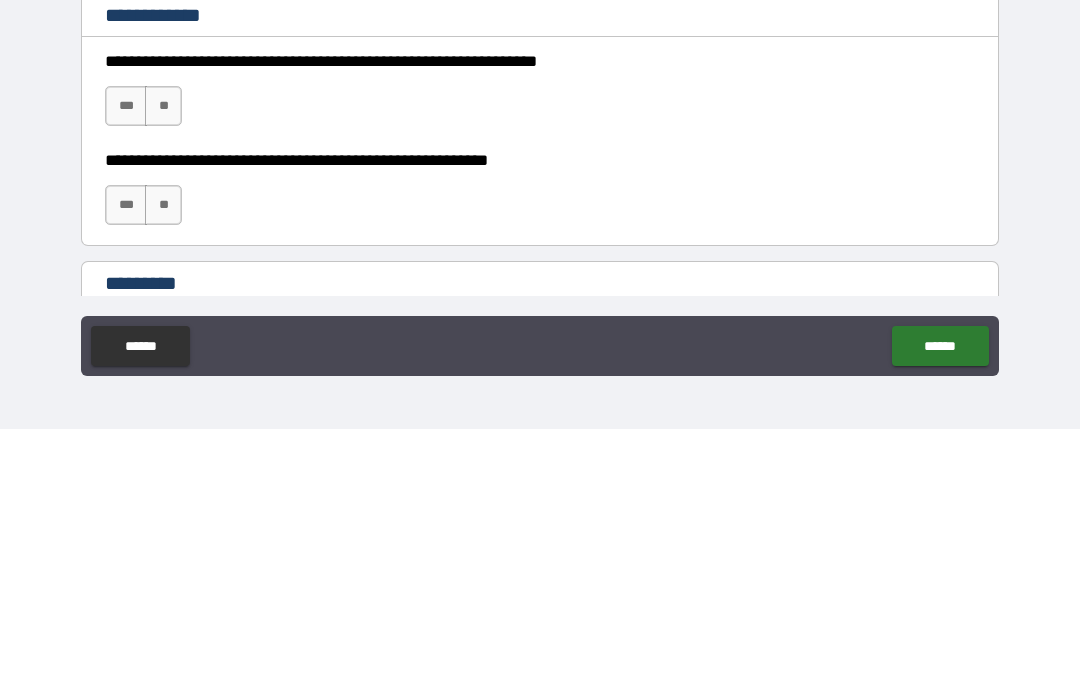 type on "**********" 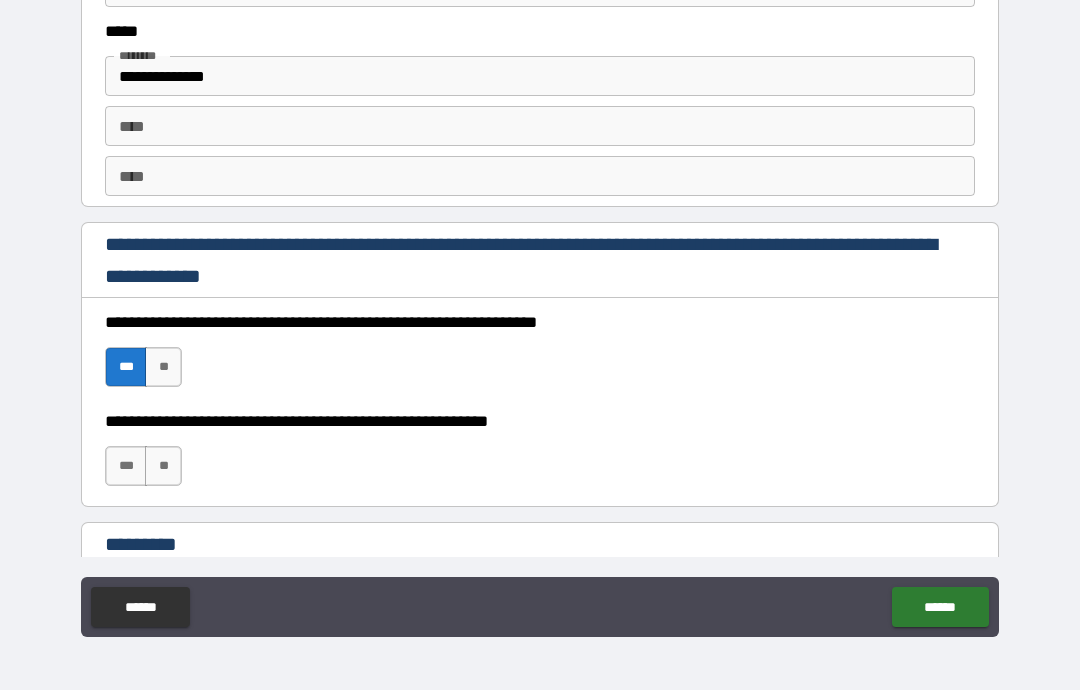 click on "***" at bounding box center (126, 466) 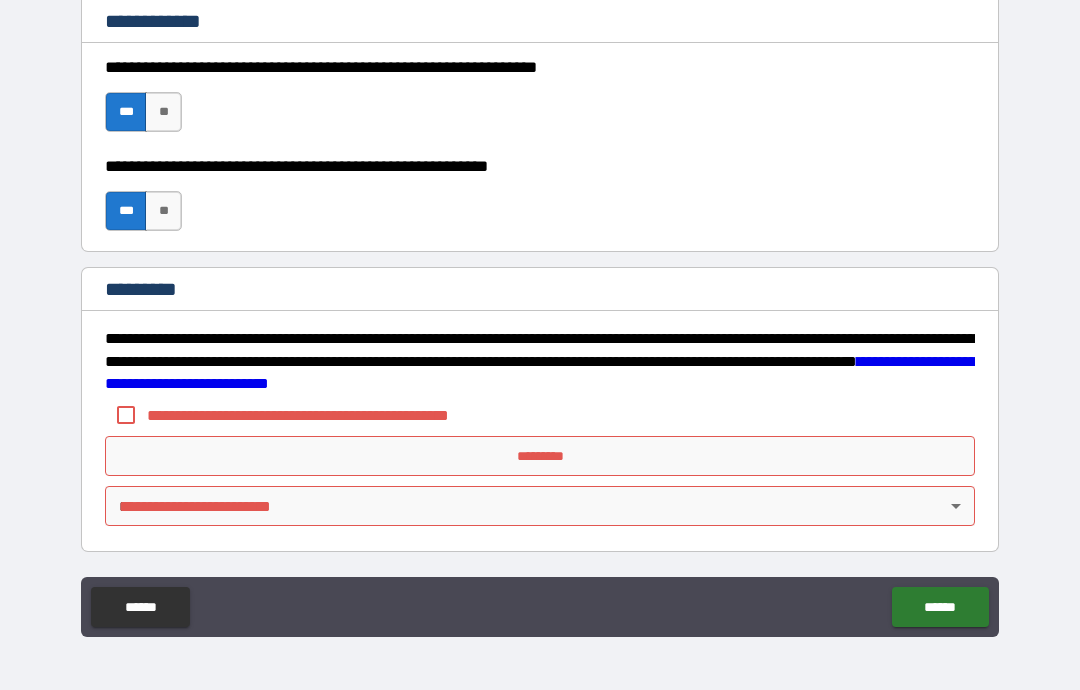 scroll, scrollTop: 2999, scrollLeft: 0, axis: vertical 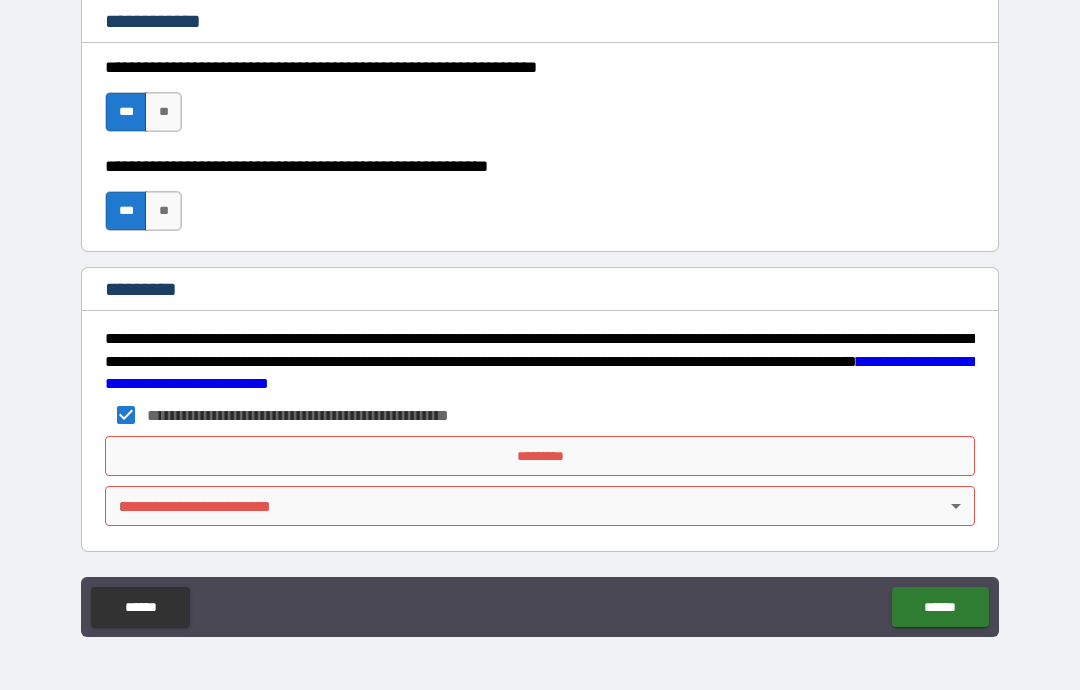 click on "**********" at bounding box center [540, 305] 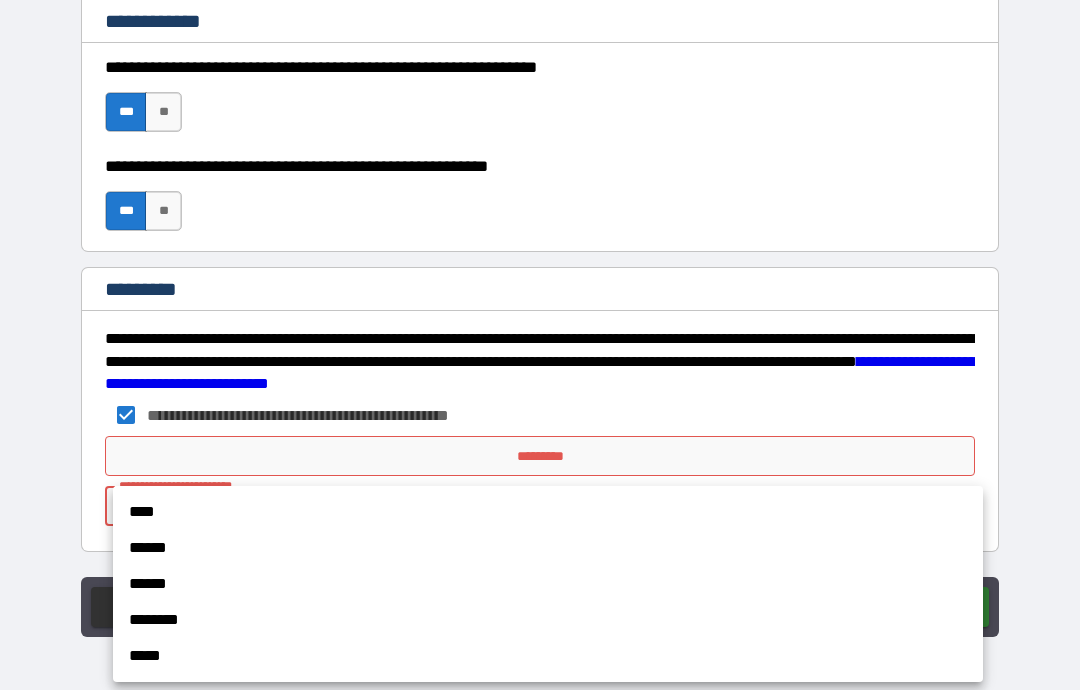 click on "******" at bounding box center (548, 584) 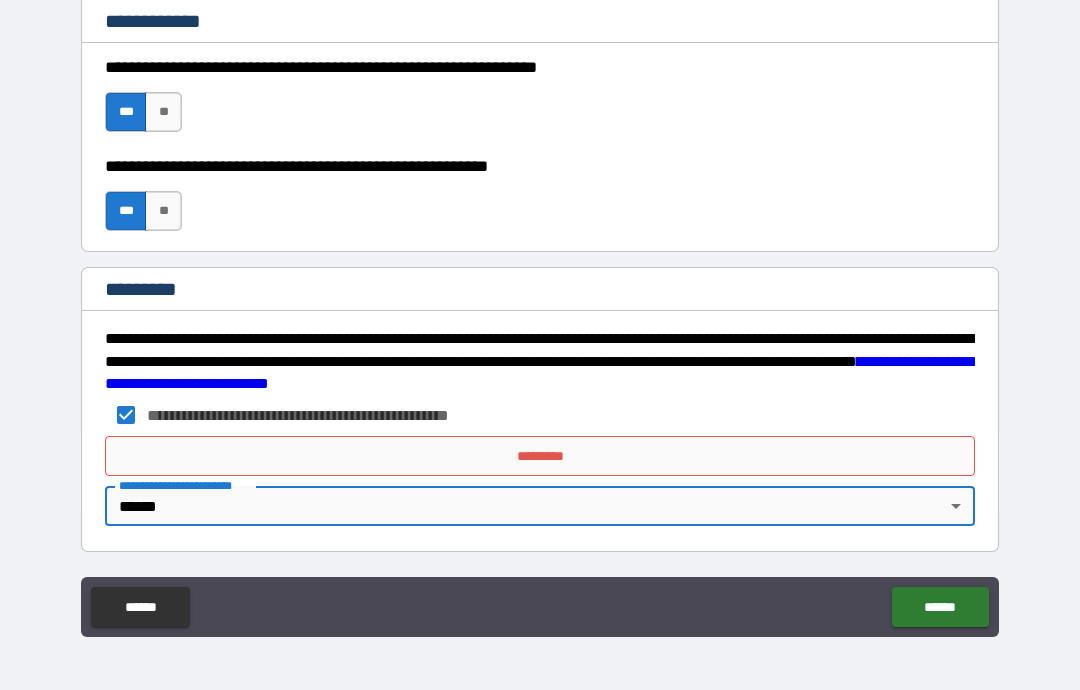 type on "*" 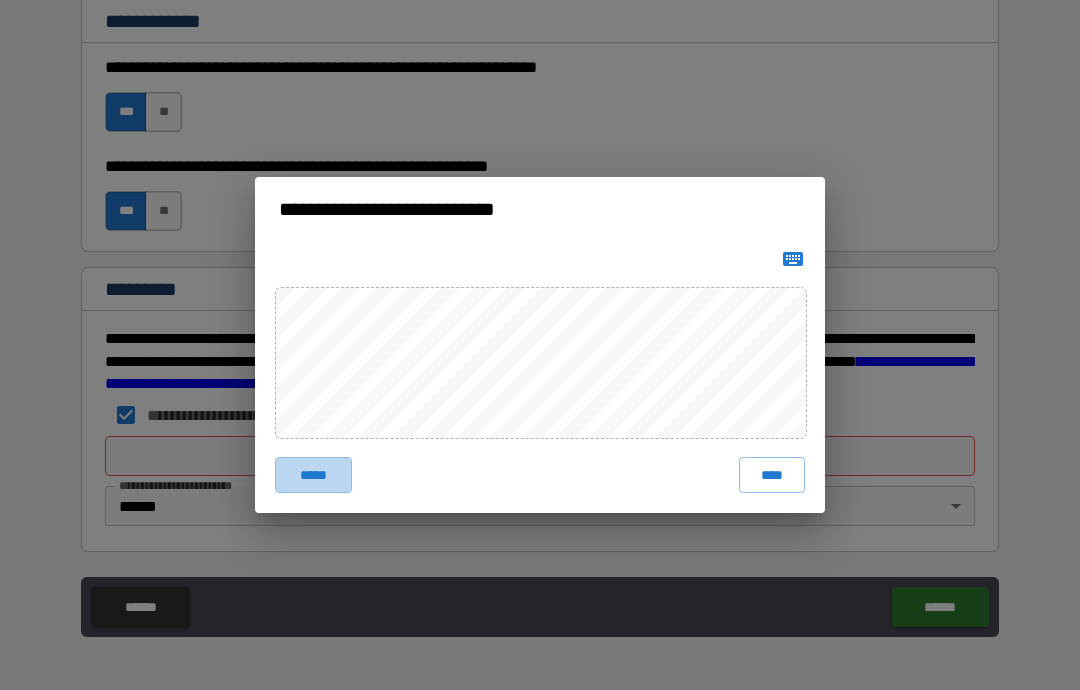 click on "*****" at bounding box center [313, 475] 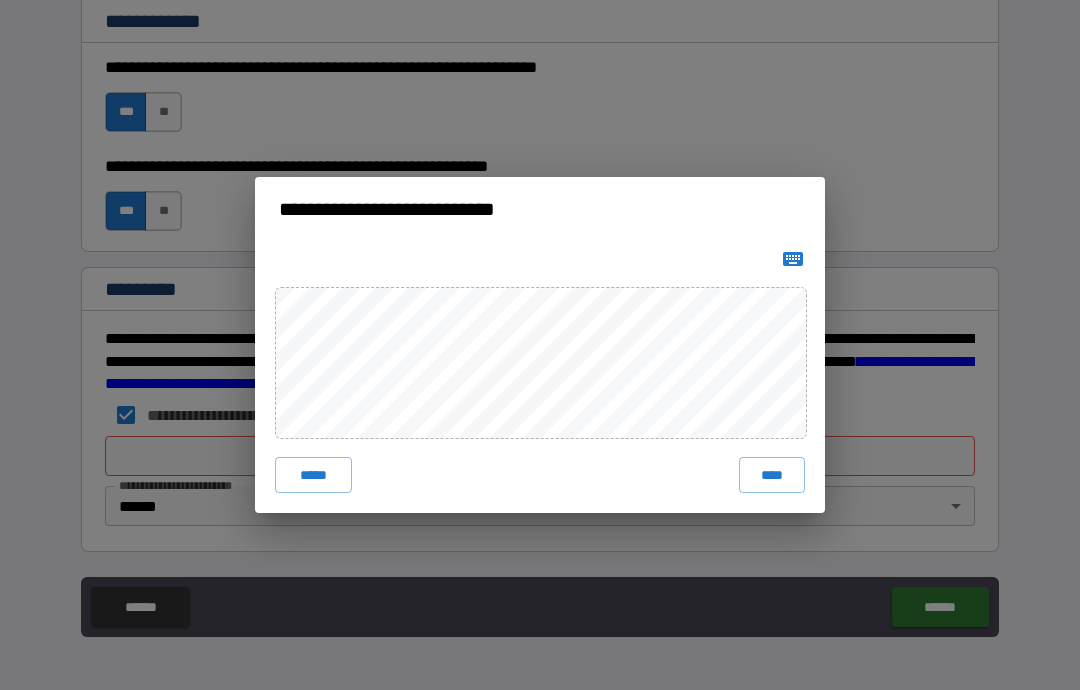 click on "****" at bounding box center [772, 475] 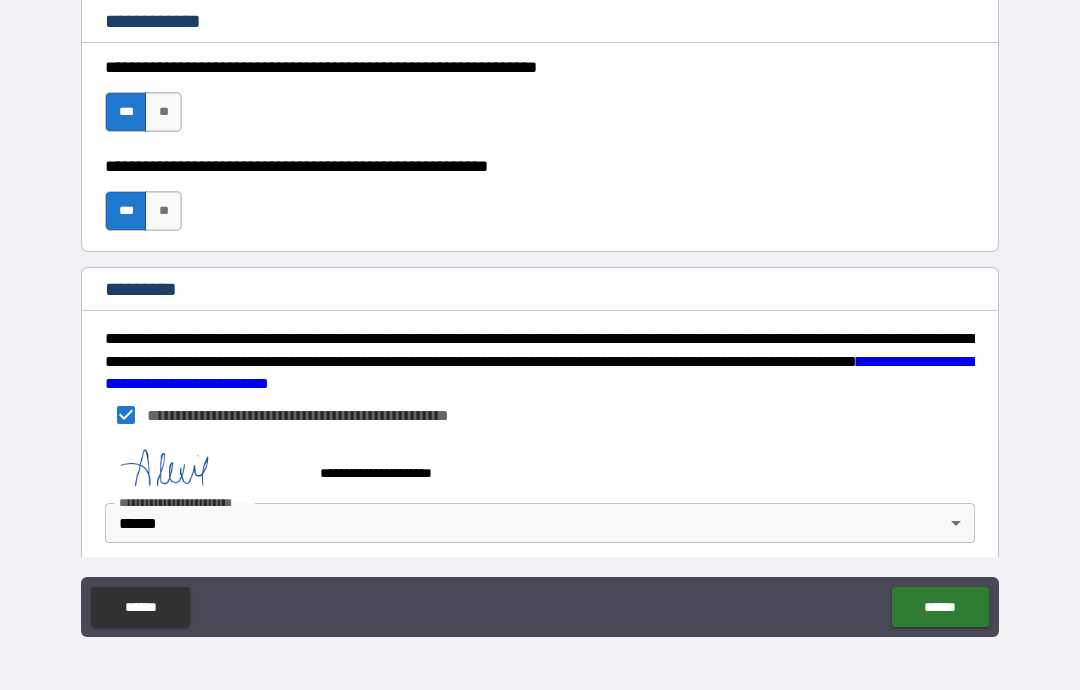 scroll, scrollTop: 2989, scrollLeft: 0, axis: vertical 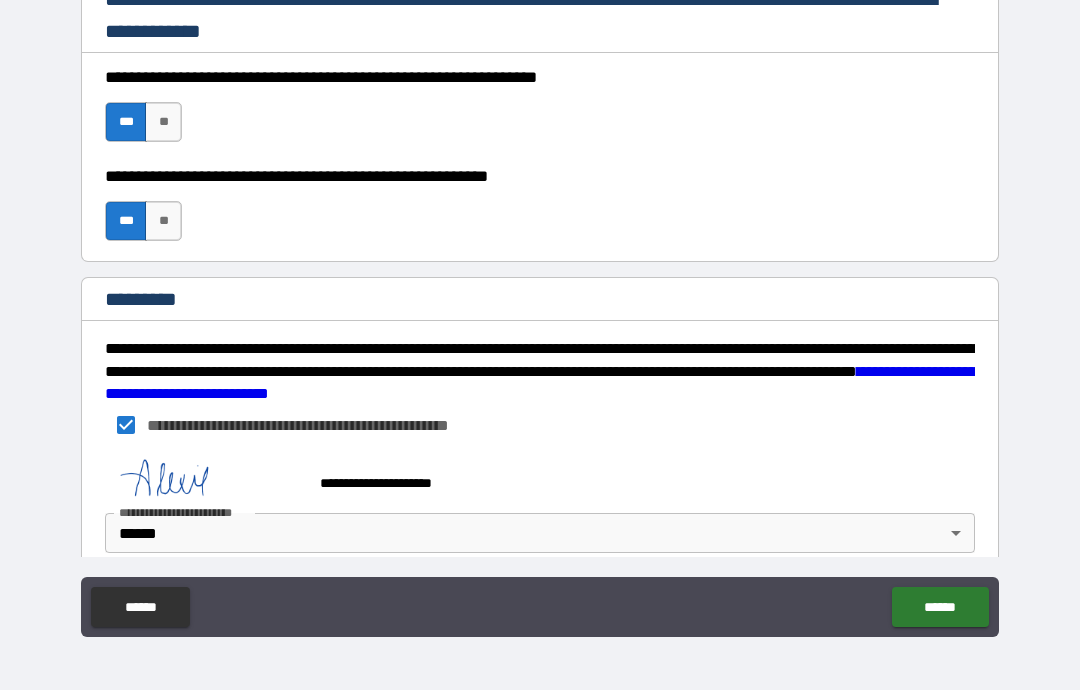 click on "******" at bounding box center (940, 607) 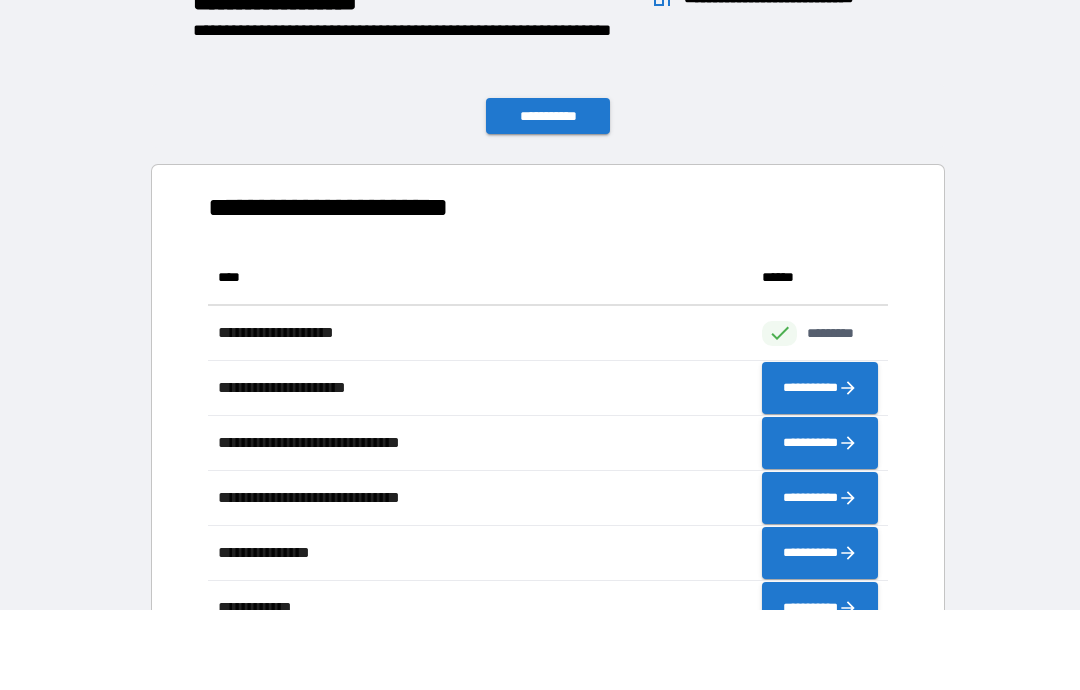 scroll, scrollTop: 1, scrollLeft: 1, axis: both 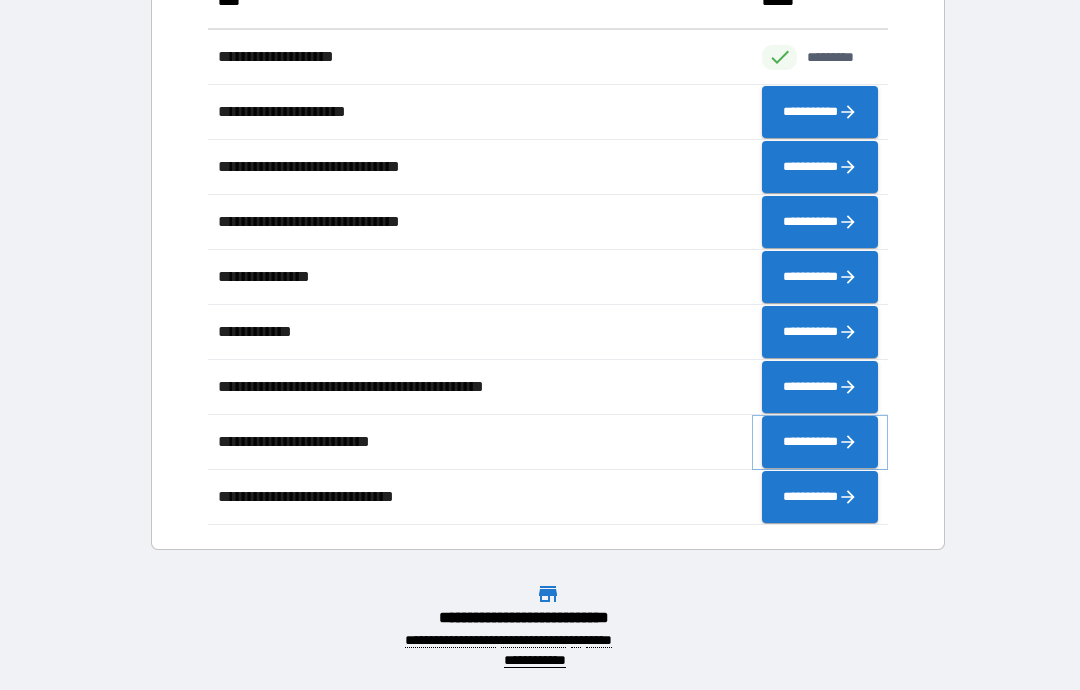 click on "**********" at bounding box center (820, 442) 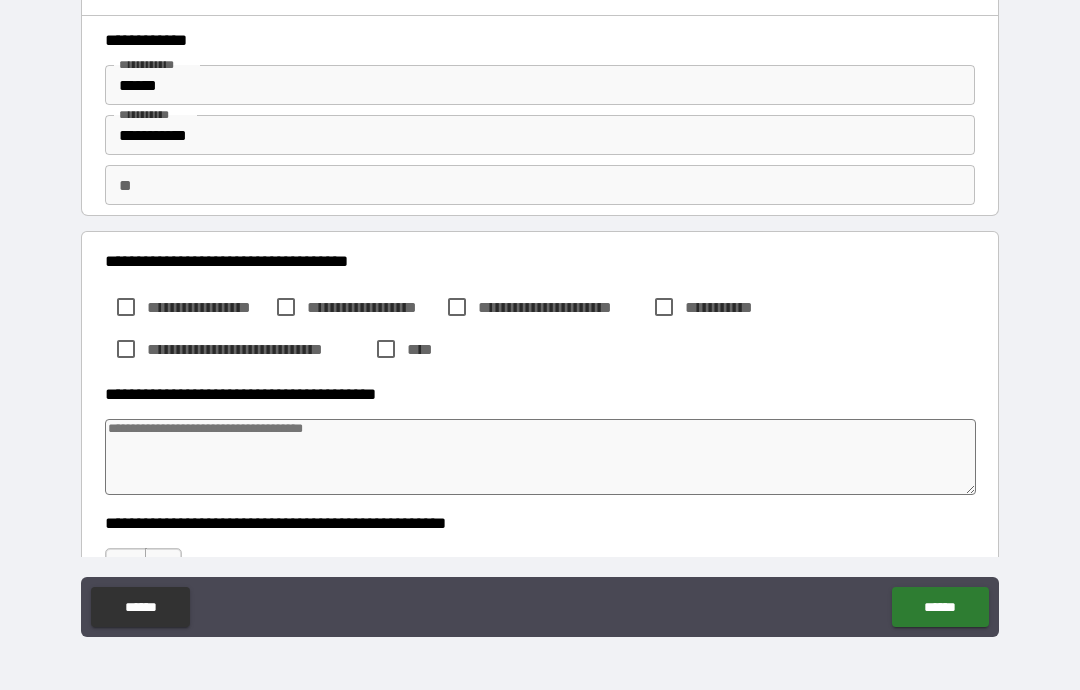 type on "*" 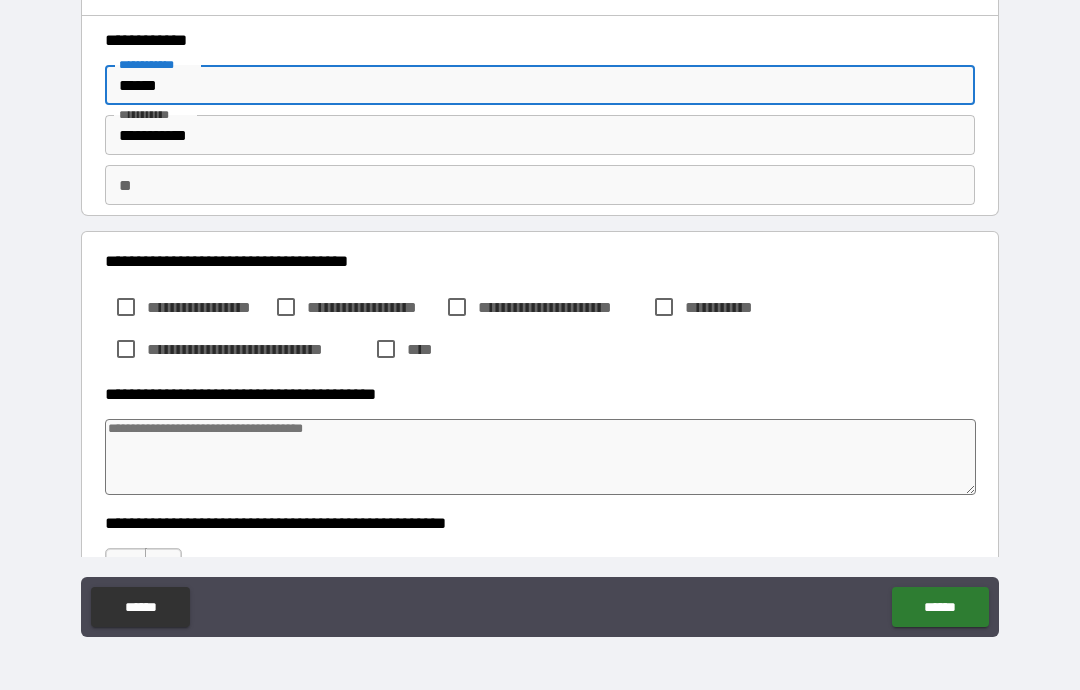 type on "*****" 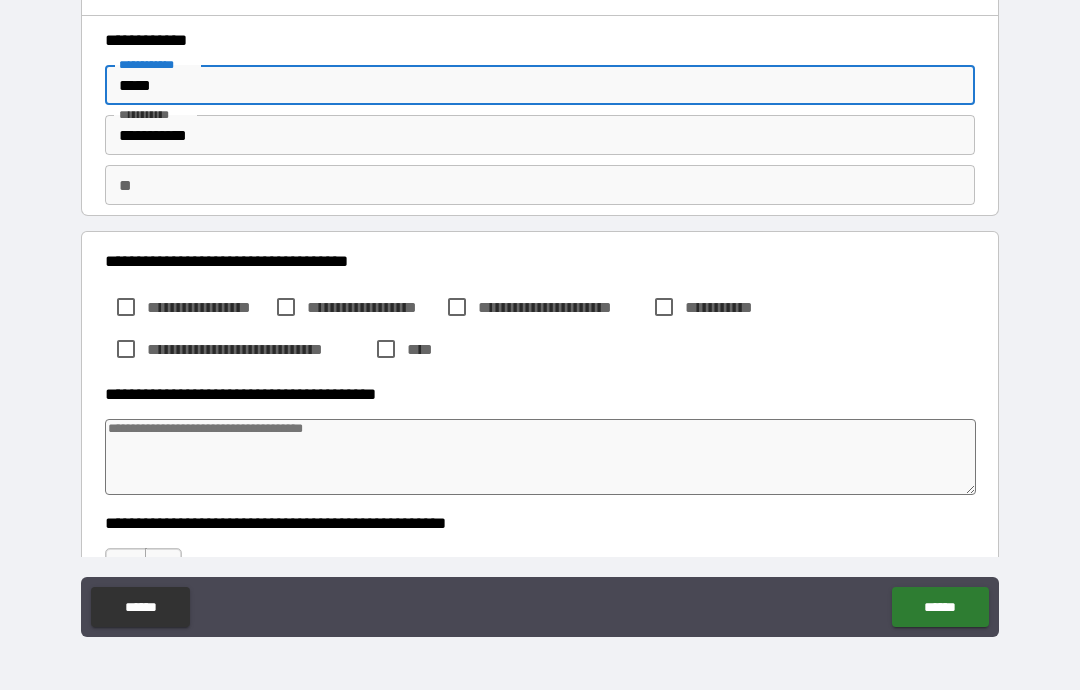 type on "*" 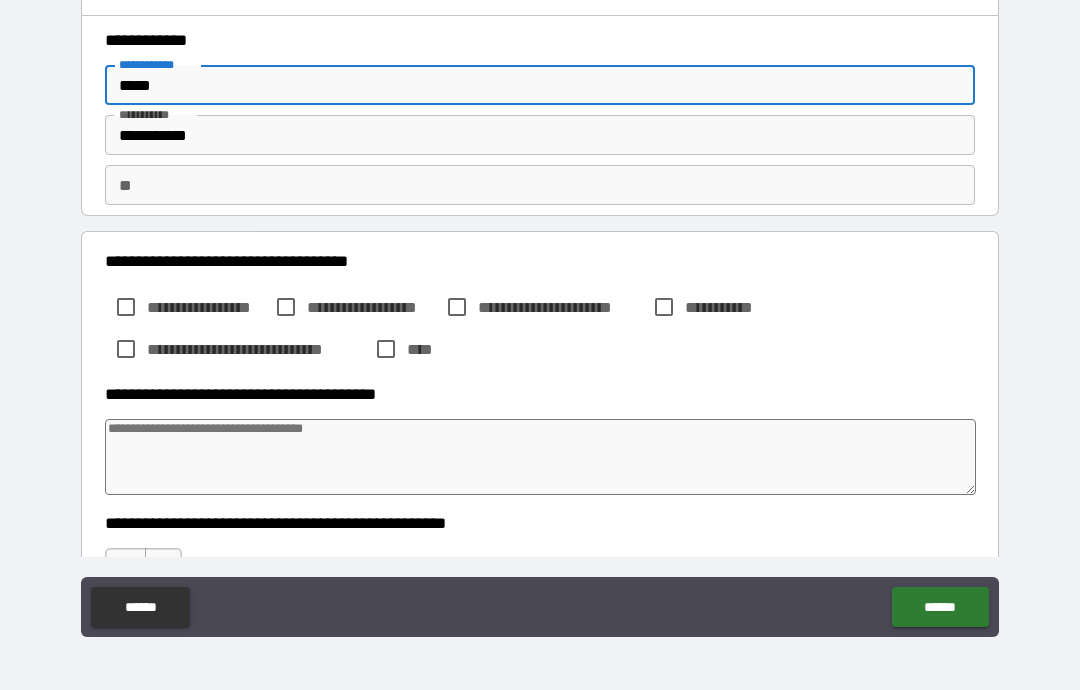 type on "****" 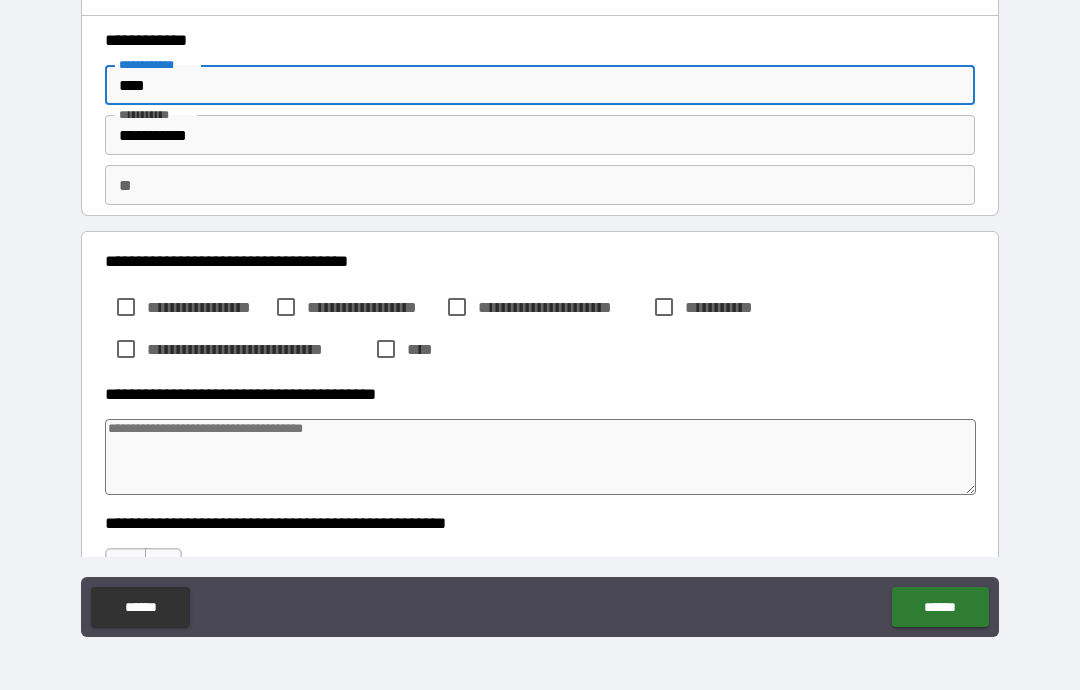 type on "*" 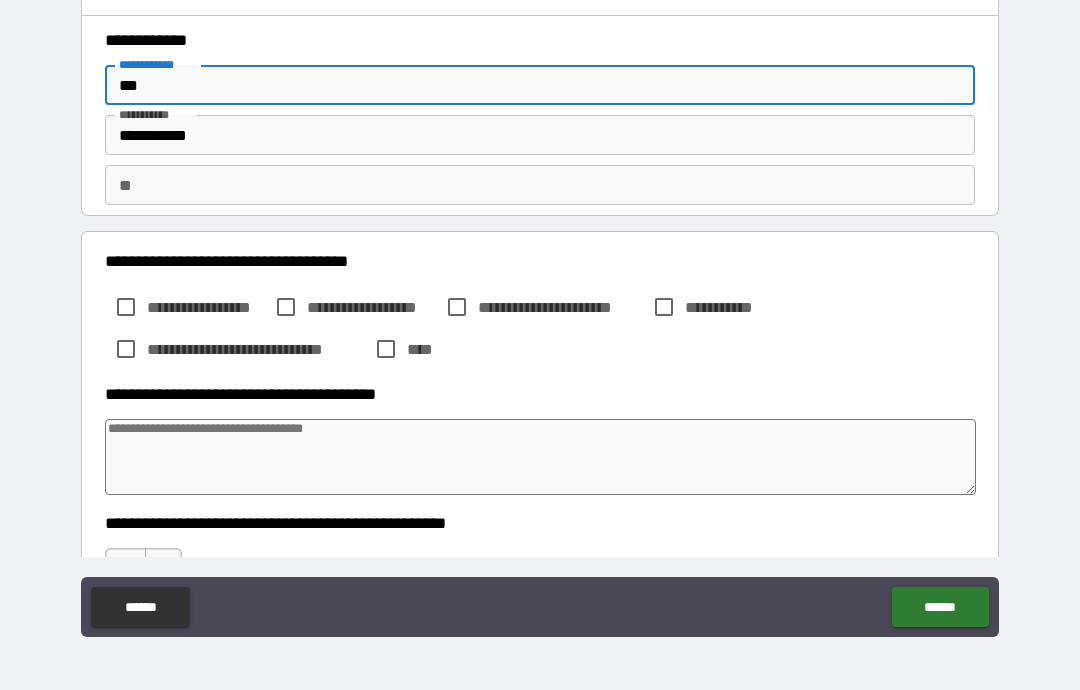 type on "*" 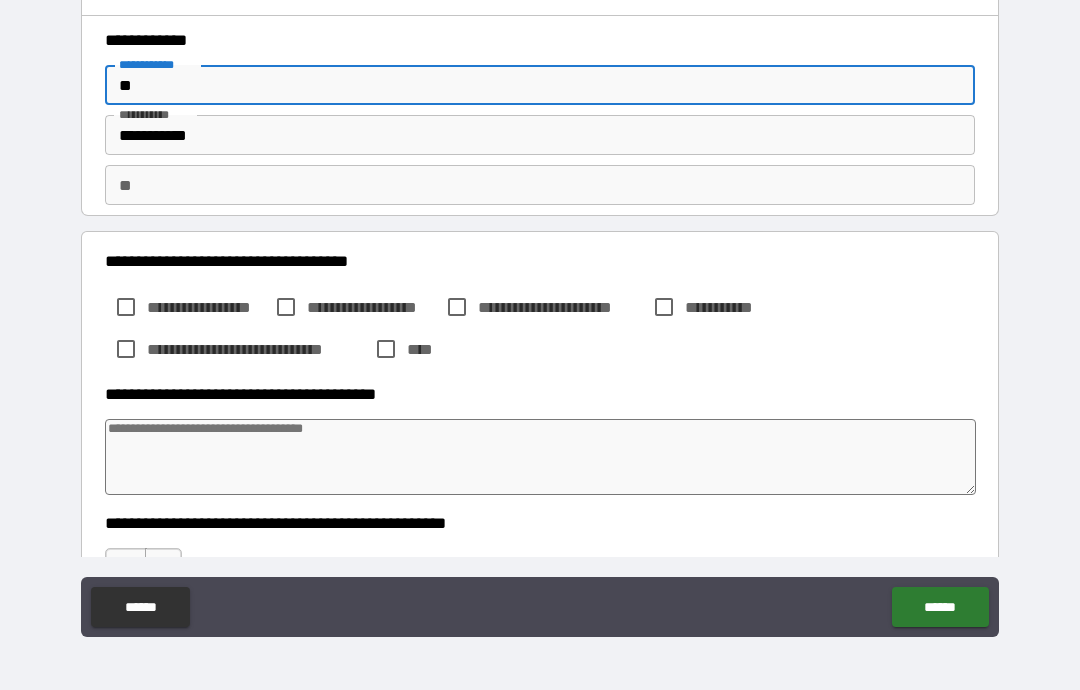 type on "*" 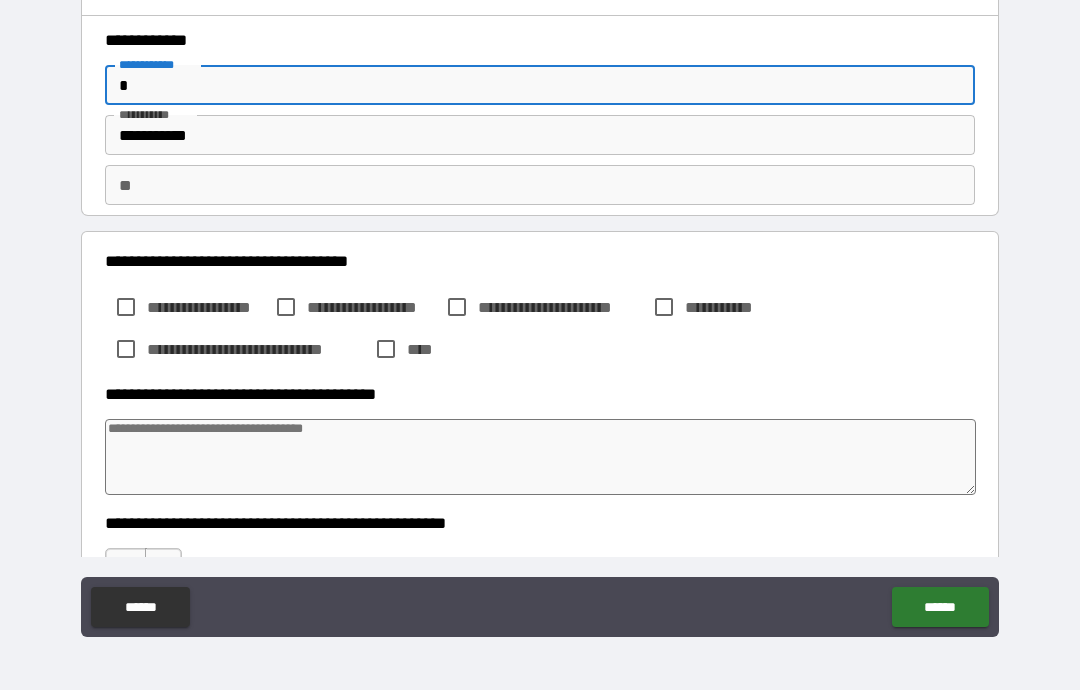 type on "*" 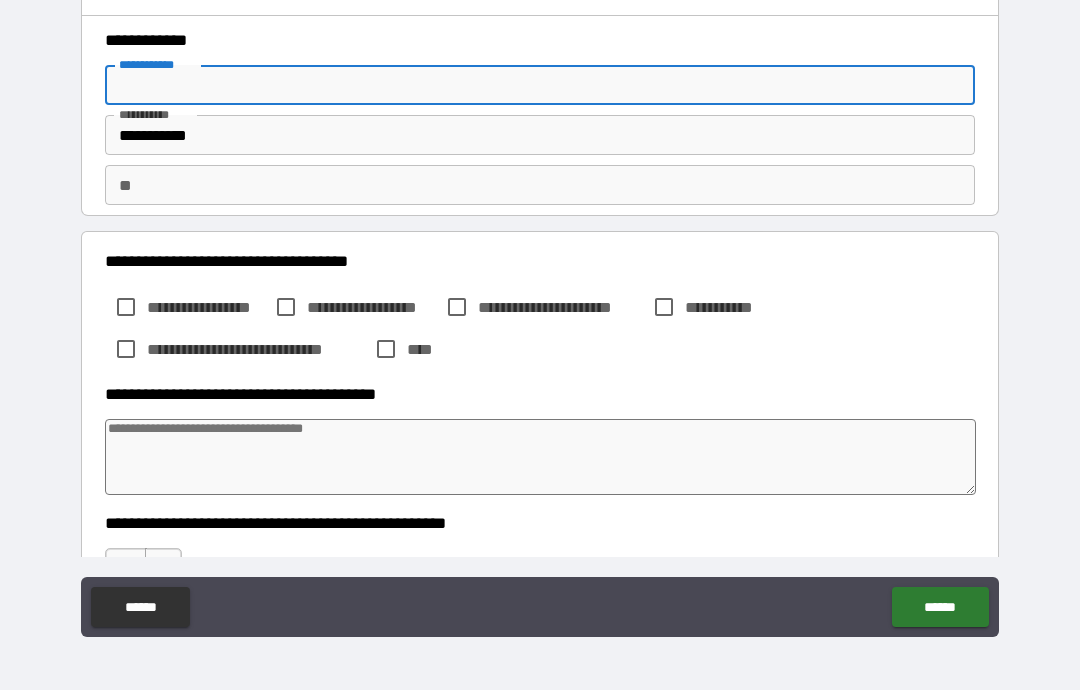 type on "*" 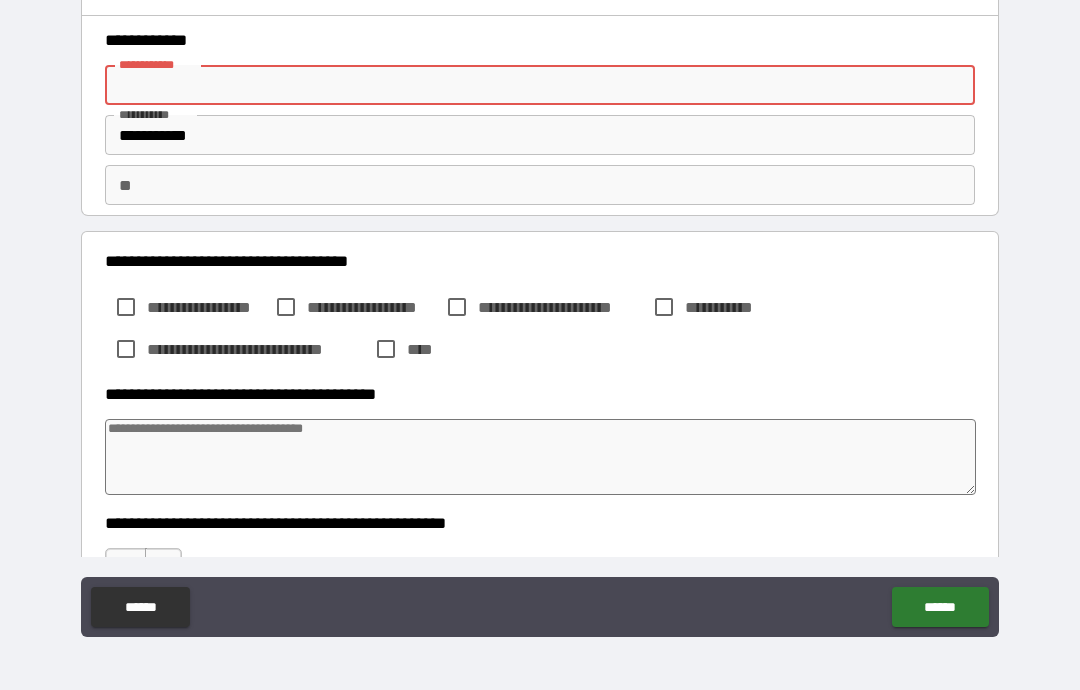 type on "*" 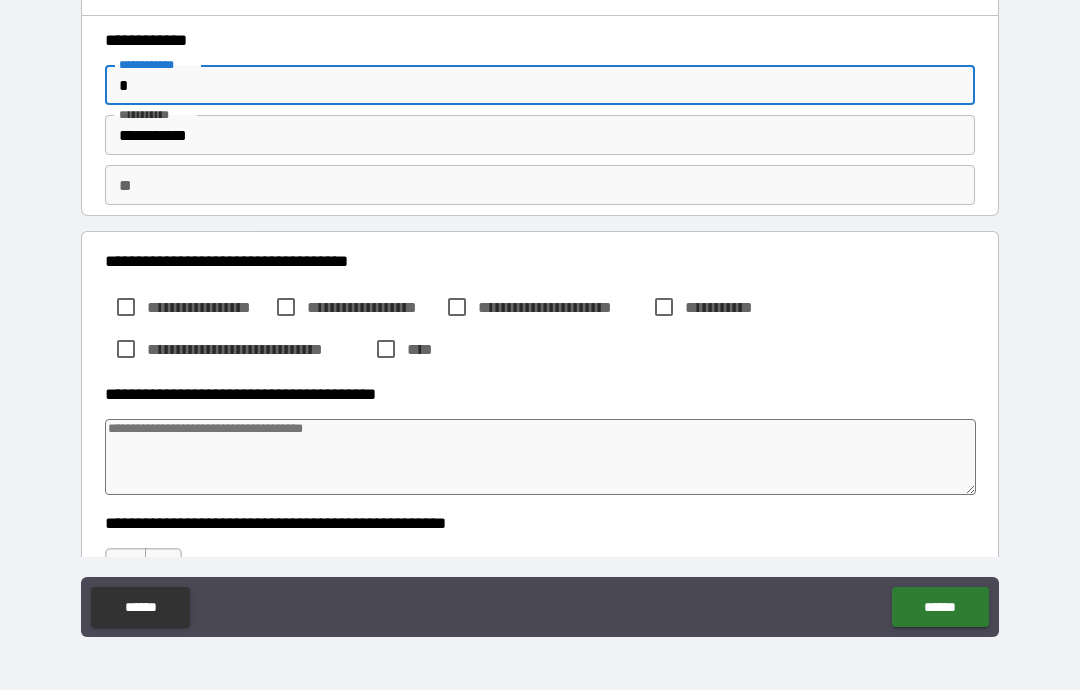 type on "*" 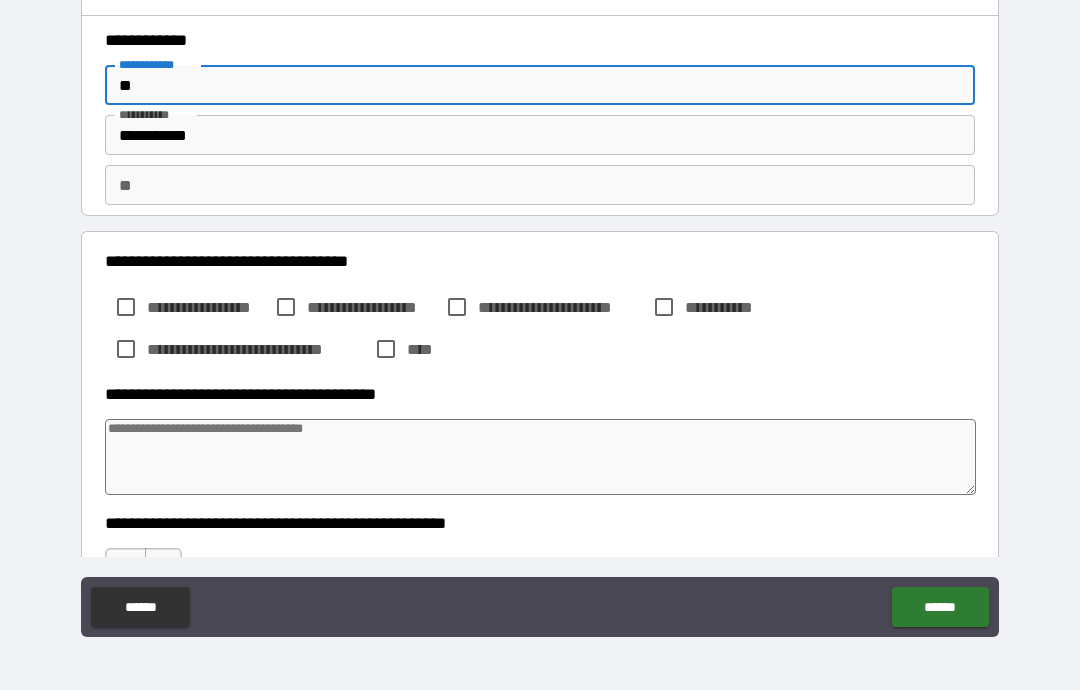 type on "*" 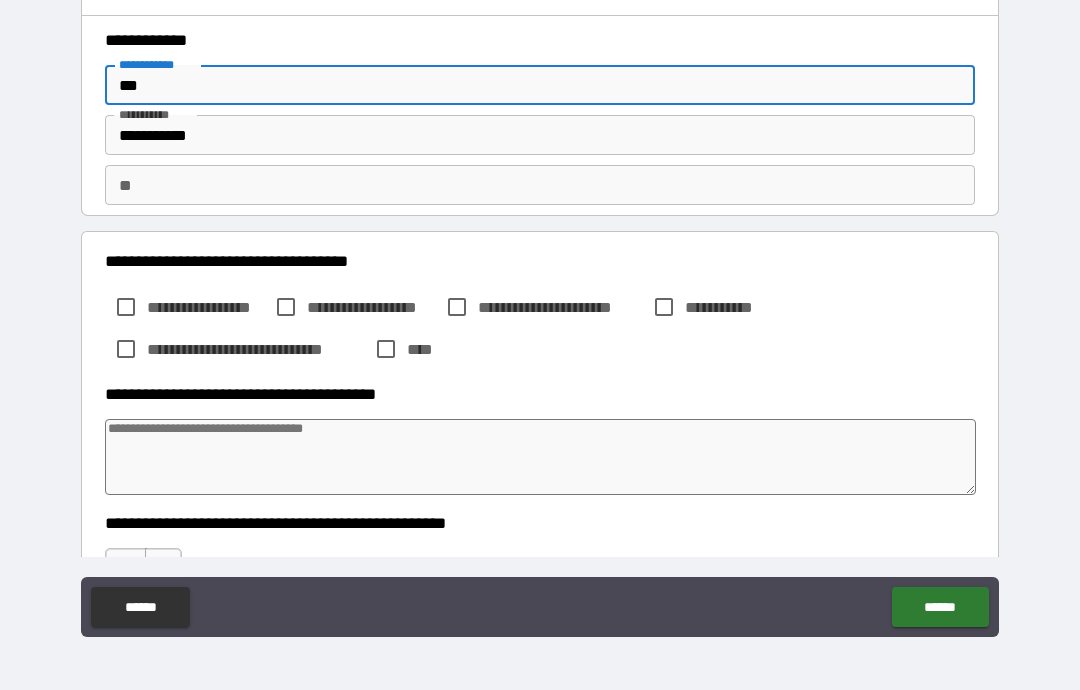 type on "*" 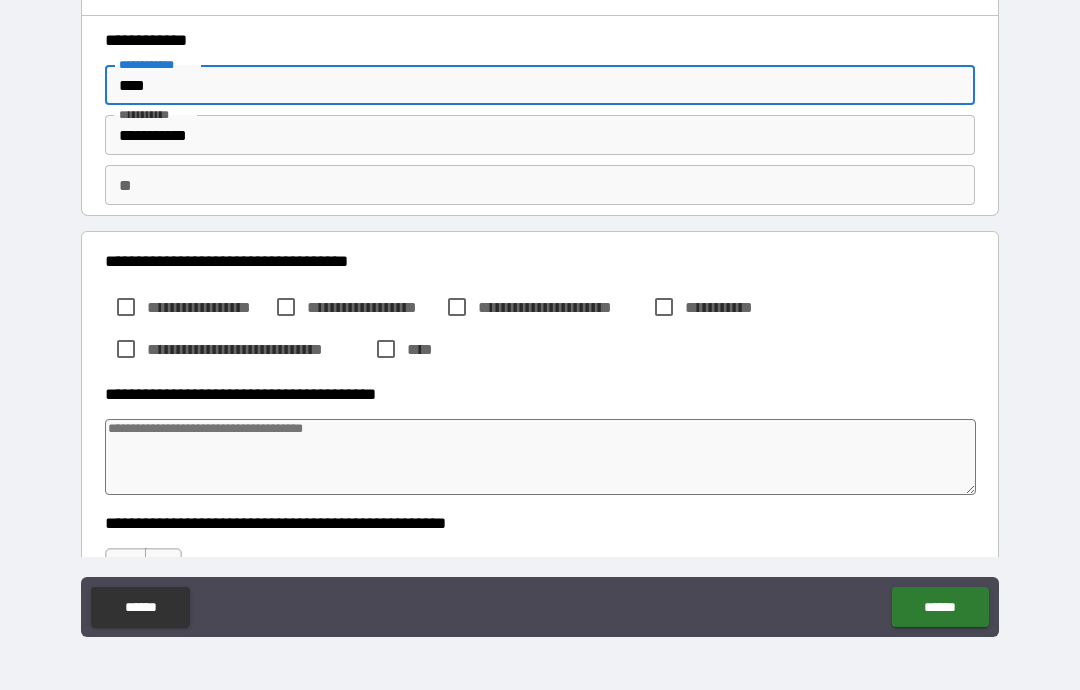 type on "*" 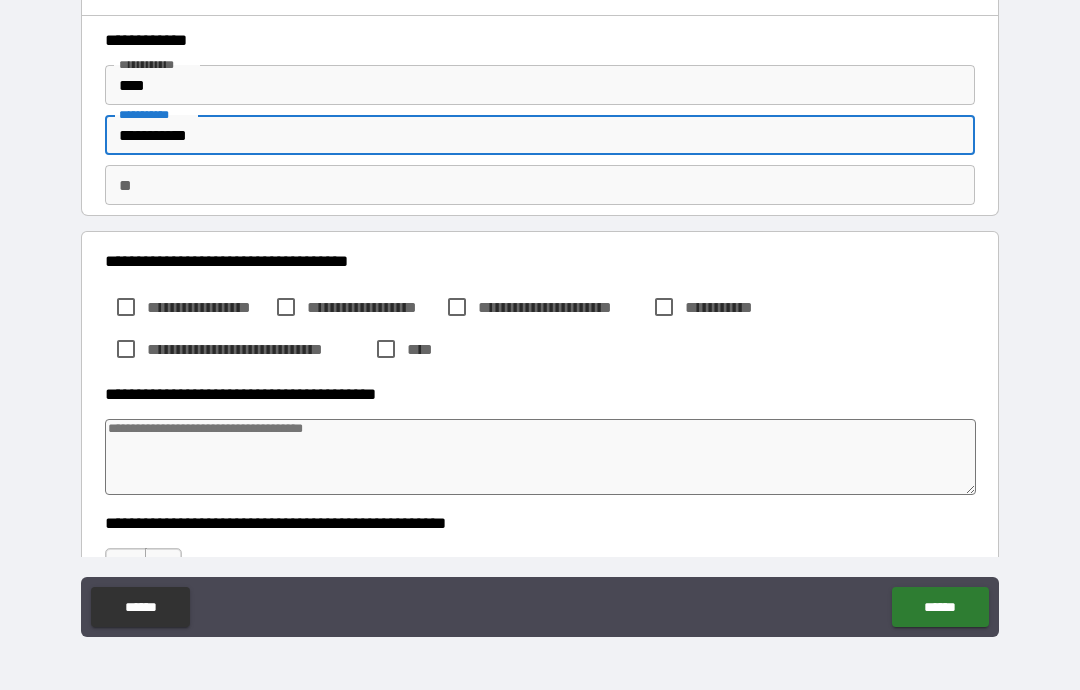 type on "**********" 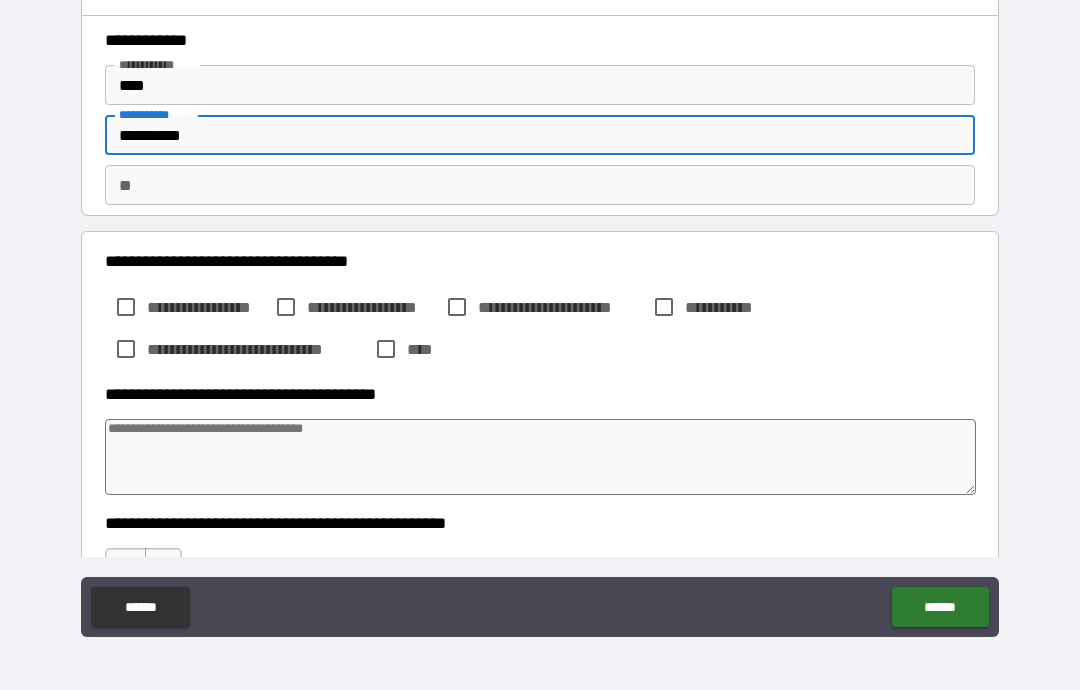 type on "*********" 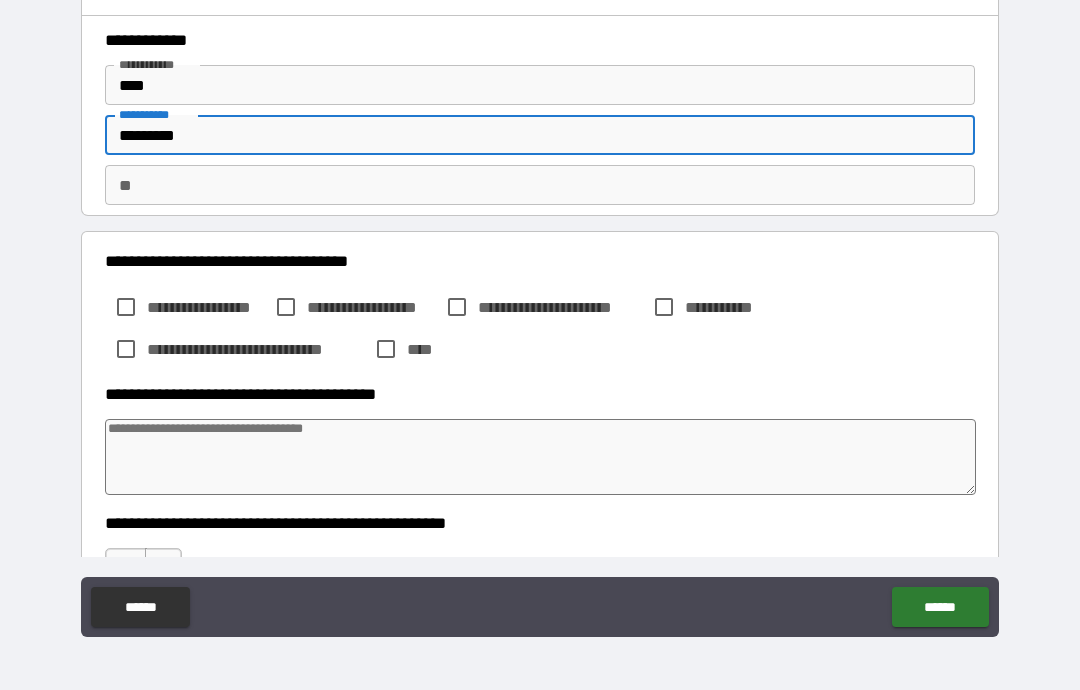 type on "*" 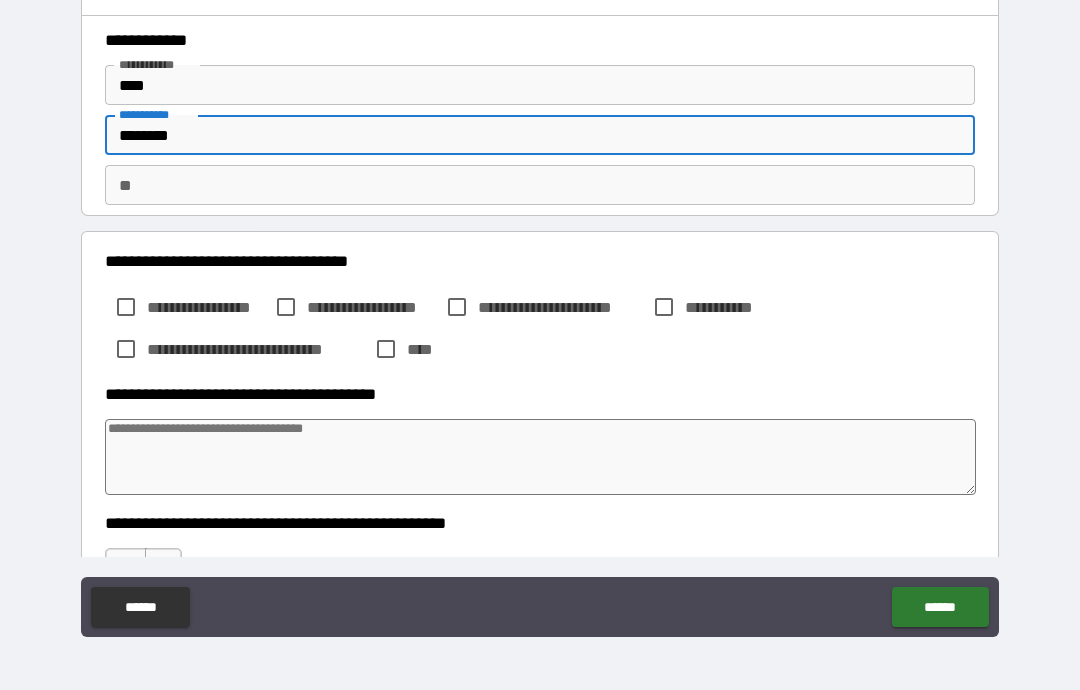 type on "*" 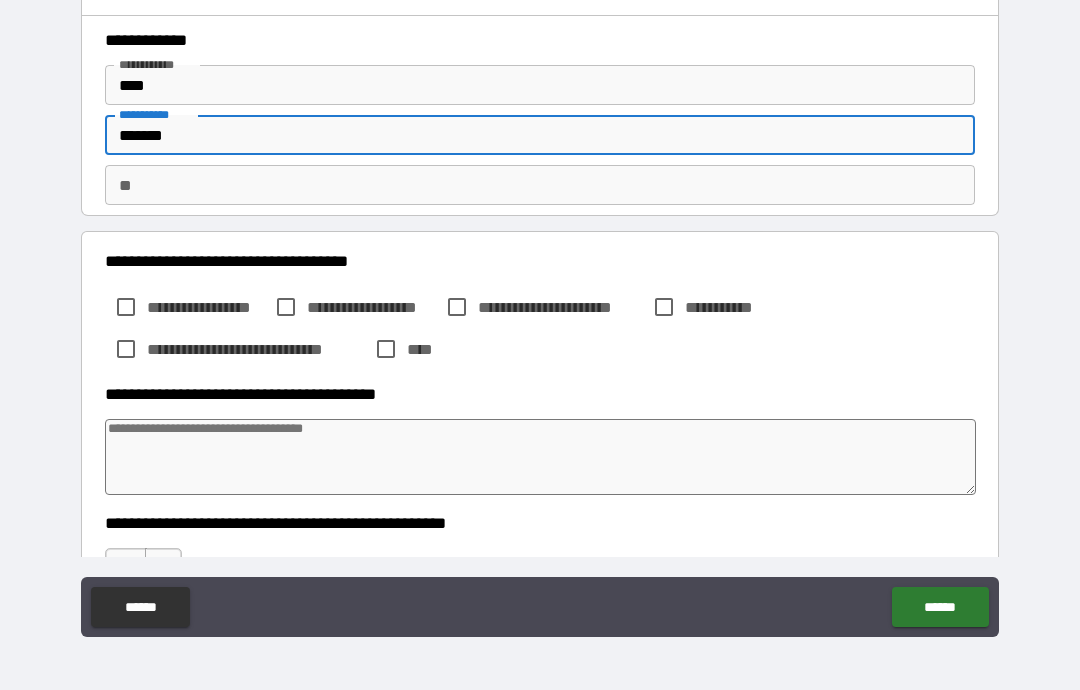 type on "*" 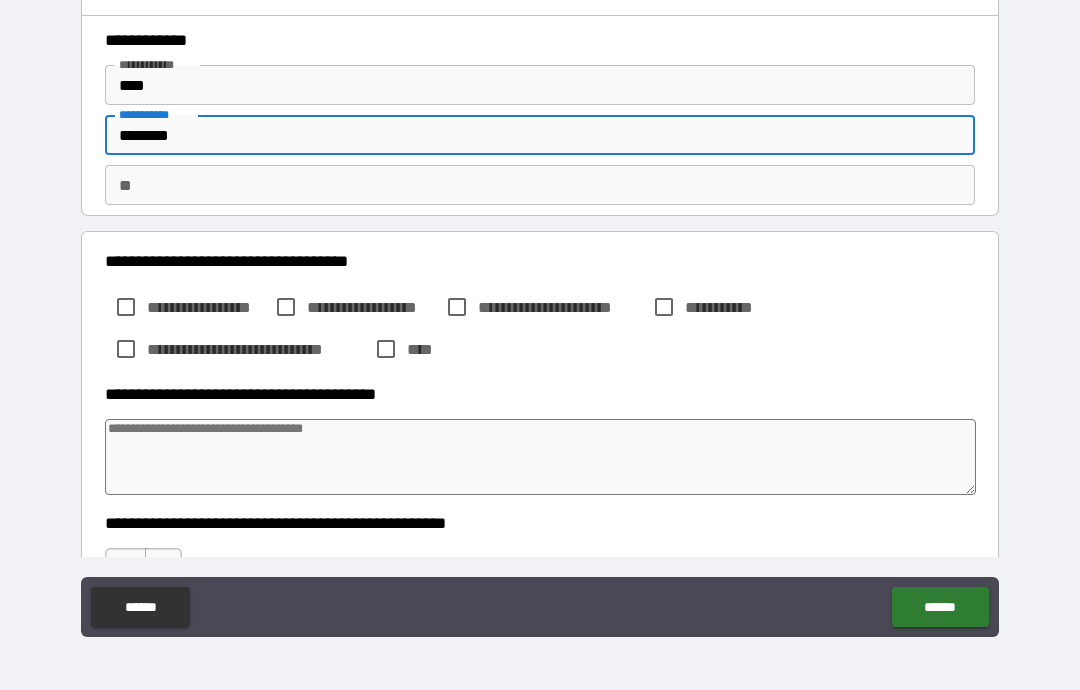 type on "*" 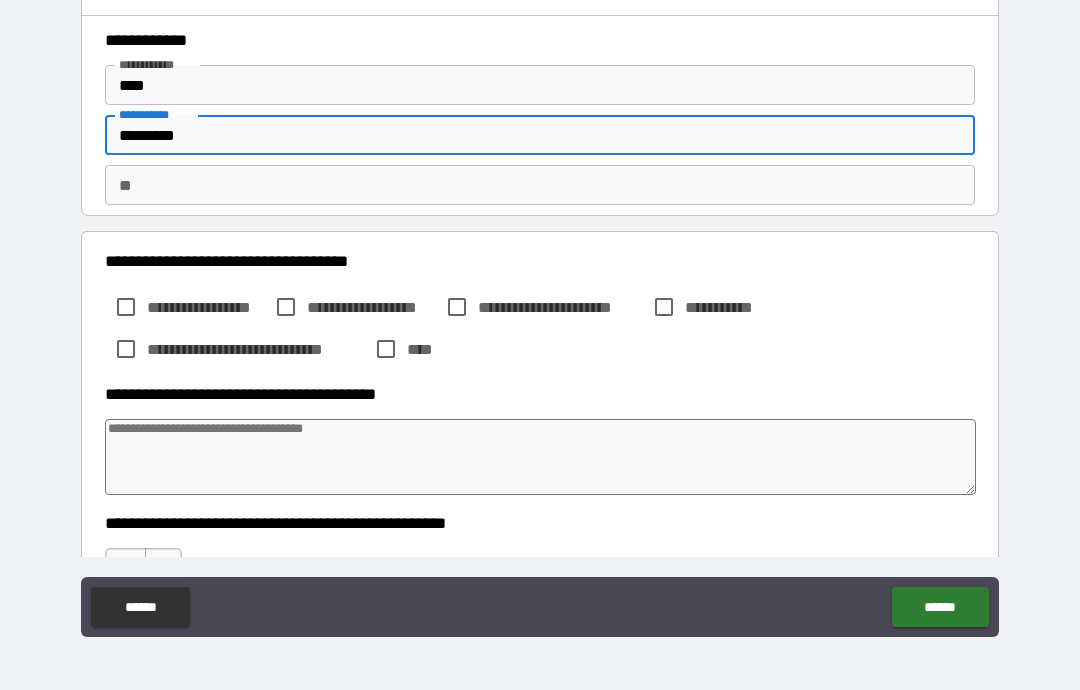 type on "*" 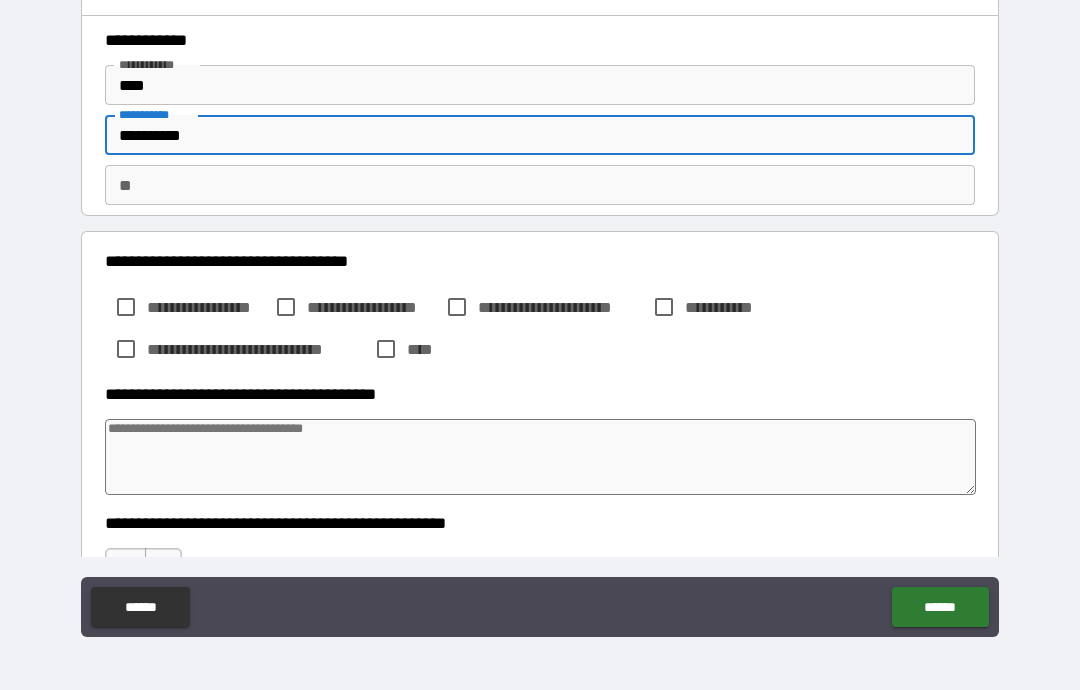 type on "*" 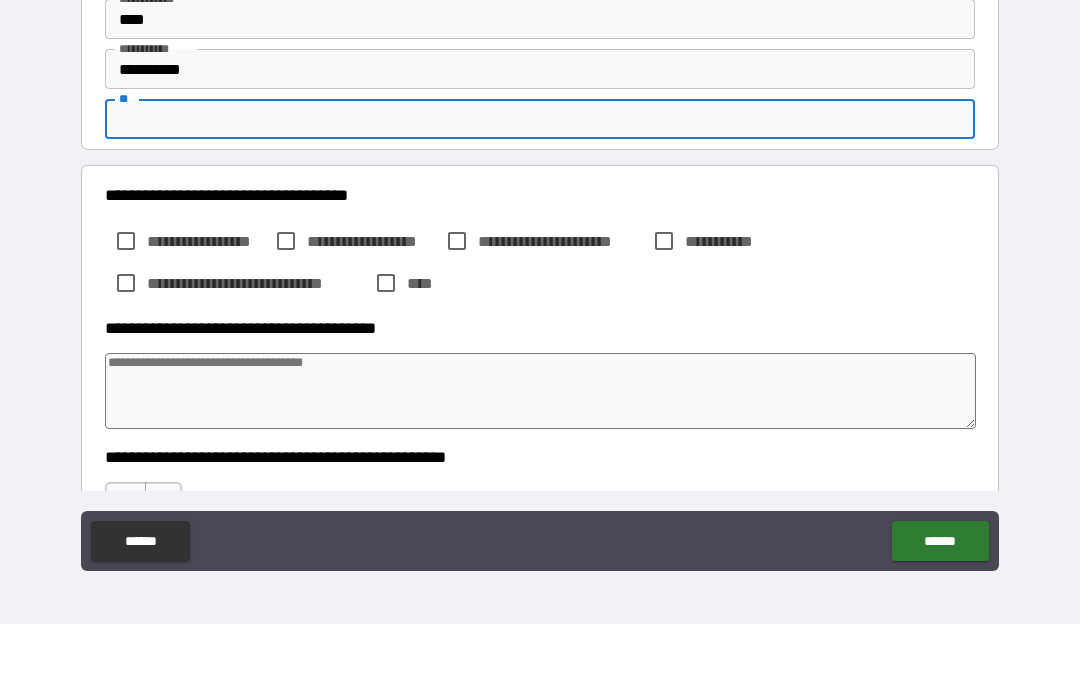 type on "*" 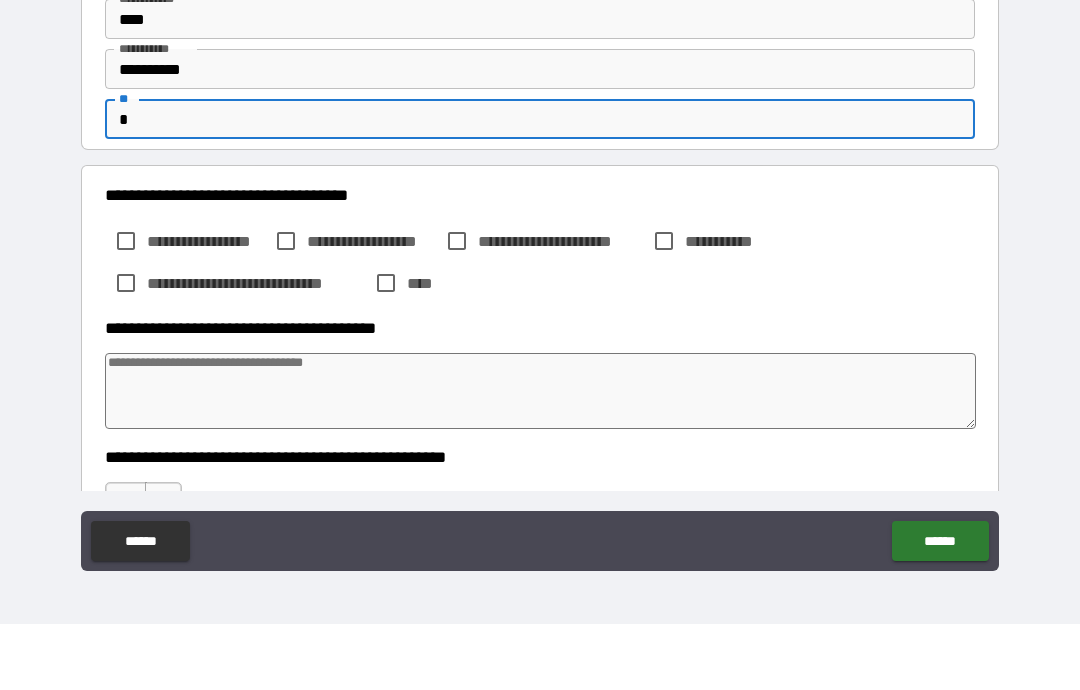 type on "*" 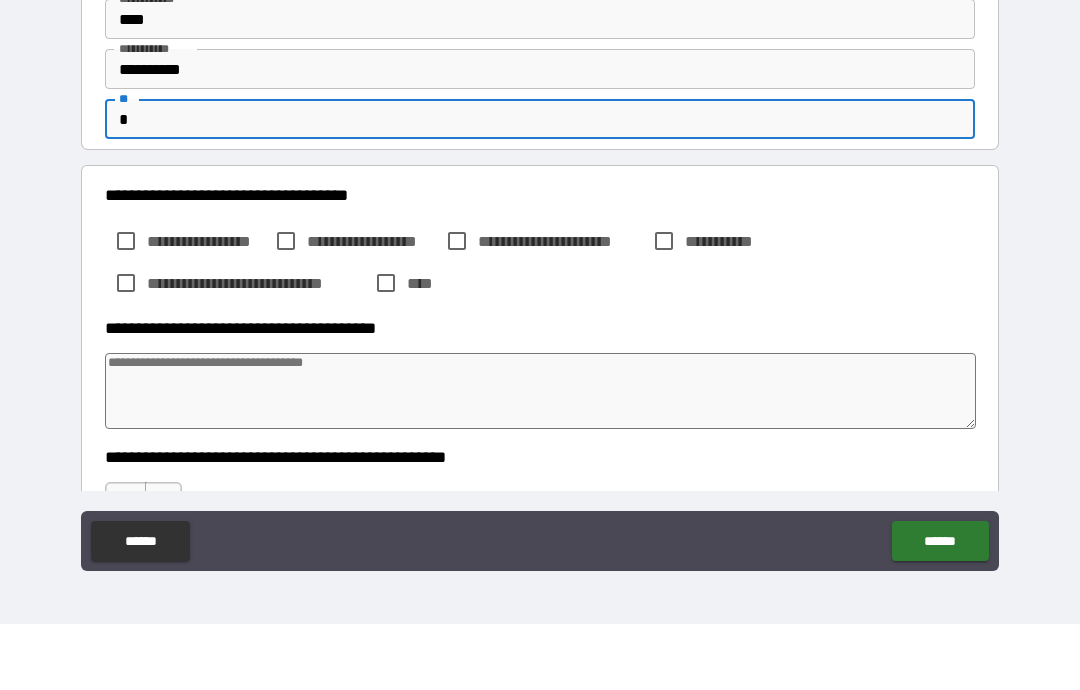 type on "*" 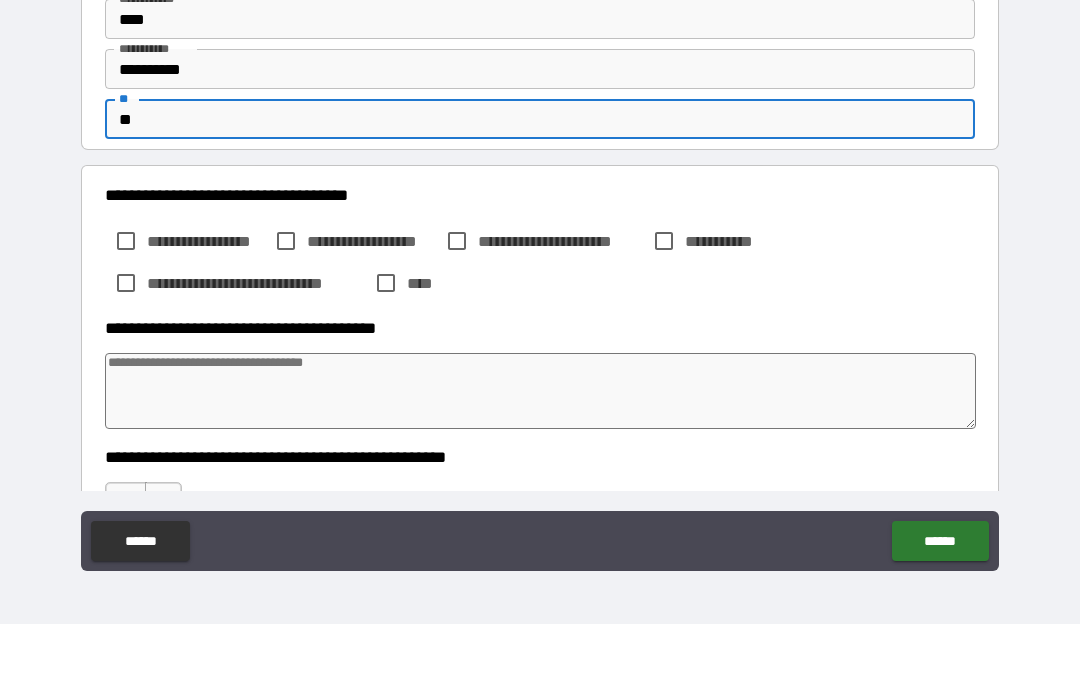 type on "*" 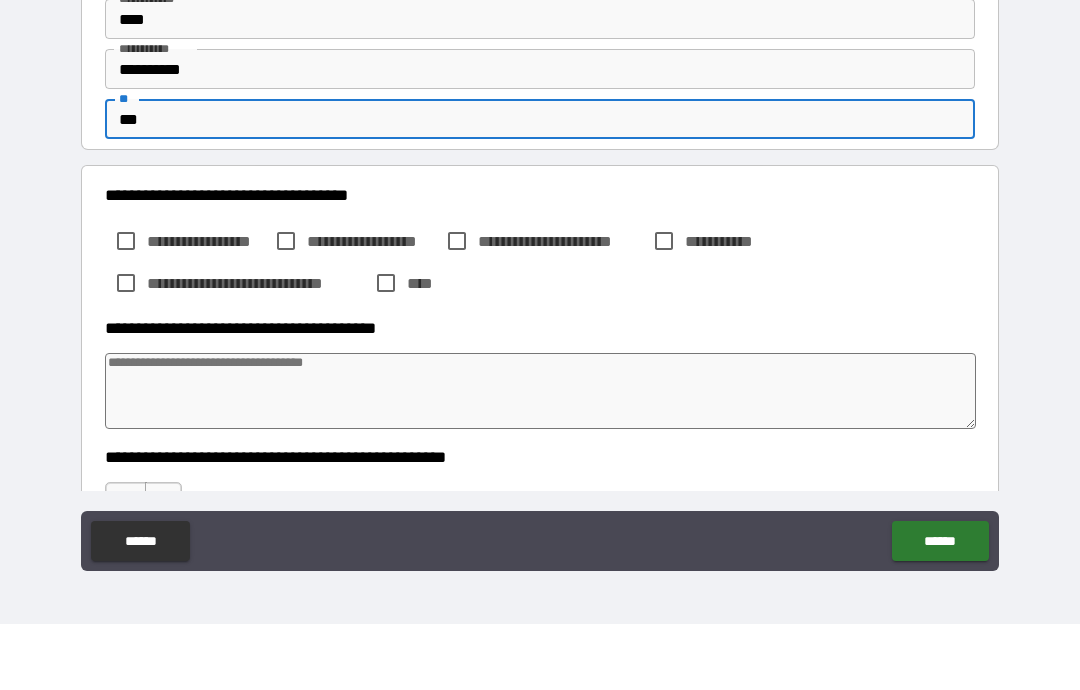 type on "****" 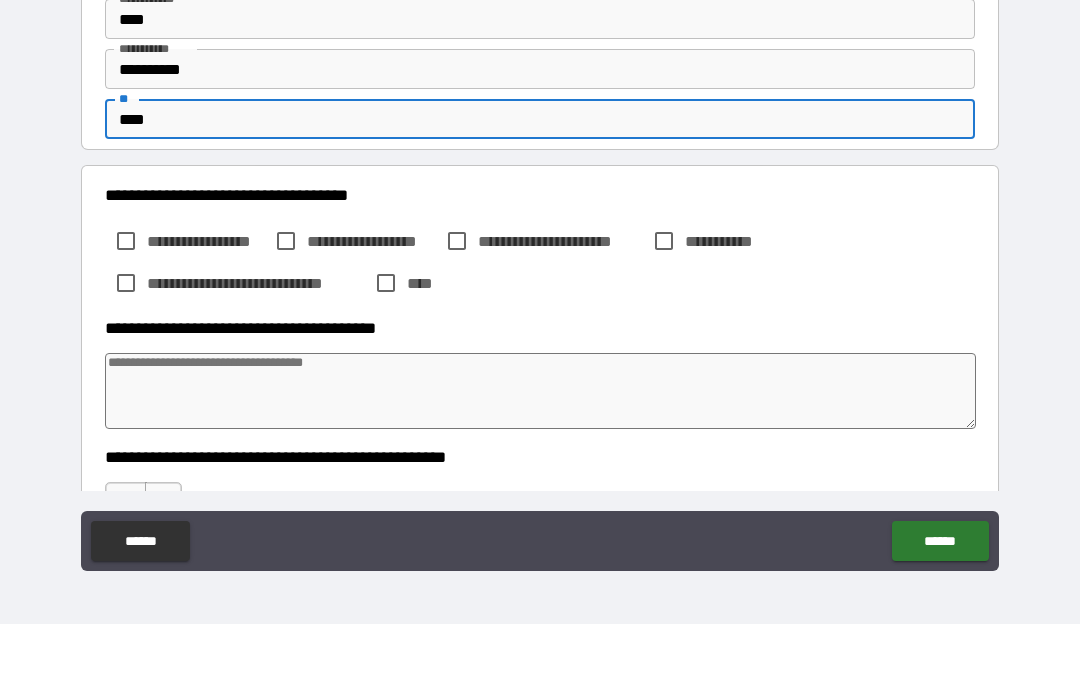 type on "*" 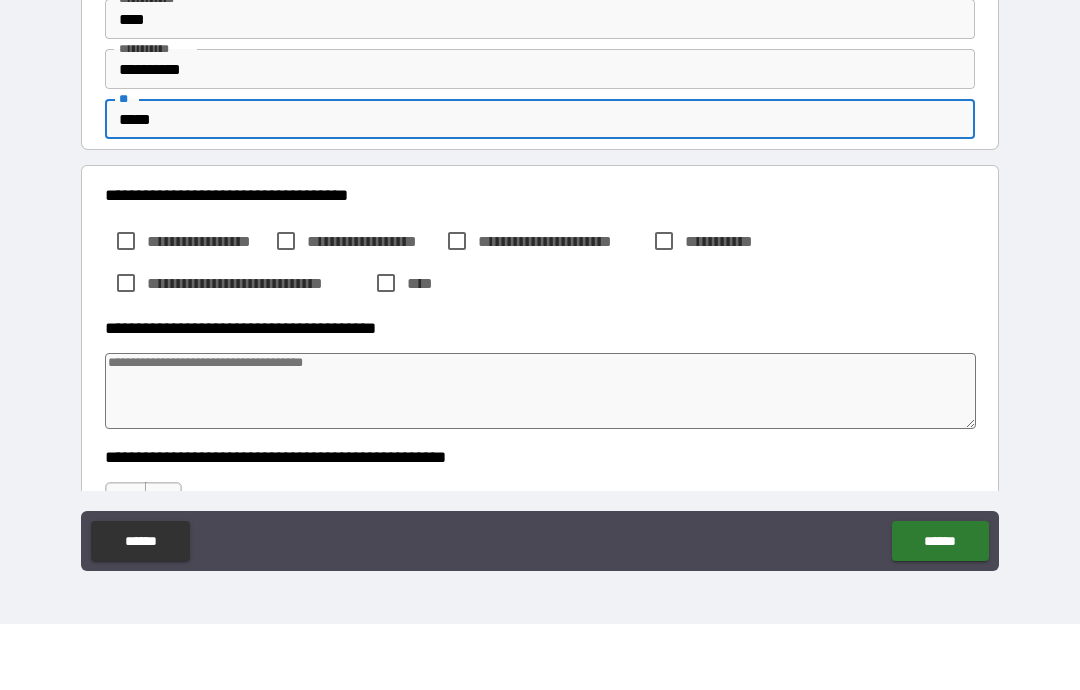 type on "*" 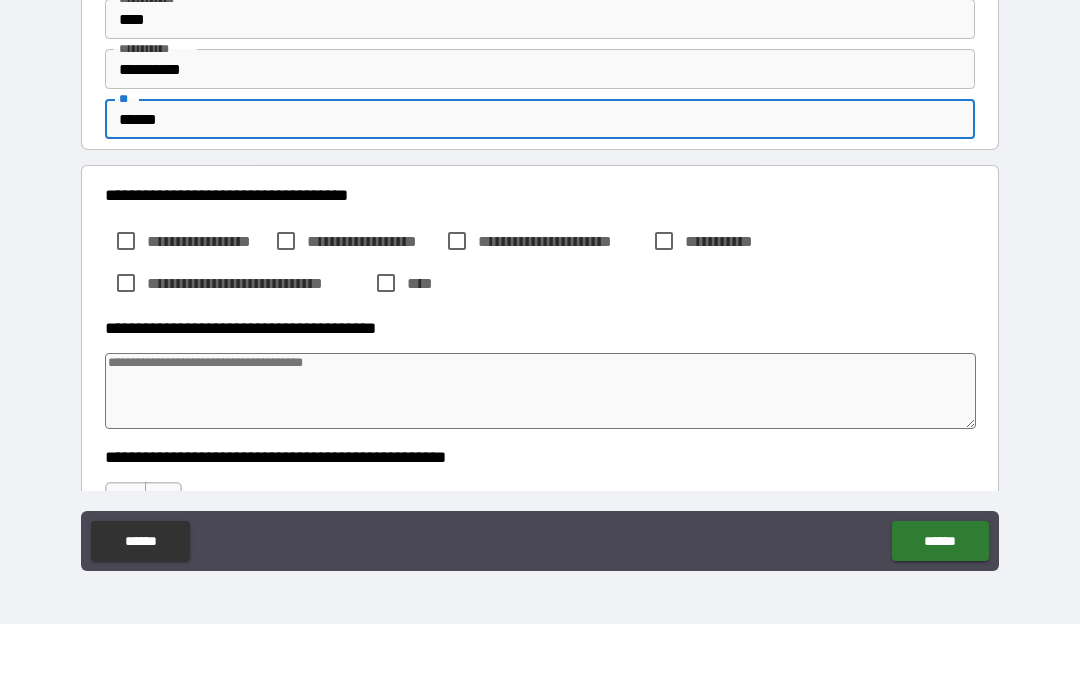 type on "*" 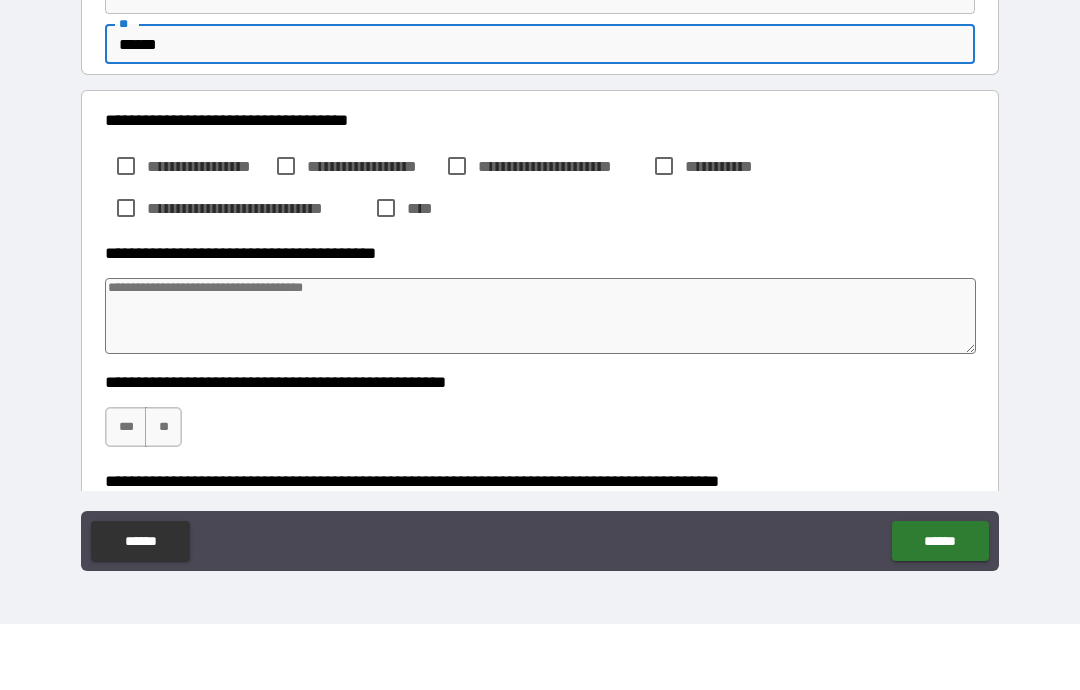 scroll, scrollTop: 76, scrollLeft: 0, axis: vertical 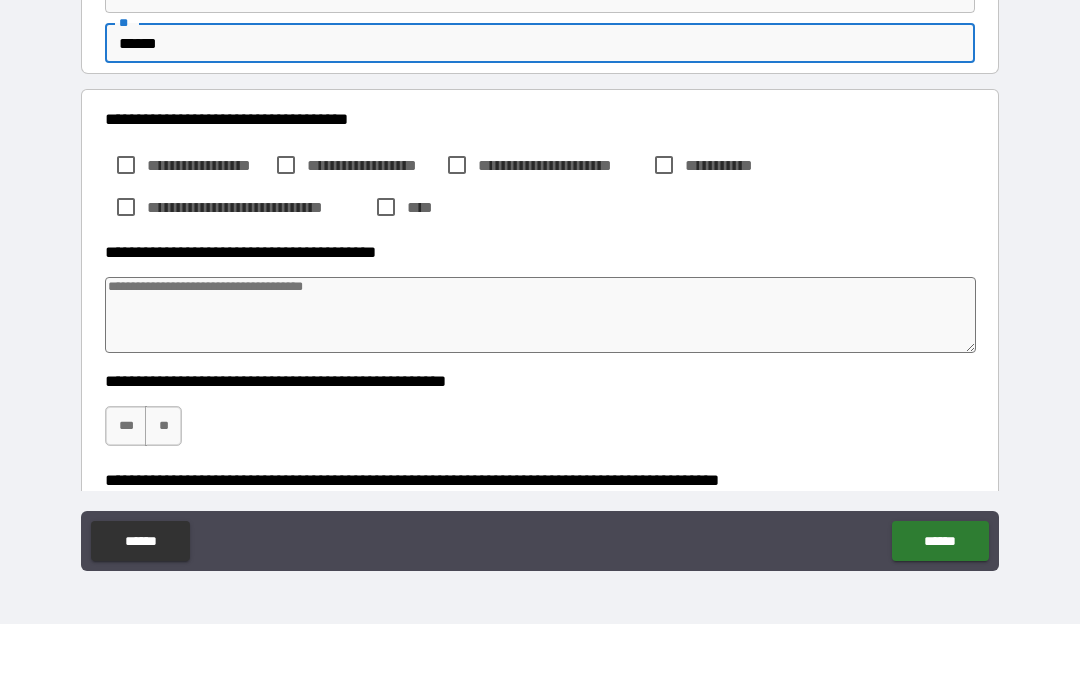 type on "******" 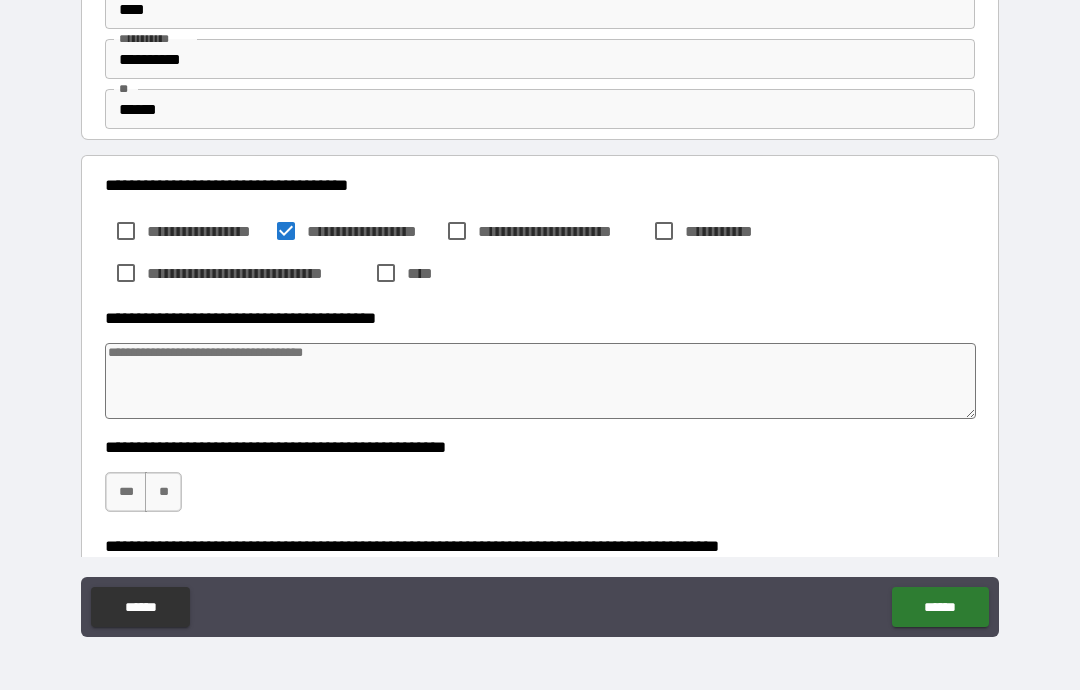 type on "*" 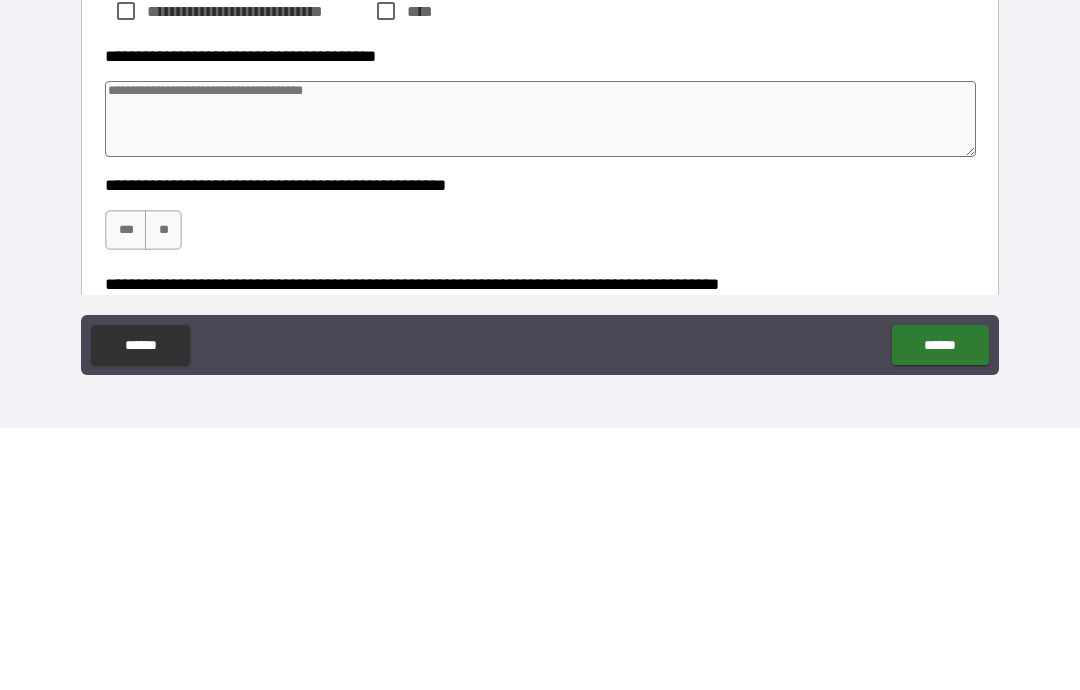 type on "*" 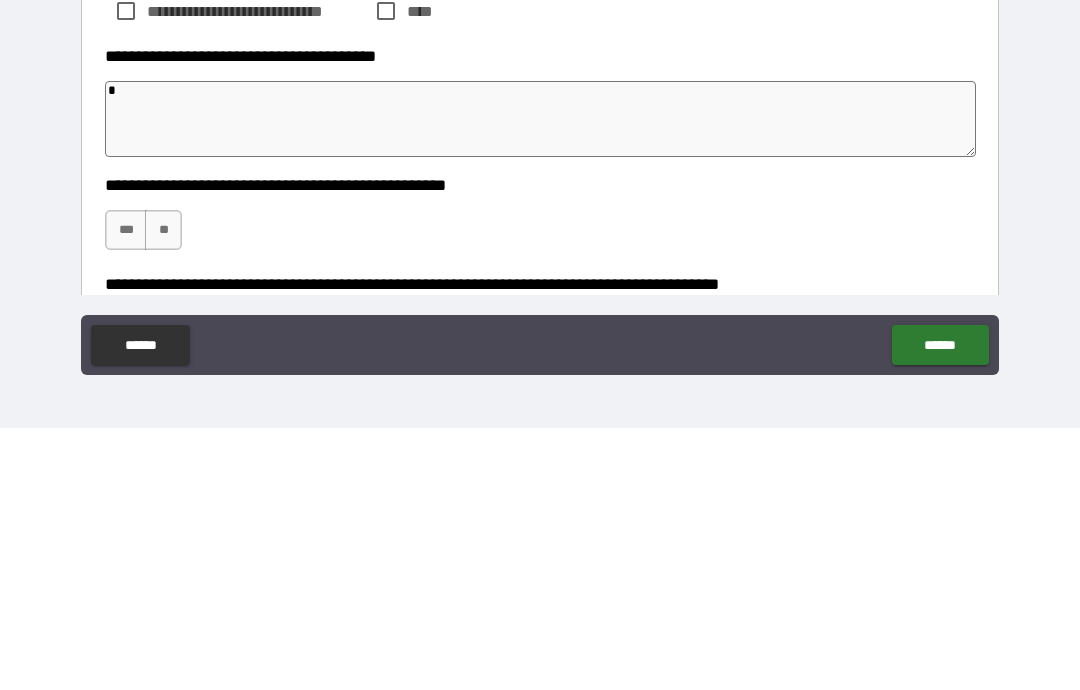 type on "*" 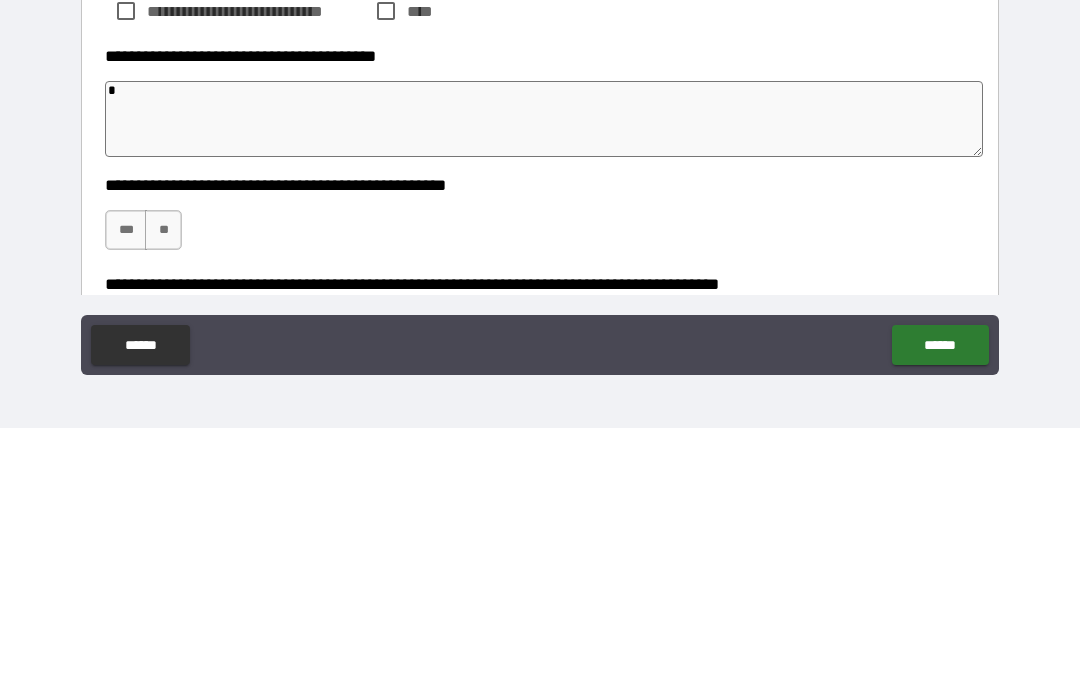 type 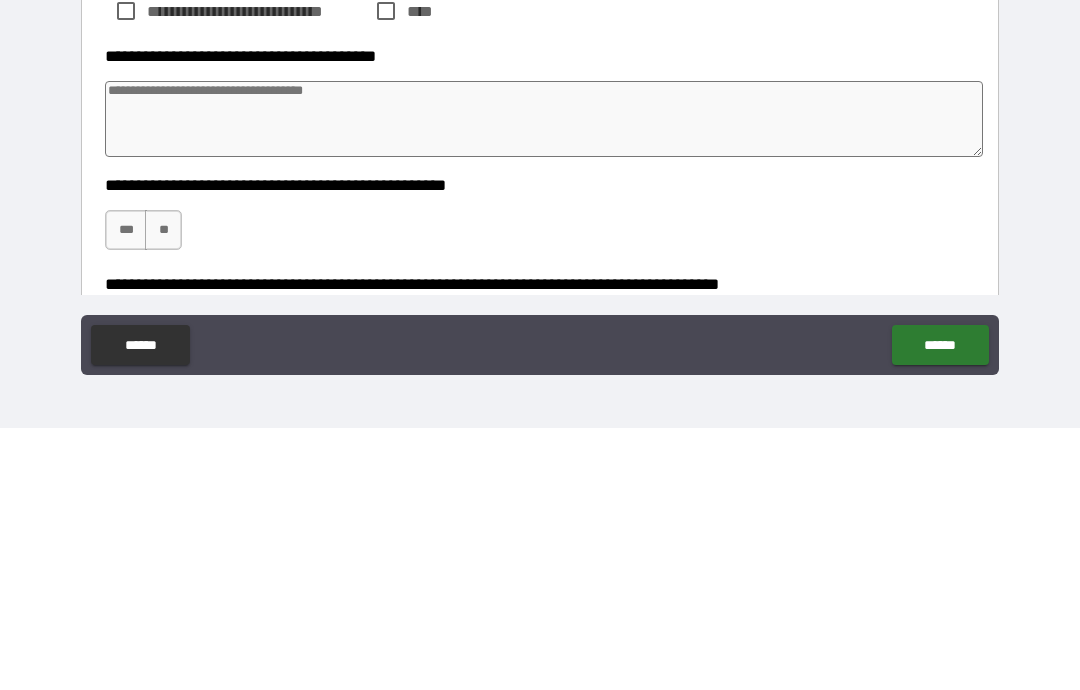 type on "*" 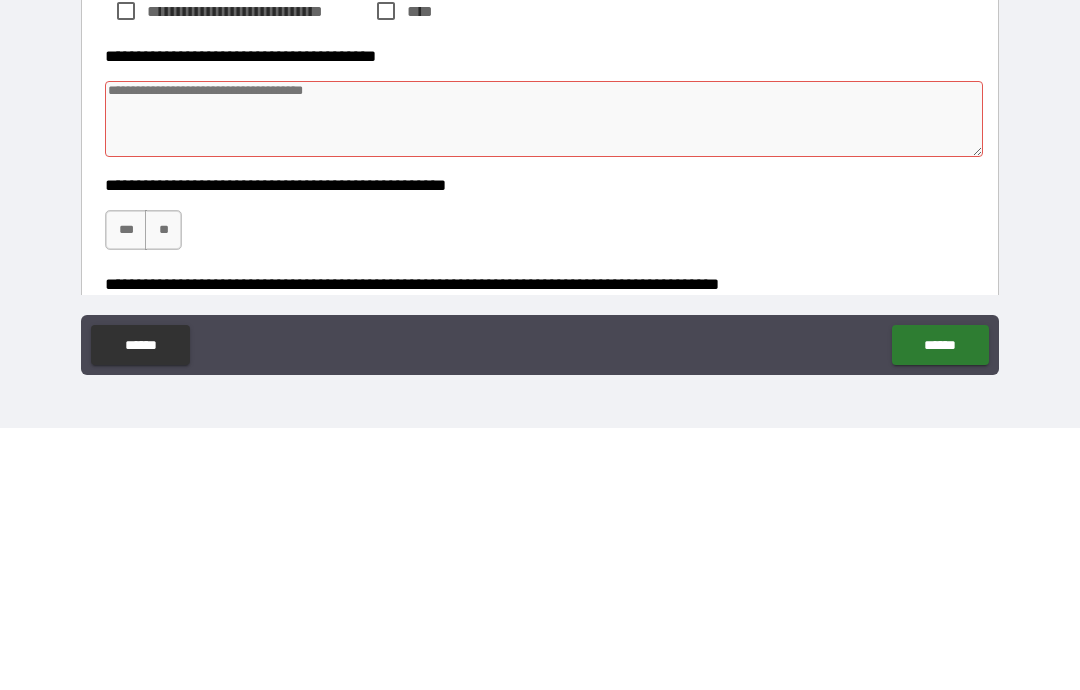 type on "*" 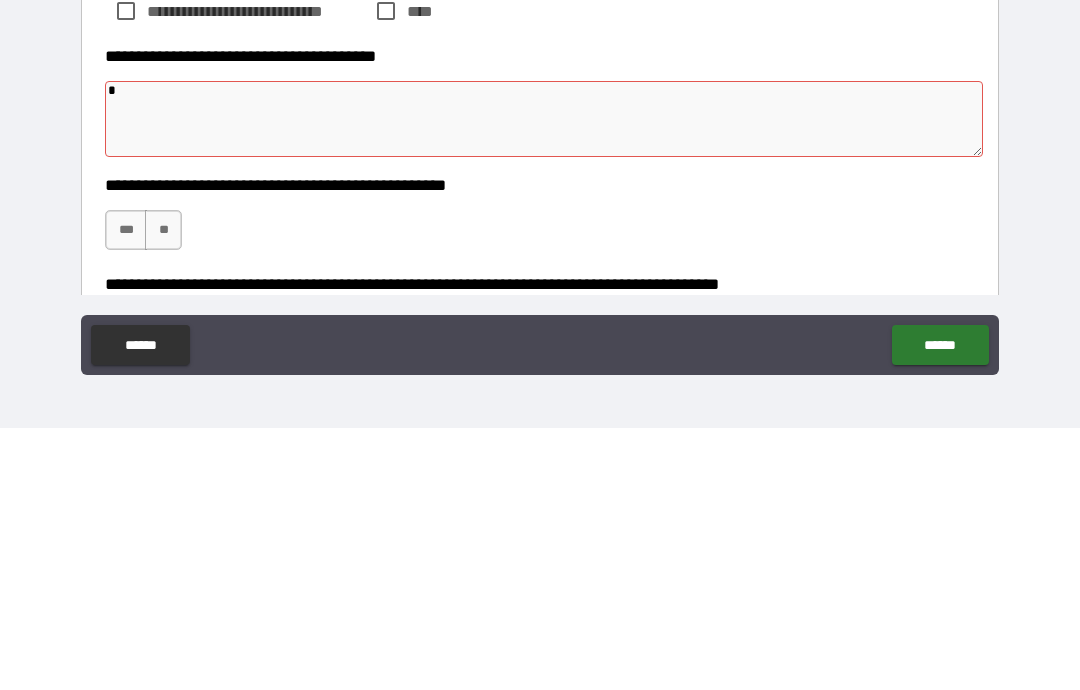 type on "*" 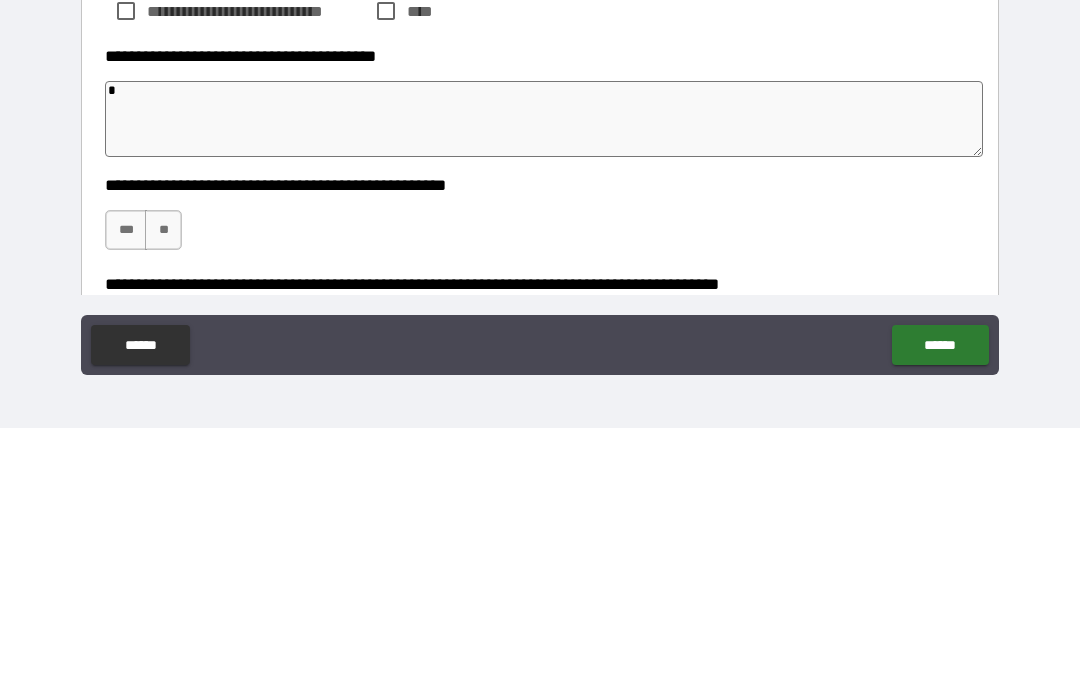 type on "*" 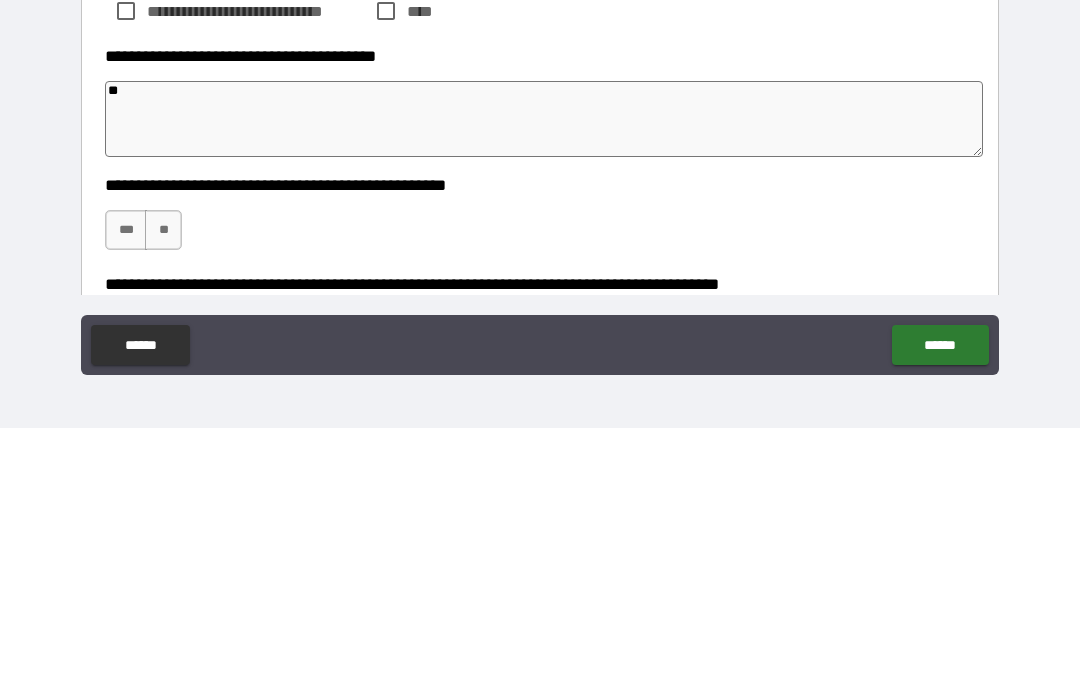 type on "*" 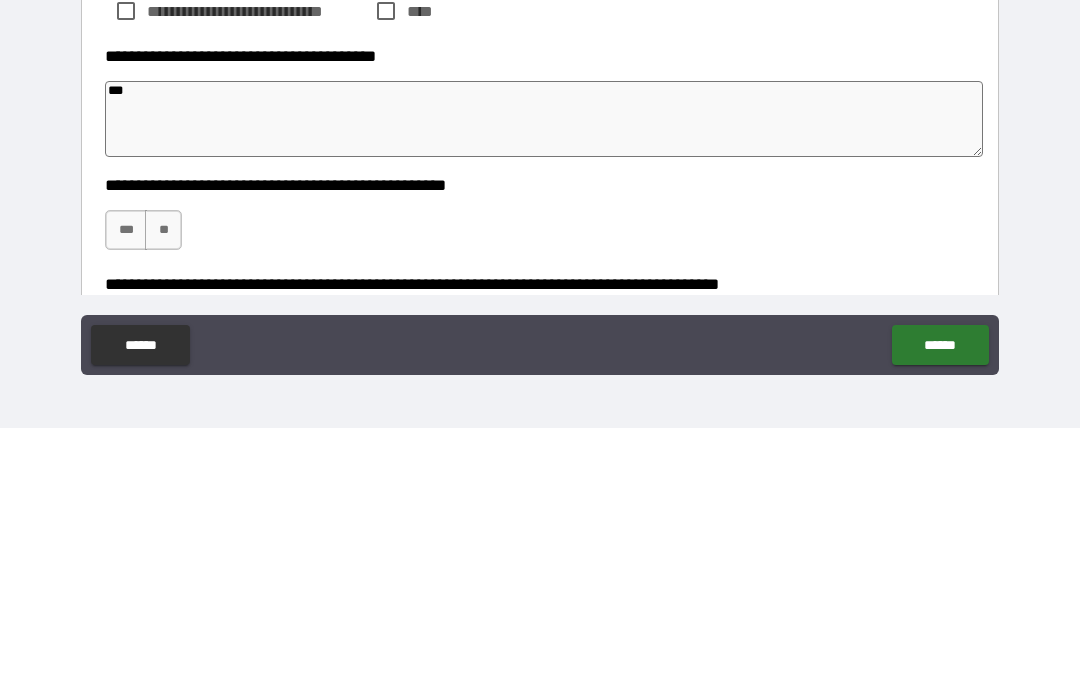 type on "*" 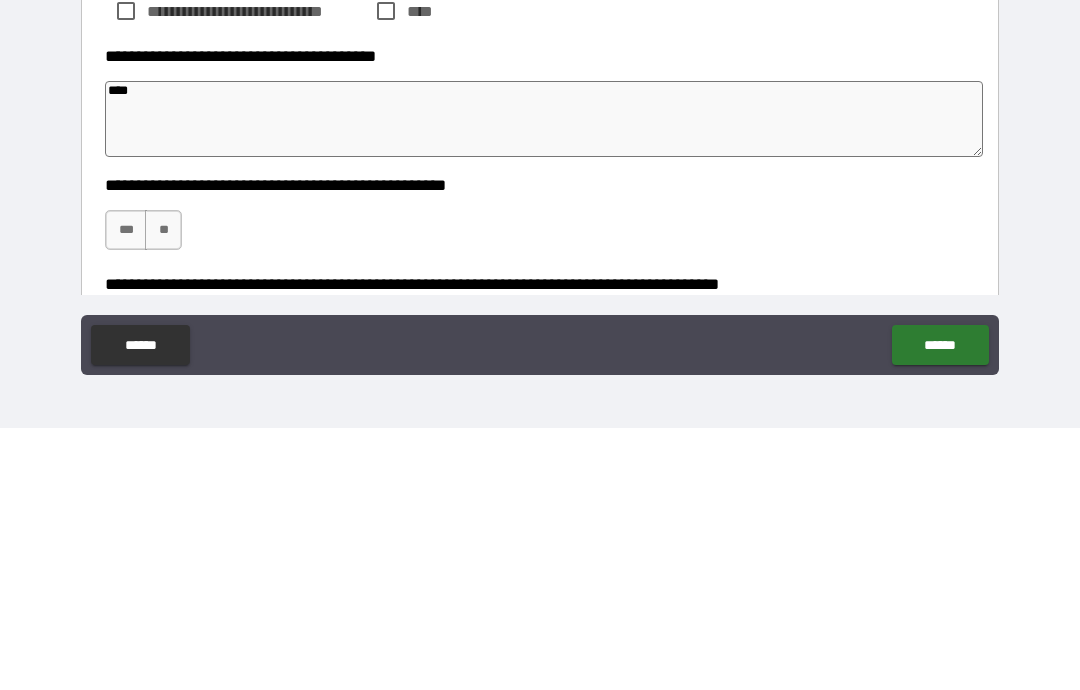 type on "*" 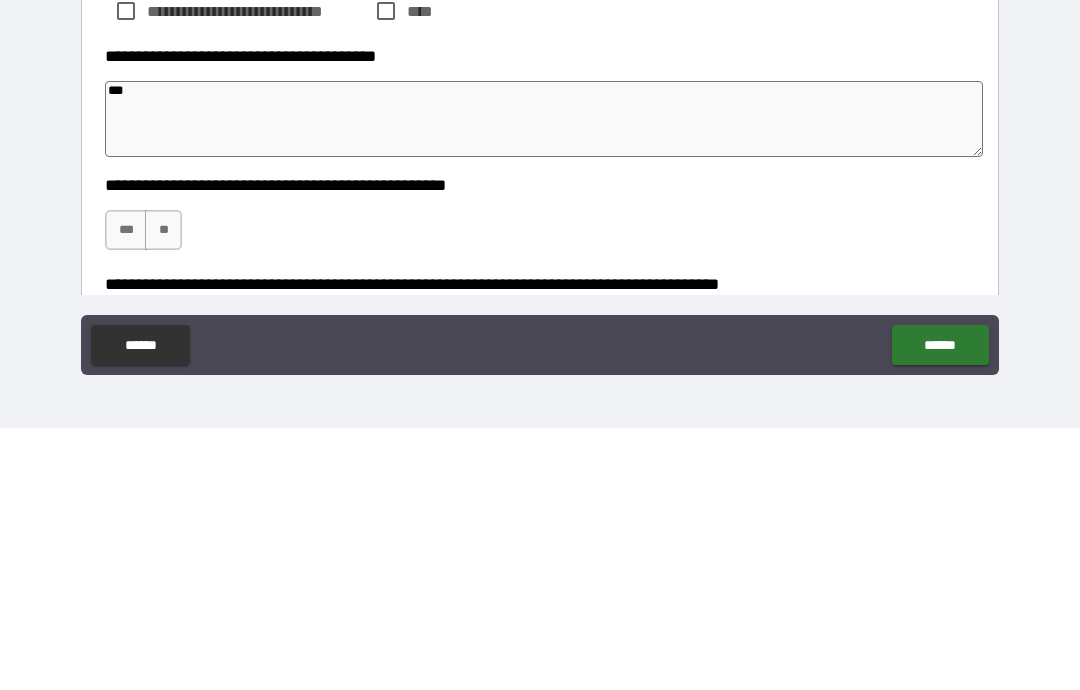 type on "*" 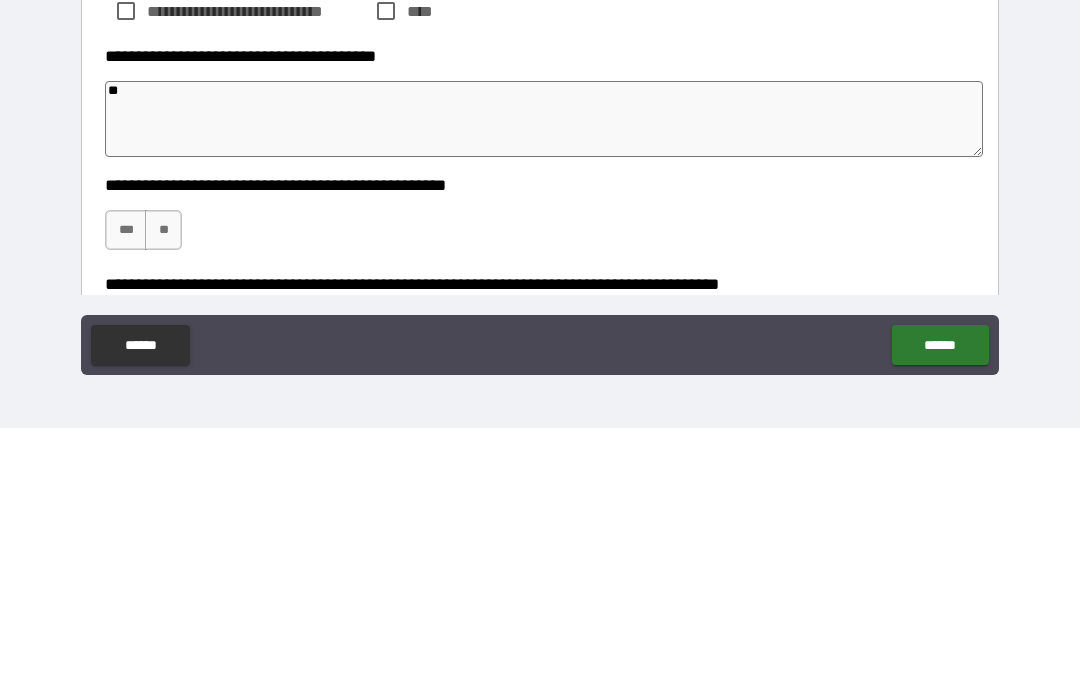 type on "*" 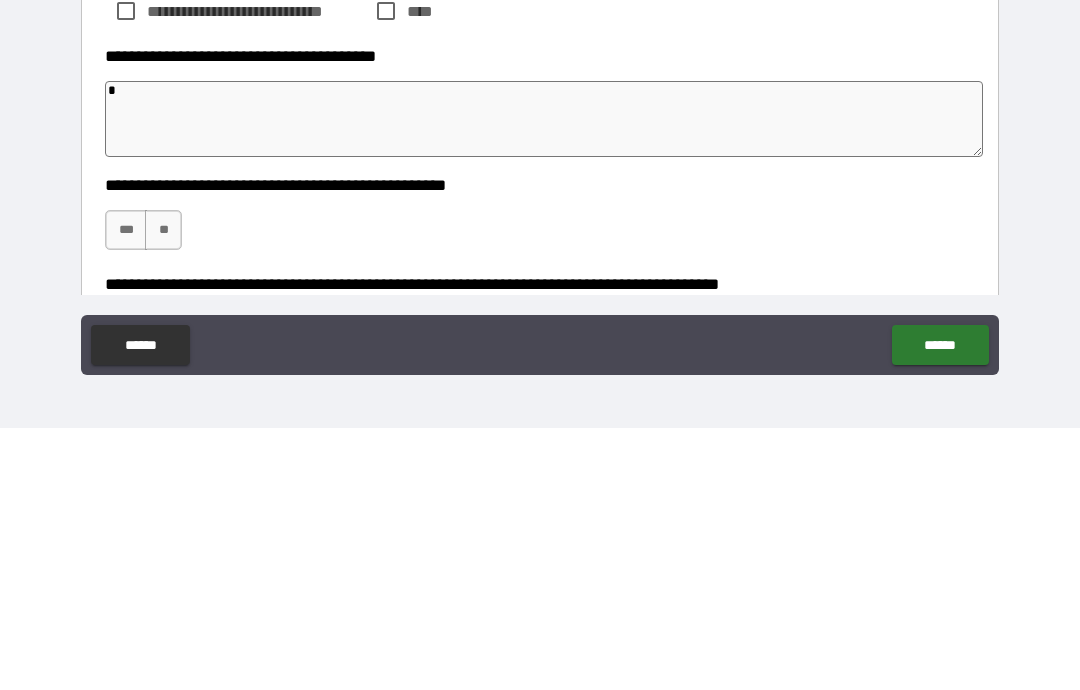 type on "*" 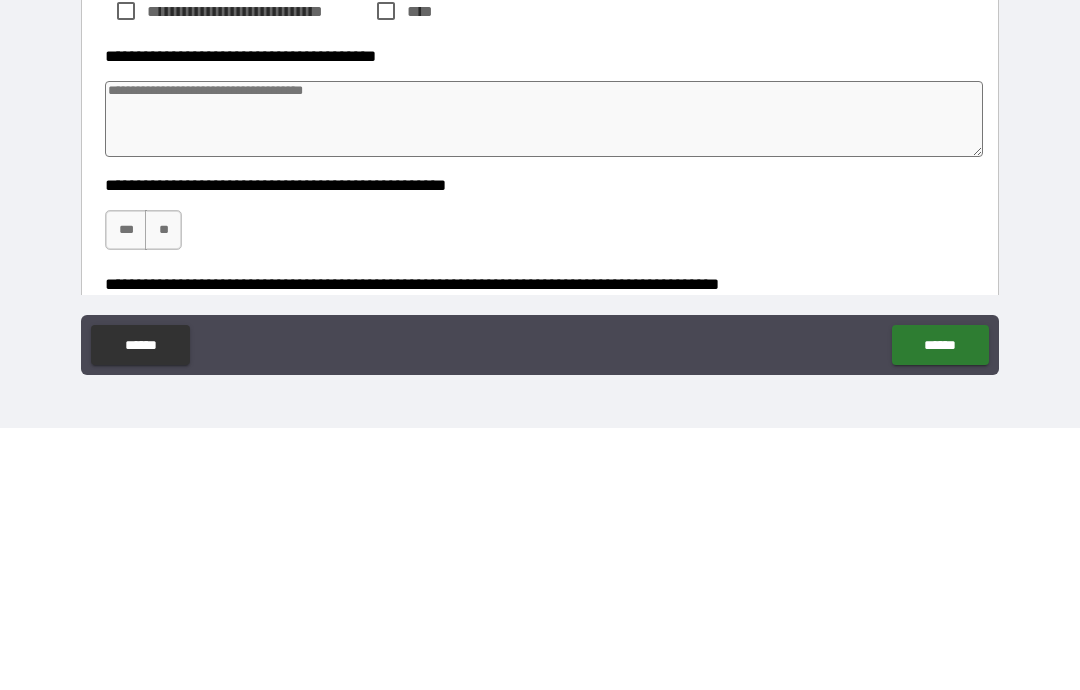 type on "*" 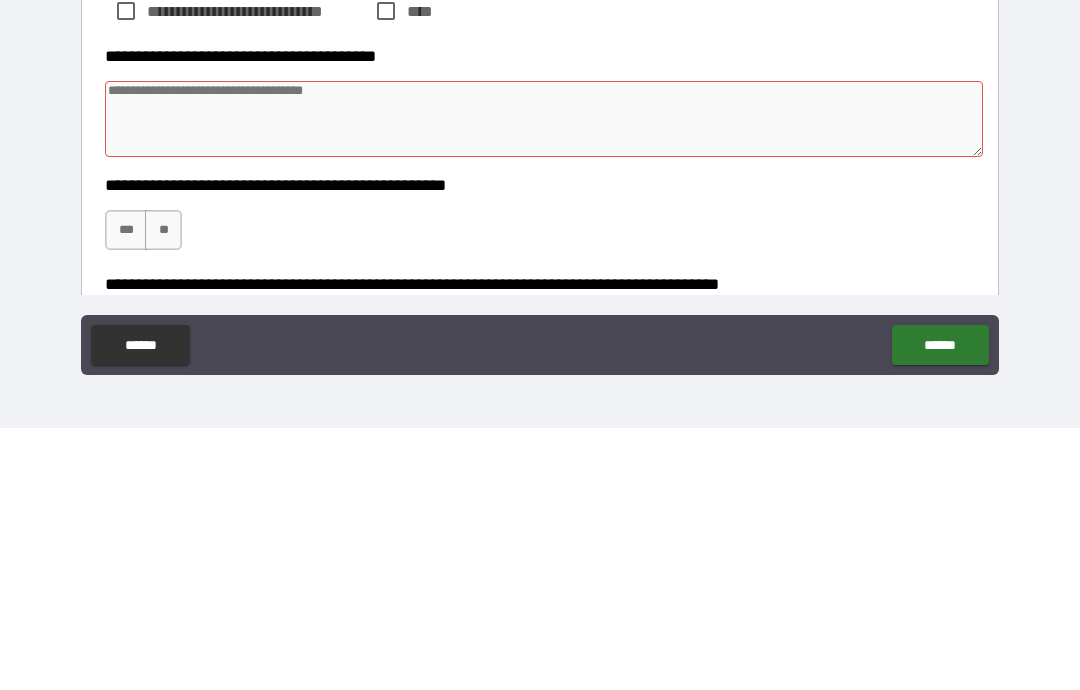 type on "*" 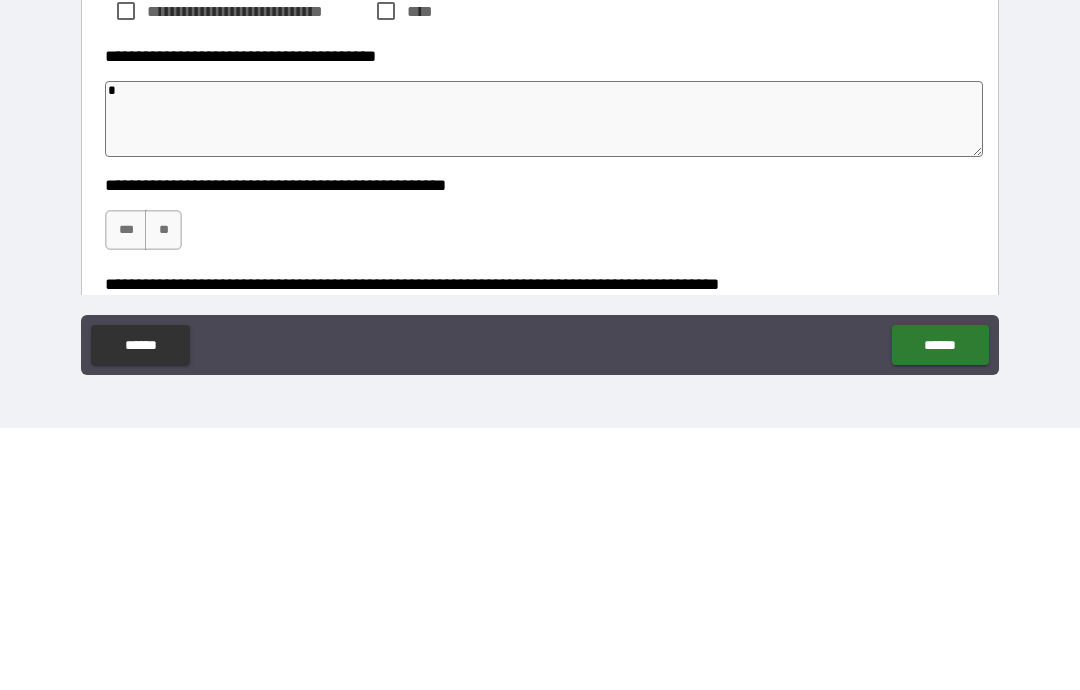 type on "**" 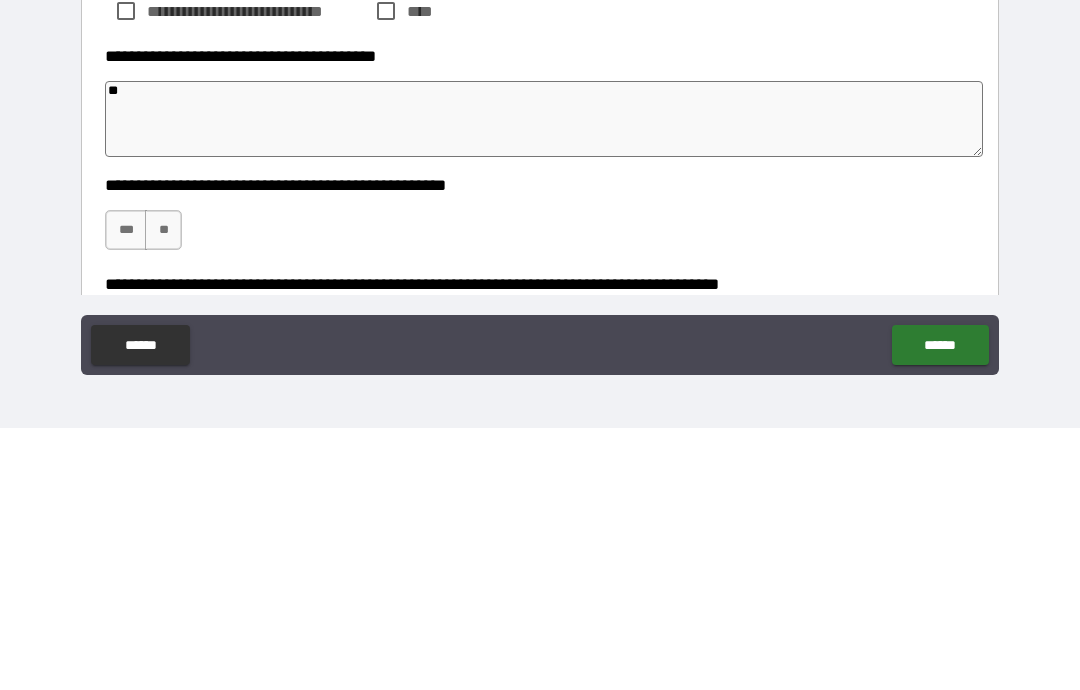 type on "*" 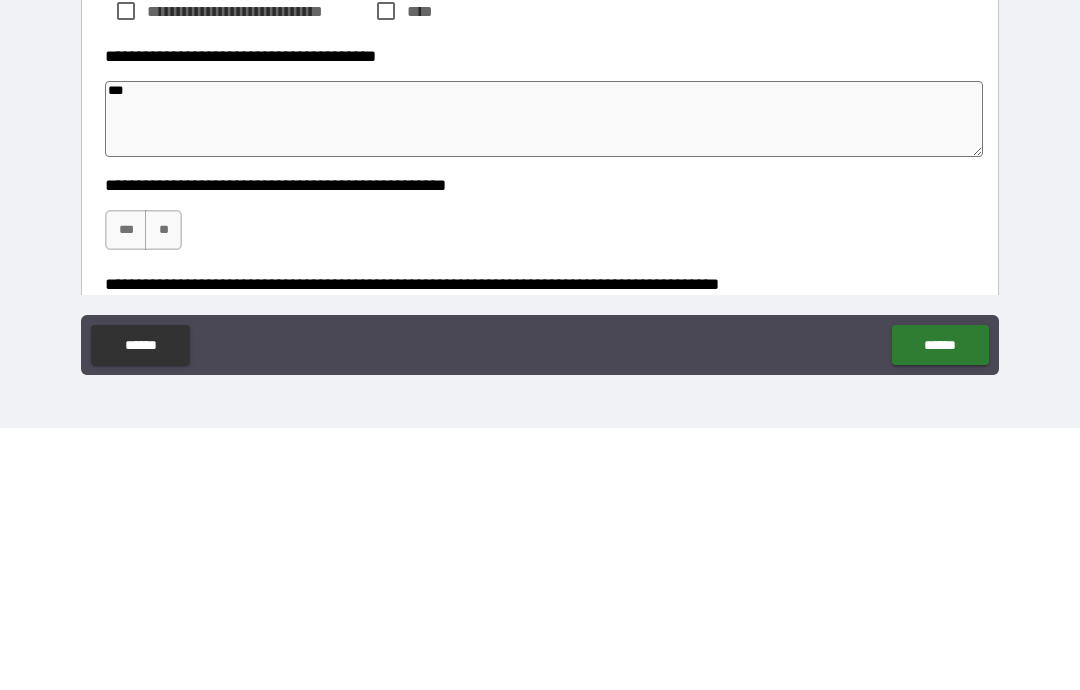 type on "*" 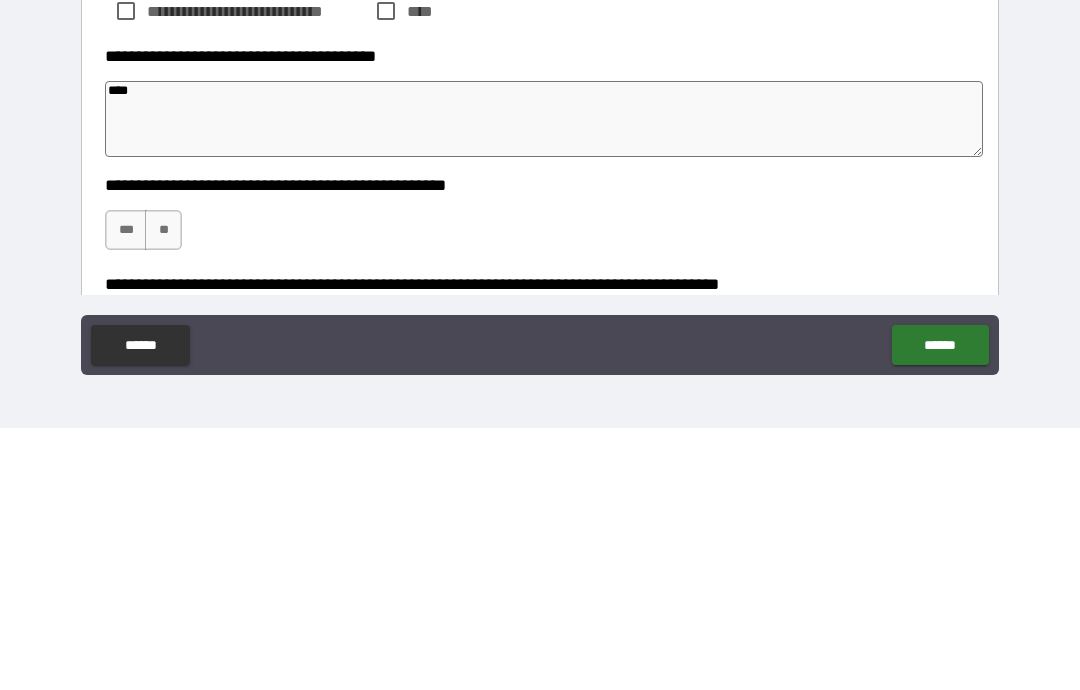 type on "*" 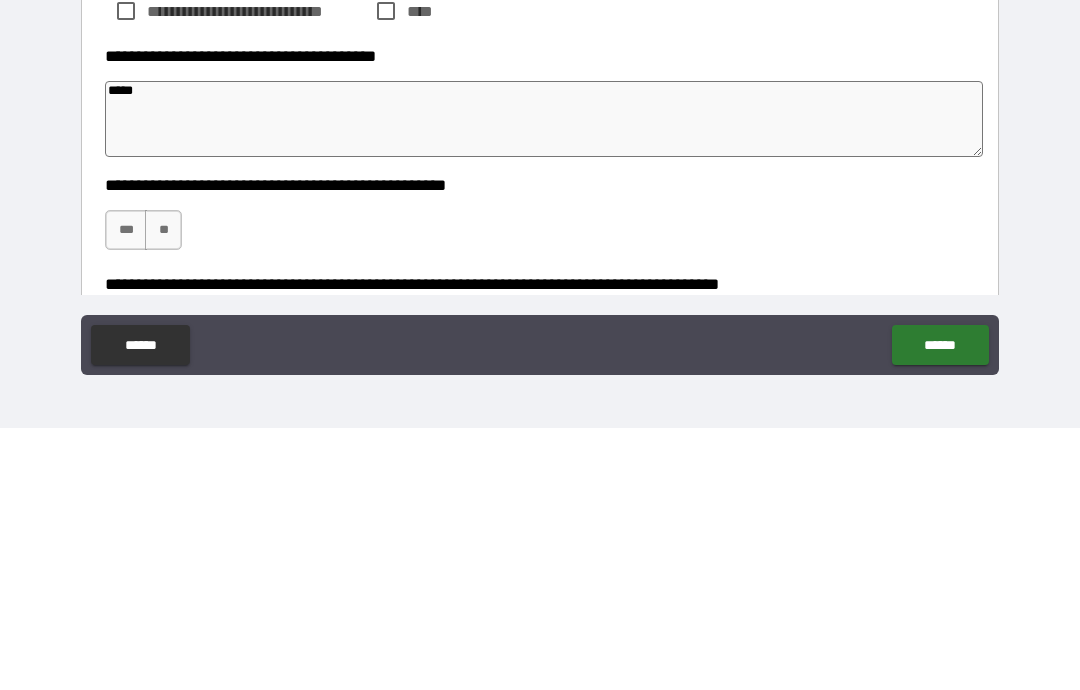 type on "*" 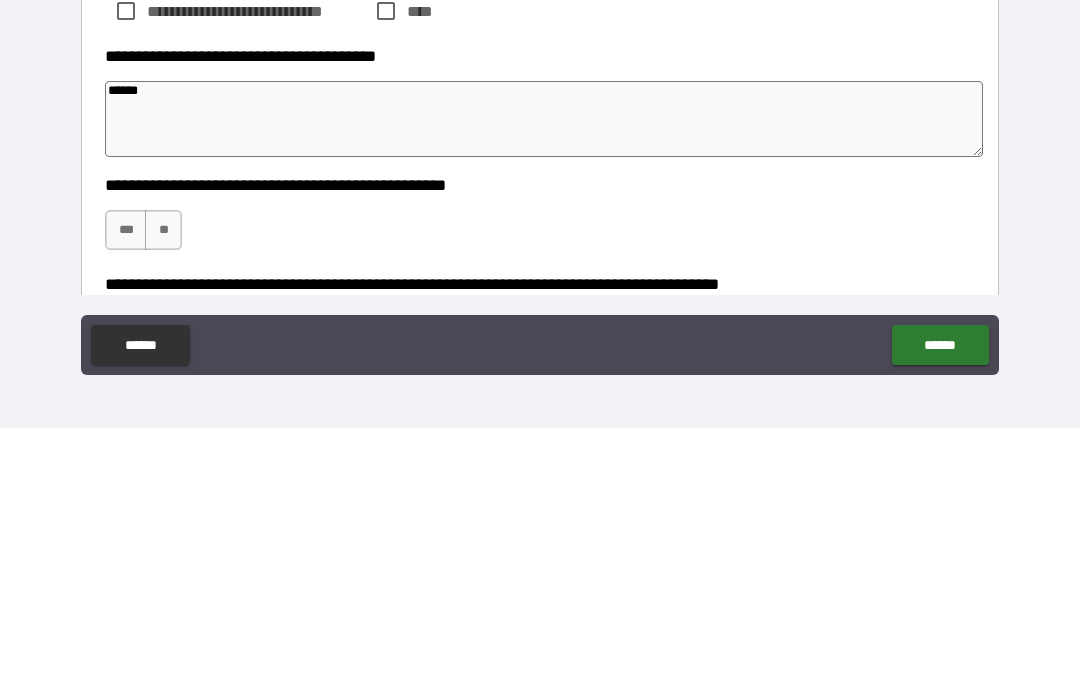 type on "*" 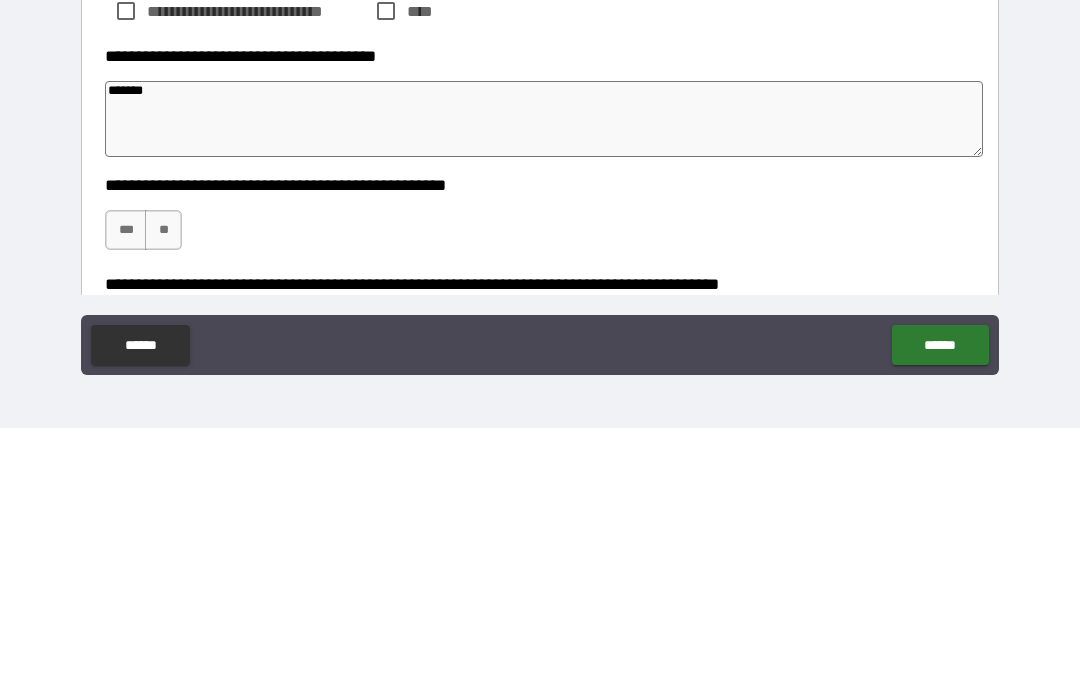 type on "*" 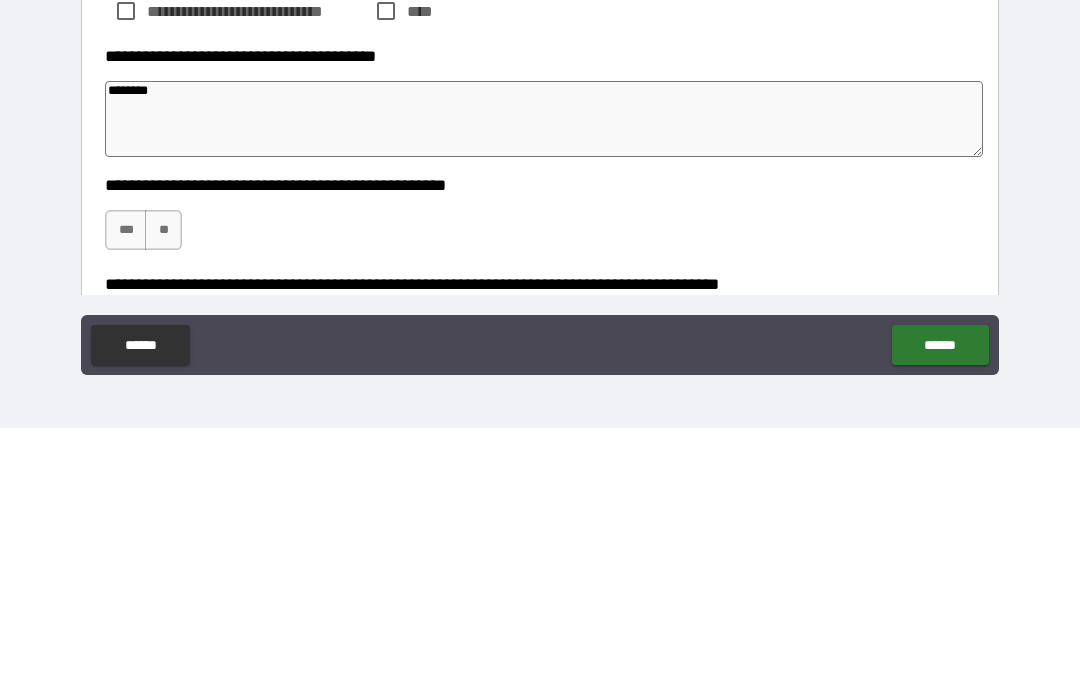 type on "*" 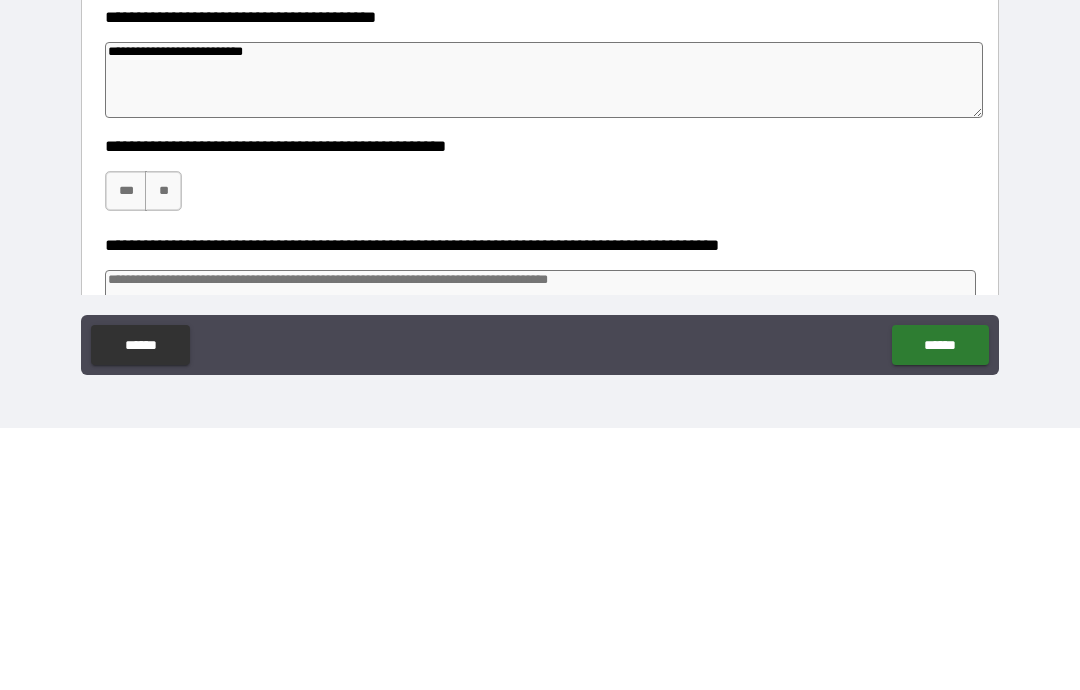 scroll, scrollTop: 116, scrollLeft: 0, axis: vertical 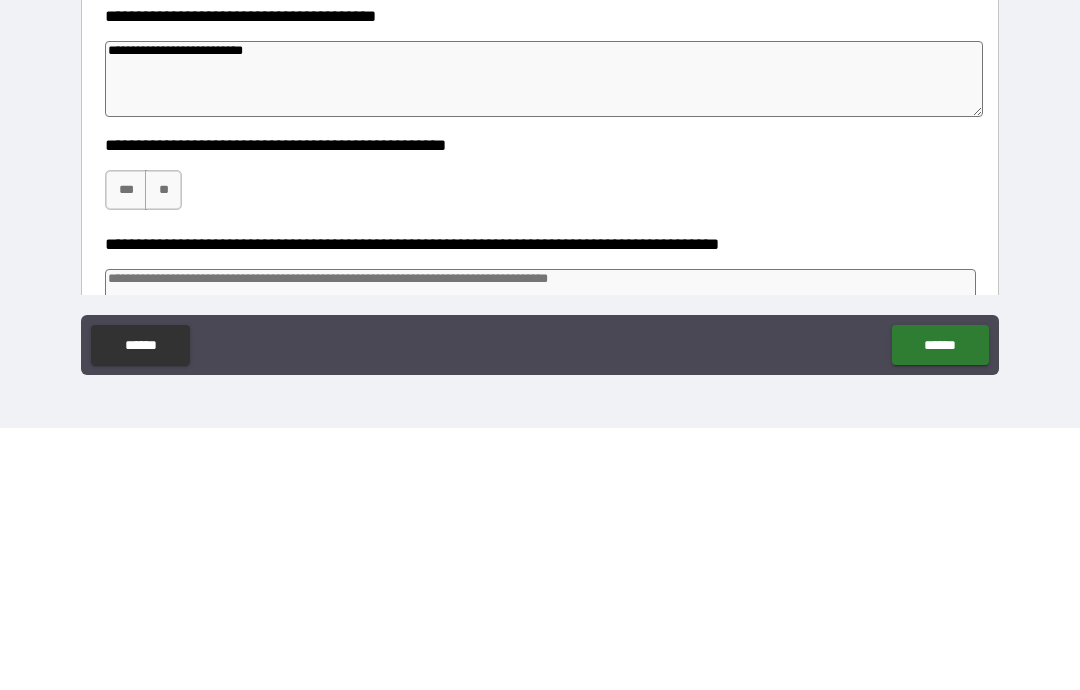 click on "**" at bounding box center [163, 452] 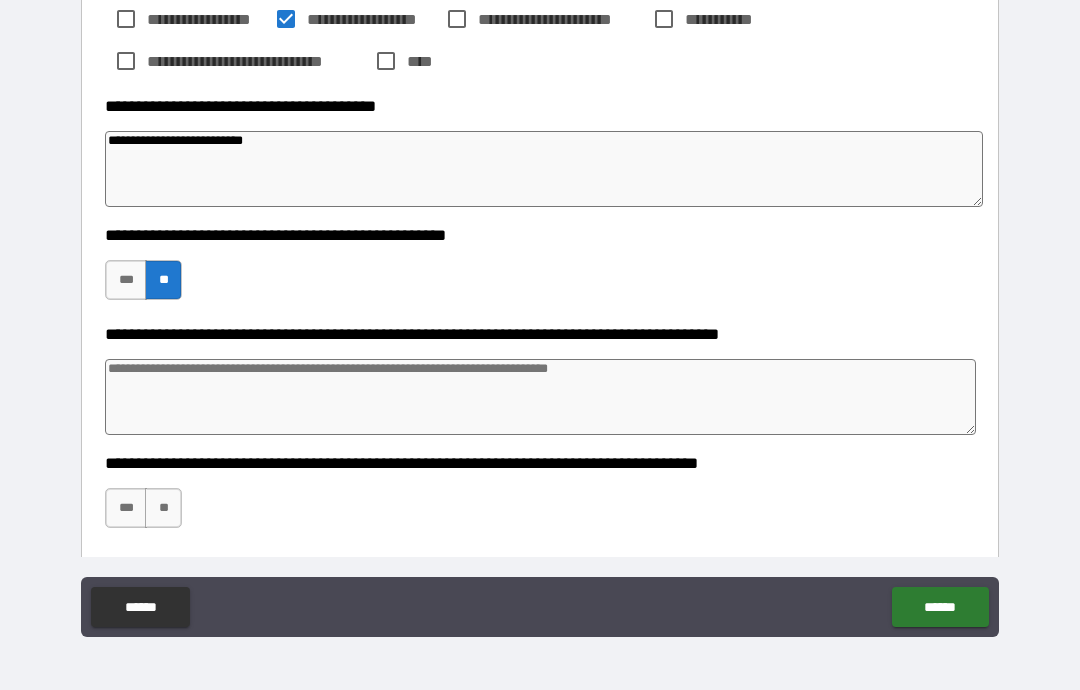scroll, scrollTop: 291, scrollLeft: 0, axis: vertical 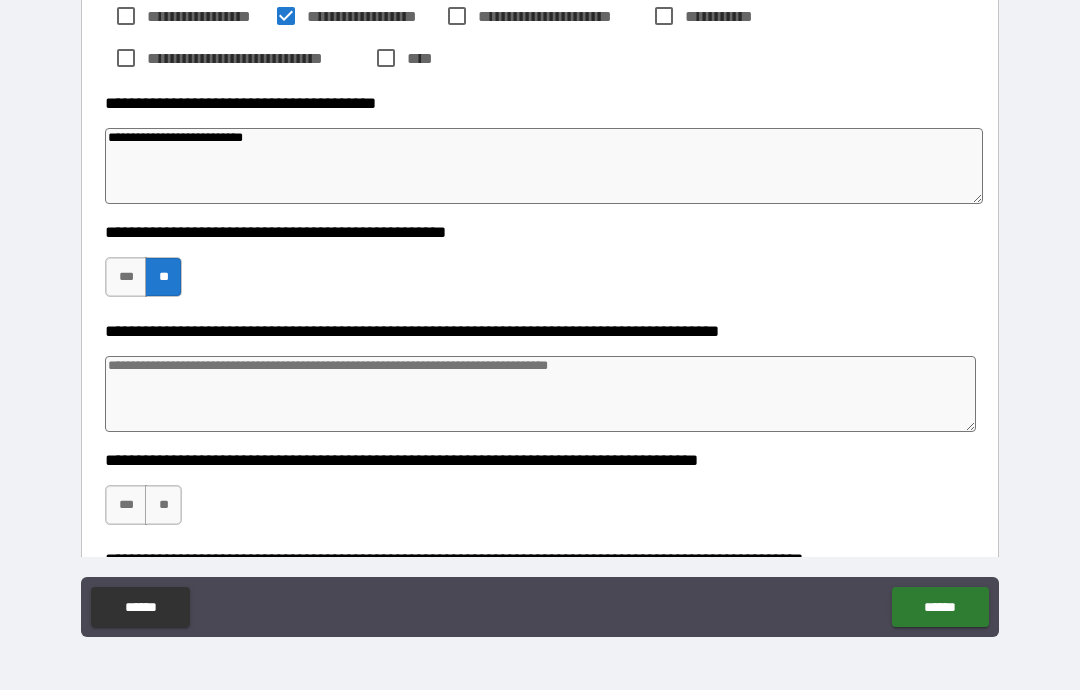 click on "**" at bounding box center (163, 505) 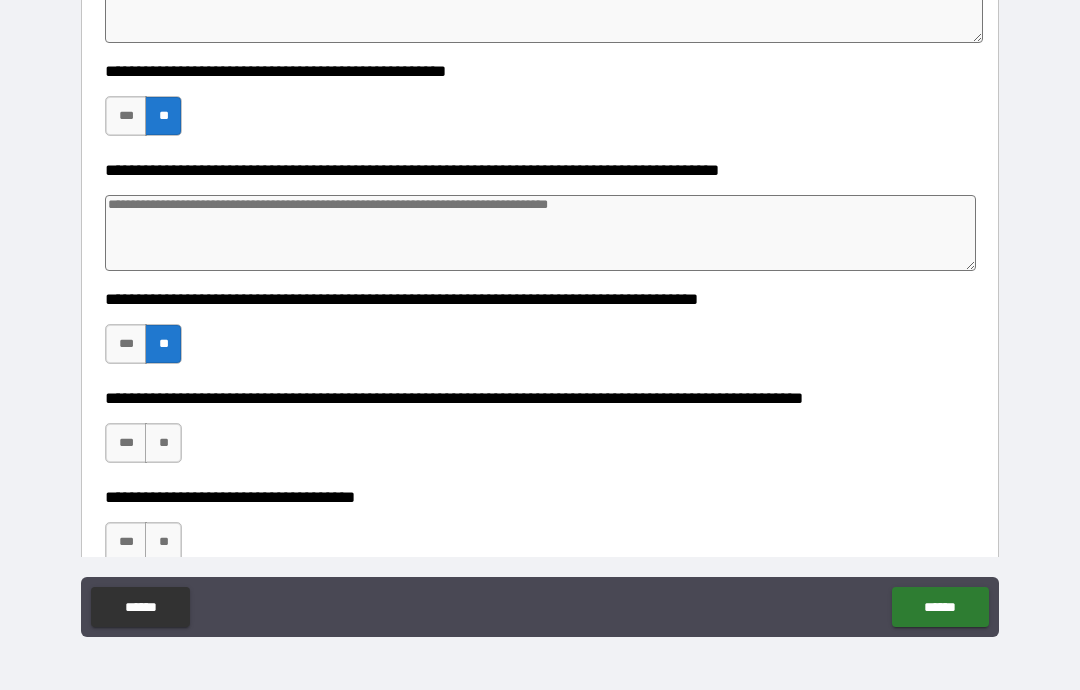 scroll, scrollTop: 455, scrollLeft: 0, axis: vertical 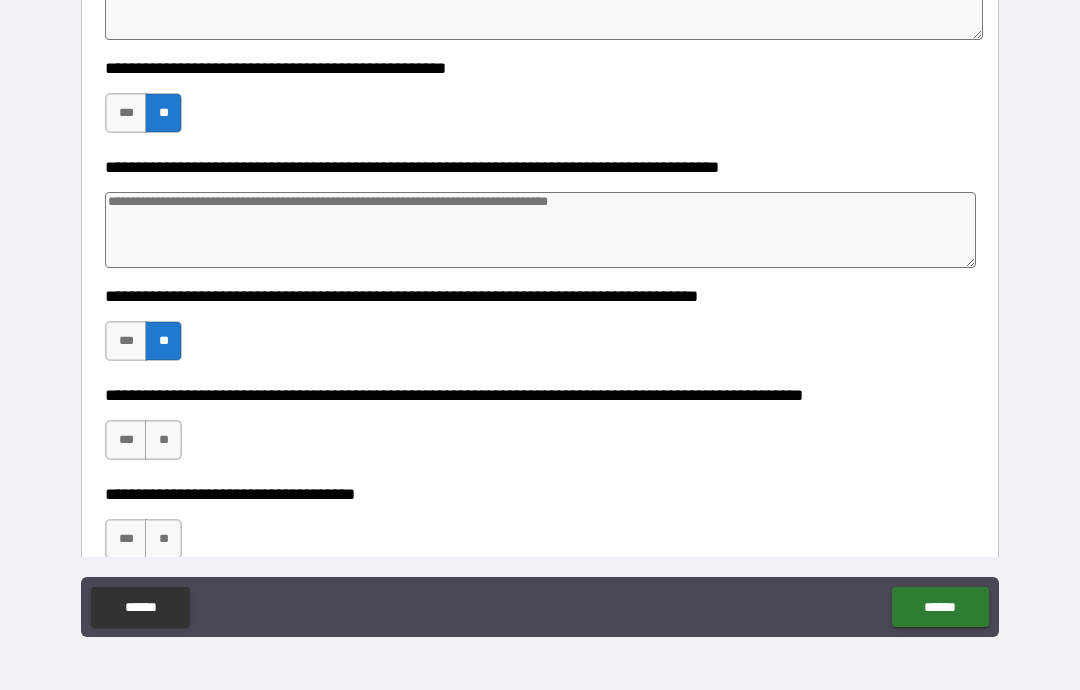 click on "***" at bounding box center [126, 440] 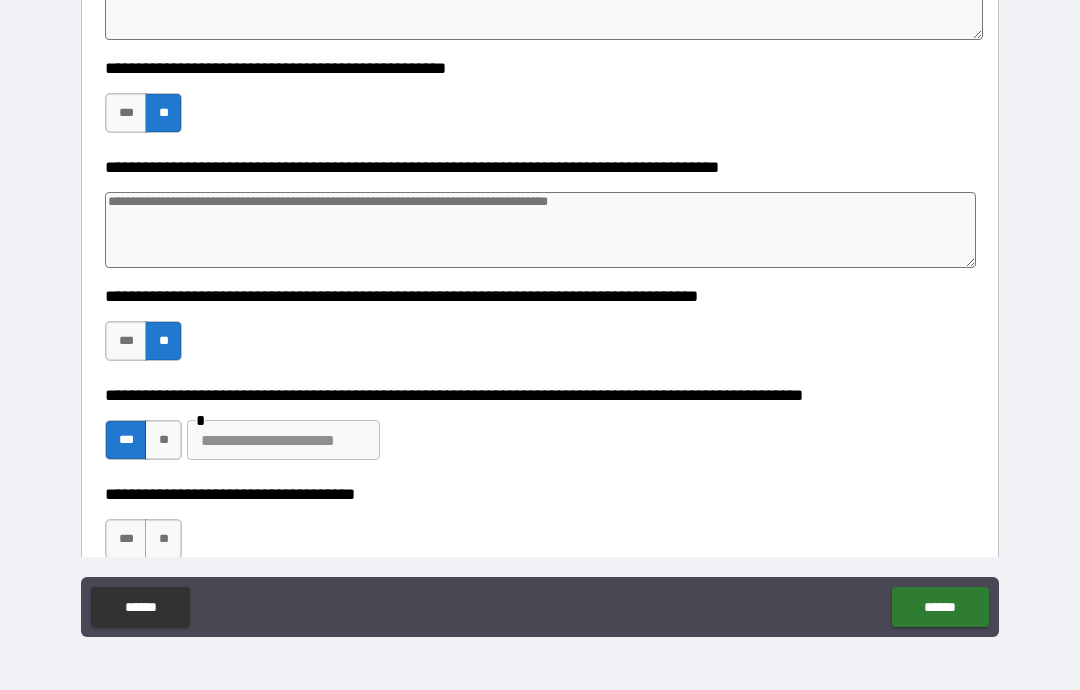 click at bounding box center [283, 440] 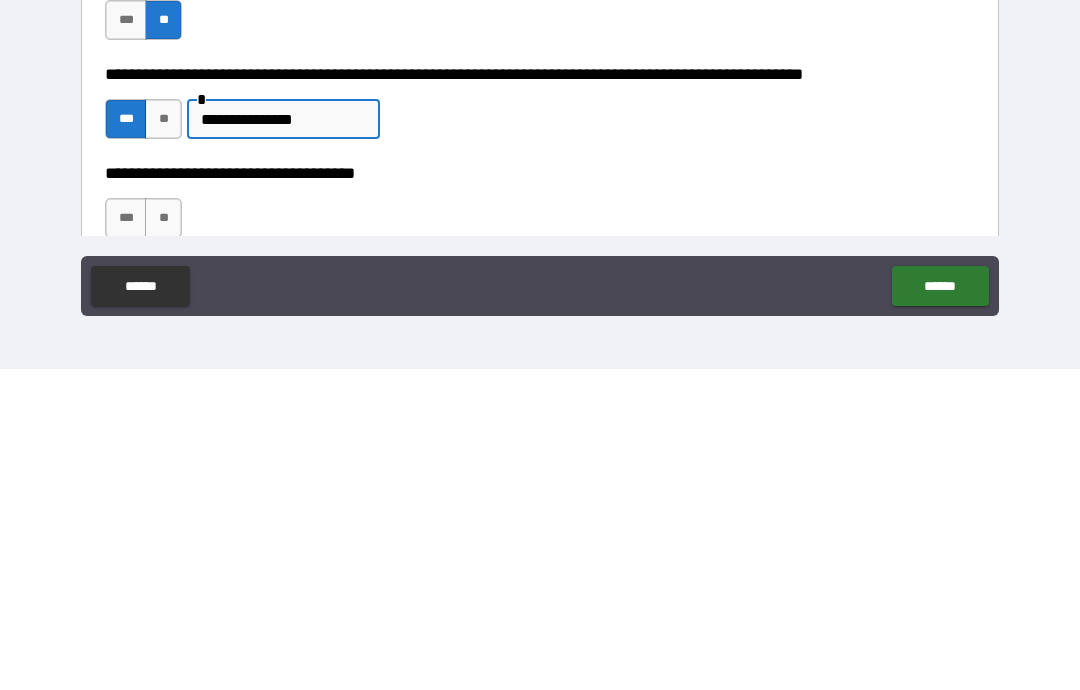 scroll, scrollTop: 491, scrollLeft: 0, axis: vertical 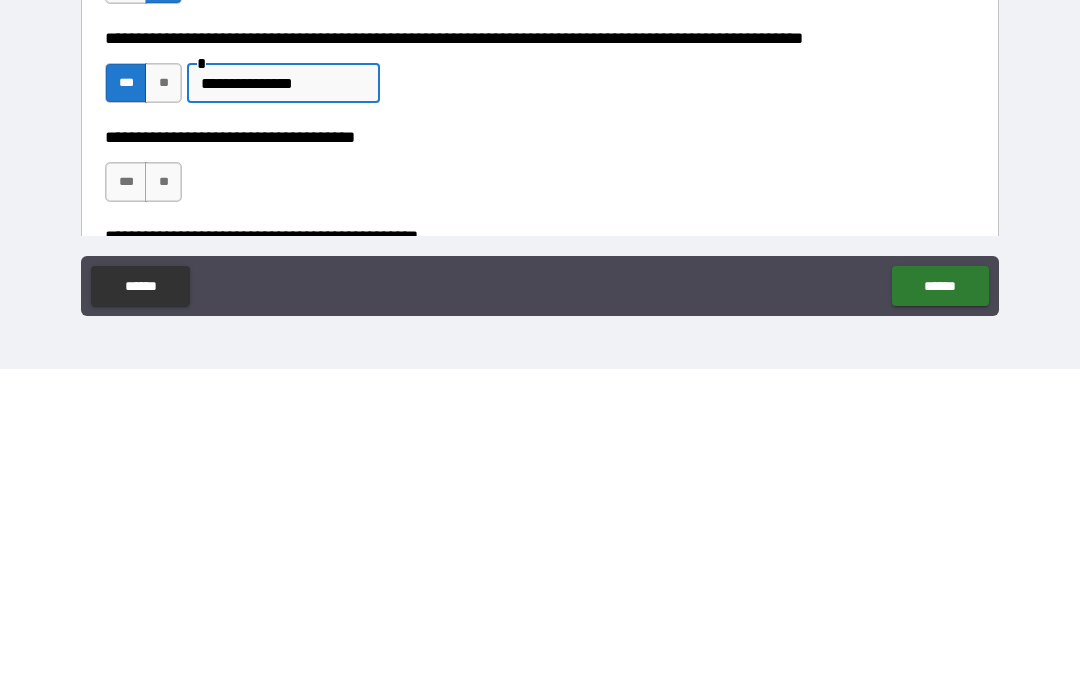 click on "**" at bounding box center [163, 503] 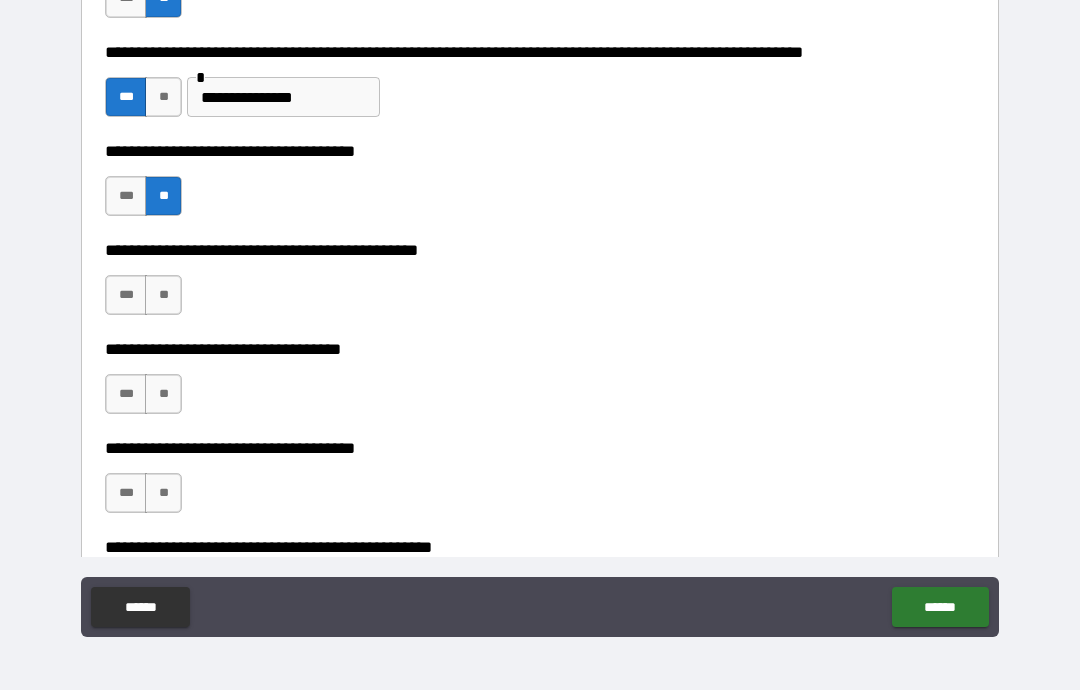 scroll, scrollTop: 802, scrollLeft: 0, axis: vertical 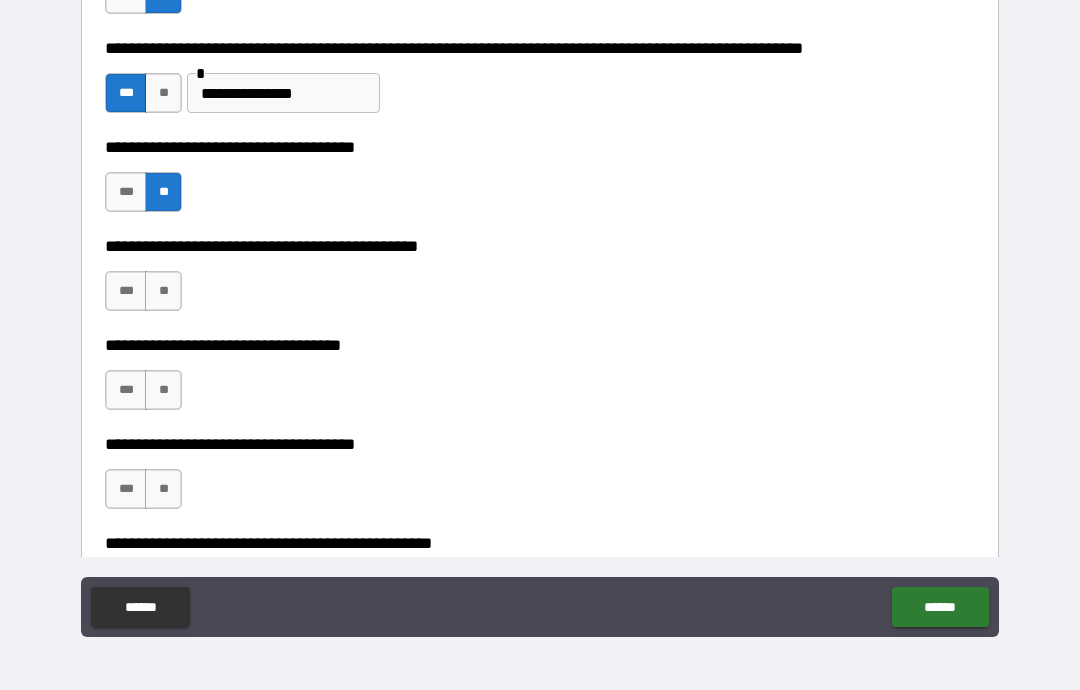 click on "**" at bounding box center (163, 291) 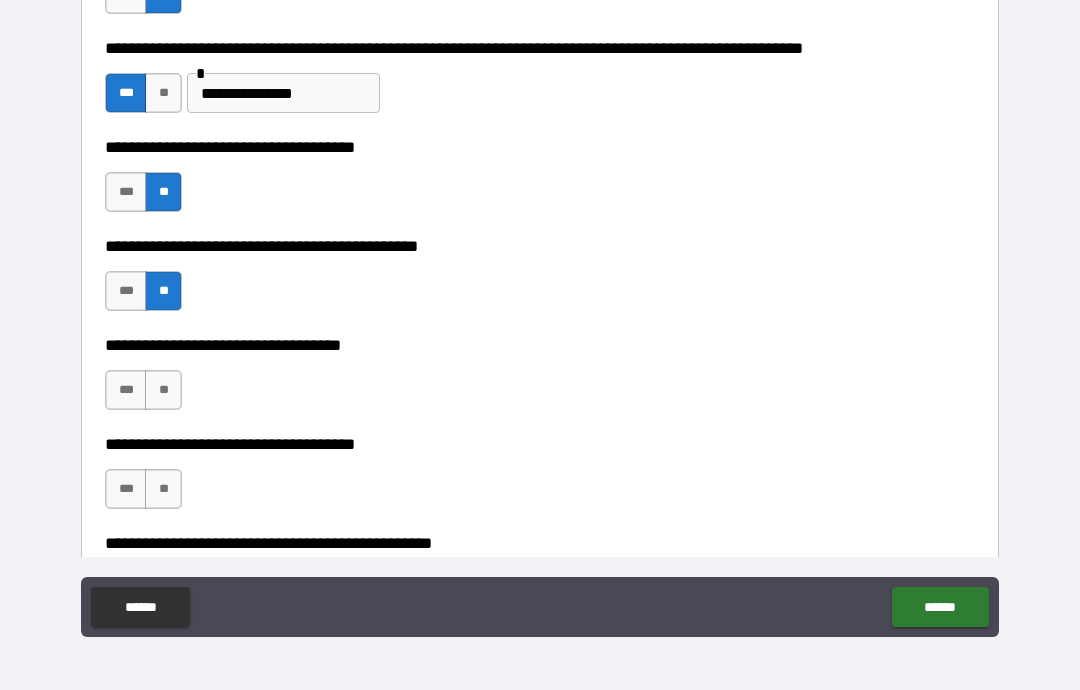 click on "***" at bounding box center [126, 390] 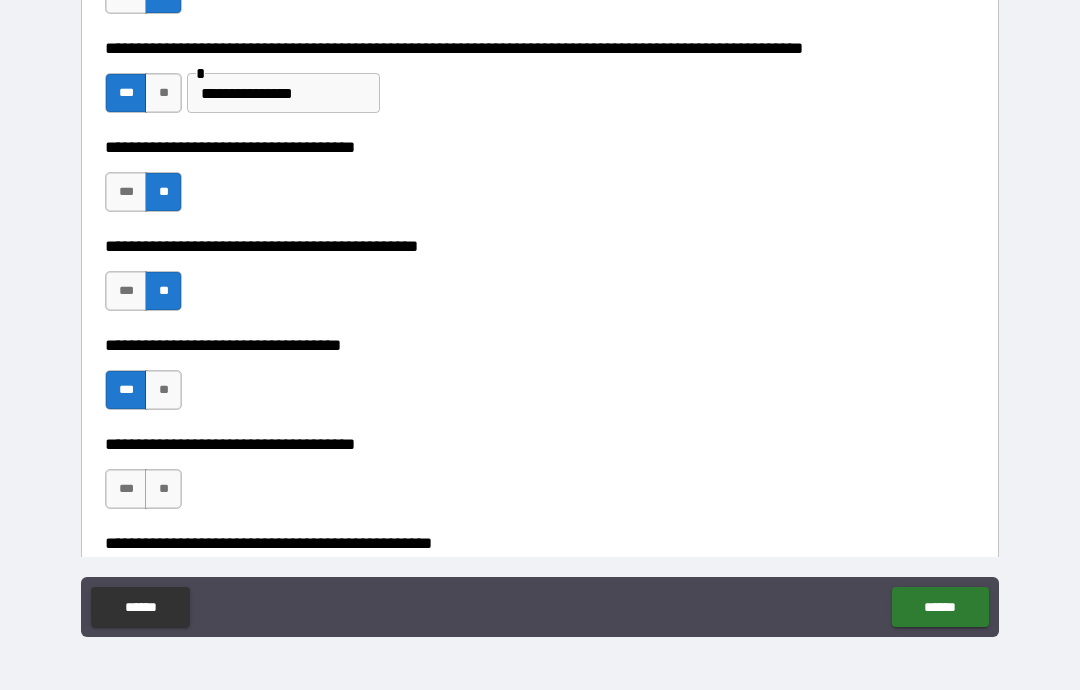 click on "**" at bounding box center (163, 489) 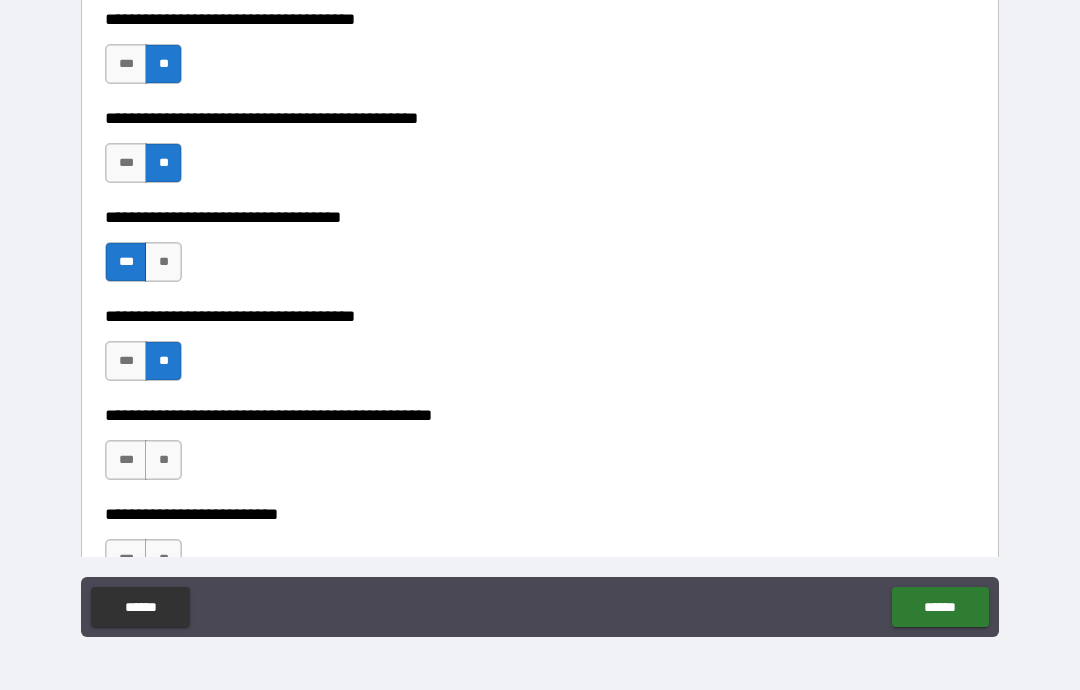 scroll, scrollTop: 948, scrollLeft: 0, axis: vertical 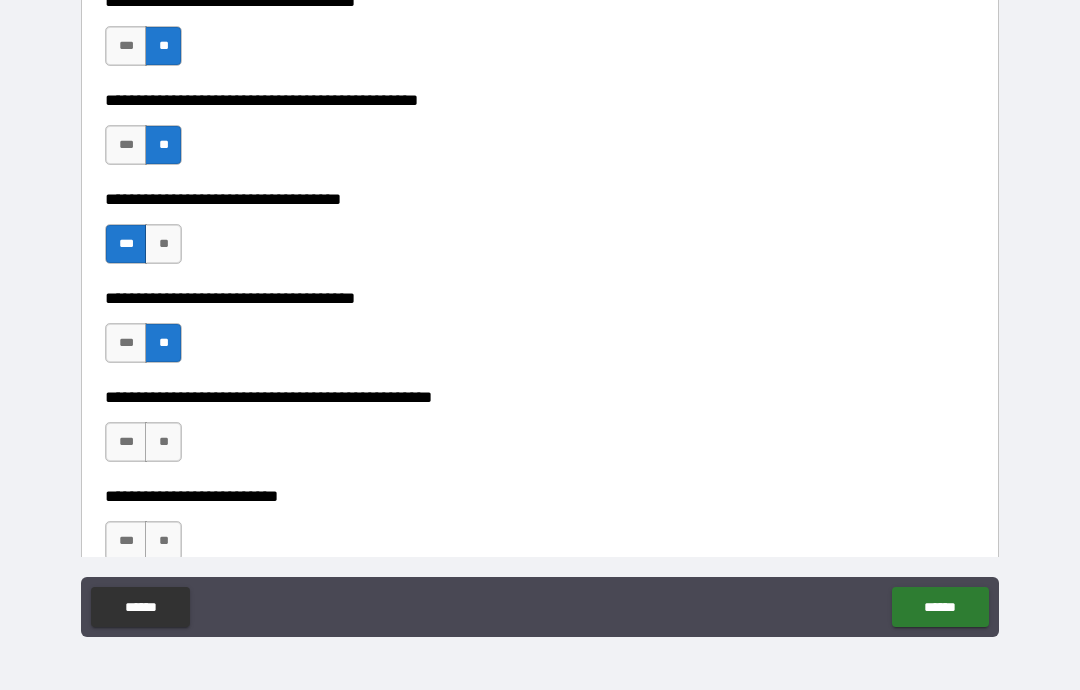 click on "***" at bounding box center (126, 442) 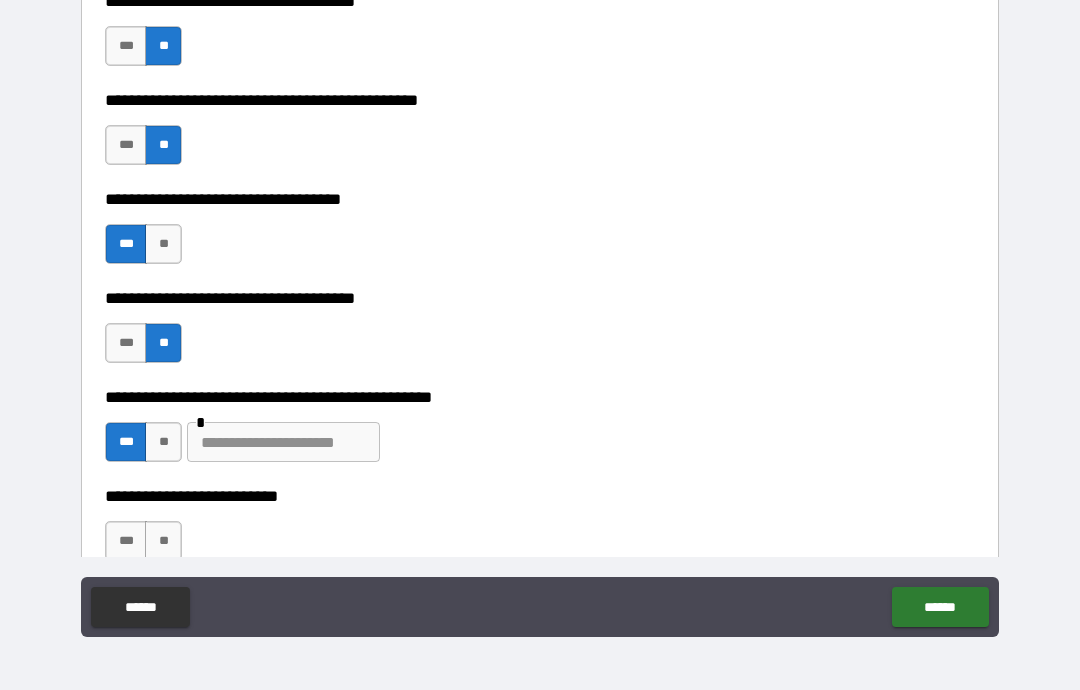 click at bounding box center [283, 442] 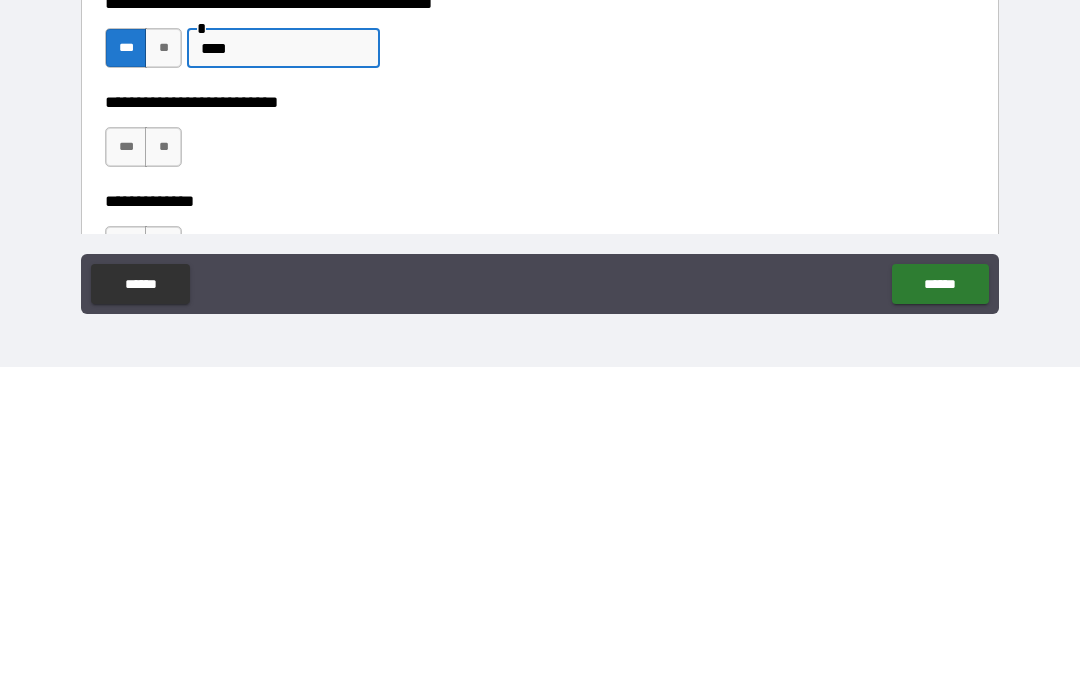 scroll, scrollTop: 1015, scrollLeft: 0, axis: vertical 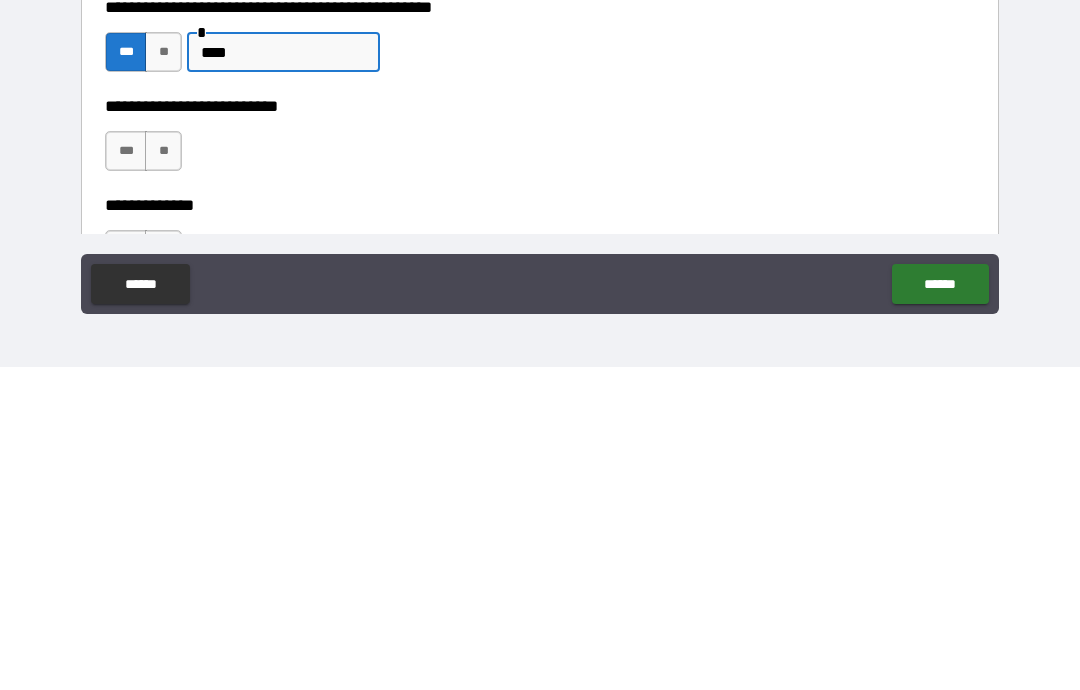 click on "***" at bounding box center (126, 474) 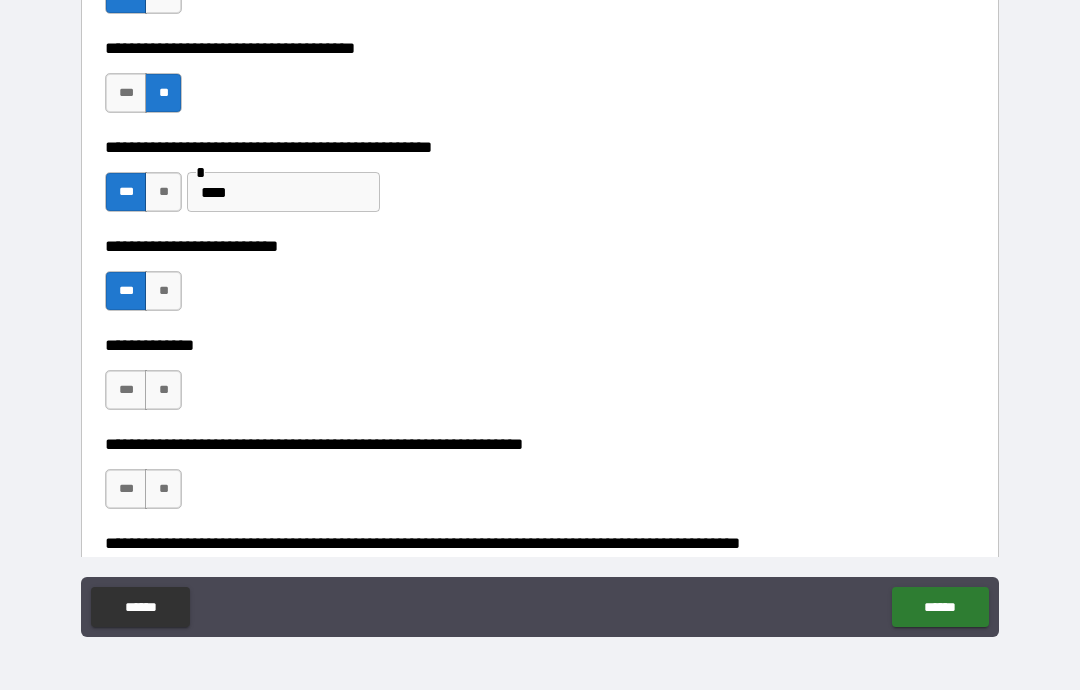 scroll, scrollTop: 1200, scrollLeft: 0, axis: vertical 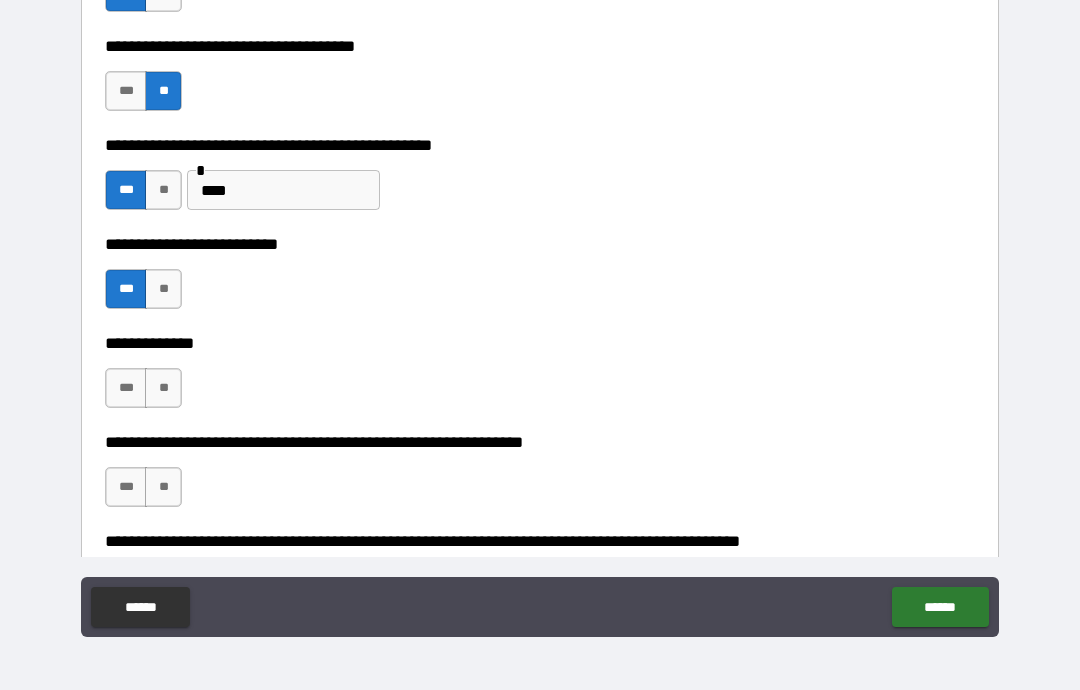 click on "**" at bounding box center (163, 388) 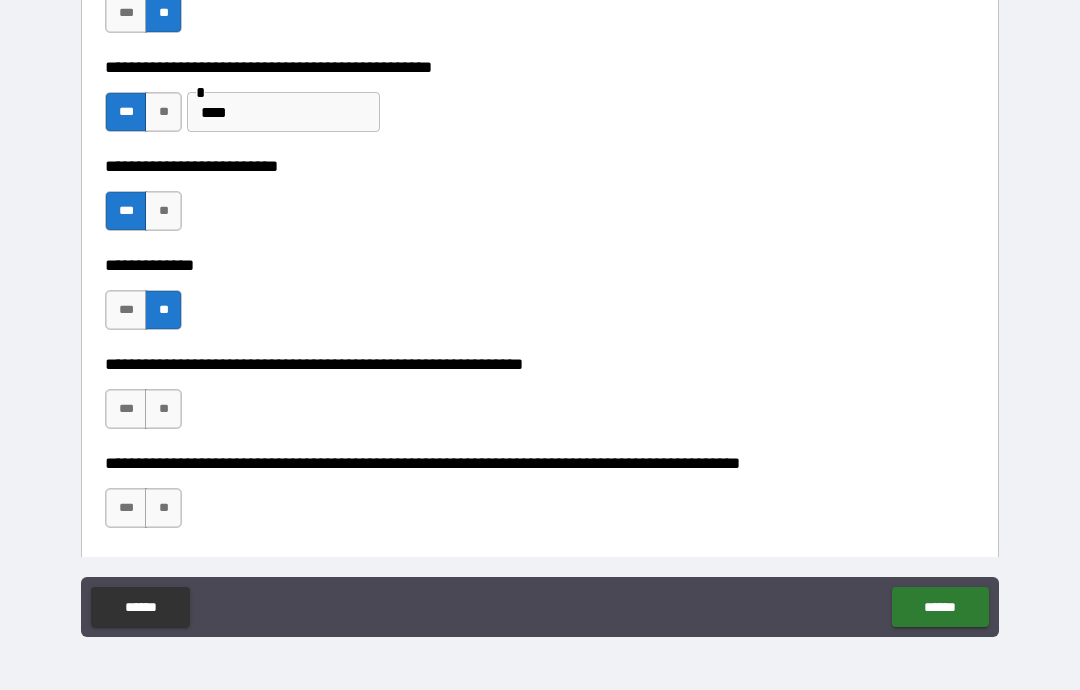 scroll, scrollTop: 1296, scrollLeft: 0, axis: vertical 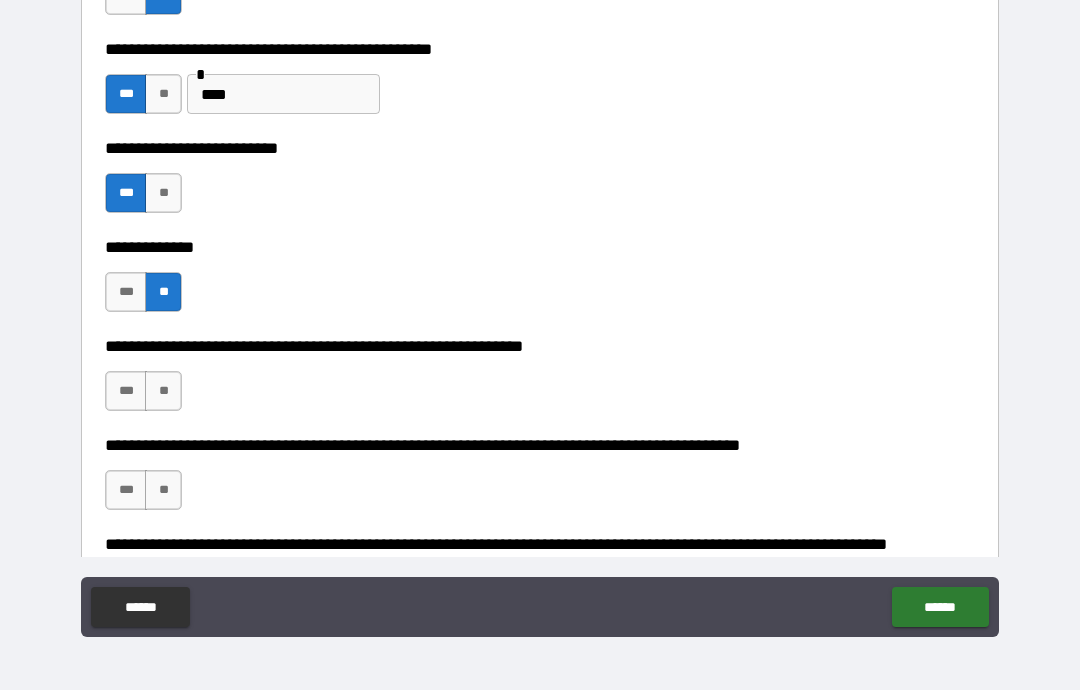 click on "**" at bounding box center (163, 391) 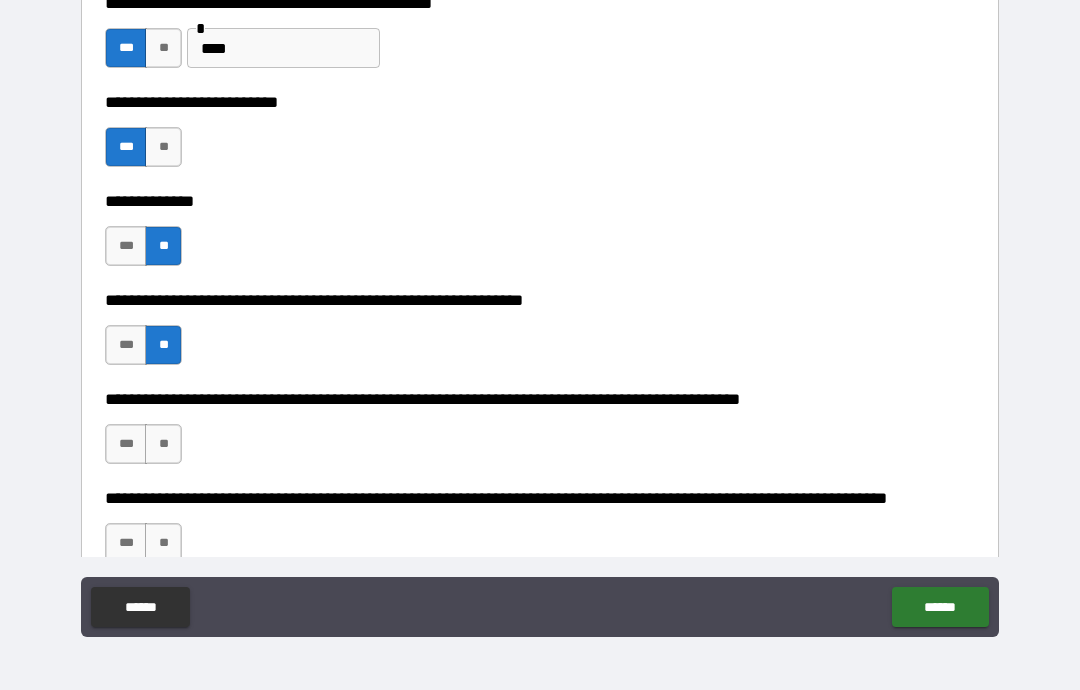 scroll, scrollTop: 1343, scrollLeft: 0, axis: vertical 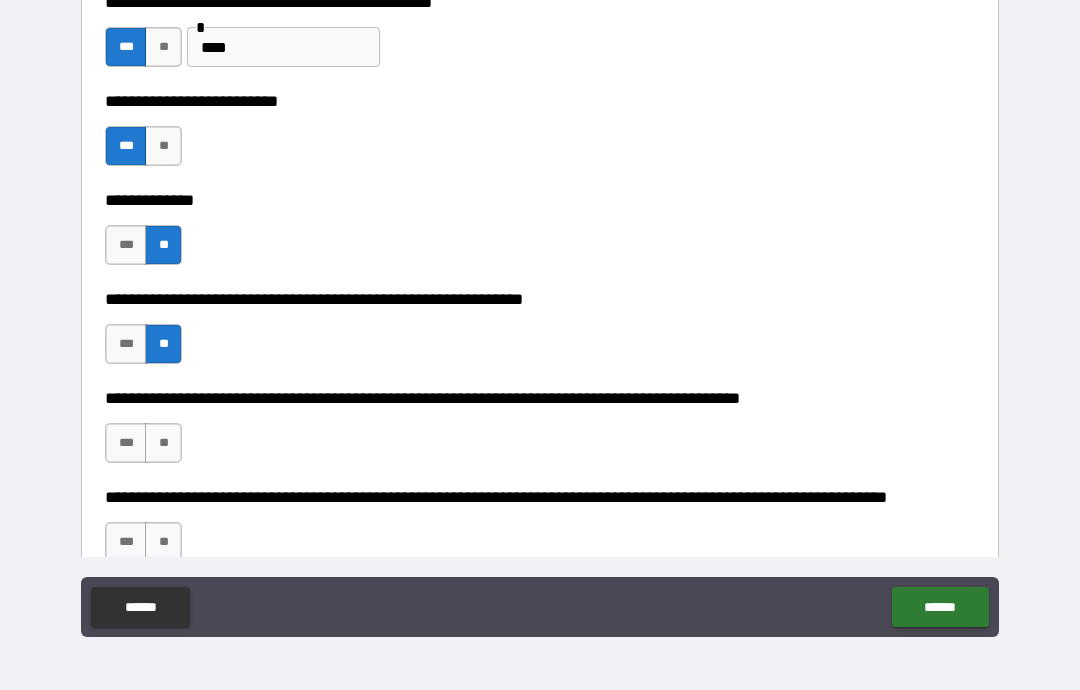 click on "**" at bounding box center (163, 443) 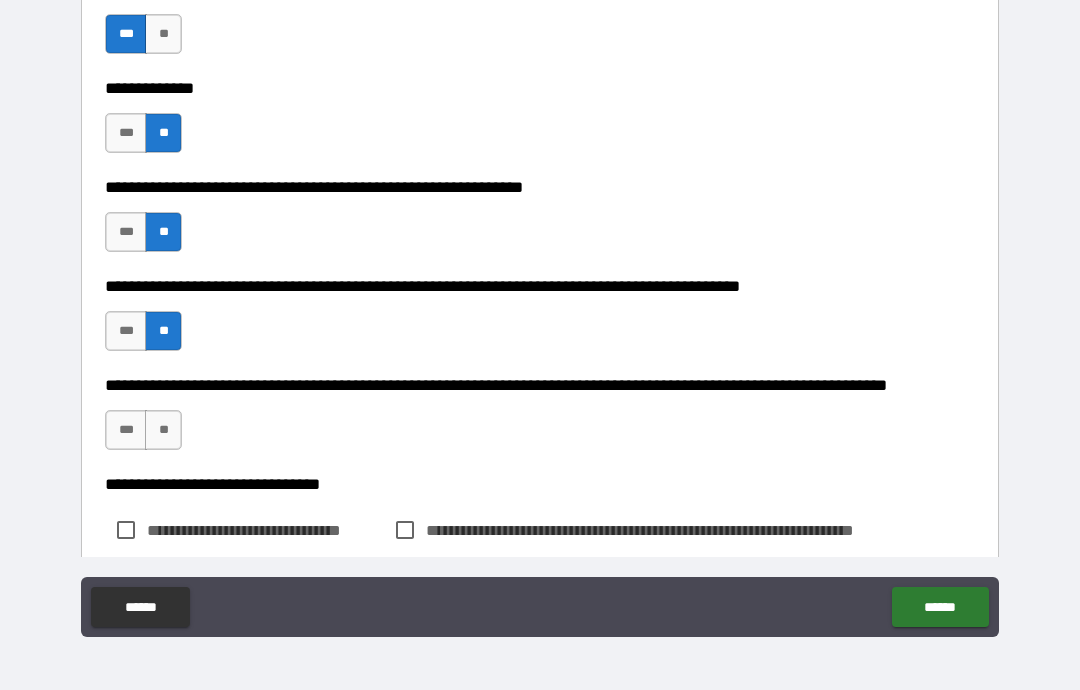 scroll, scrollTop: 1464, scrollLeft: 0, axis: vertical 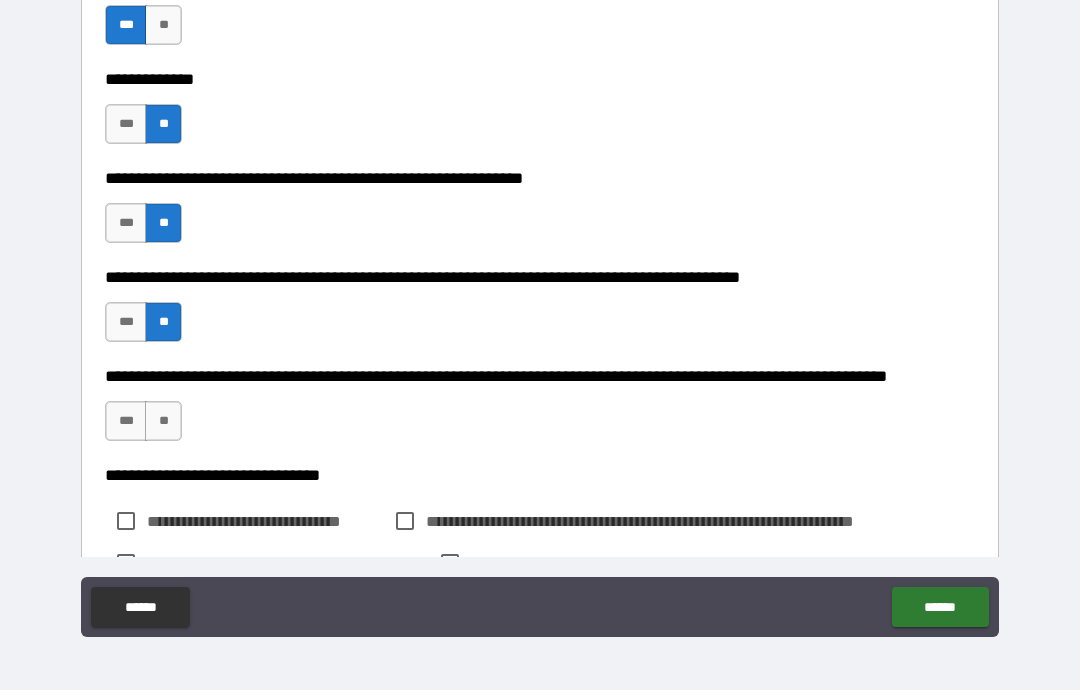 click on "**" at bounding box center [163, 421] 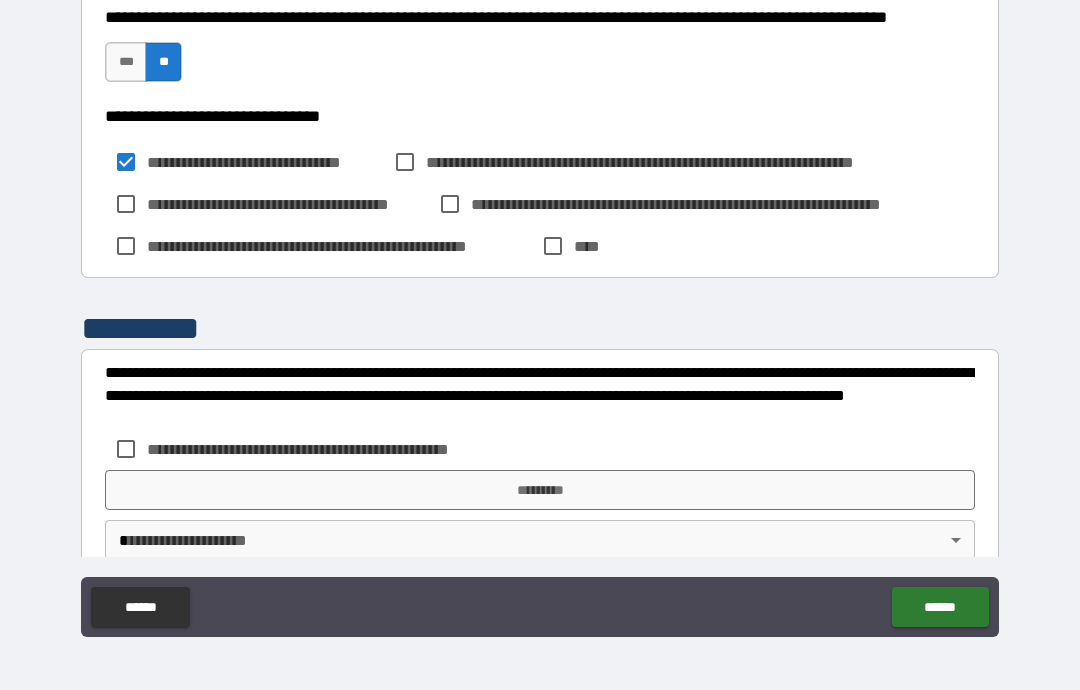 scroll, scrollTop: 1855, scrollLeft: 0, axis: vertical 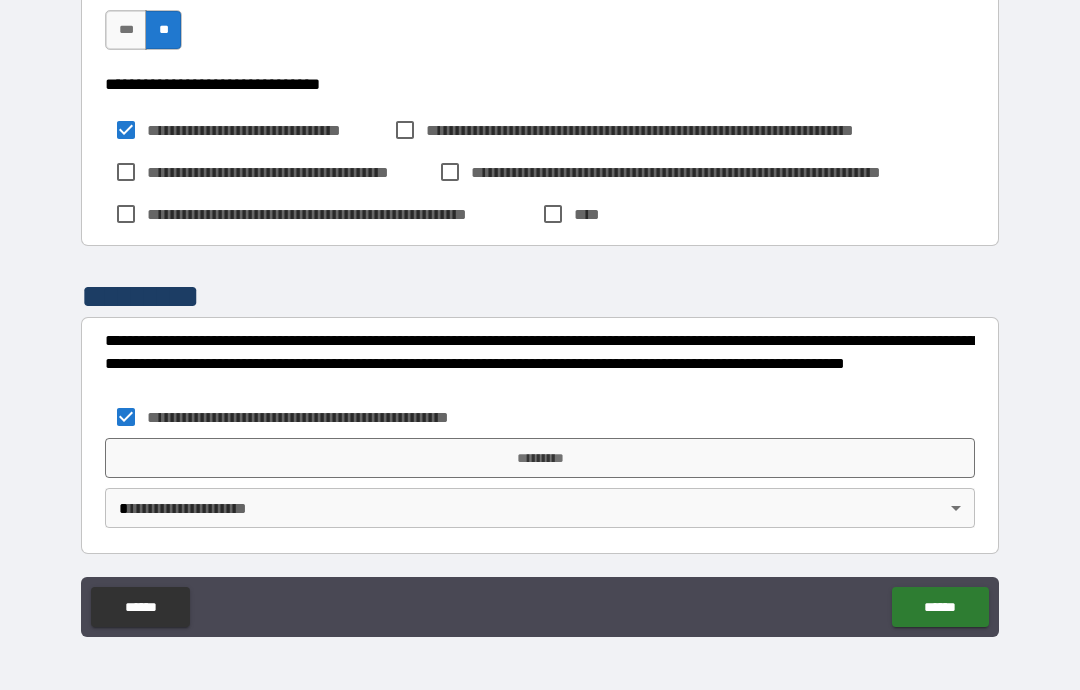 click on "*********" at bounding box center [540, 458] 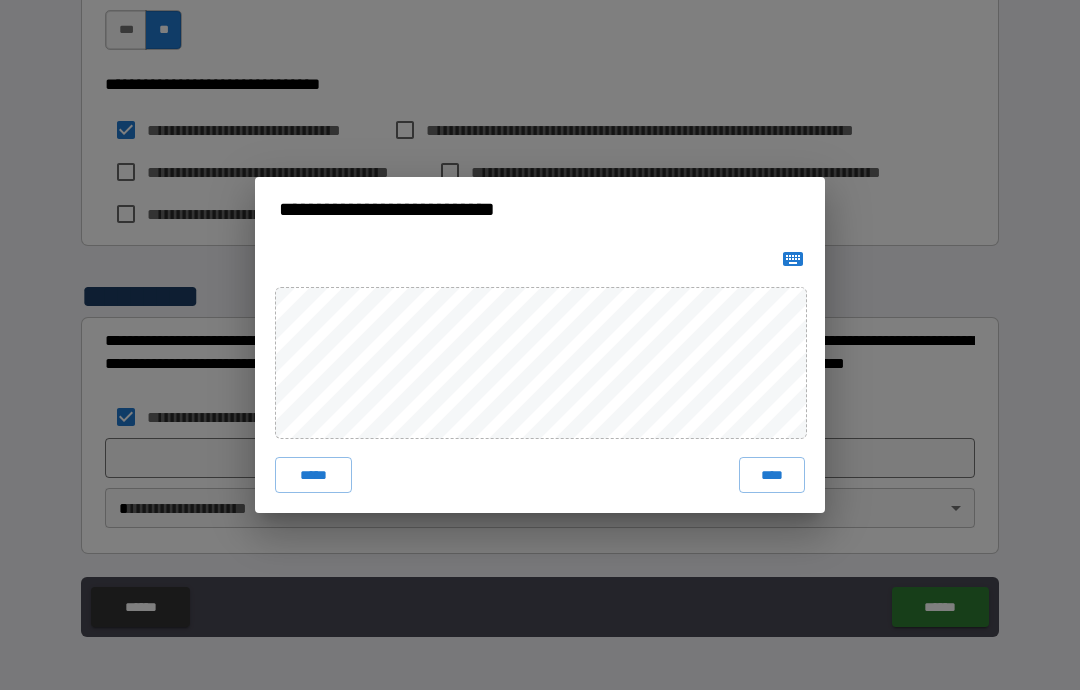 click on "****" at bounding box center [772, 475] 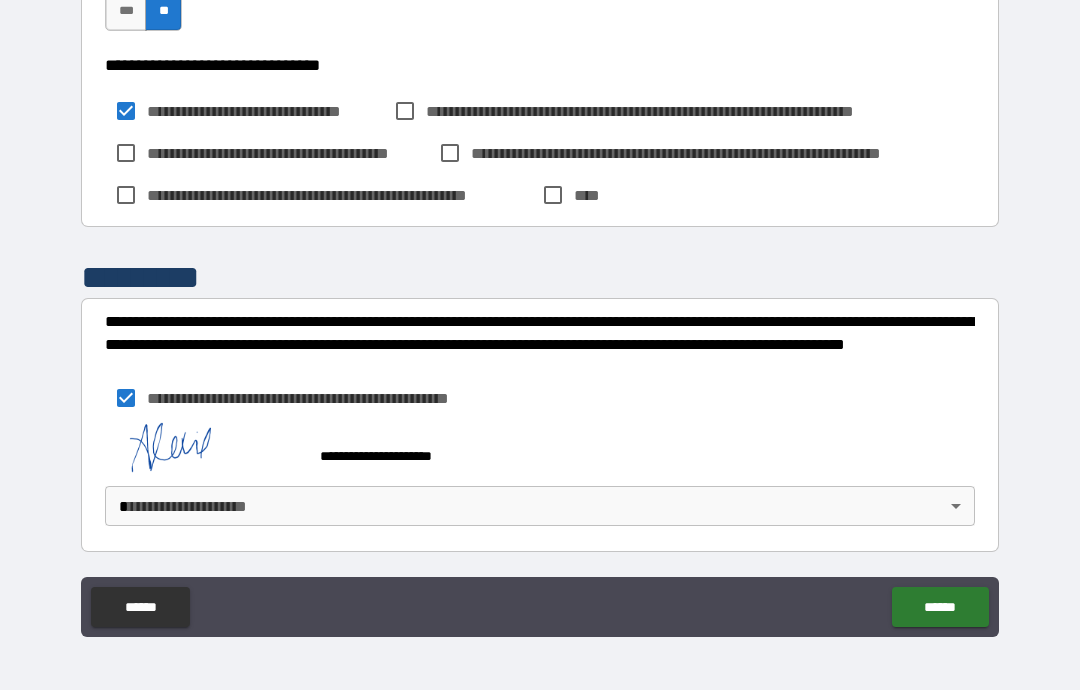 scroll, scrollTop: 1874, scrollLeft: 0, axis: vertical 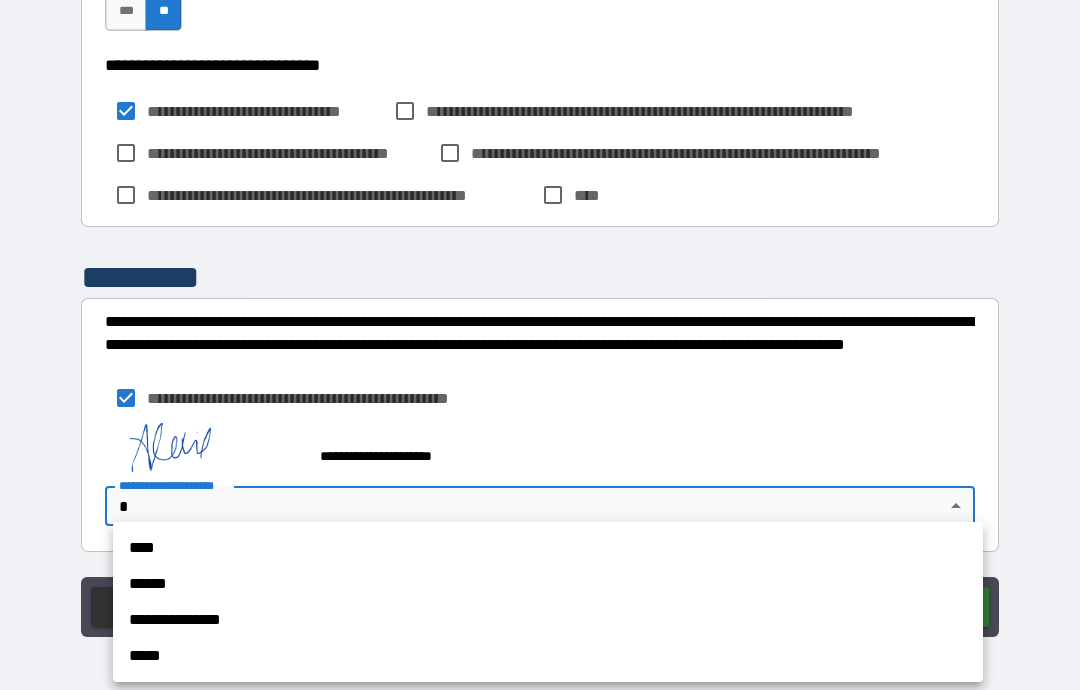 click at bounding box center [540, 345] 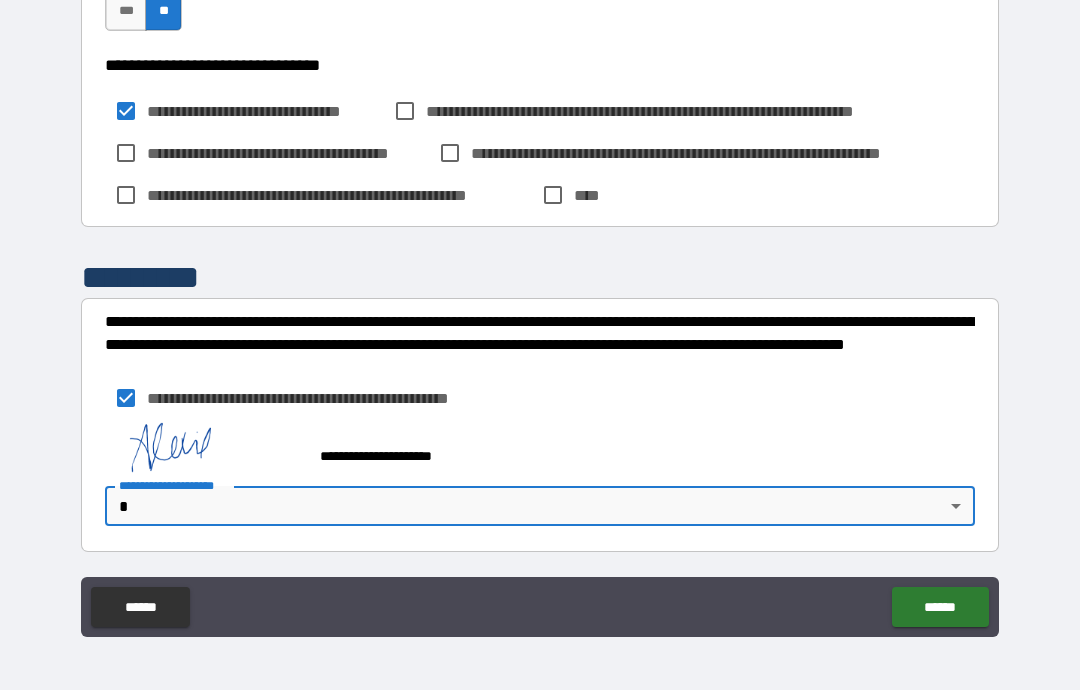 click on "**********" at bounding box center (540, 305) 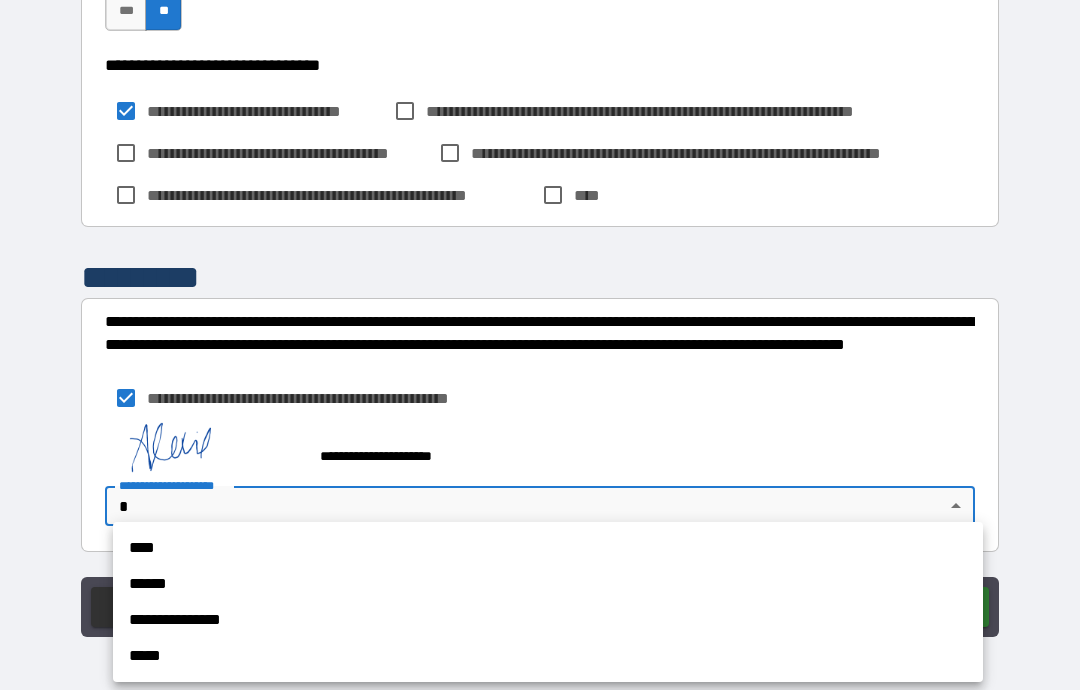 click on "****" at bounding box center [548, 548] 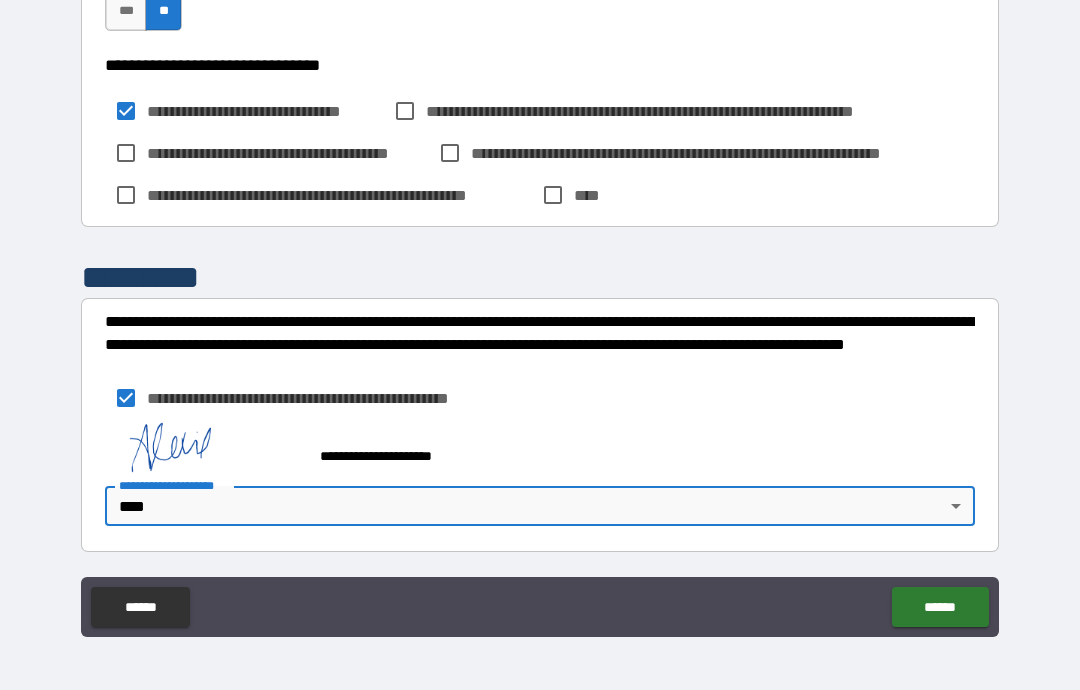 click on "******" at bounding box center (940, 607) 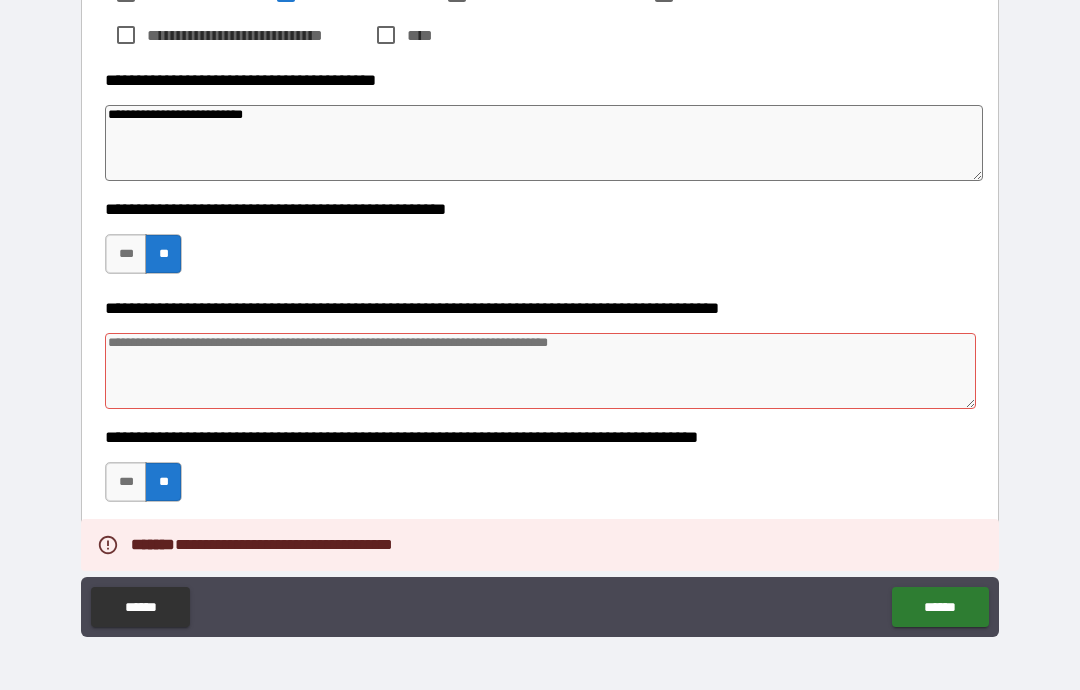 scroll, scrollTop: 313, scrollLeft: 0, axis: vertical 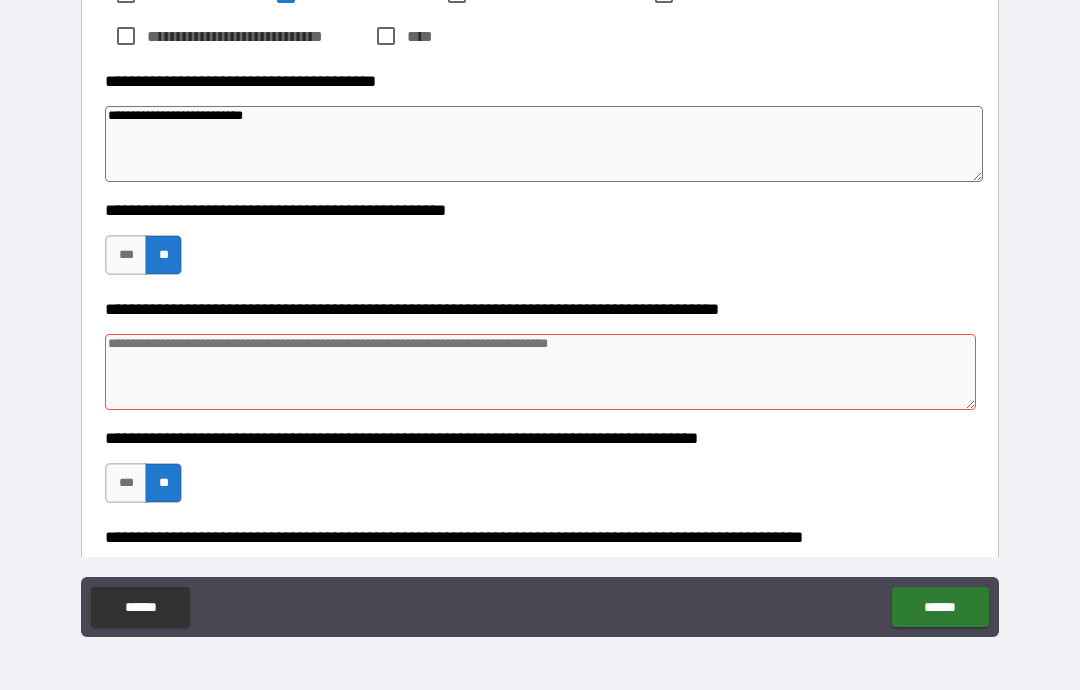 click at bounding box center [540, 372] 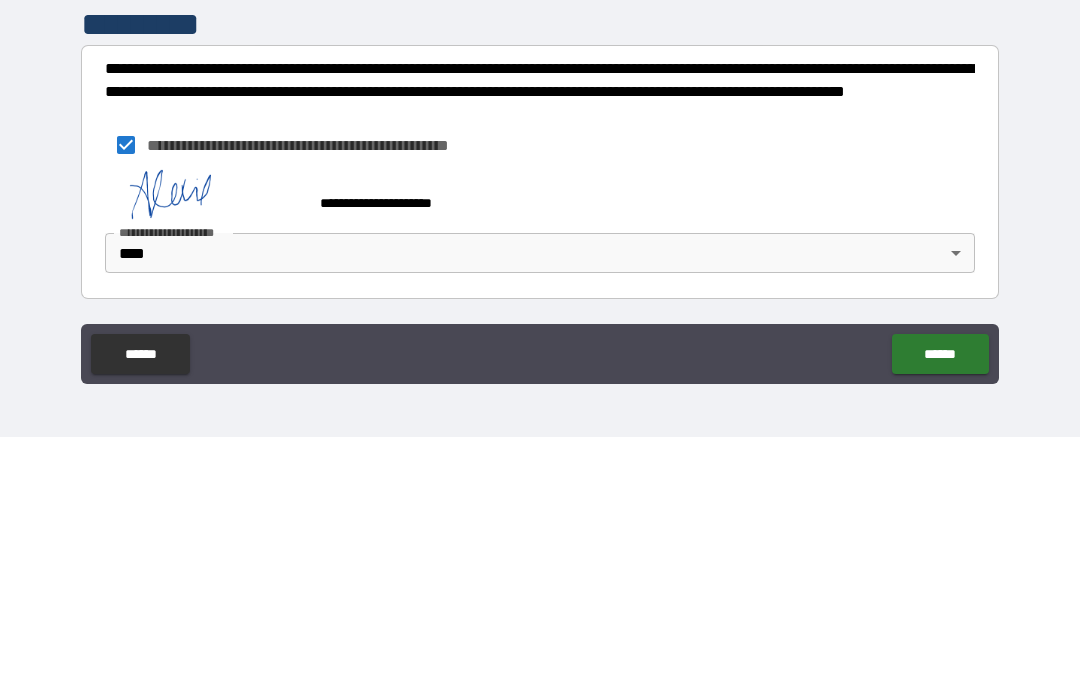 scroll, scrollTop: 1874, scrollLeft: 0, axis: vertical 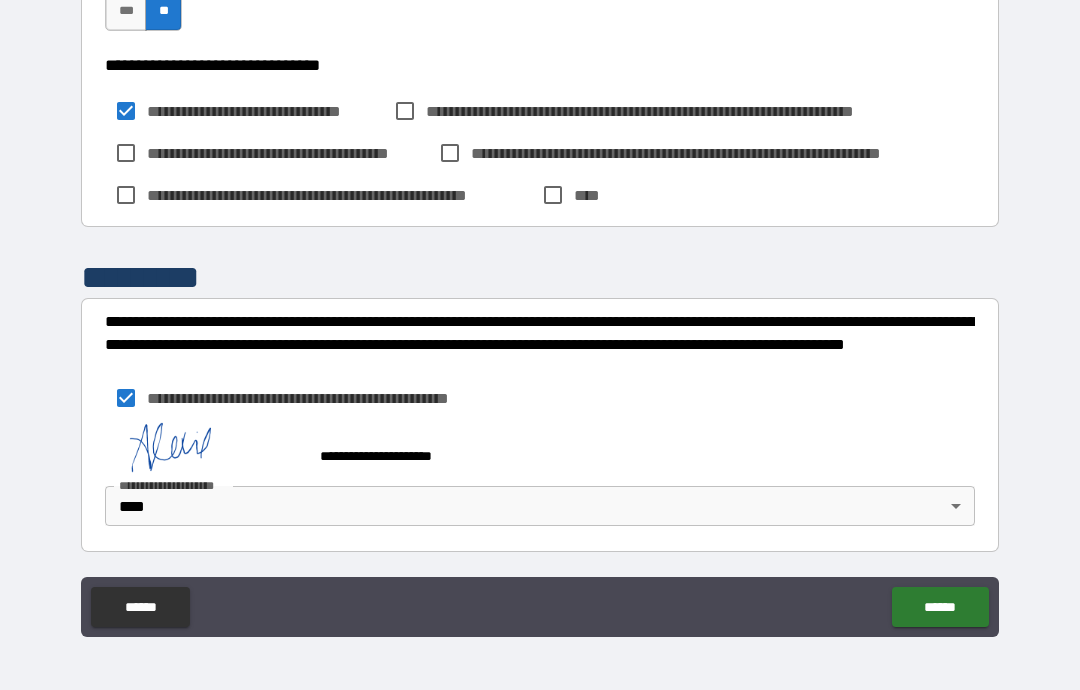 click on "******" at bounding box center [940, 607] 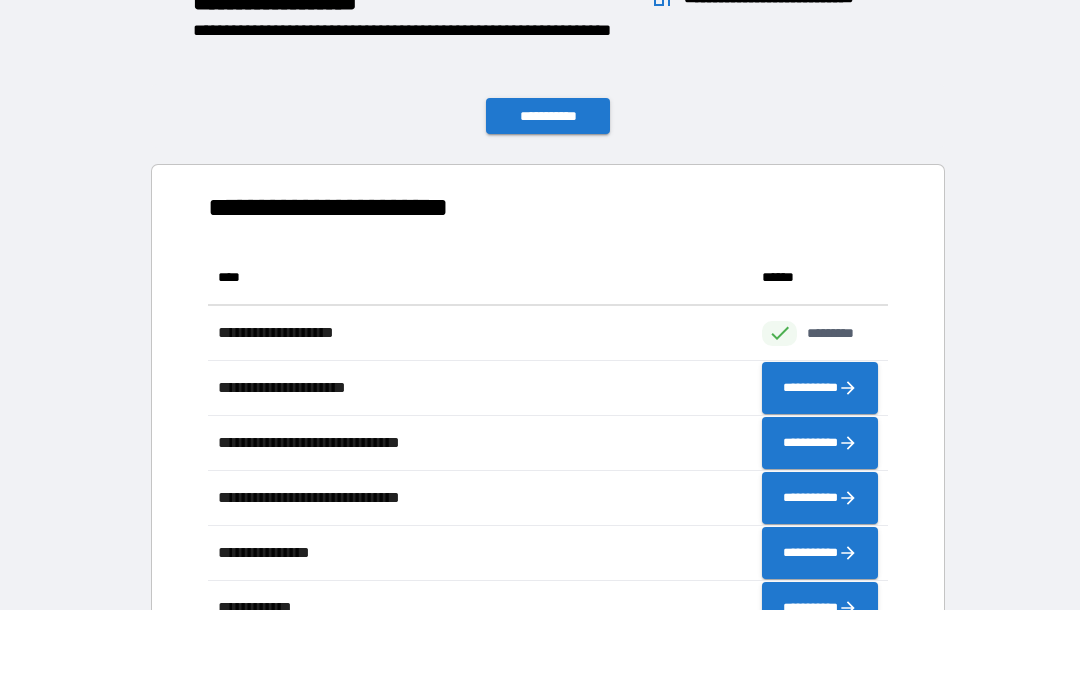 scroll, scrollTop: 1, scrollLeft: 1, axis: both 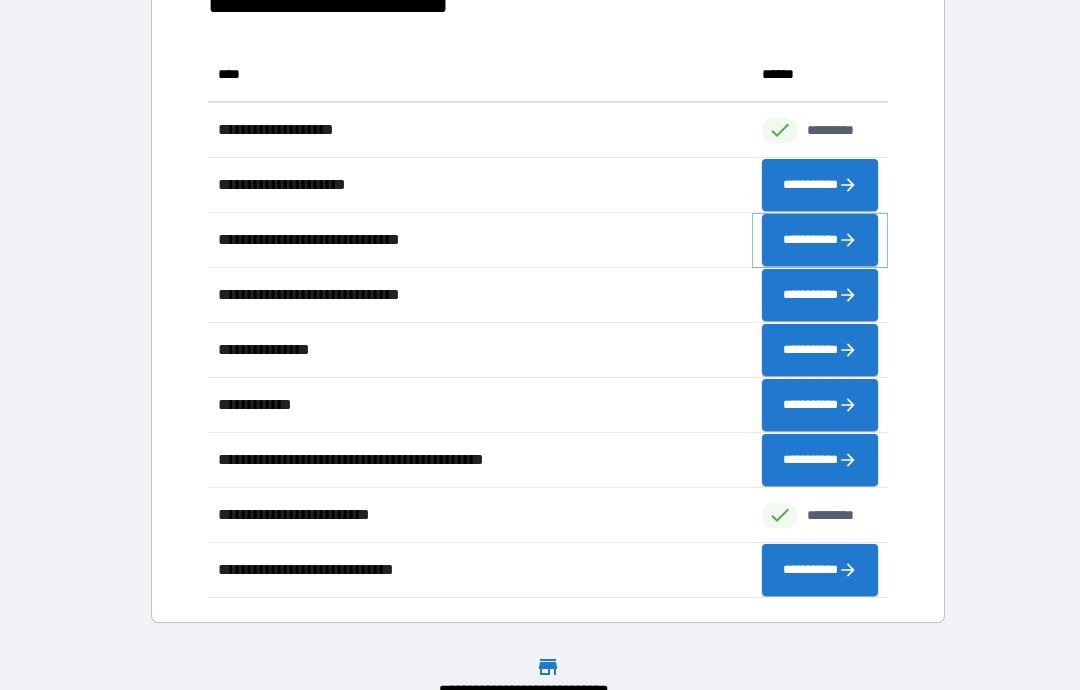 click on "**********" at bounding box center [820, 240] 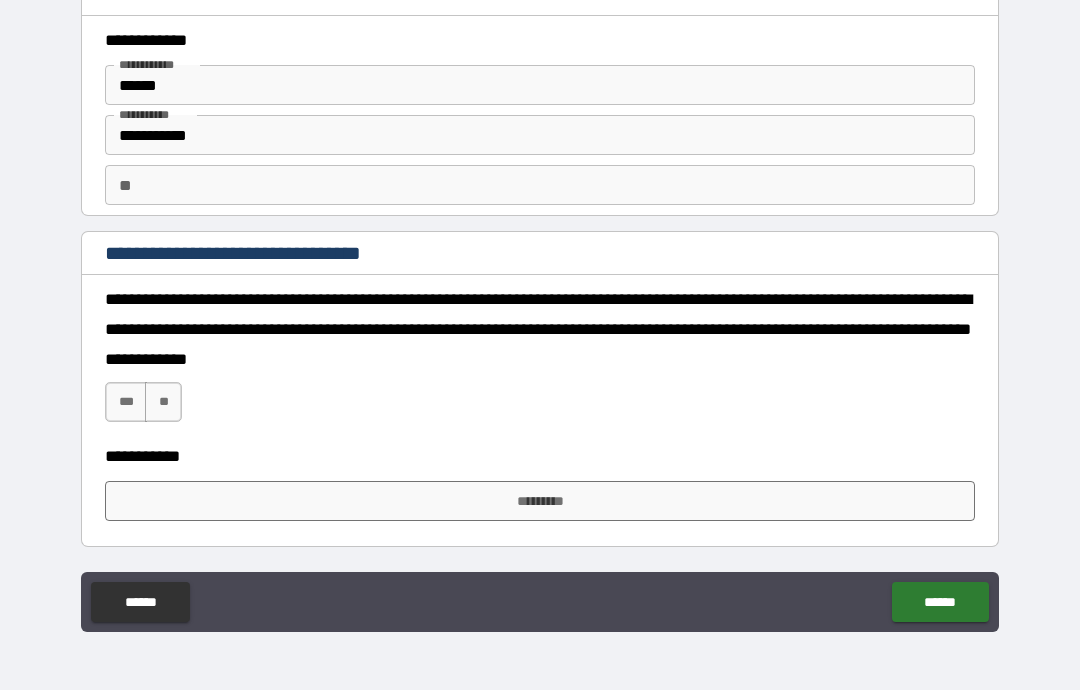 click on "******" at bounding box center [540, 85] 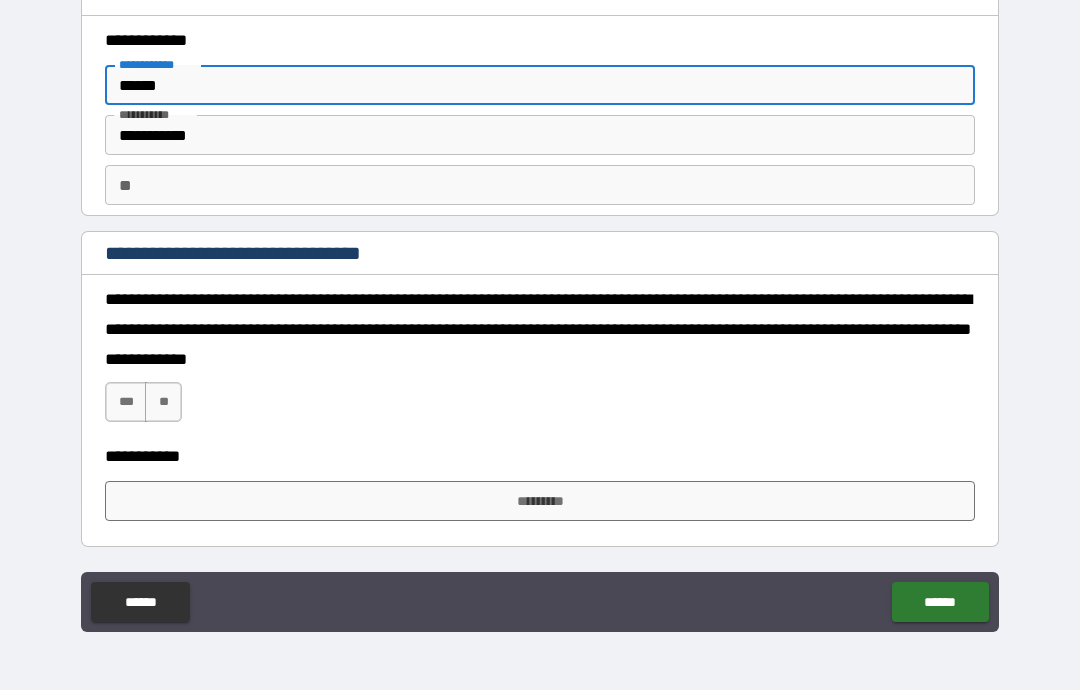click on "******" at bounding box center [540, 85] 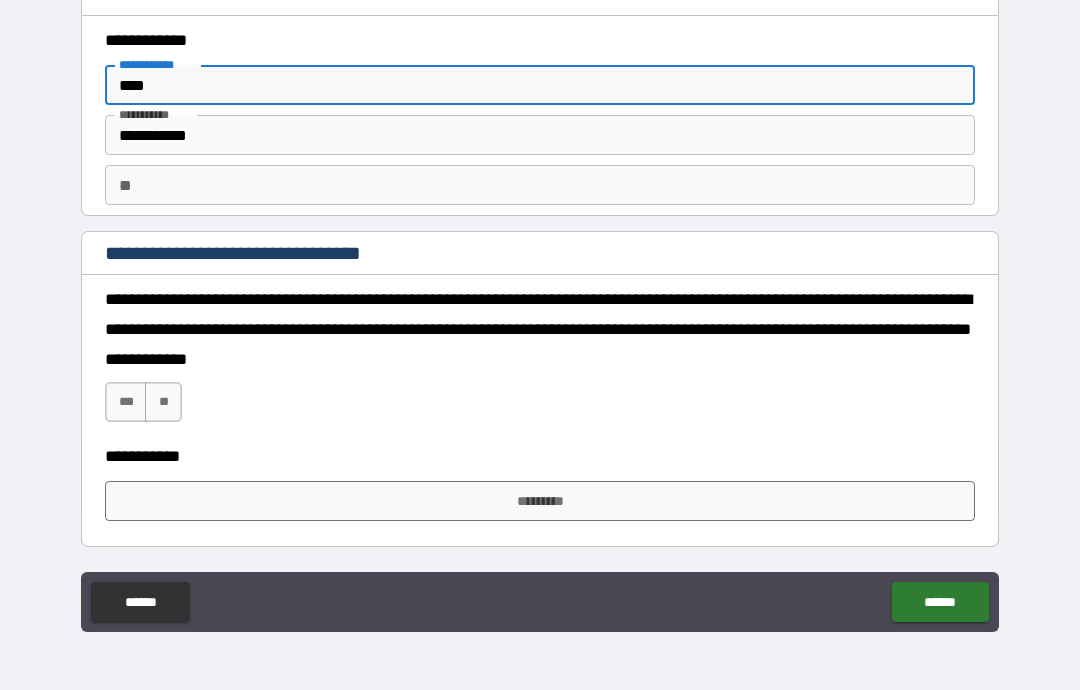 click on "**" at bounding box center (540, 185) 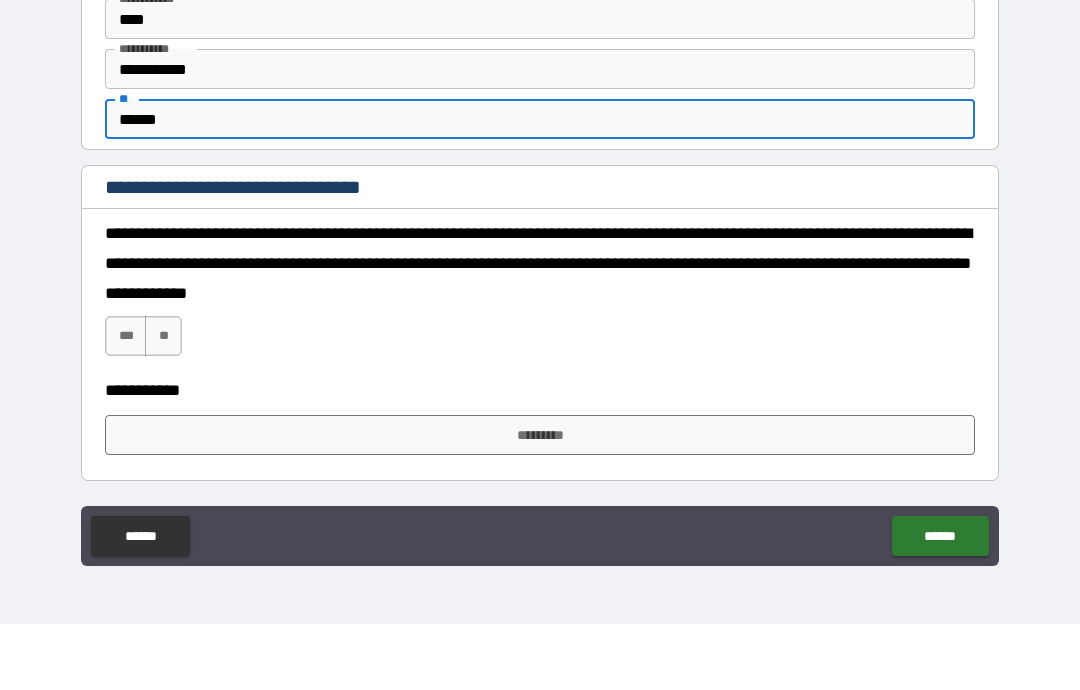 click on "**********" at bounding box center [540, 135] 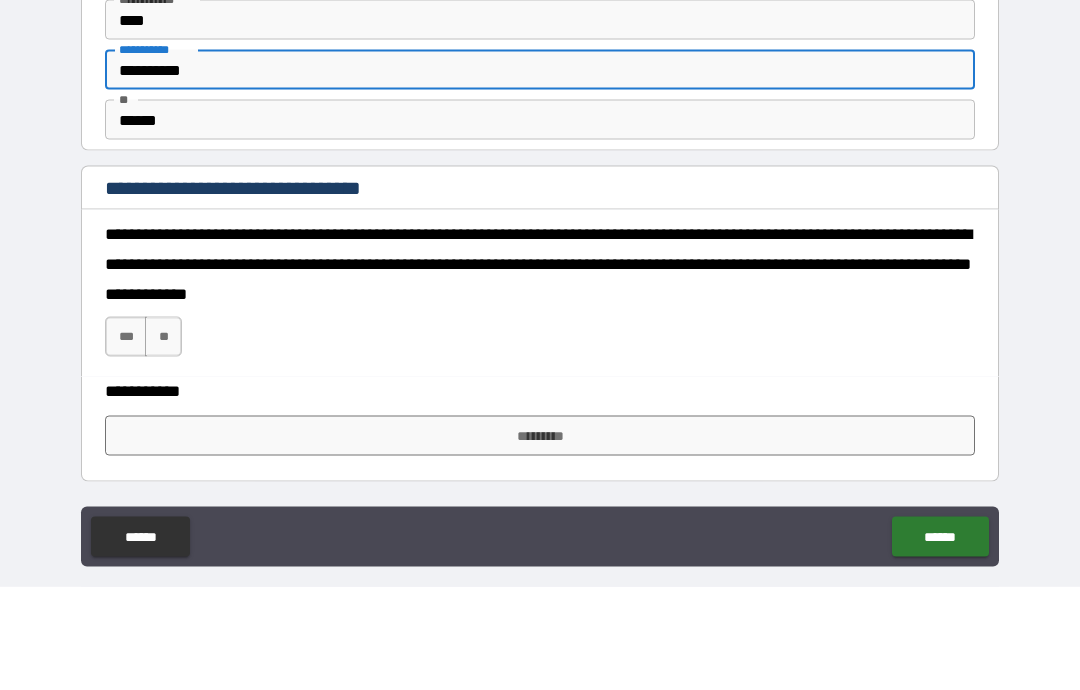 scroll, scrollTop: 0, scrollLeft: 0, axis: both 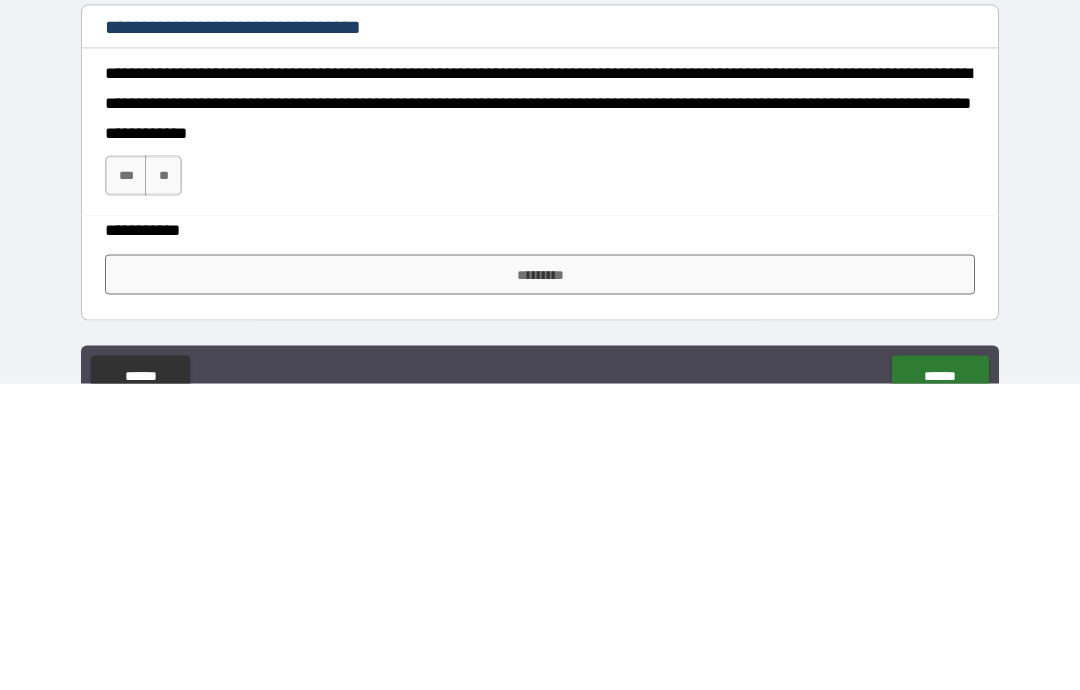 click on "***" at bounding box center (126, 482) 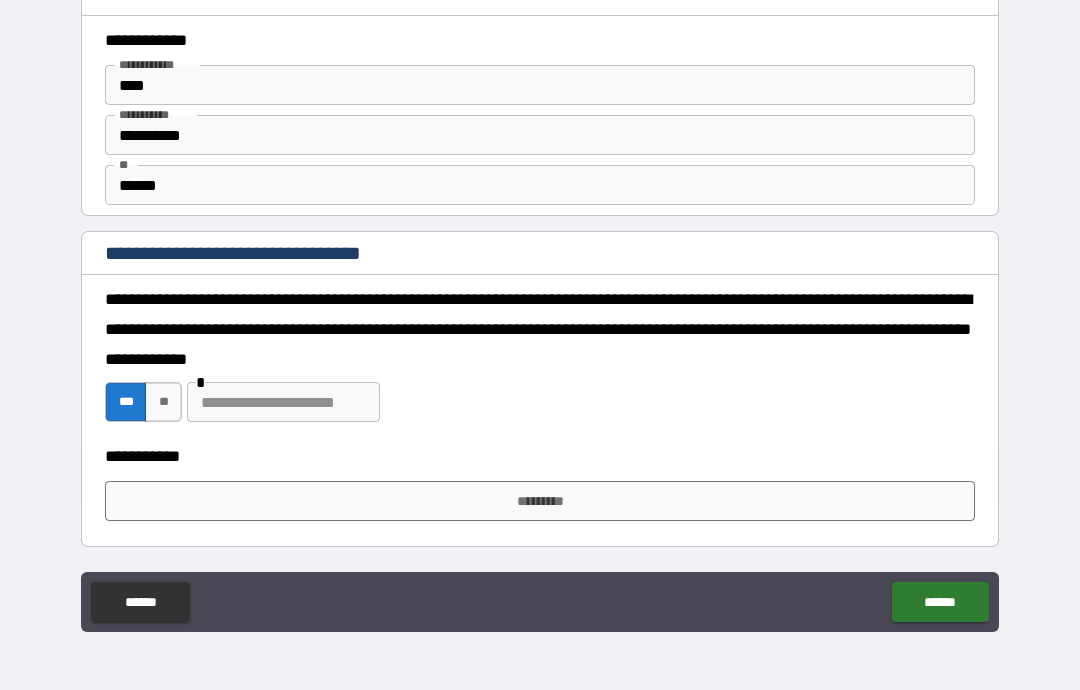 click on "*********" at bounding box center [540, 501] 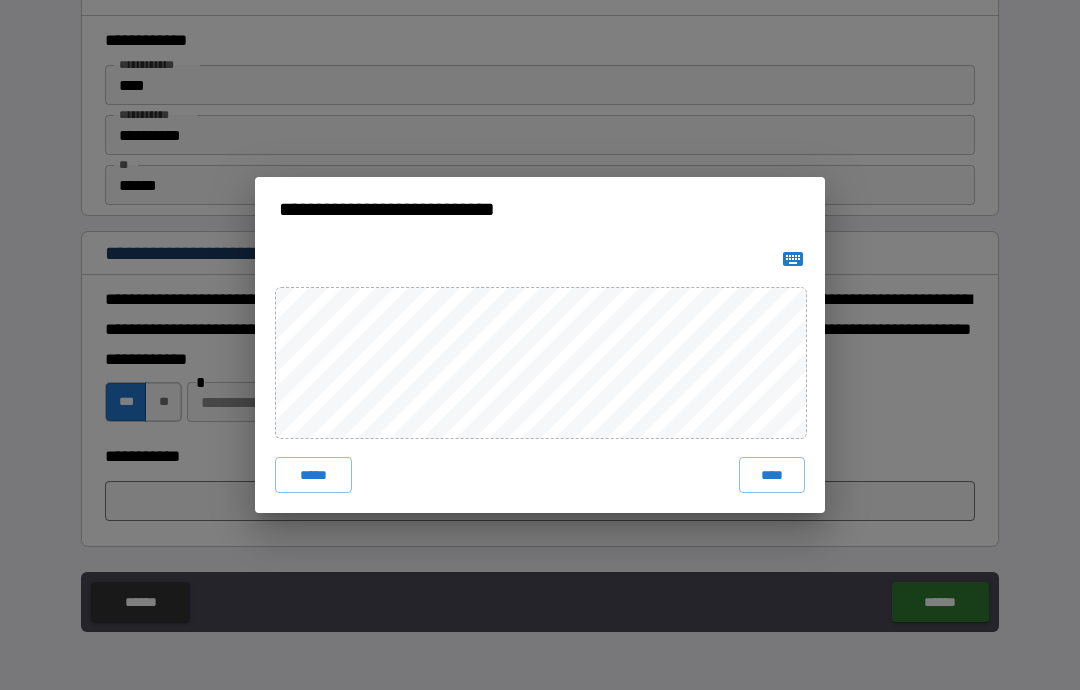 click on "****" at bounding box center [772, 475] 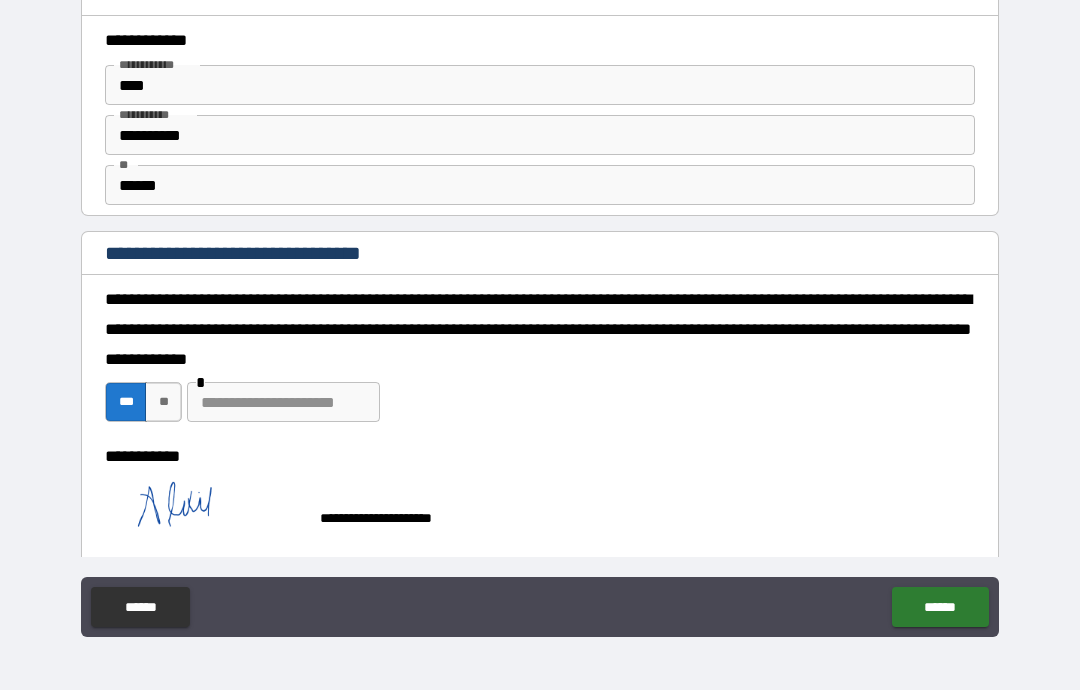 click on "******" at bounding box center [940, 607] 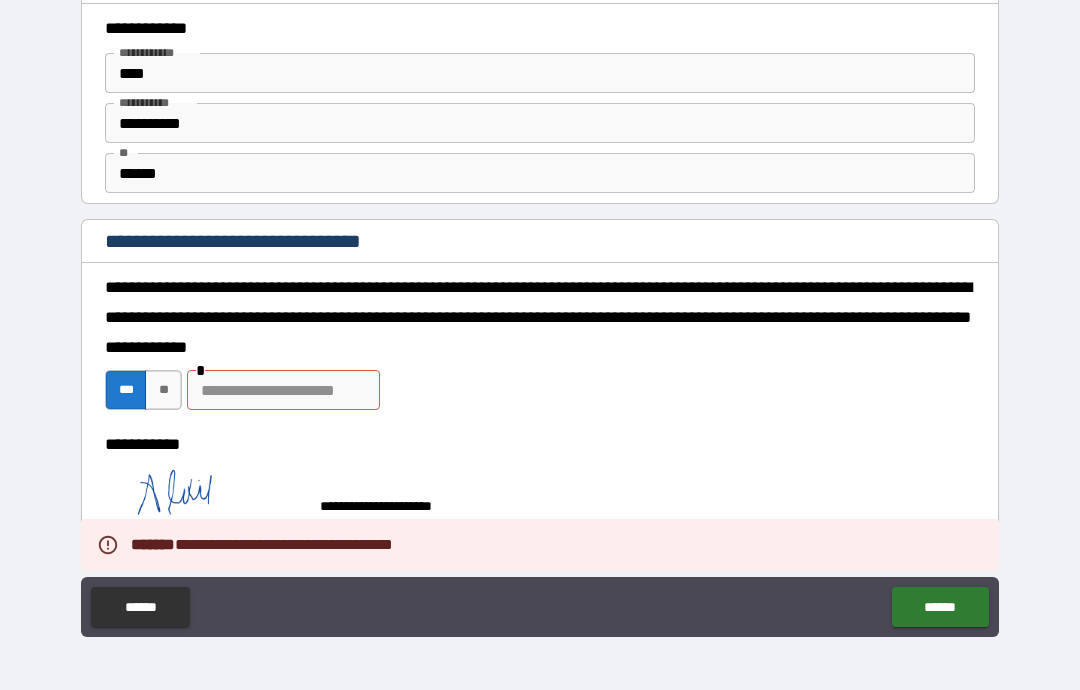 scroll, scrollTop: 12, scrollLeft: 0, axis: vertical 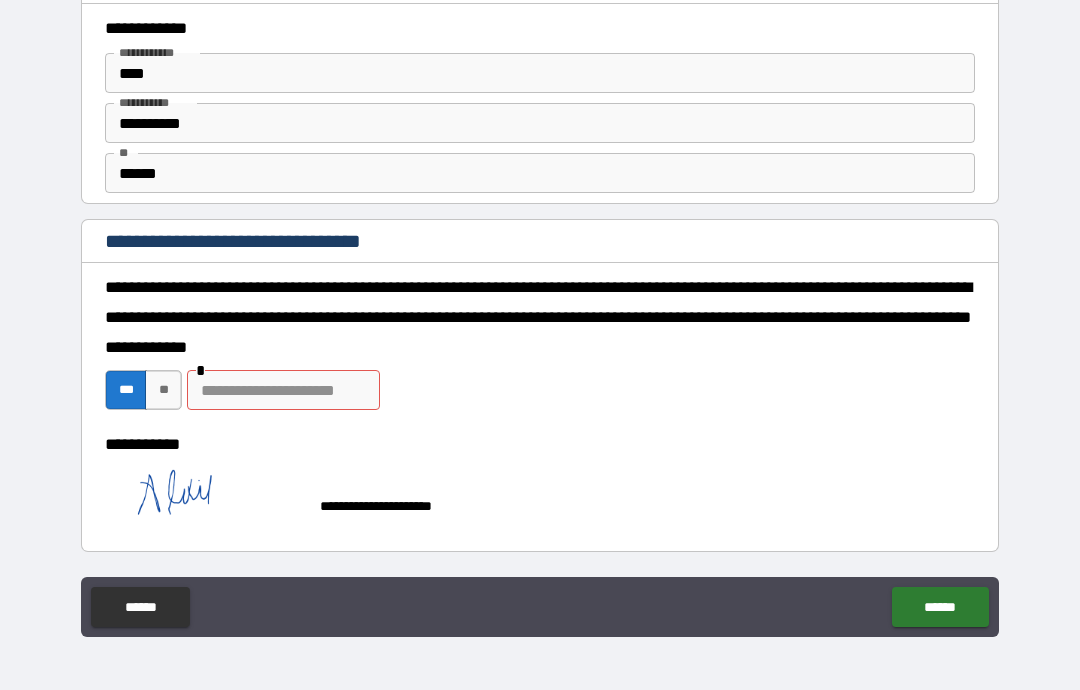 click on "**" at bounding box center [163, 390] 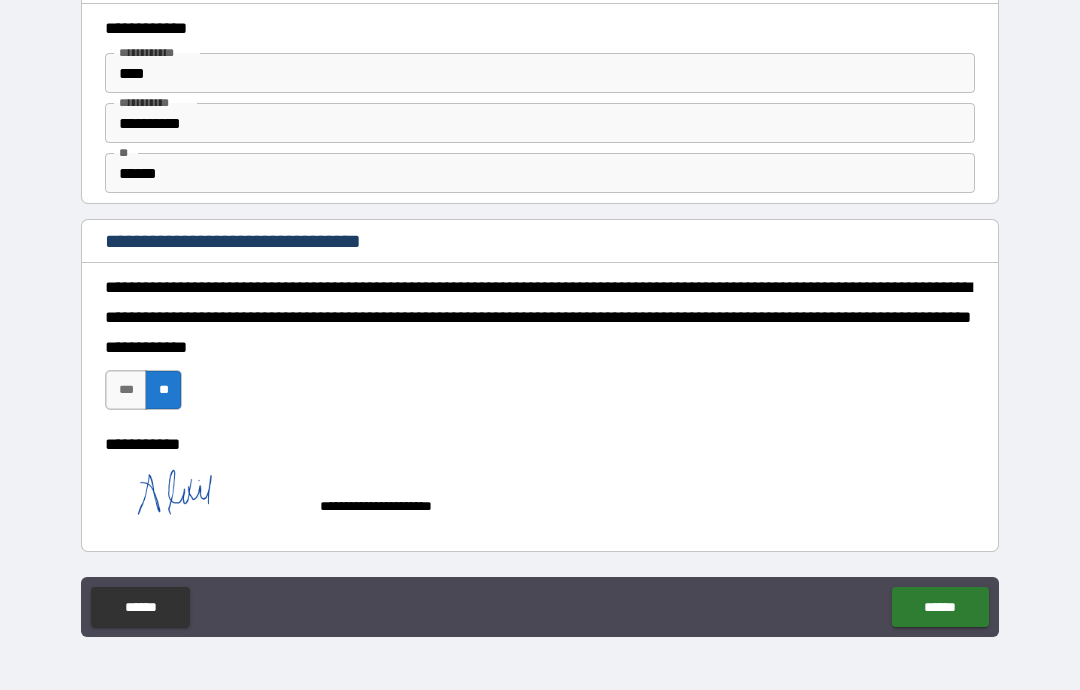 click on "******" at bounding box center [940, 607] 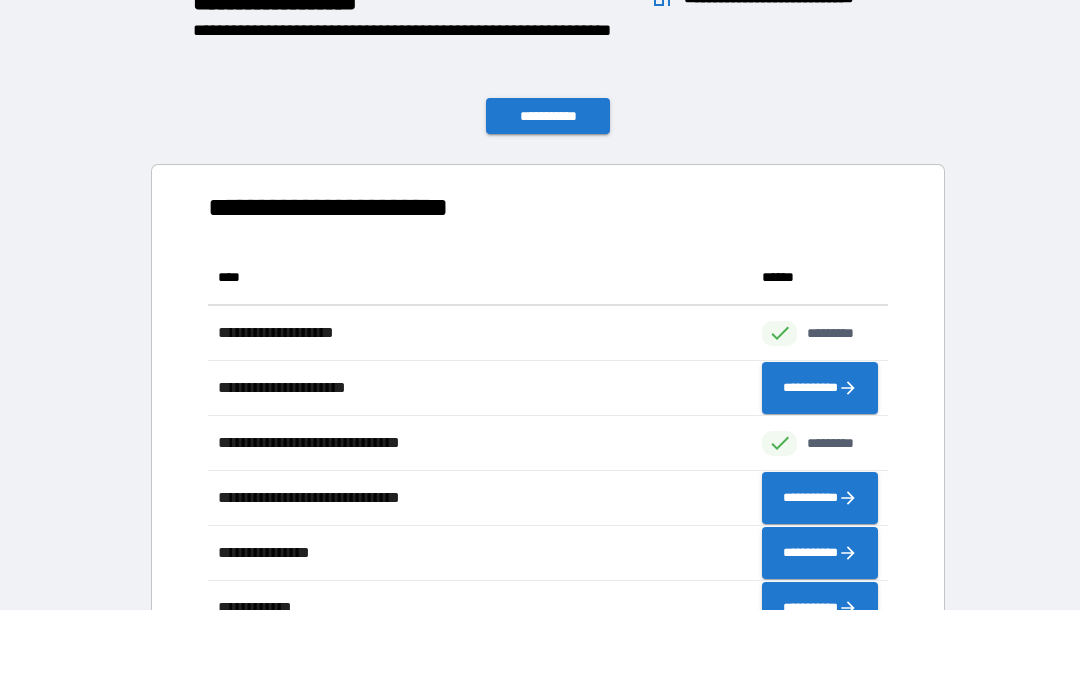 scroll, scrollTop: 1, scrollLeft: 1, axis: both 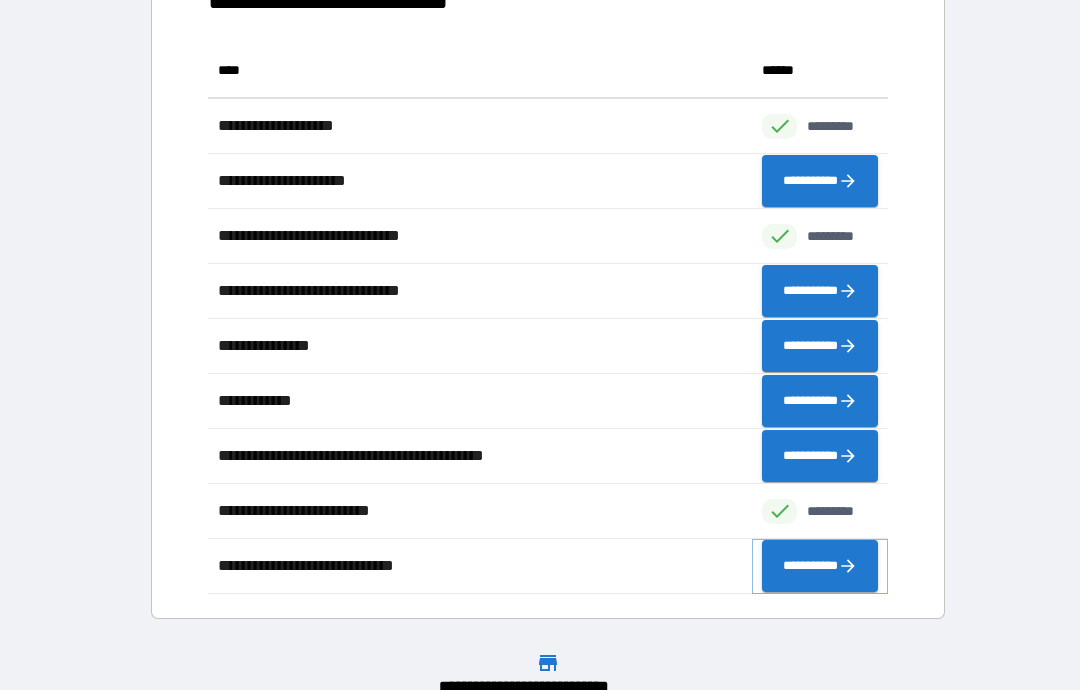 click on "**********" at bounding box center (820, 566) 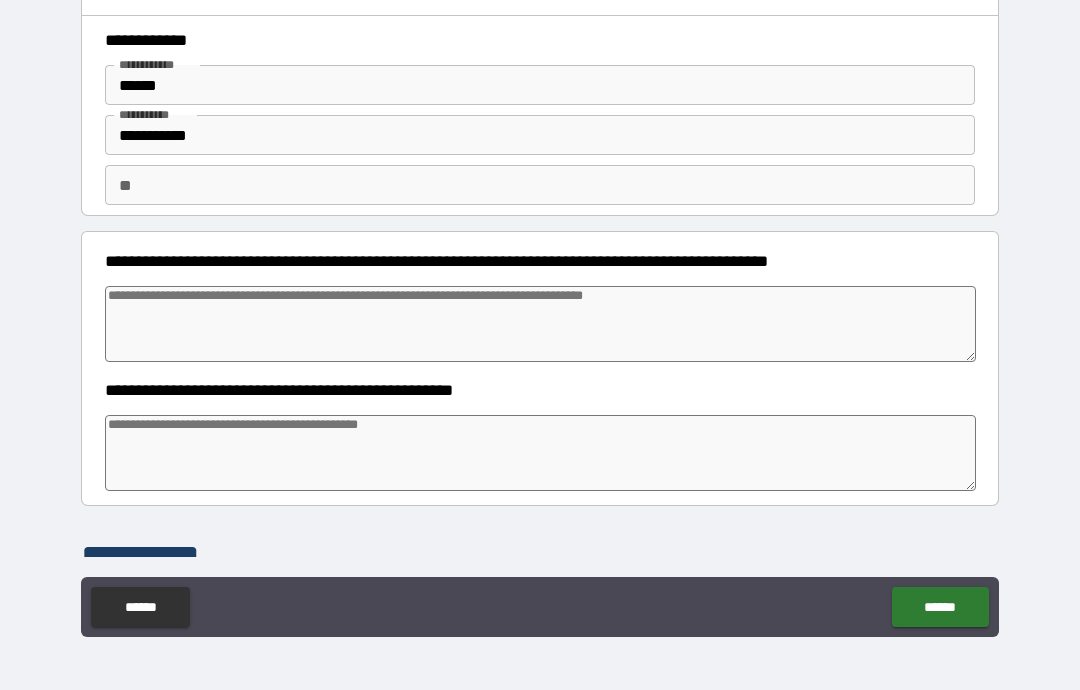scroll, scrollTop: 0, scrollLeft: 0, axis: both 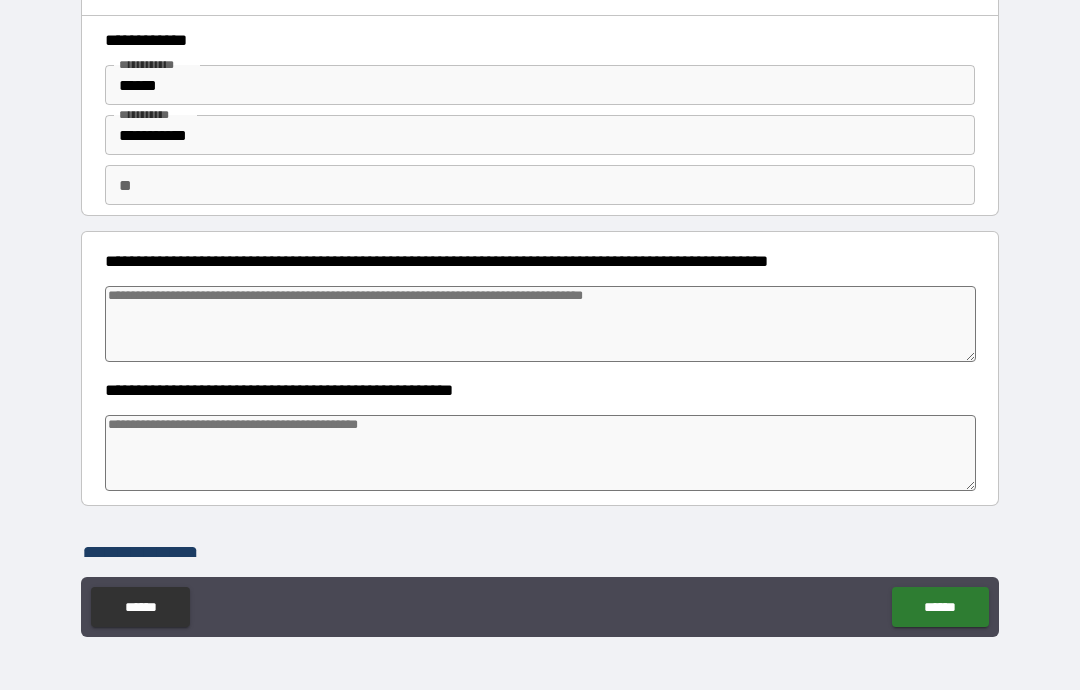 click at bounding box center (540, 324) 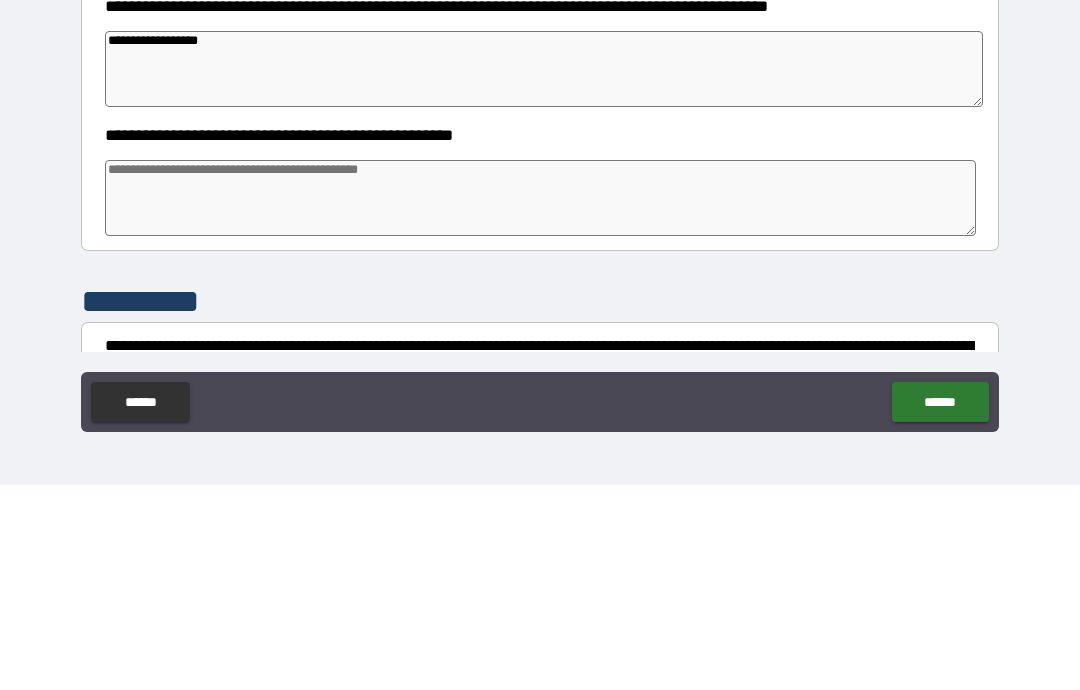 scroll, scrollTop: 54, scrollLeft: 0, axis: vertical 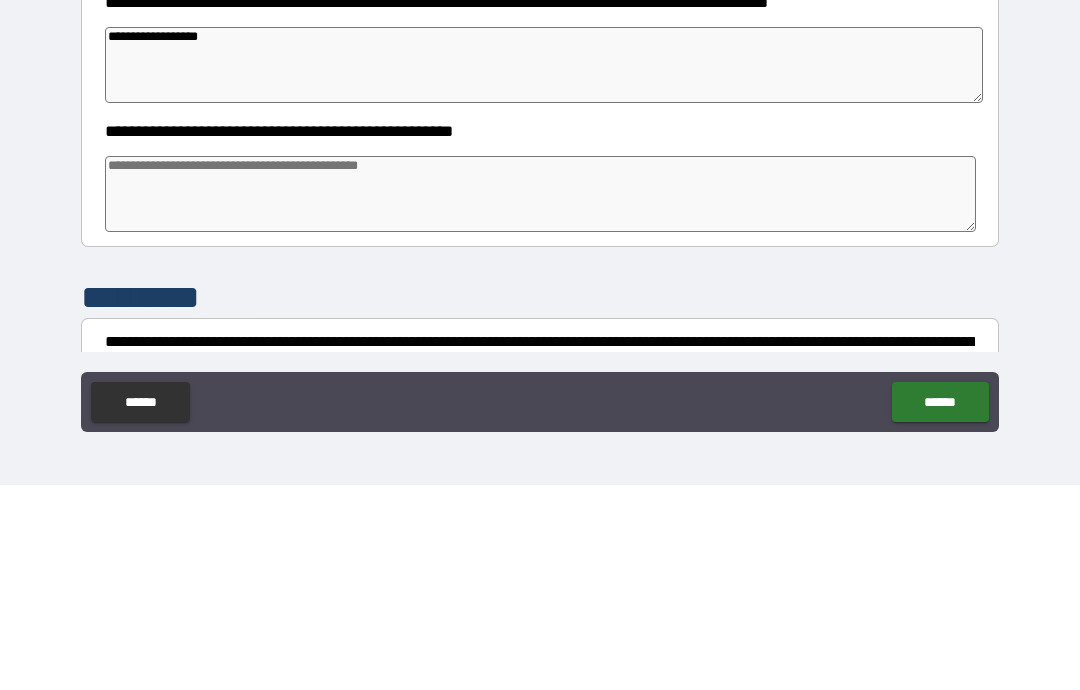 click at bounding box center (540, 399) 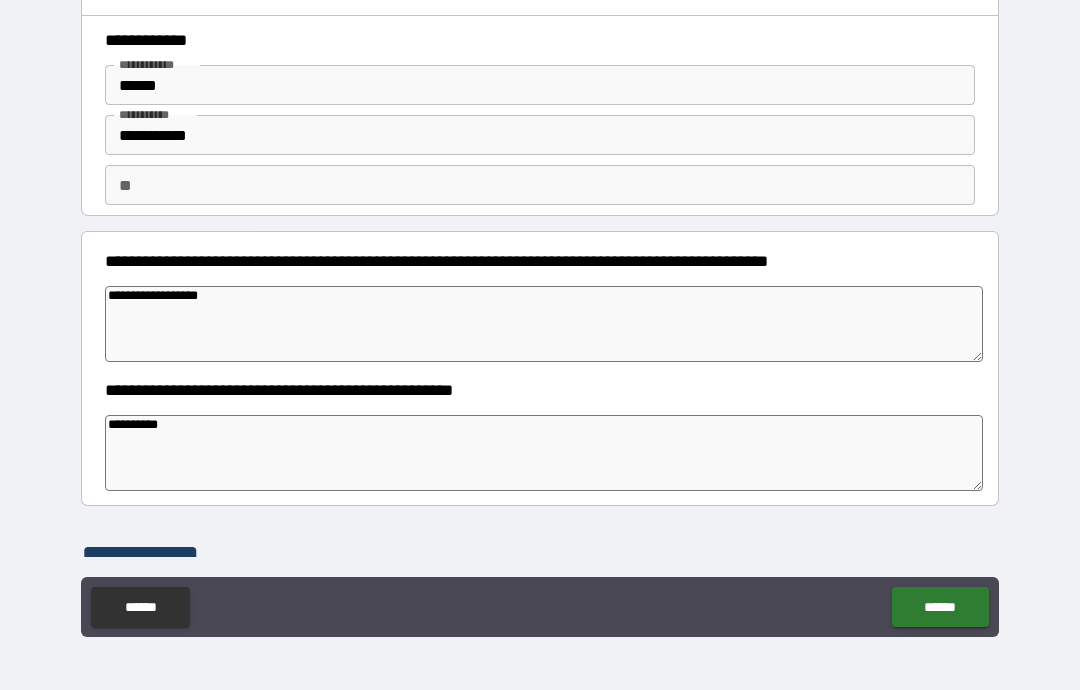 scroll, scrollTop: 0, scrollLeft: 0, axis: both 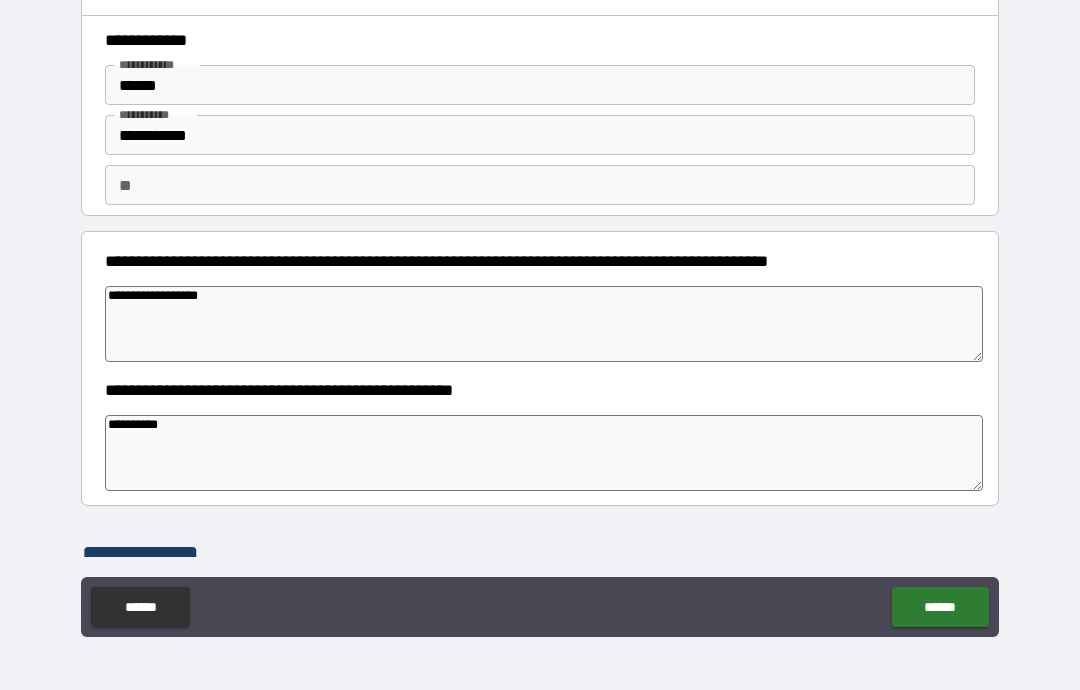 click on "******" at bounding box center [540, 85] 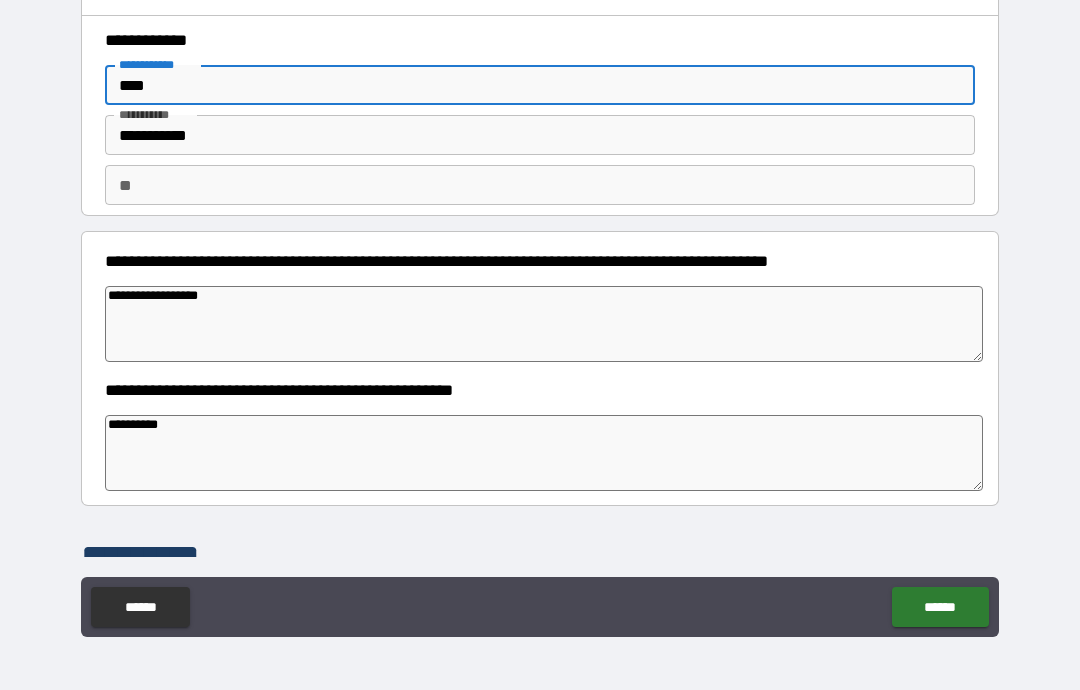 click on "**" at bounding box center [540, 185] 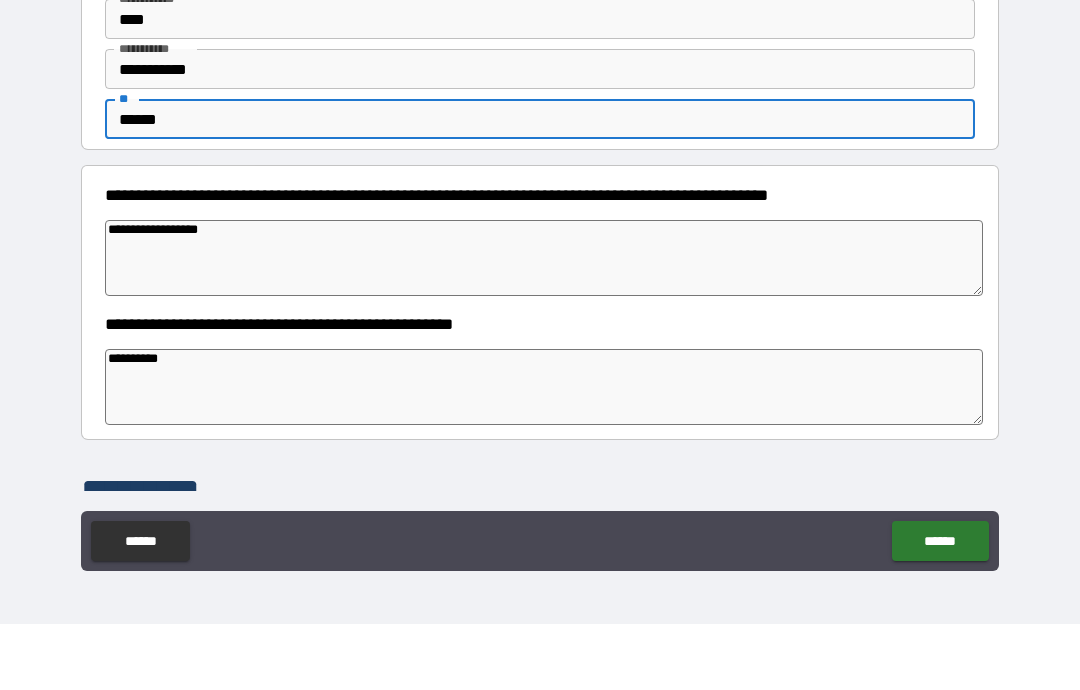 click on "**********" at bounding box center (540, 135) 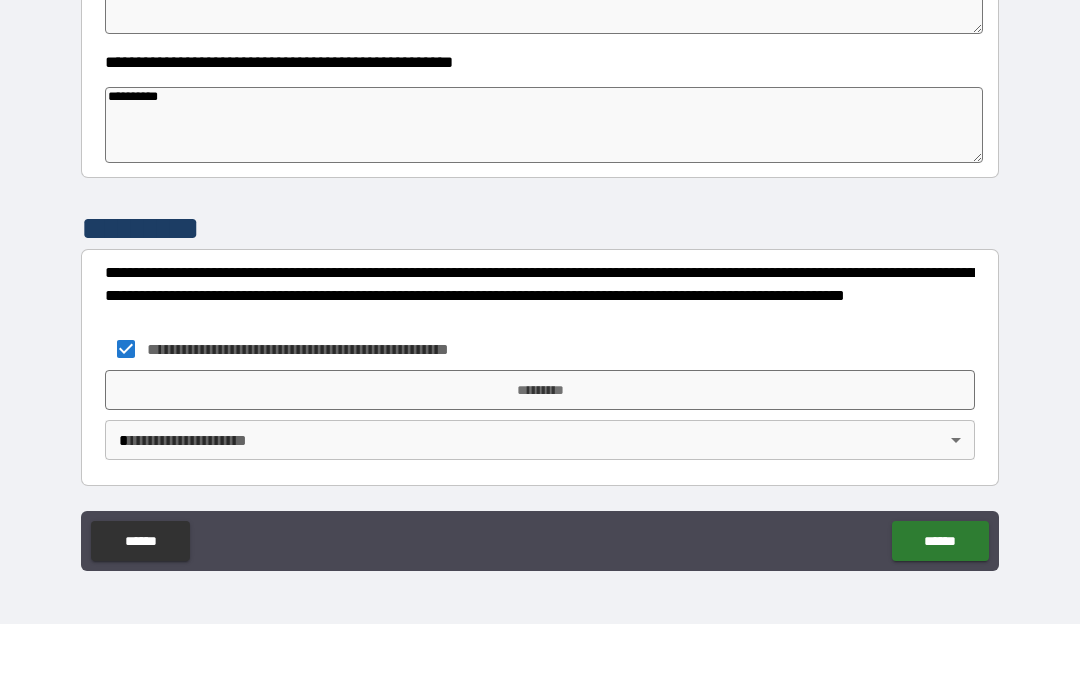 scroll, scrollTop: 262, scrollLeft: 0, axis: vertical 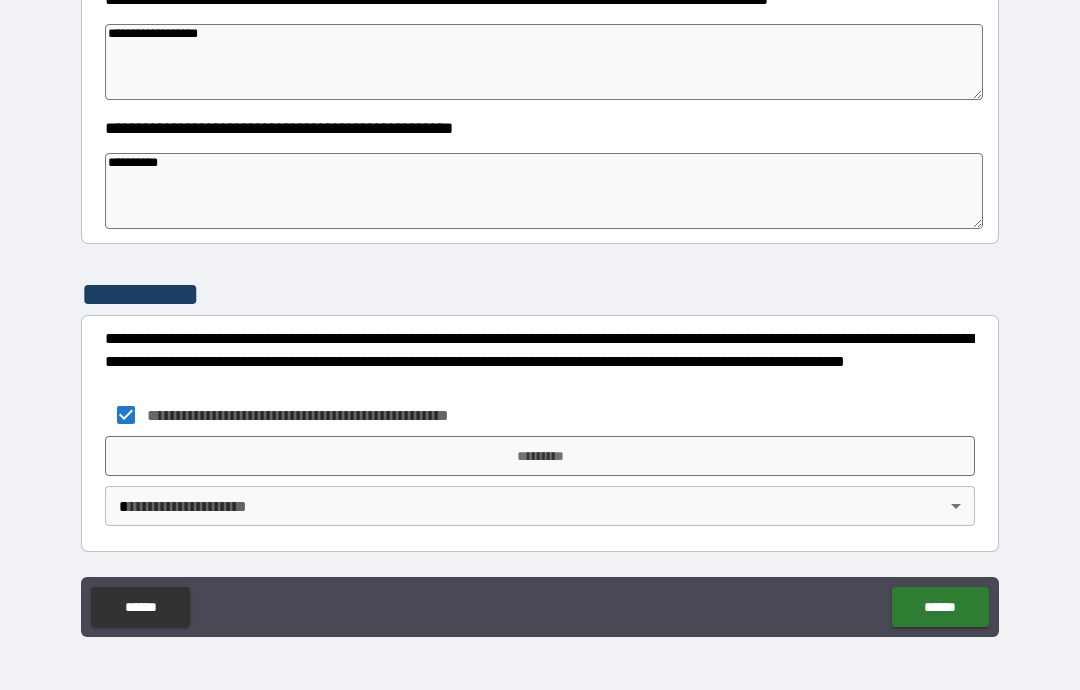 click on "**********" at bounding box center (540, 305) 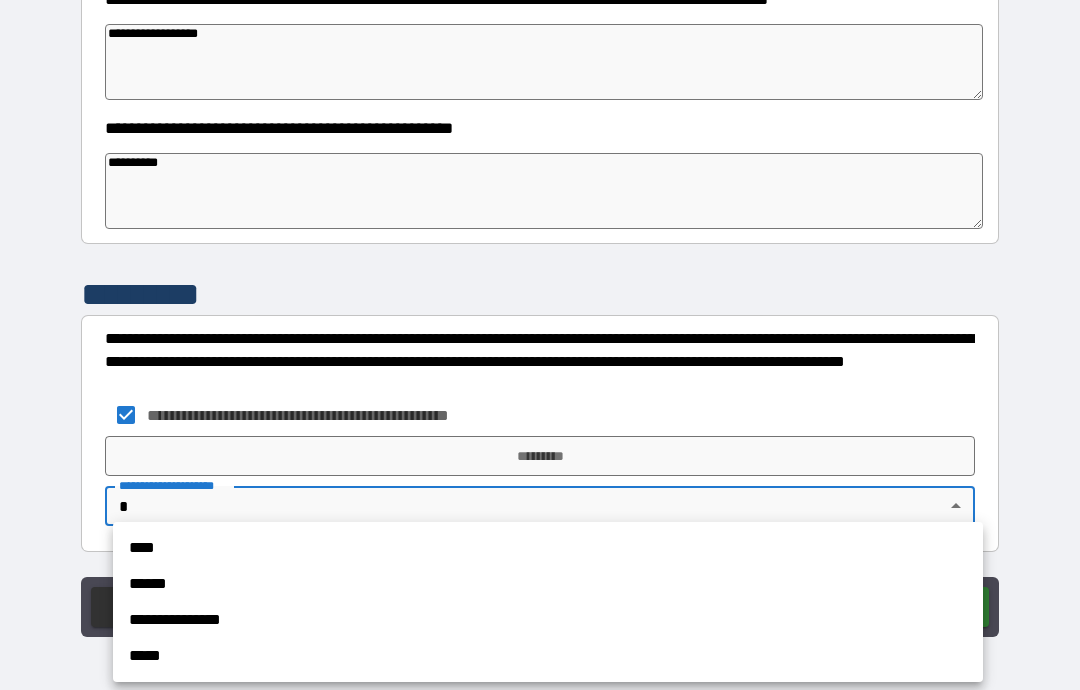 click on "****" at bounding box center [548, 548] 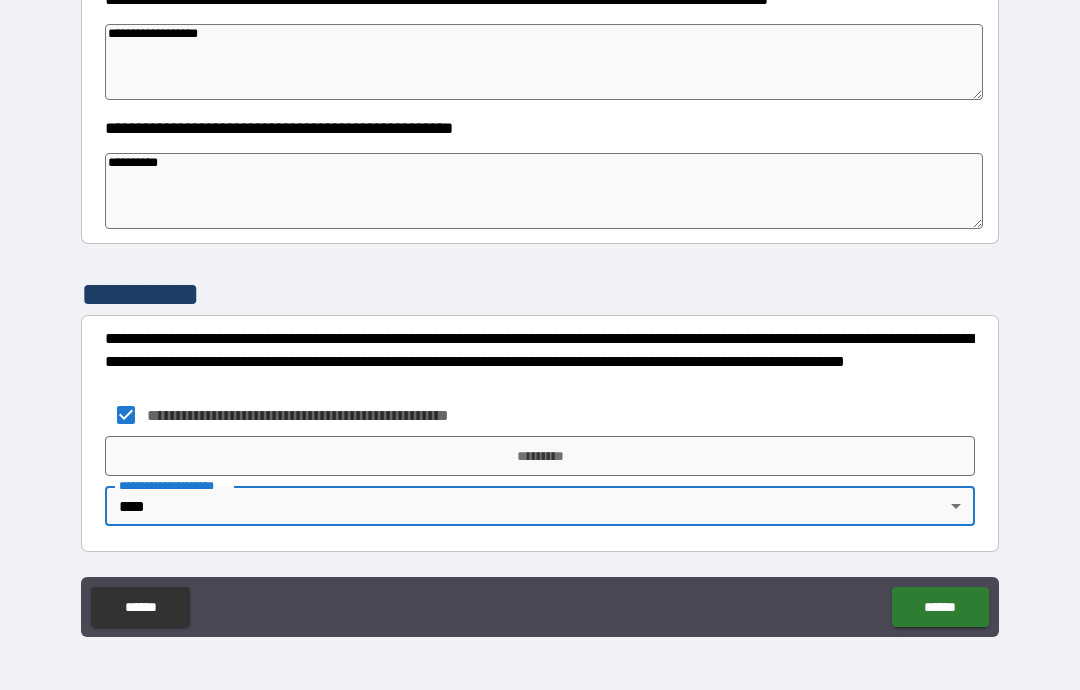 click on "*********" at bounding box center (540, 456) 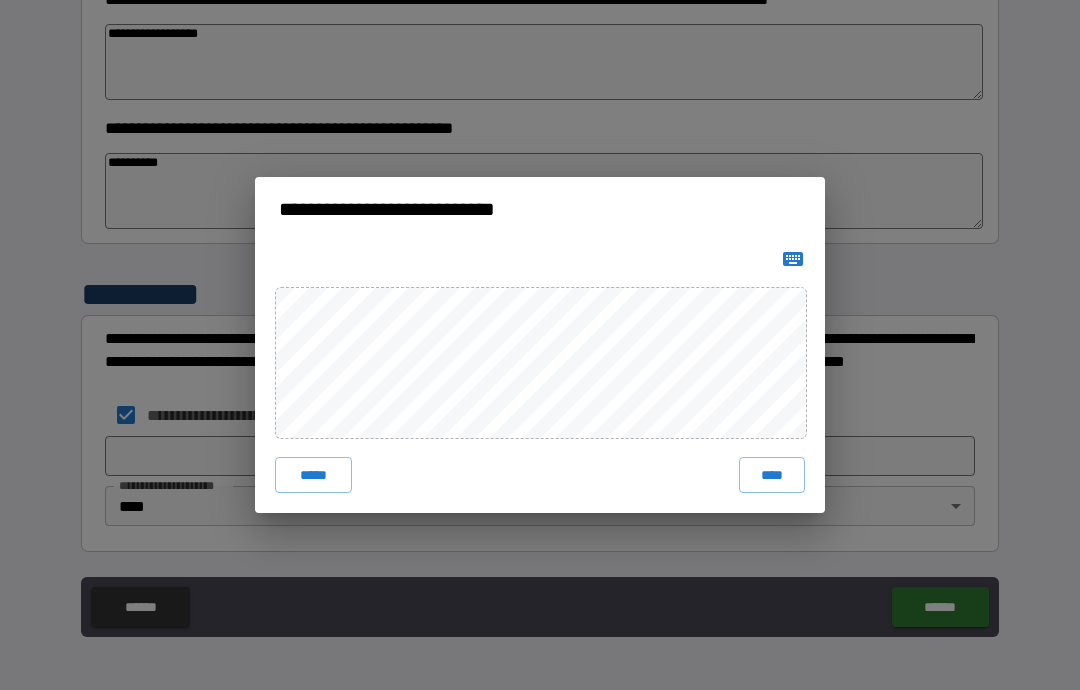 click on "****" at bounding box center [772, 475] 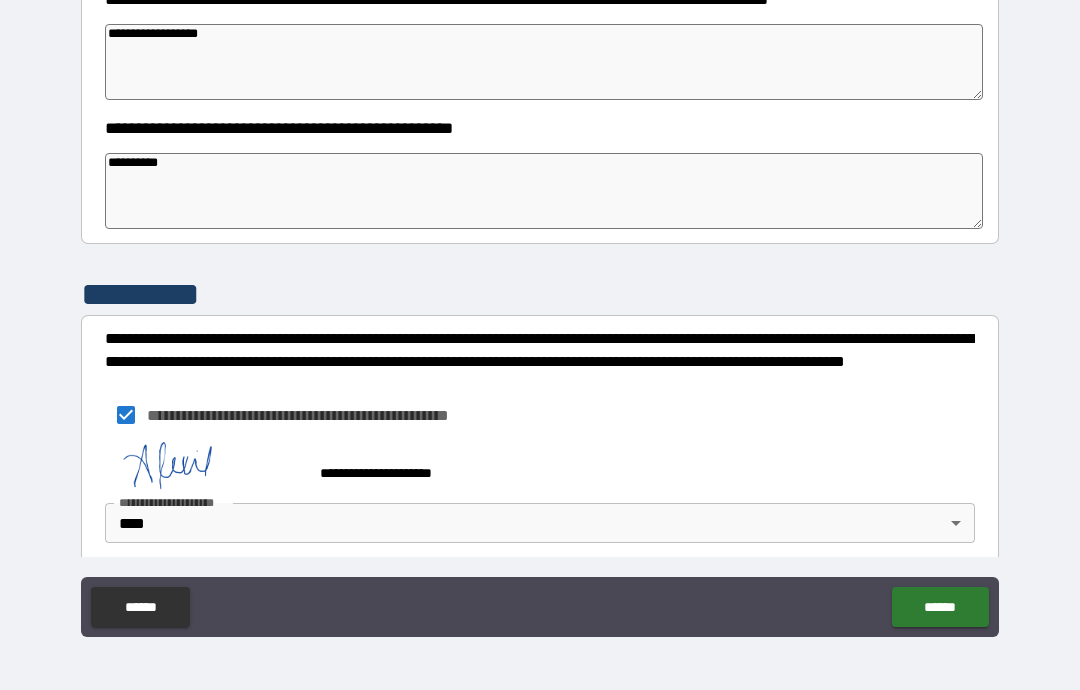 scroll, scrollTop: 252, scrollLeft: 0, axis: vertical 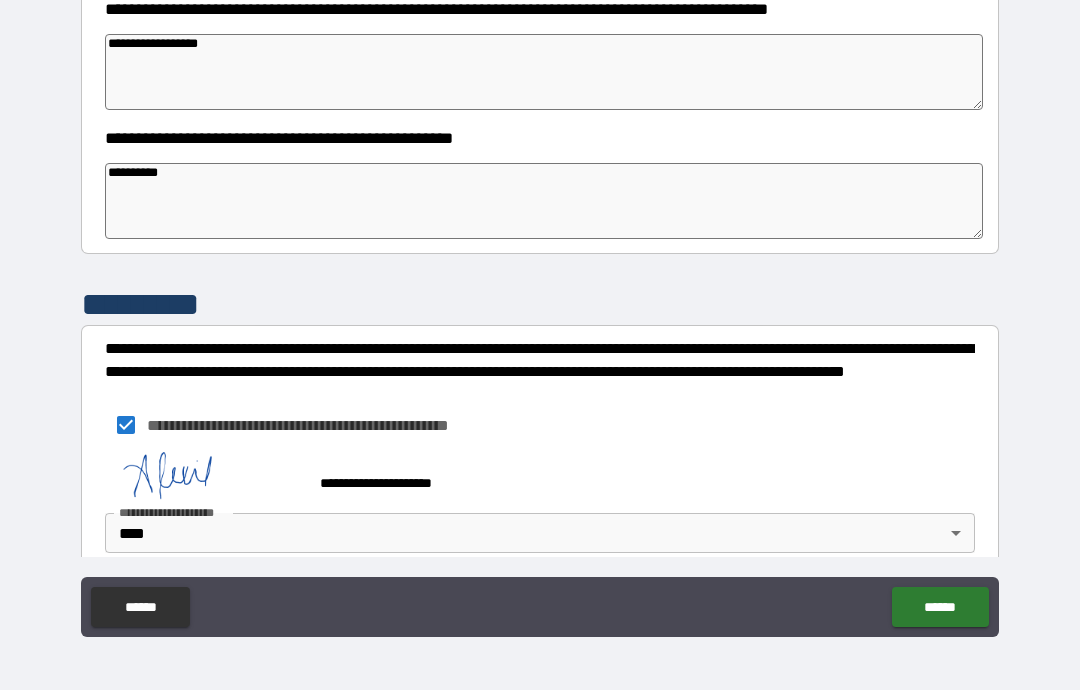 click on "******" at bounding box center [940, 607] 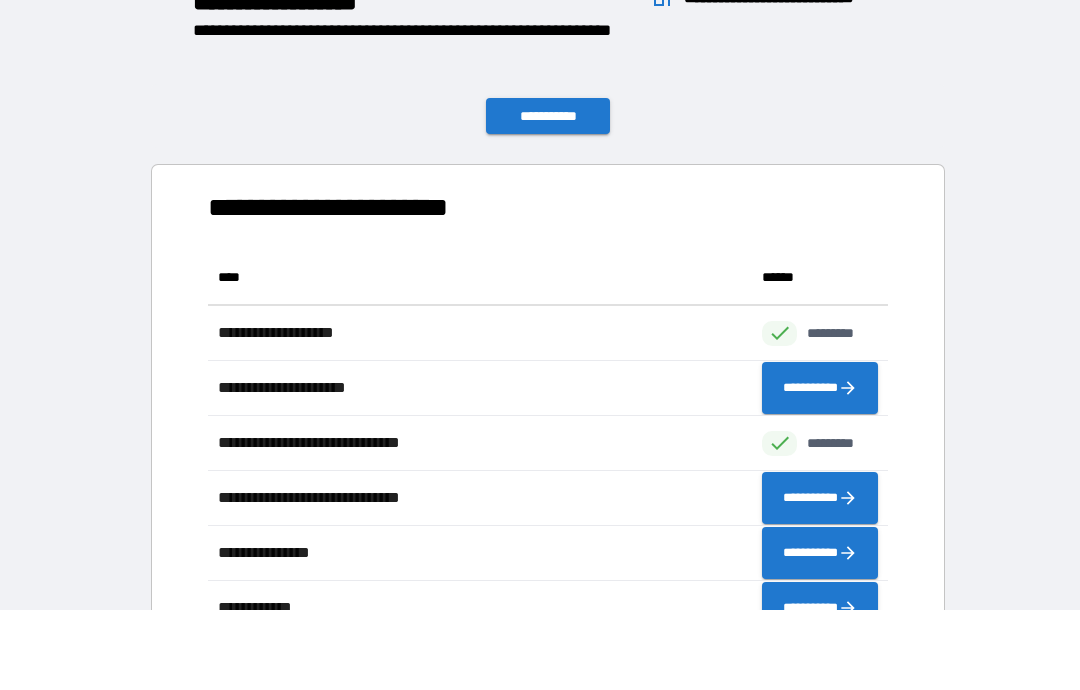 scroll, scrollTop: 551, scrollLeft: 680, axis: both 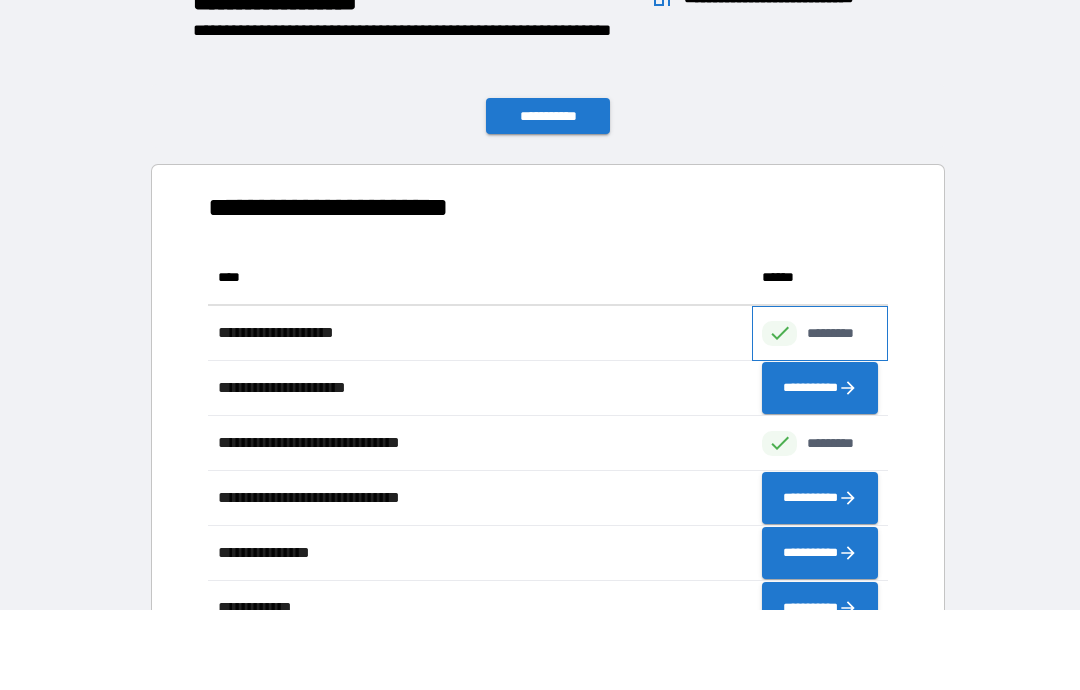 click on "*********" at bounding box center (841, 333) 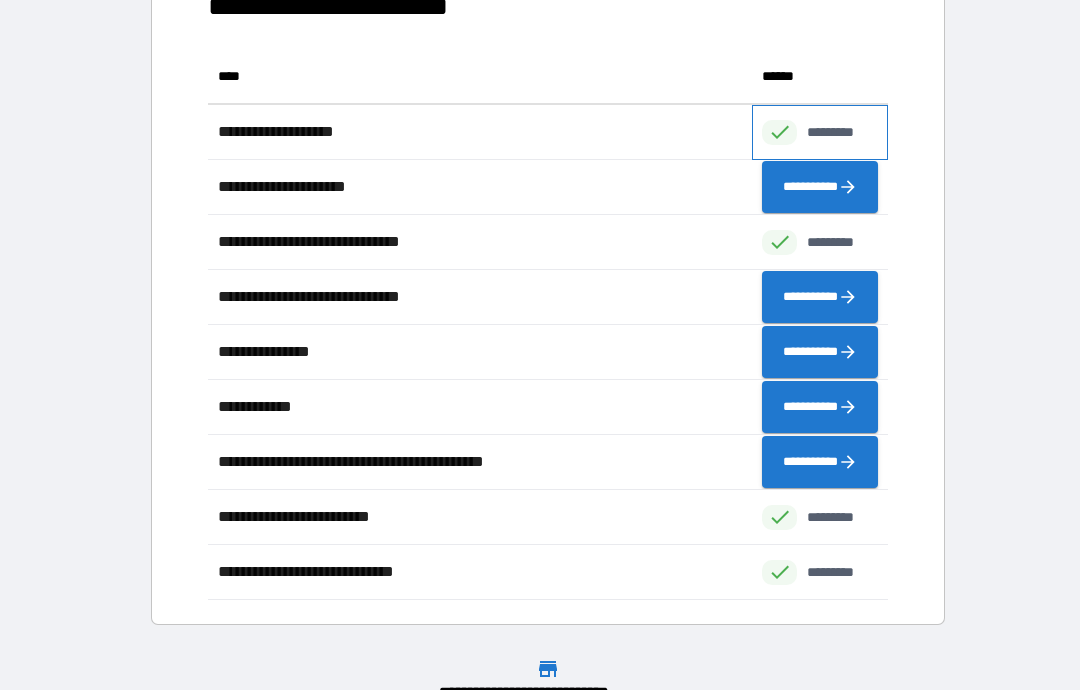 scroll, scrollTop: 214, scrollLeft: 0, axis: vertical 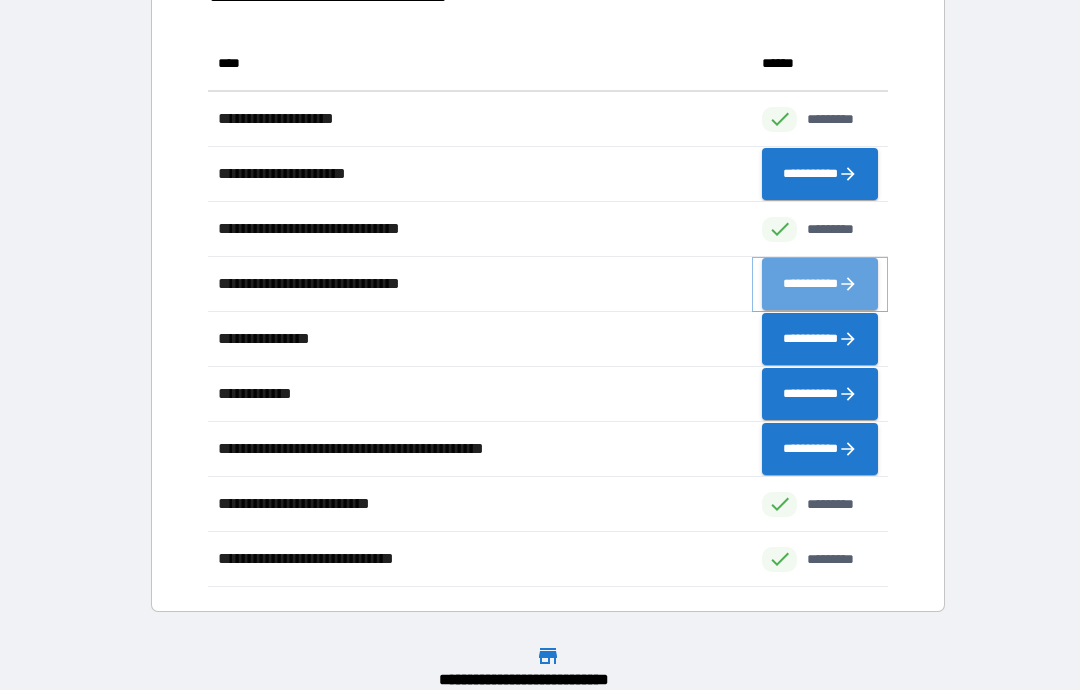 click on "**********" at bounding box center (820, 284) 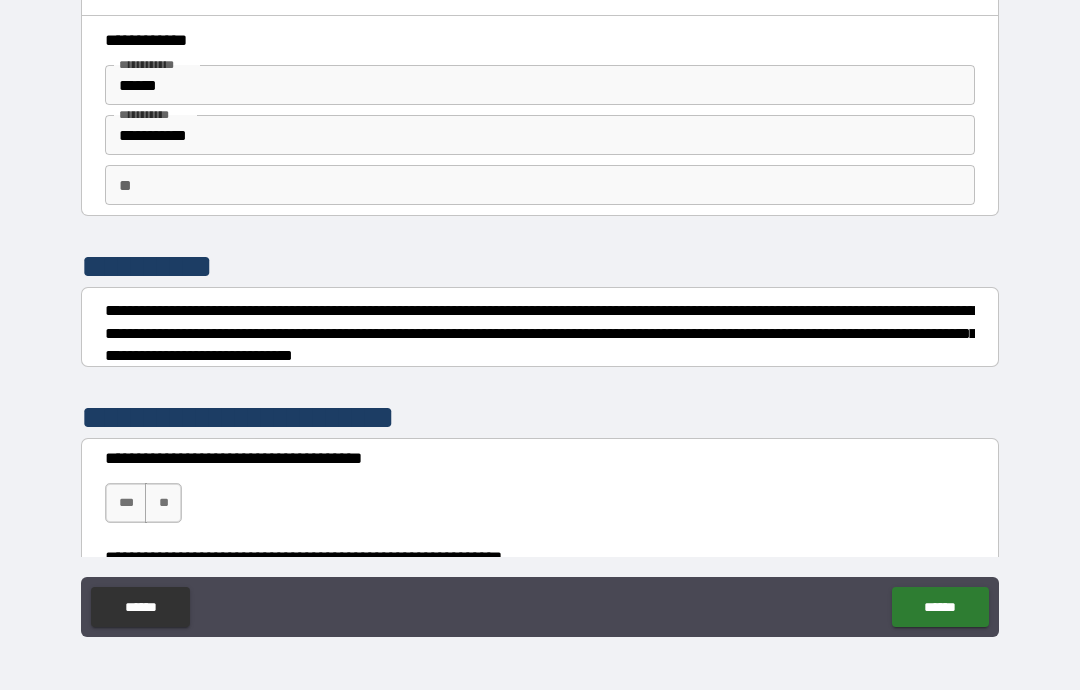 scroll, scrollTop: 0, scrollLeft: 0, axis: both 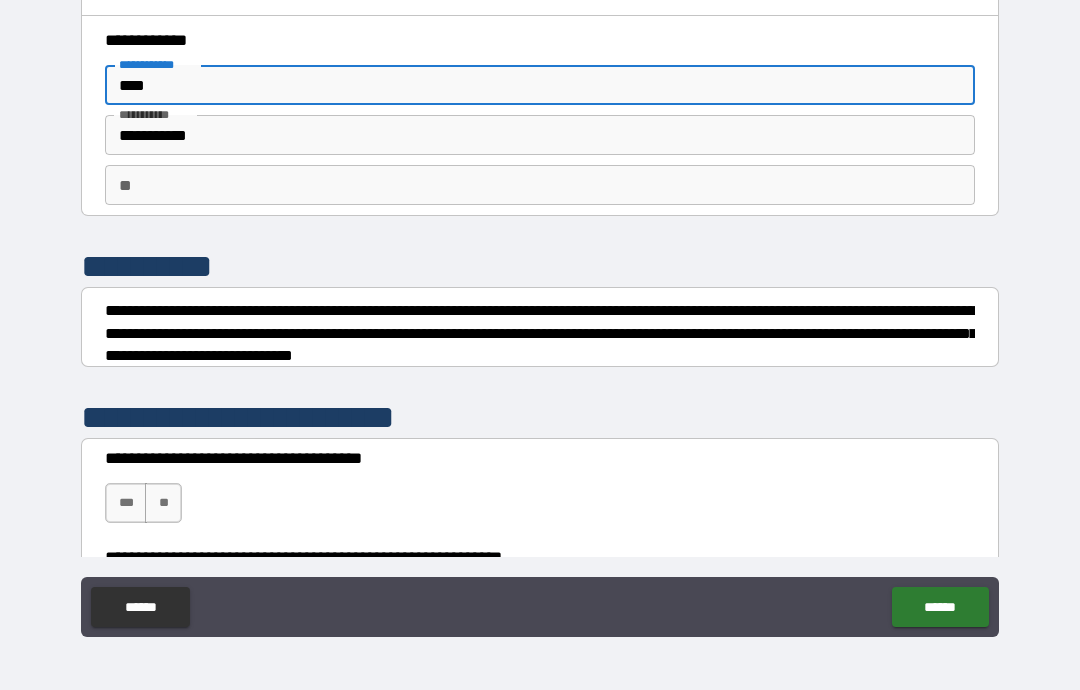 click on "**********" at bounding box center [540, 135] 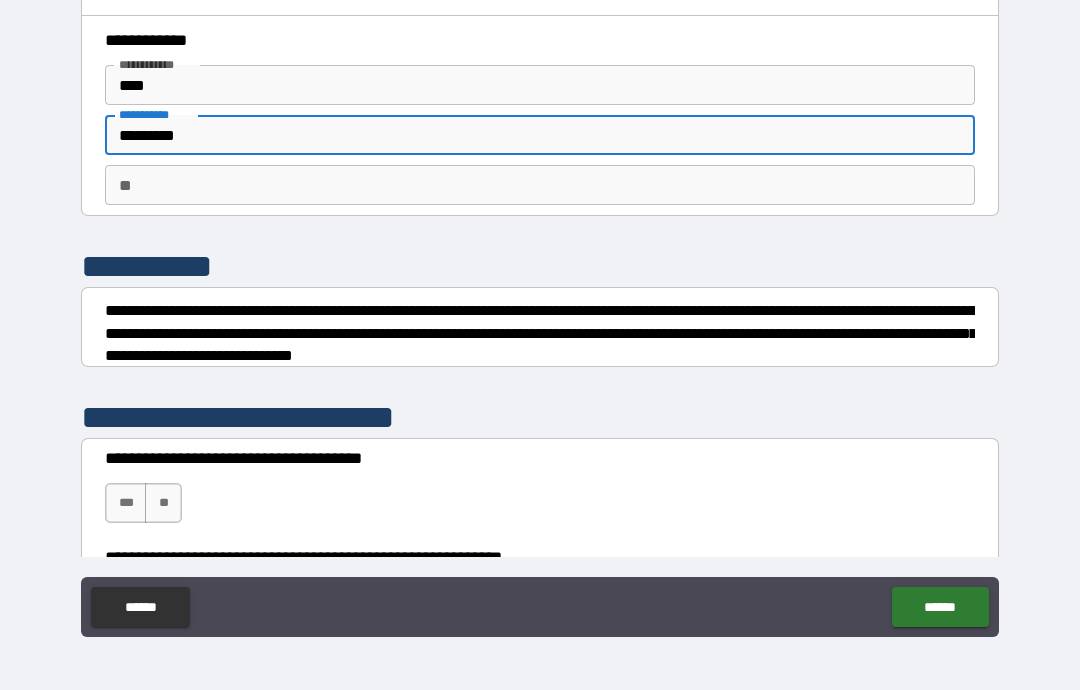 click on "**" at bounding box center [540, 185] 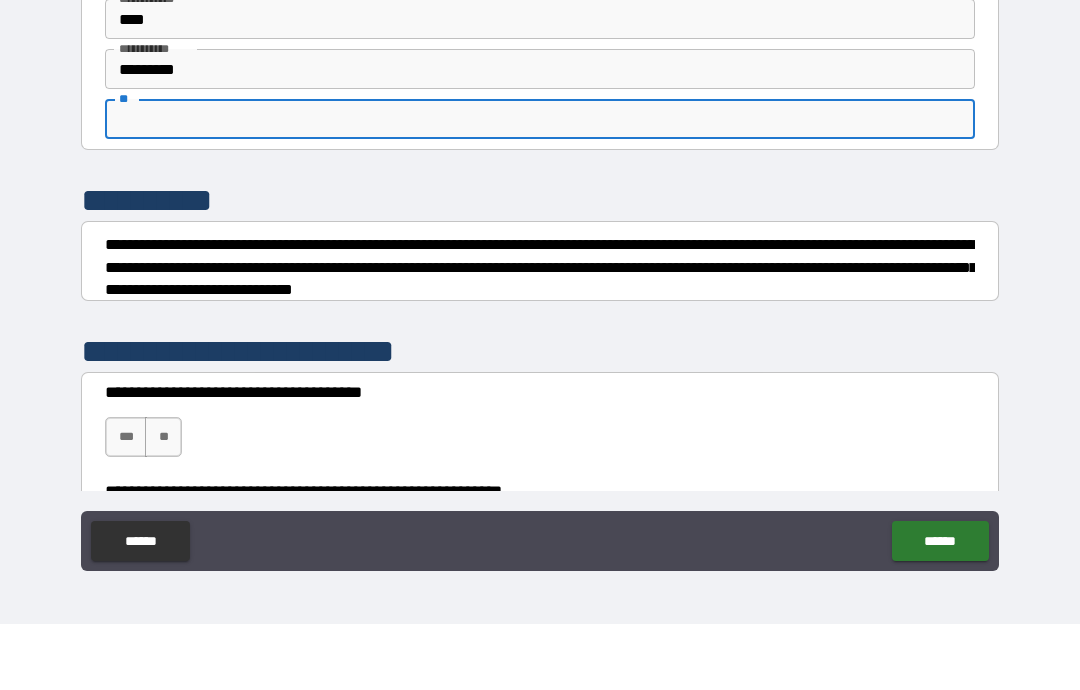 click on "*********" at bounding box center [540, 135] 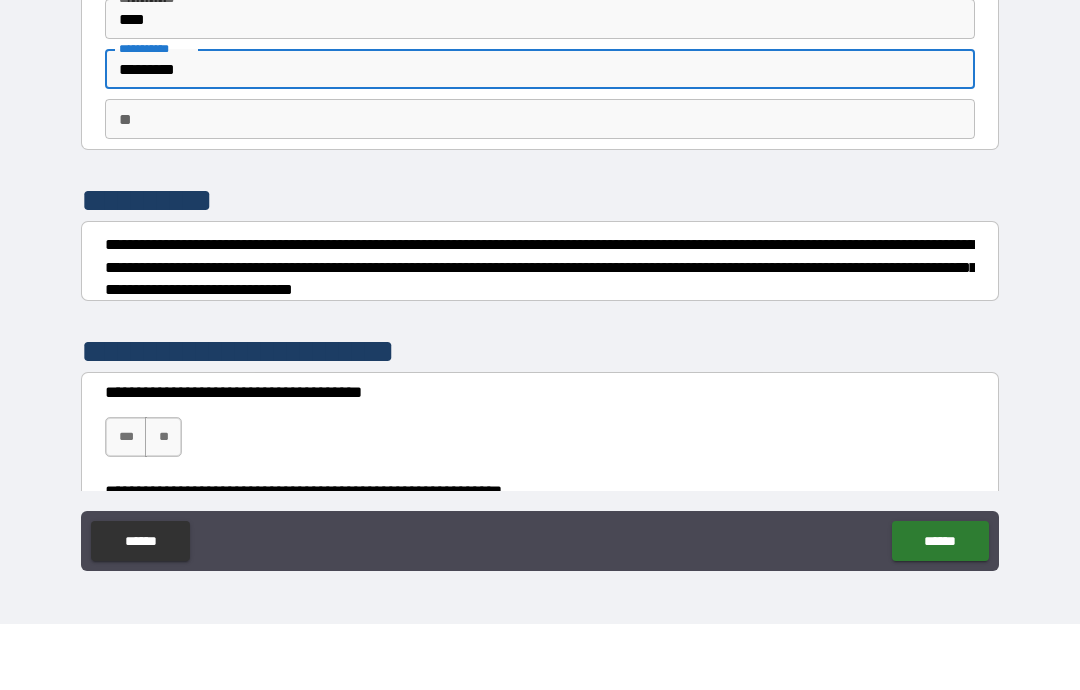 click on "*********" at bounding box center (540, 135) 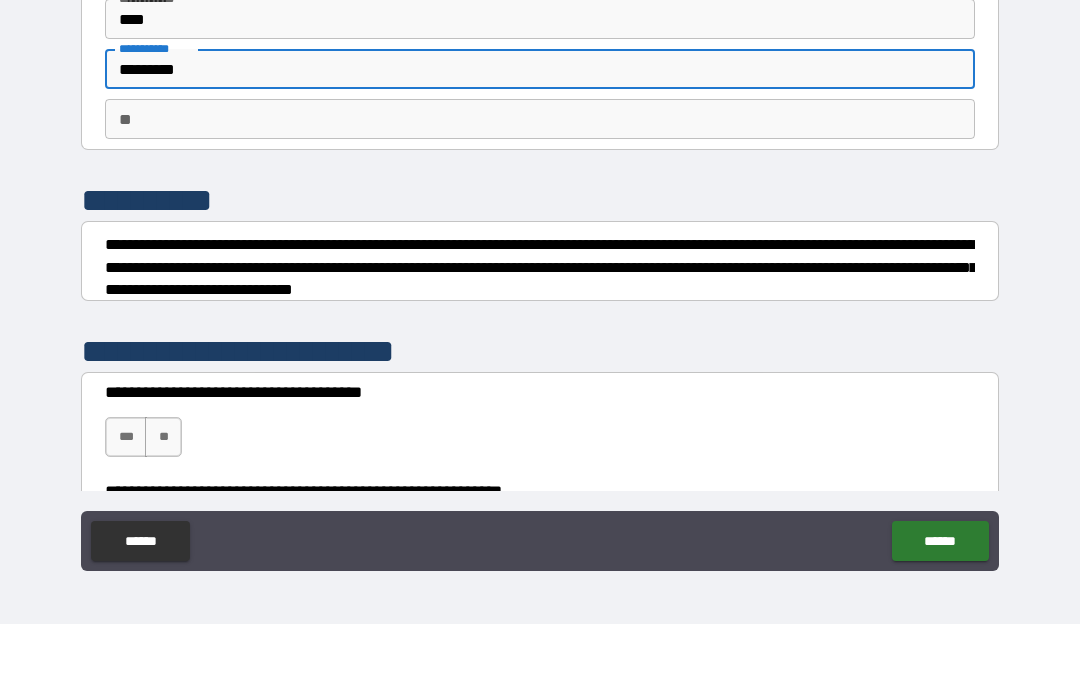 click on "*********" at bounding box center (540, 135) 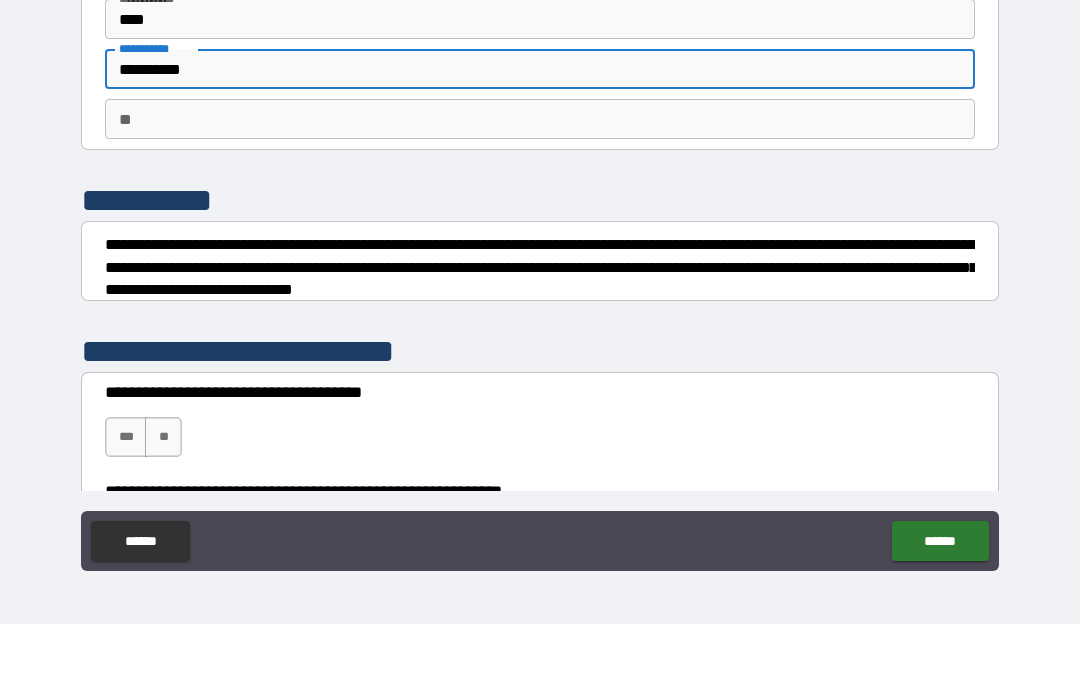 click on "**" at bounding box center (540, 185) 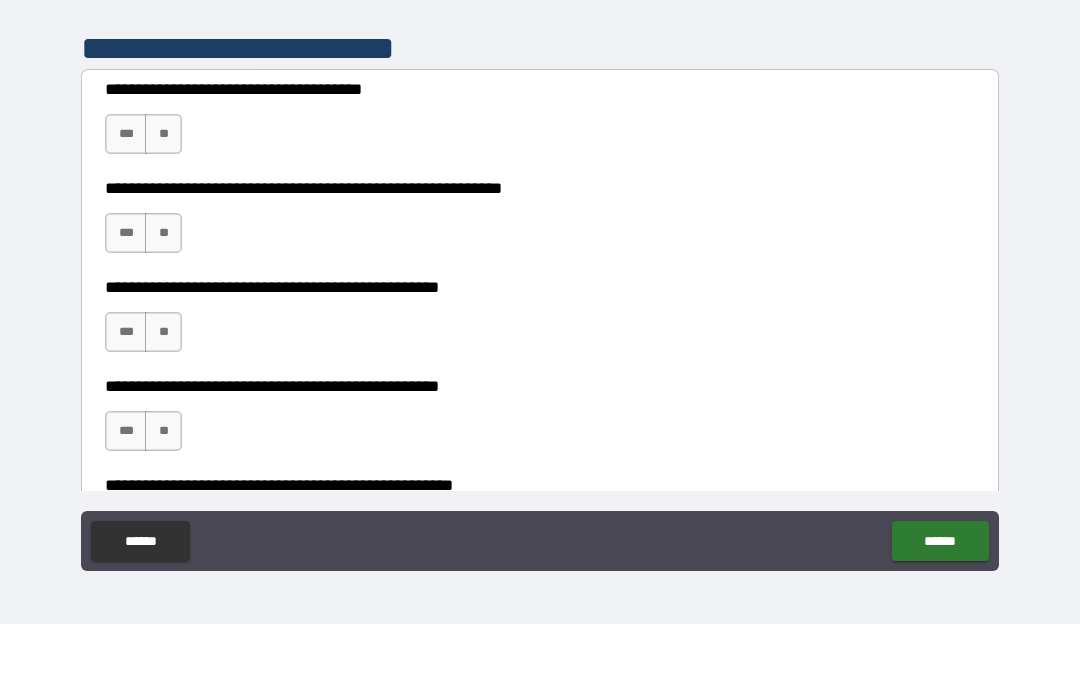 scroll, scrollTop: 306, scrollLeft: 0, axis: vertical 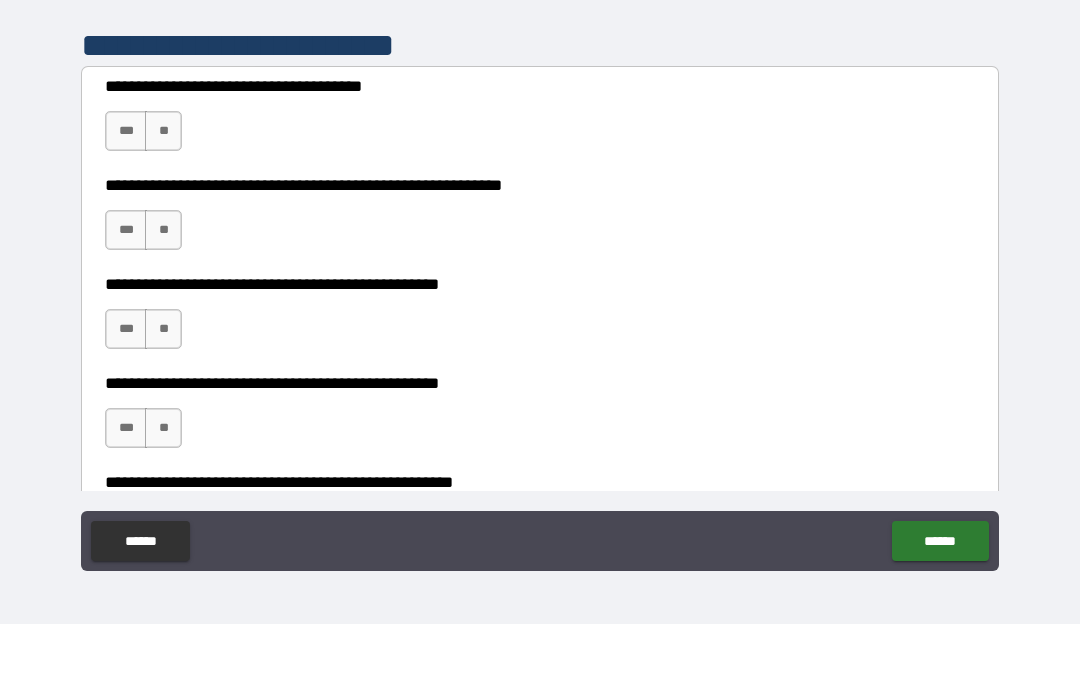 click on "**" at bounding box center (163, 197) 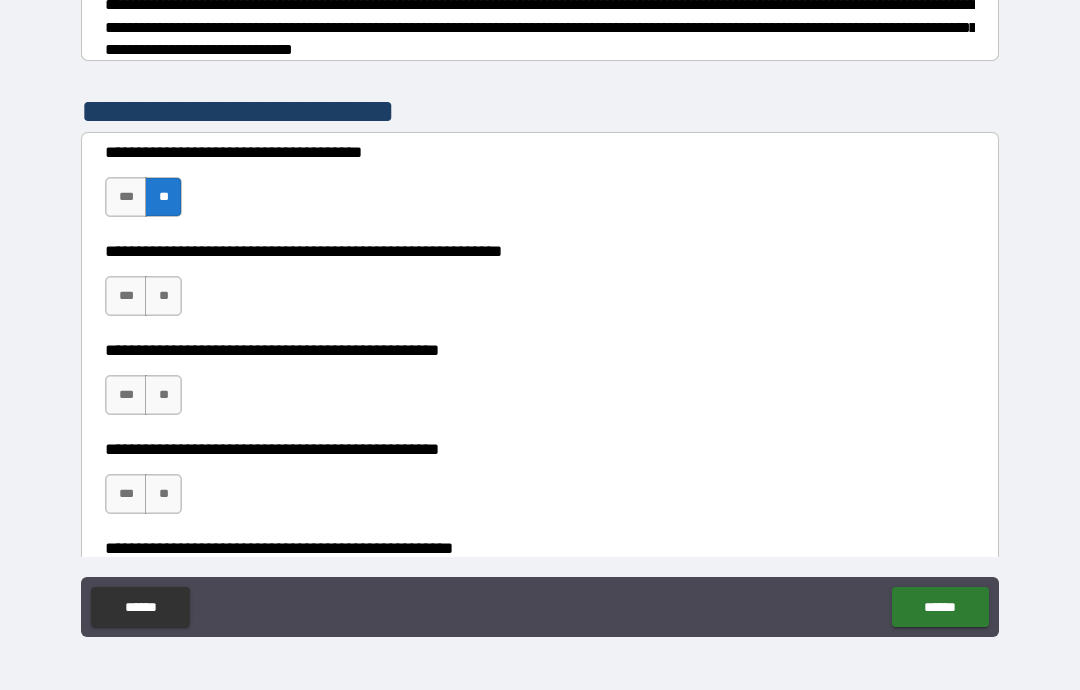 click on "**" at bounding box center [163, 296] 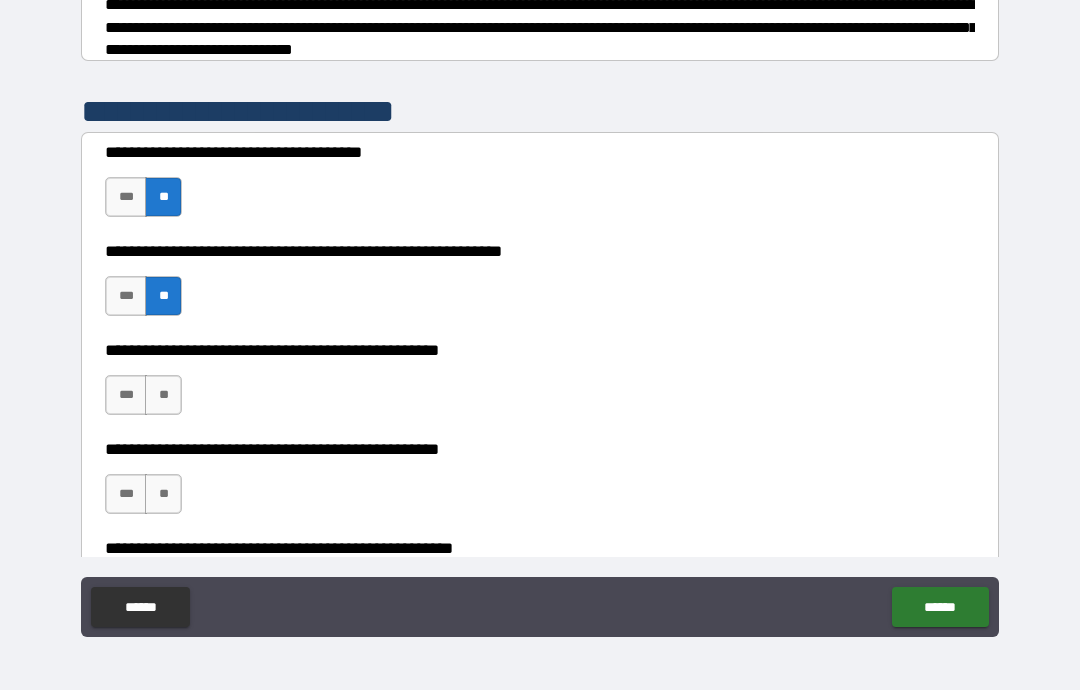 click on "**" at bounding box center (163, 395) 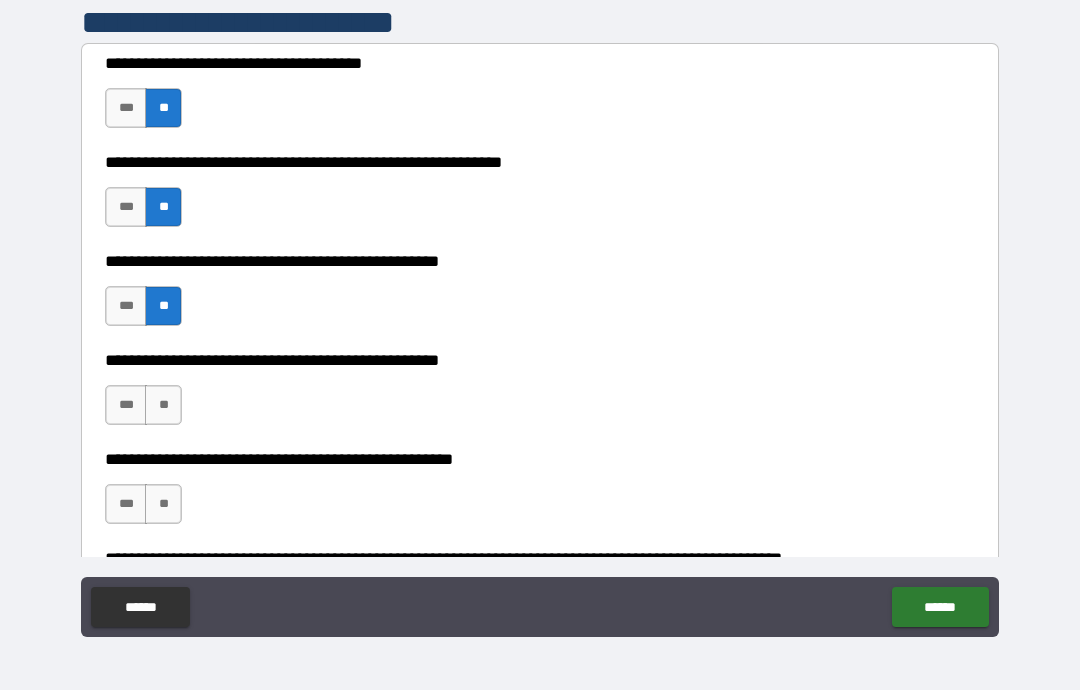 scroll, scrollTop: 405, scrollLeft: 0, axis: vertical 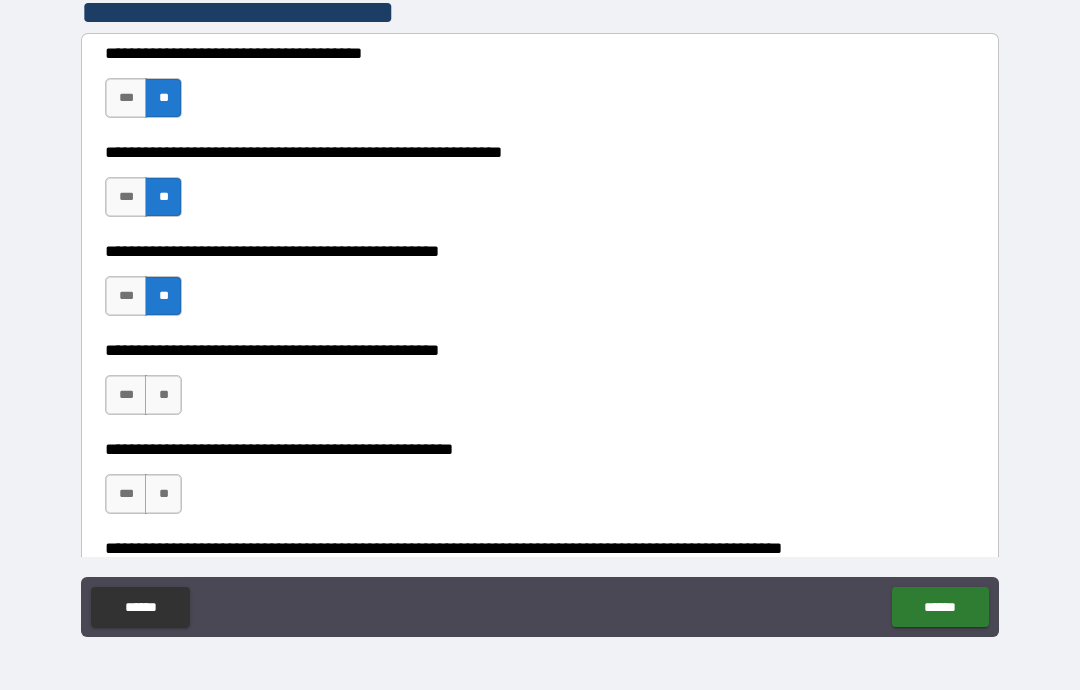 click on "**" at bounding box center (163, 395) 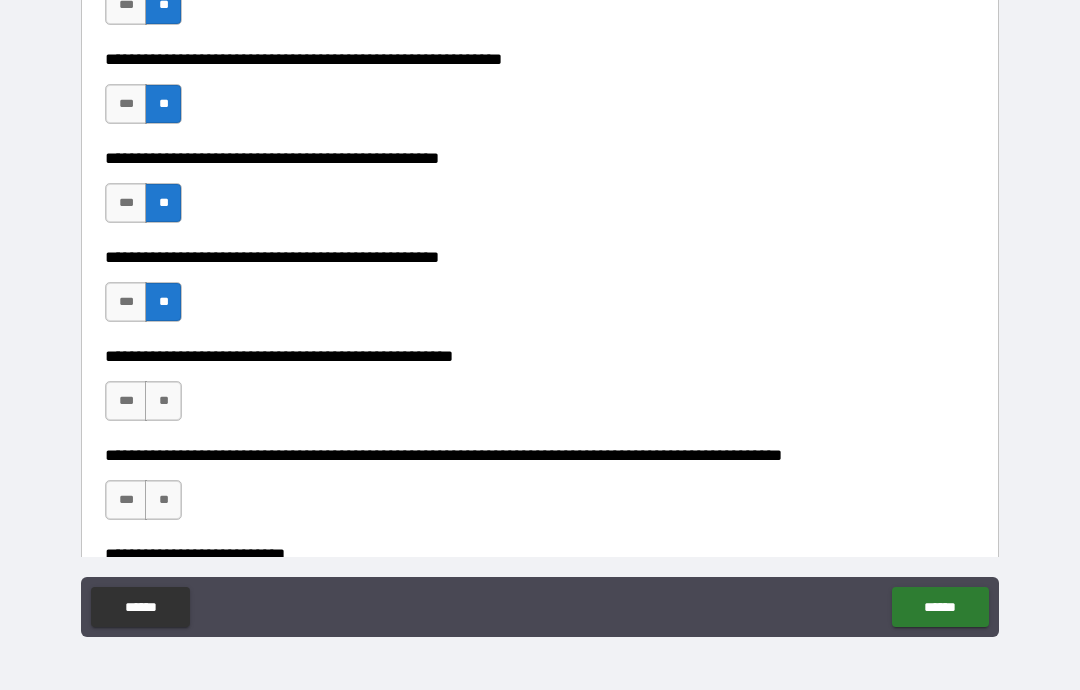 scroll, scrollTop: 500, scrollLeft: 0, axis: vertical 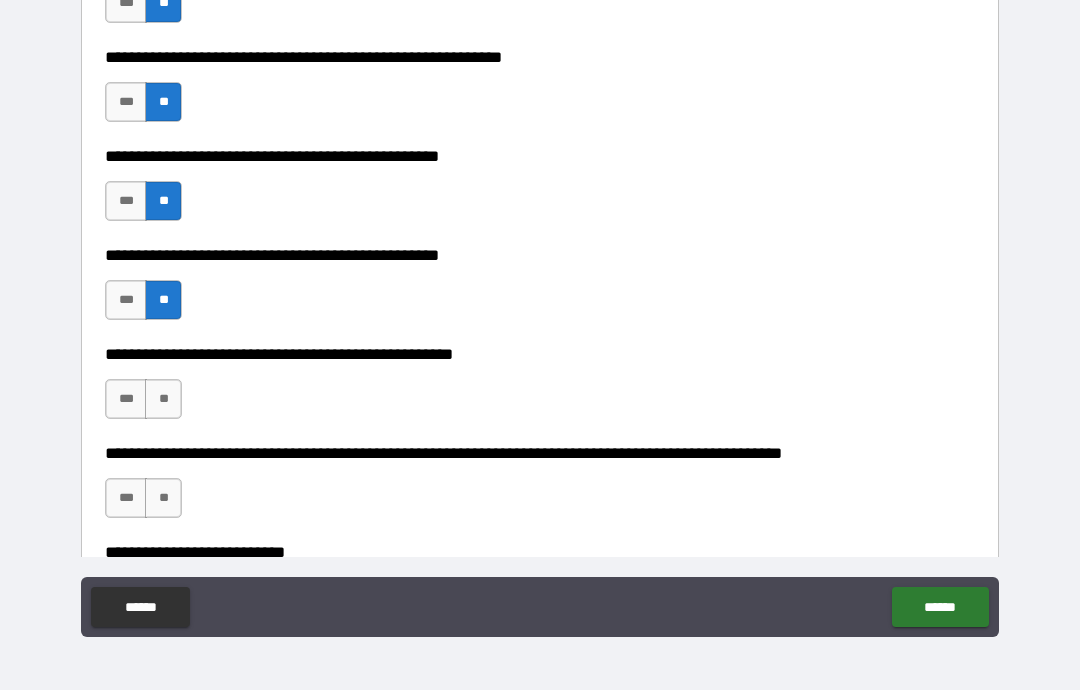 click on "**" at bounding box center [163, 399] 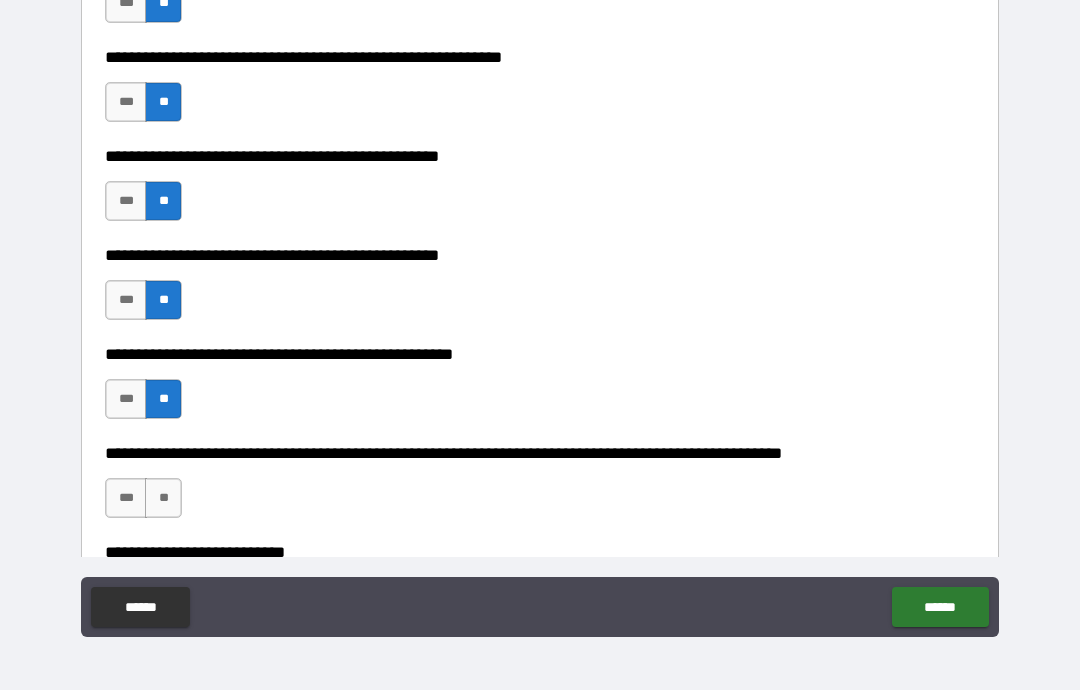 click on "**" at bounding box center (163, 498) 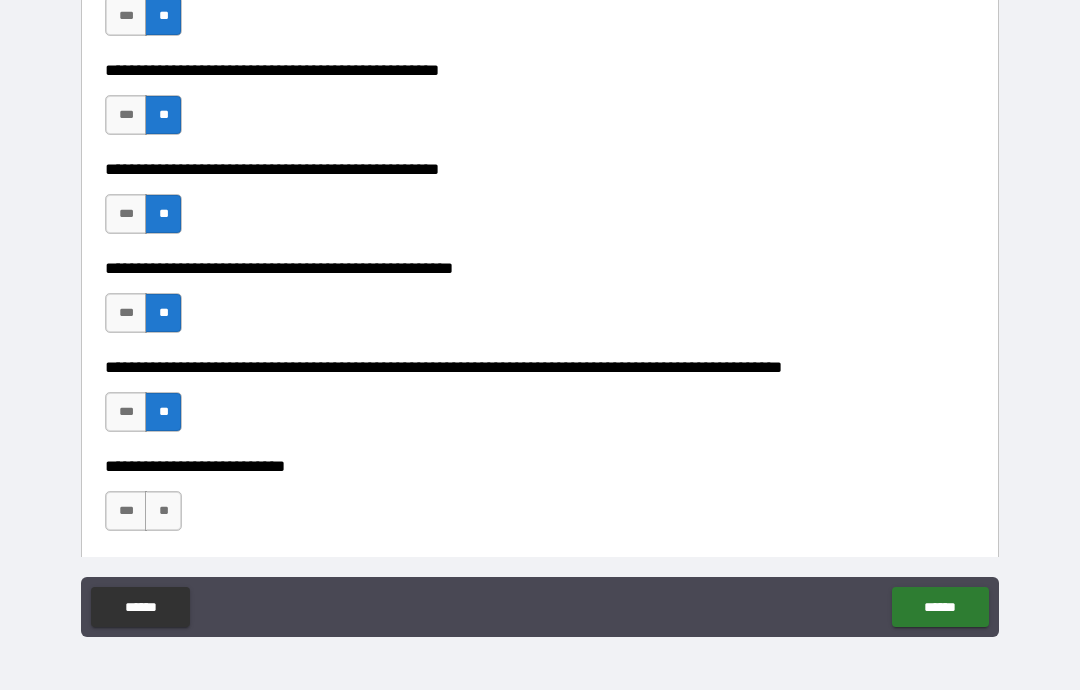 scroll, scrollTop: 633, scrollLeft: 0, axis: vertical 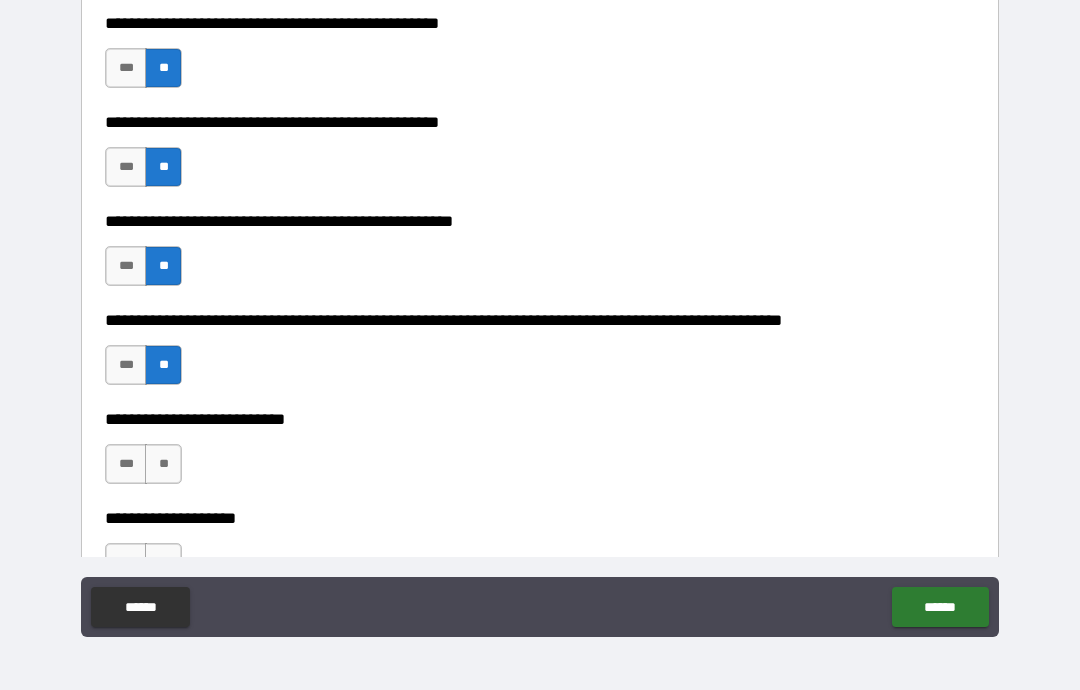 click on "**" at bounding box center [163, 464] 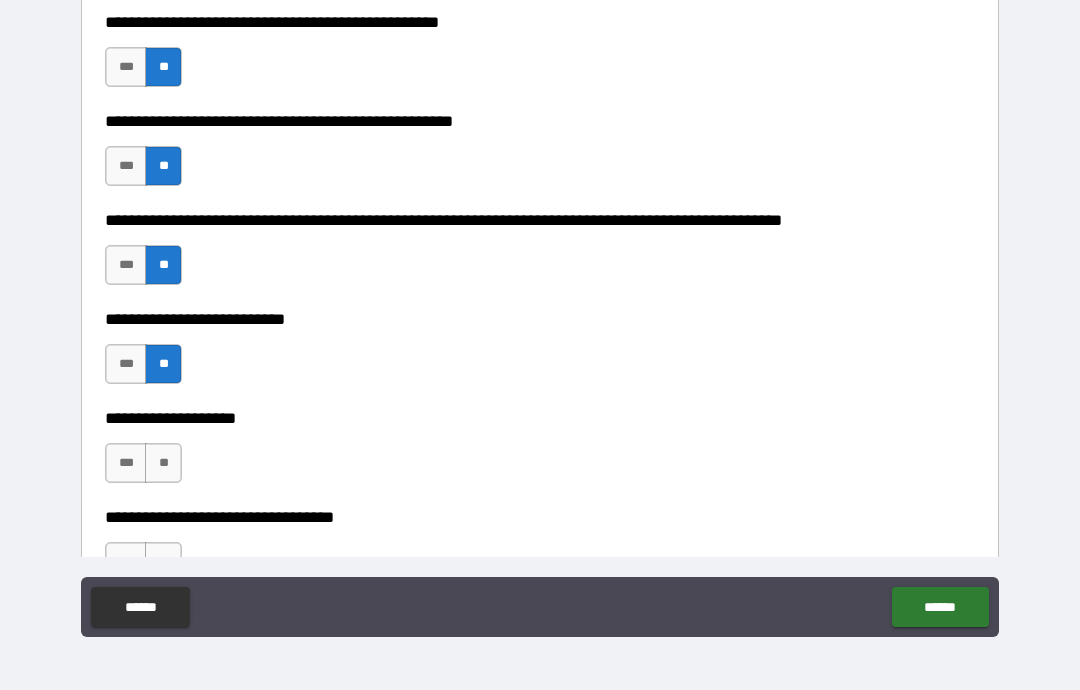 scroll, scrollTop: 761, scrollLeft: 0, axis: vertical 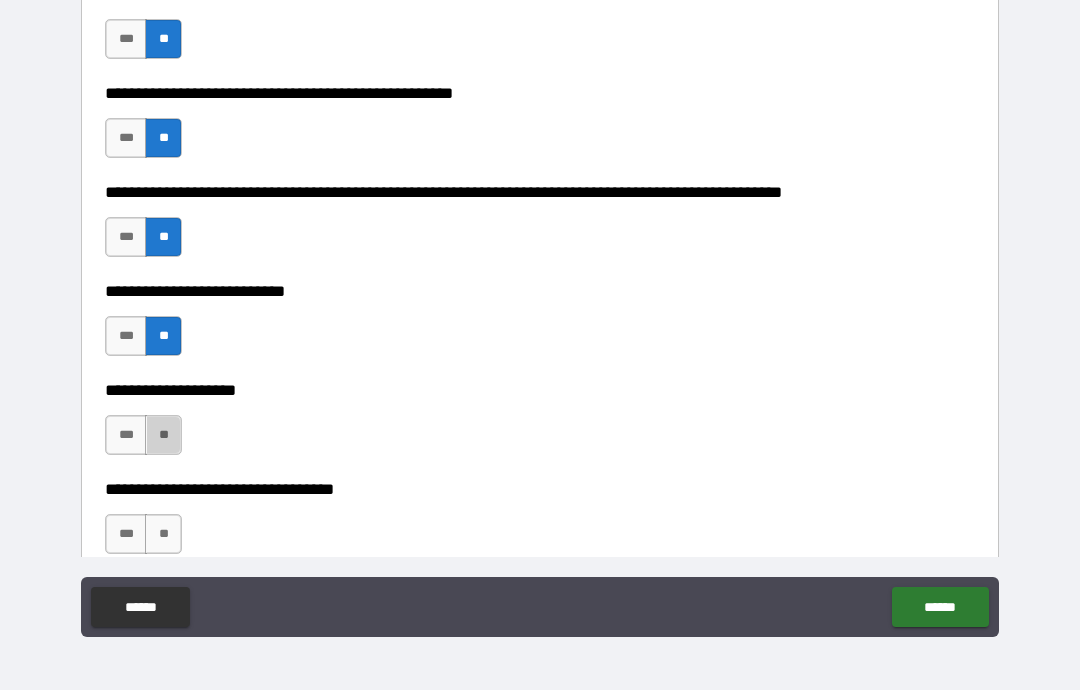 click on "**" at bounding box center [163, 435] 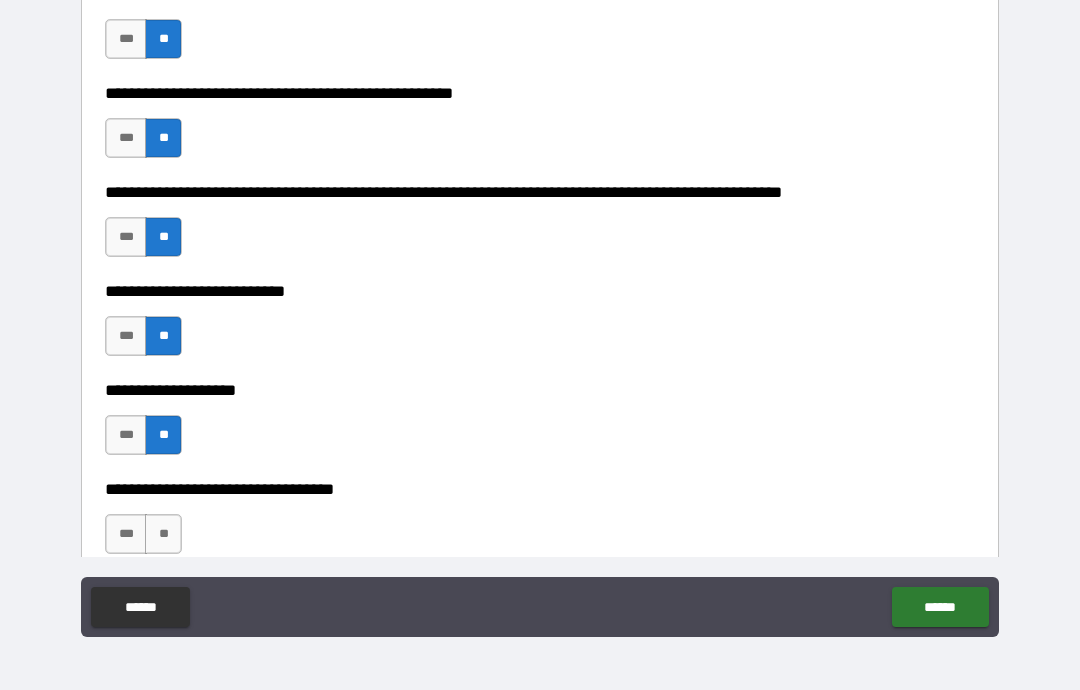 scroll, scrollTop: 893, scrollLeft: 0, axis: vertical 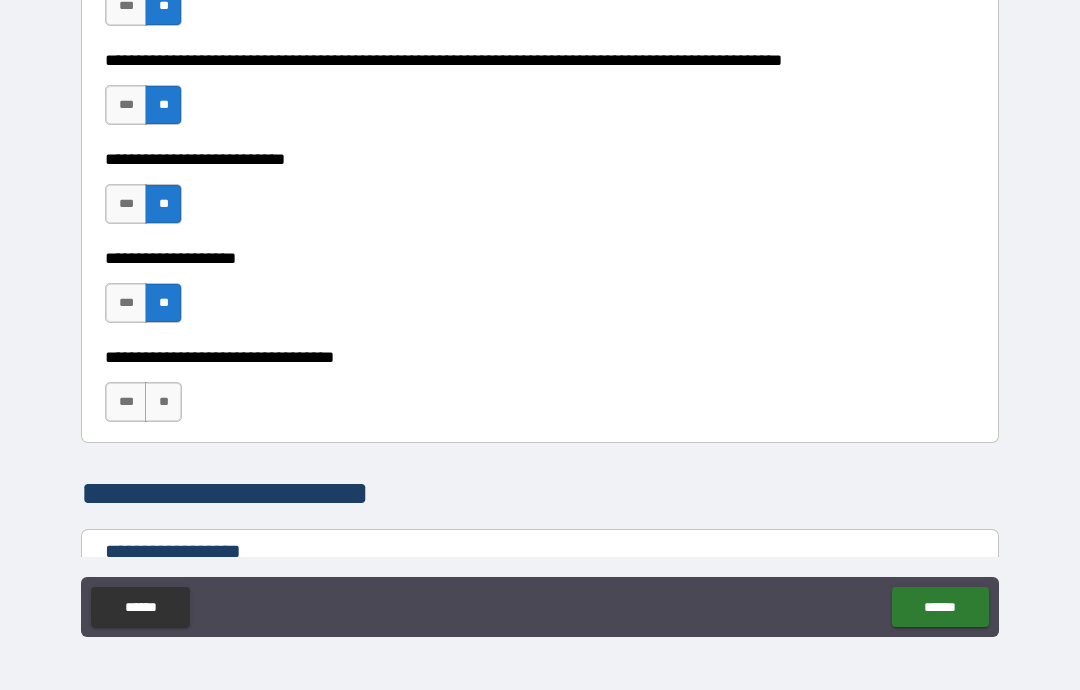 click on "**" at bounding box center [163, 402] 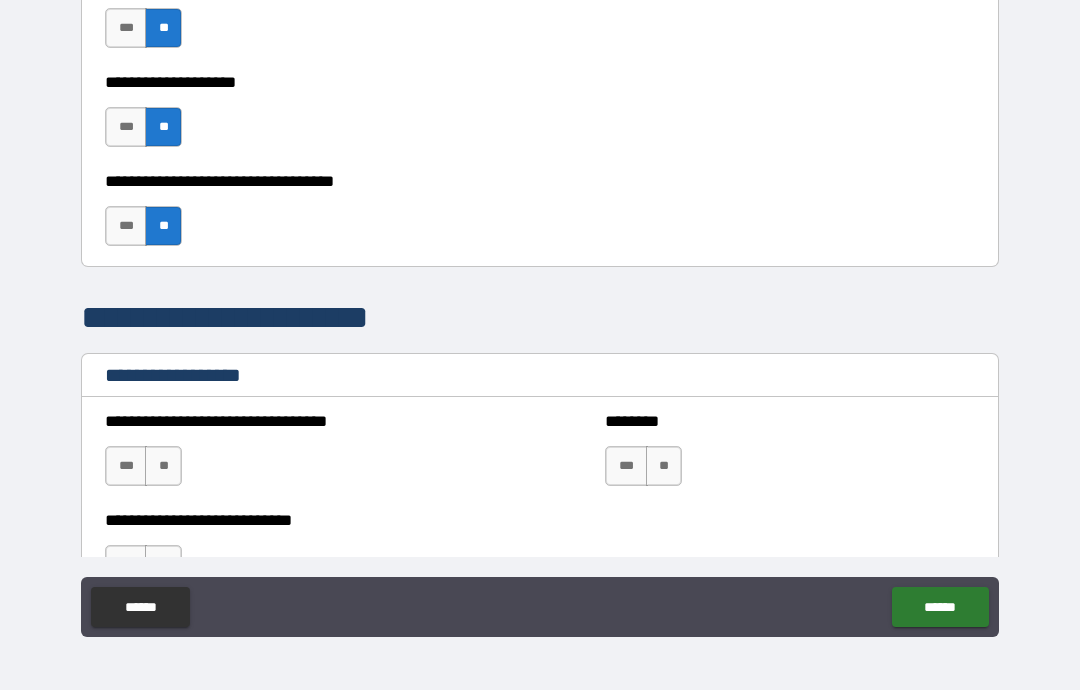 scroll, scrollTop: 1080, scrollLeft: 0, axis: vertical 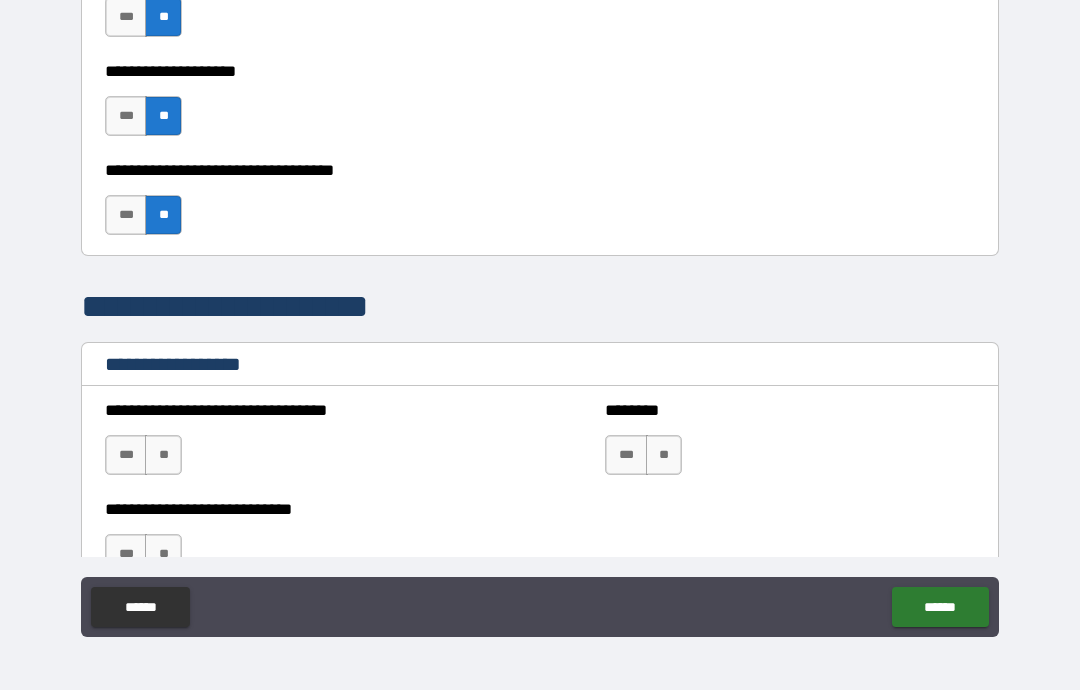 click on "***" at bounding box center [126, 455] 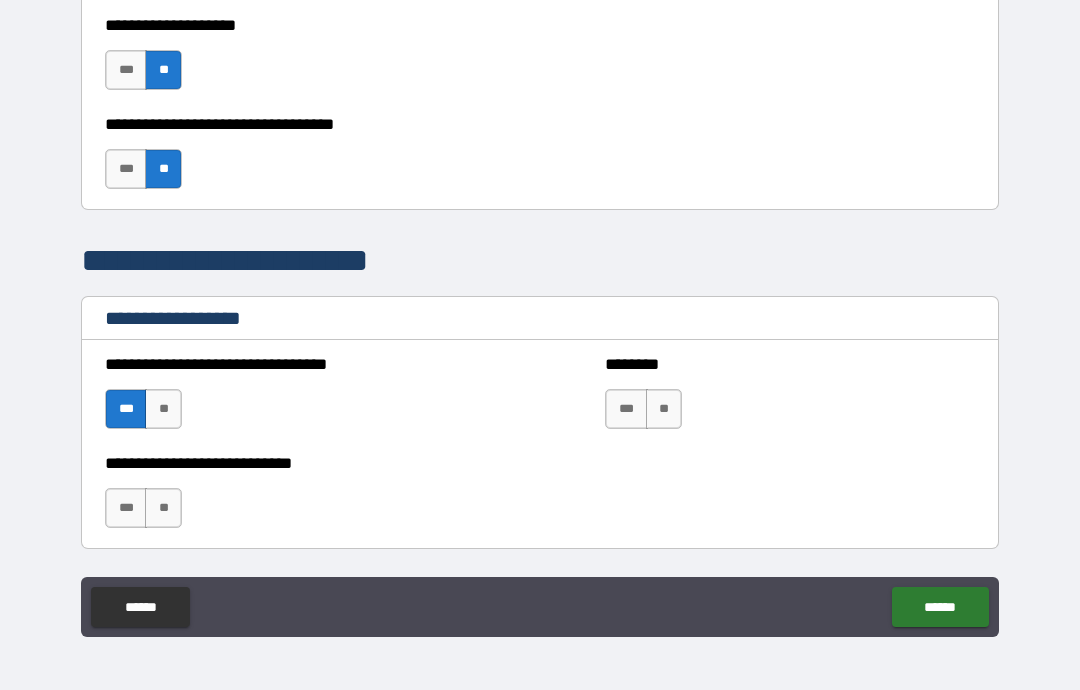 scroll, scrollTop: 1128, scrollLeft: 0, axis: vertical 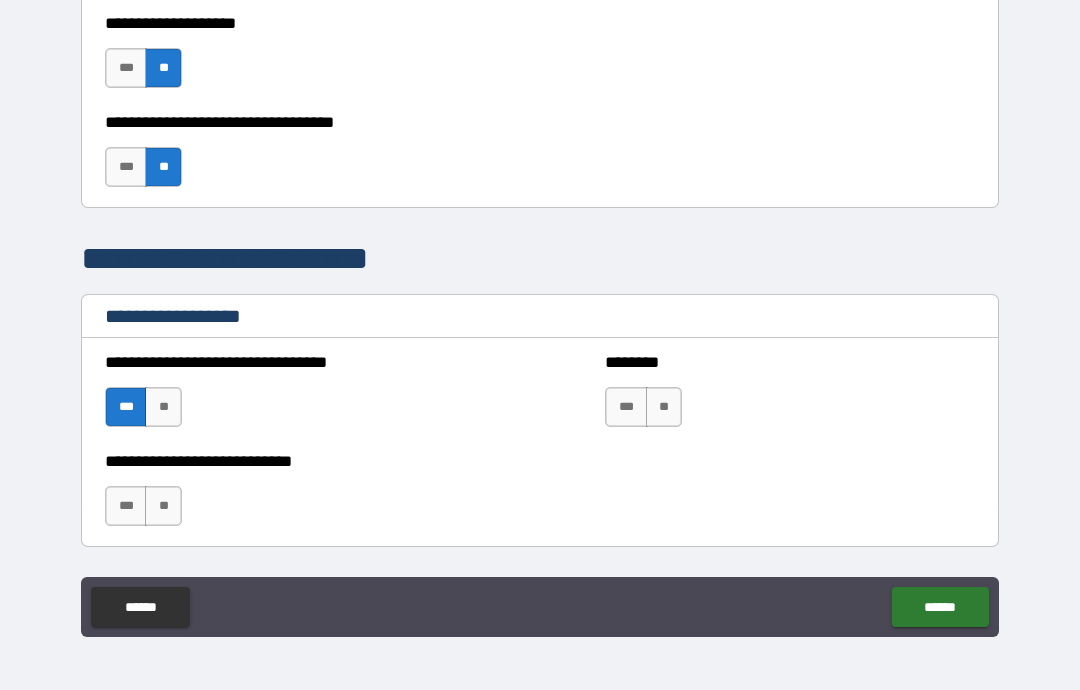 click on "**" at bounding box center (163, 506) 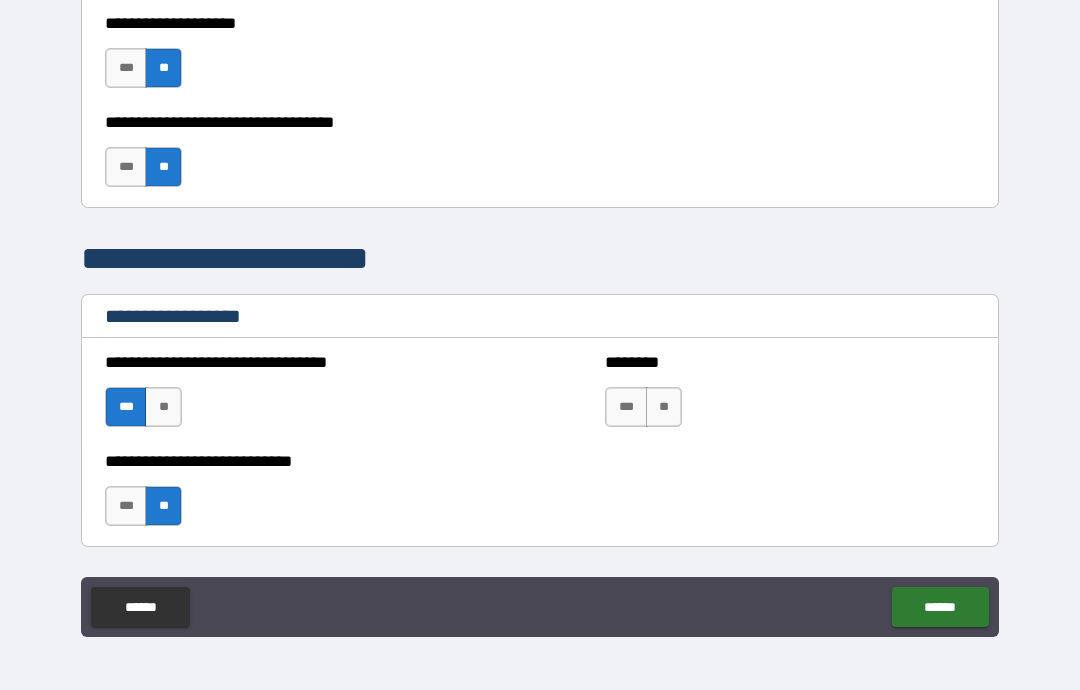 scroll, scrollTop: 1206, scrollLeft: 0, axis: vertical 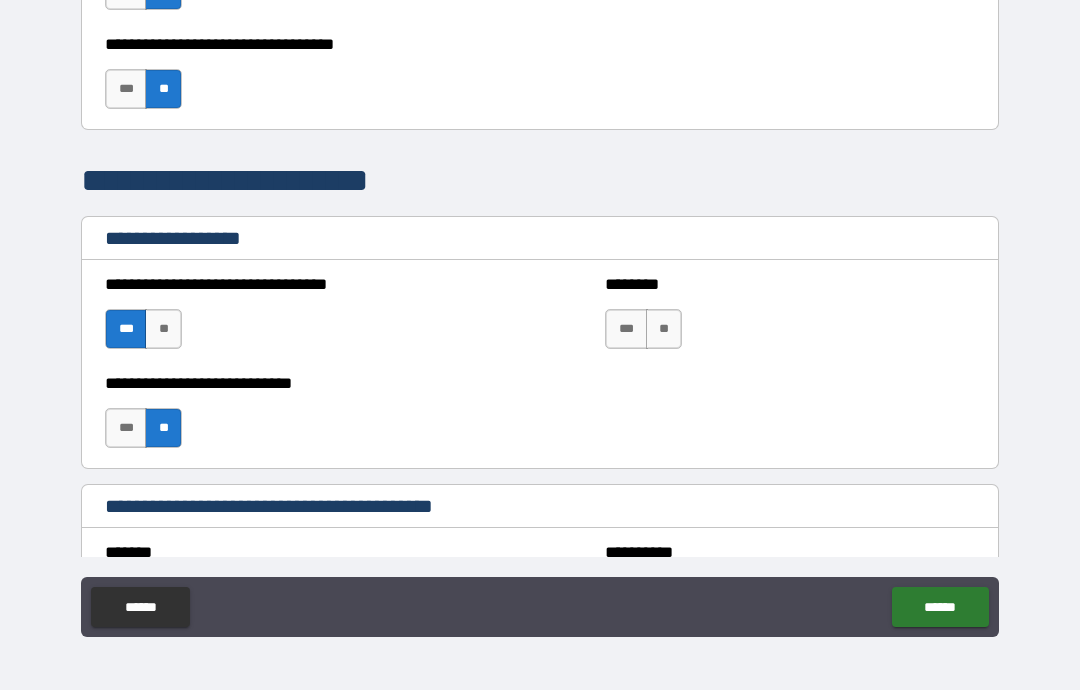 click on "**" at bounding box center (664, 329) 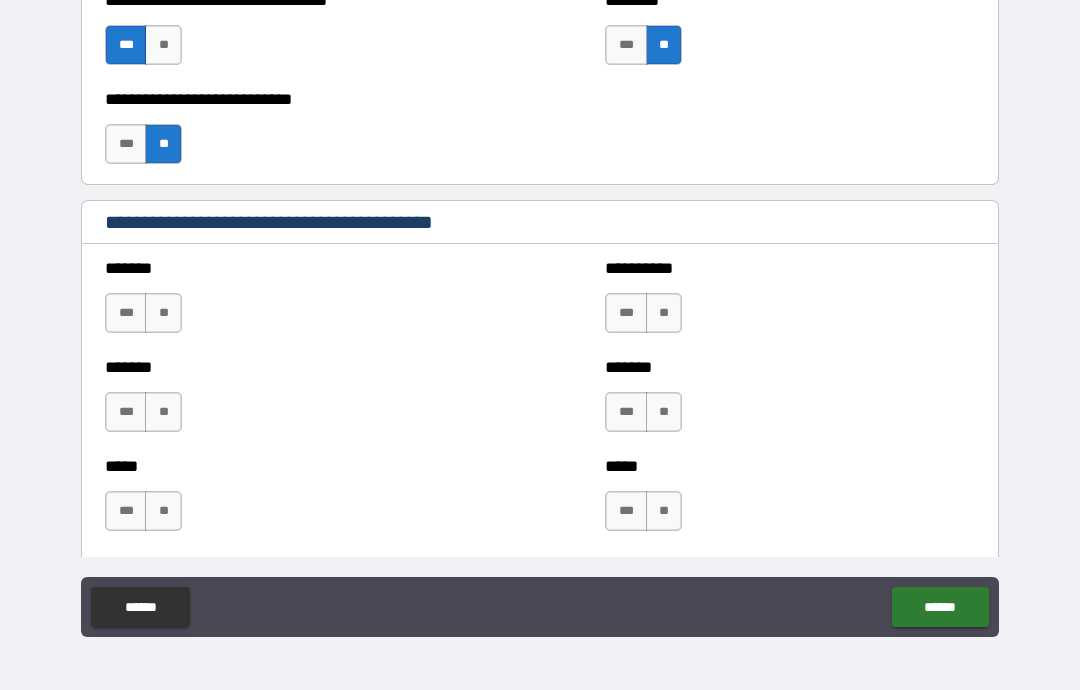 scroll, scrollTop: 1494, scrollLeft: 0, axis: vertical 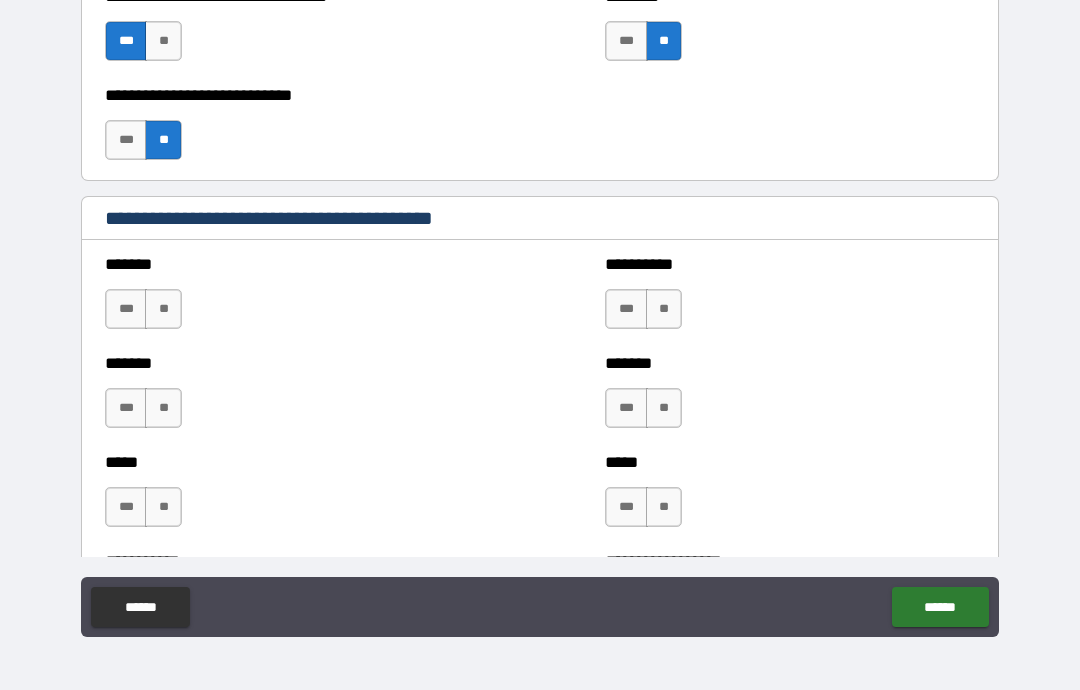 click on "**" at bounding box center (163, 309) 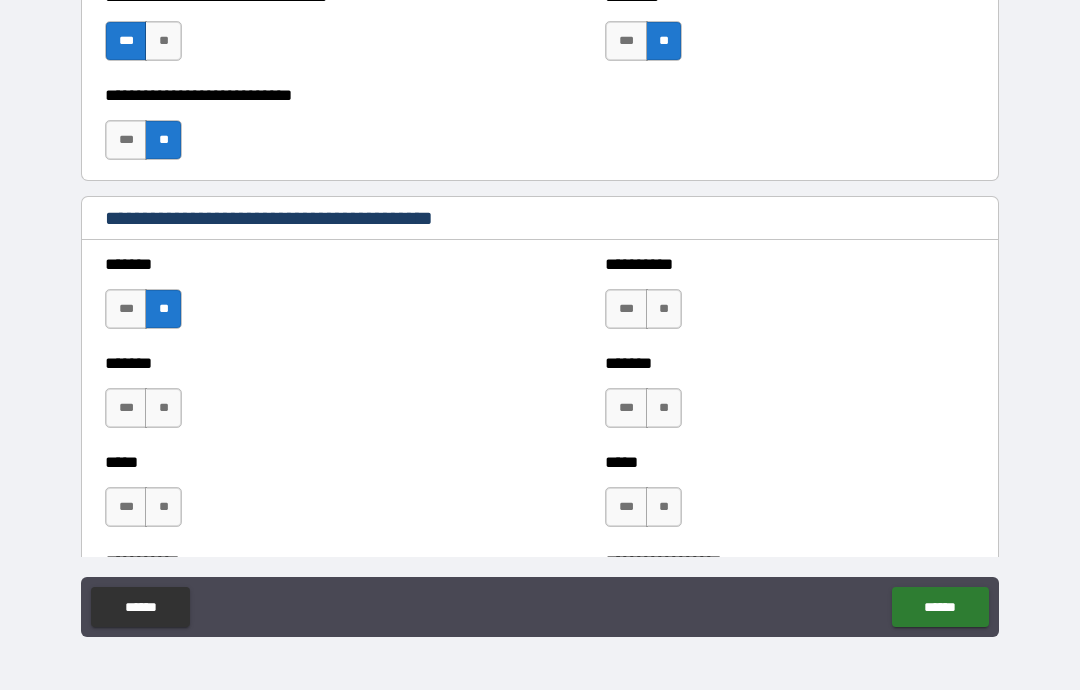 click on "**" at bounding box center [163, 408] 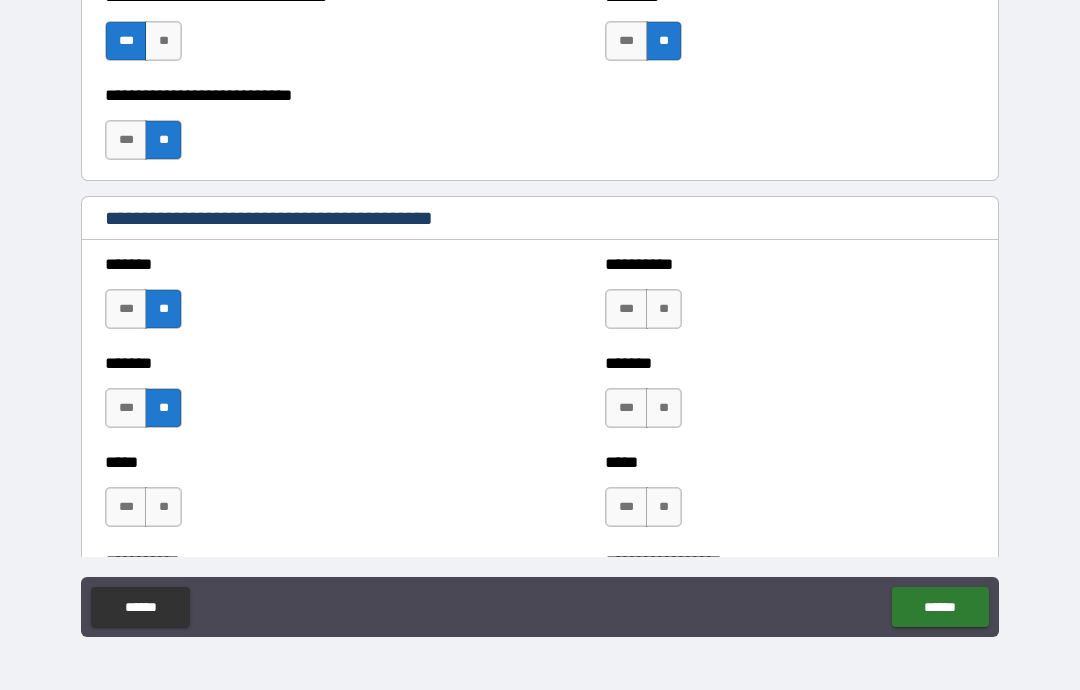 click on "**" at bounding box center [163, 507] 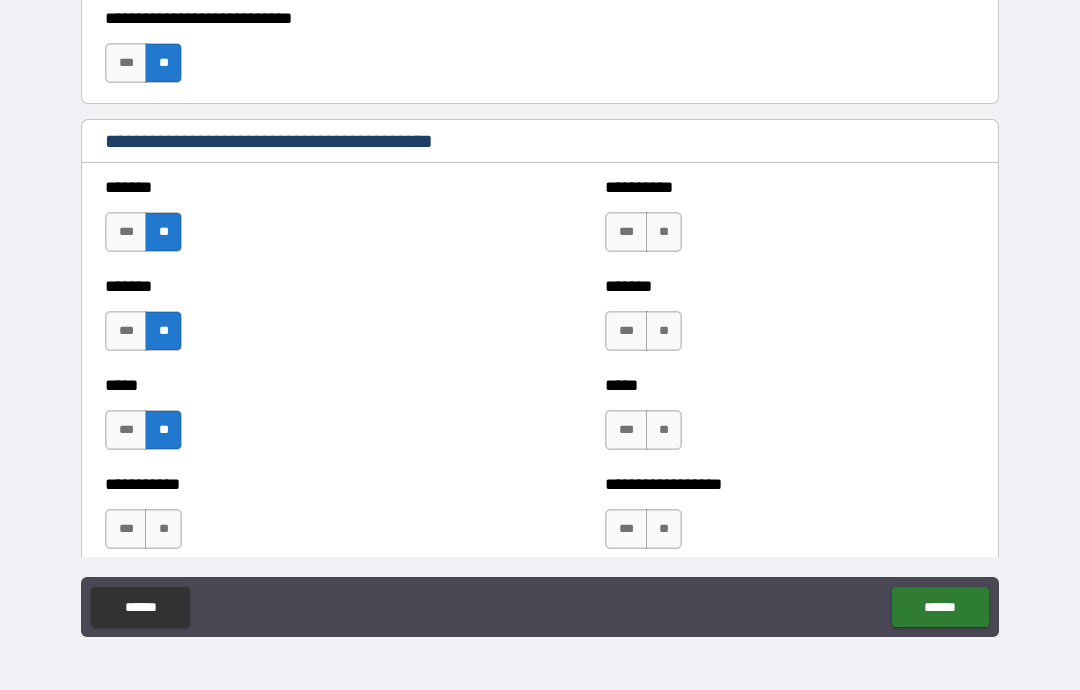 scroll, scrollTop: 1586, scrollLeft: 0, axis: vertical 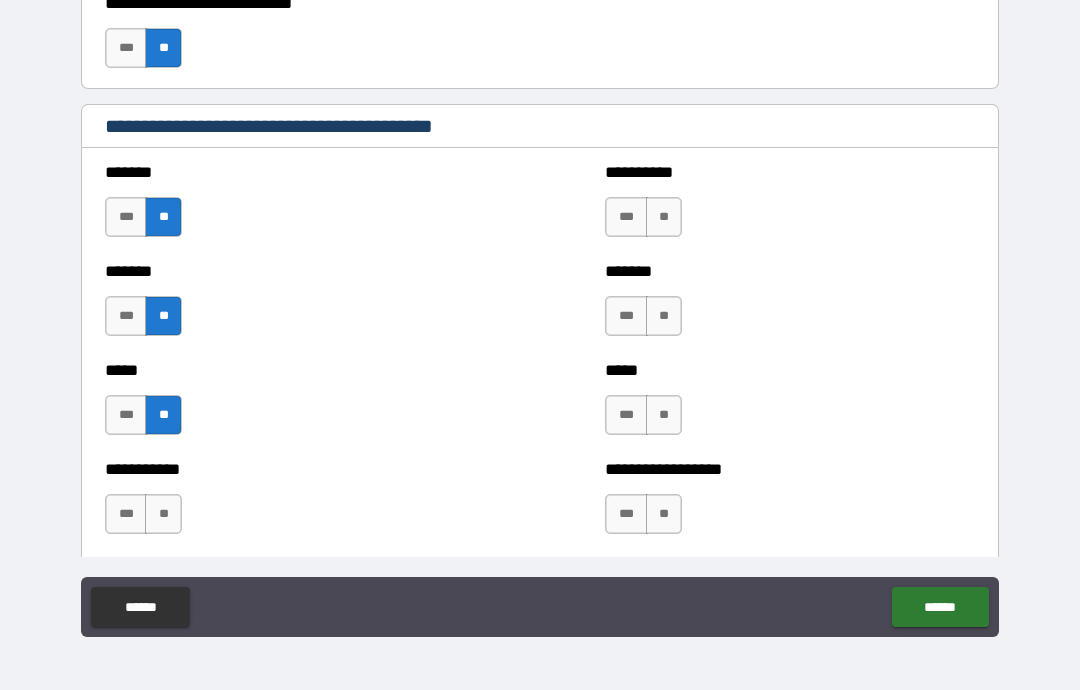 click on "**" at bounding box center (664, 217) 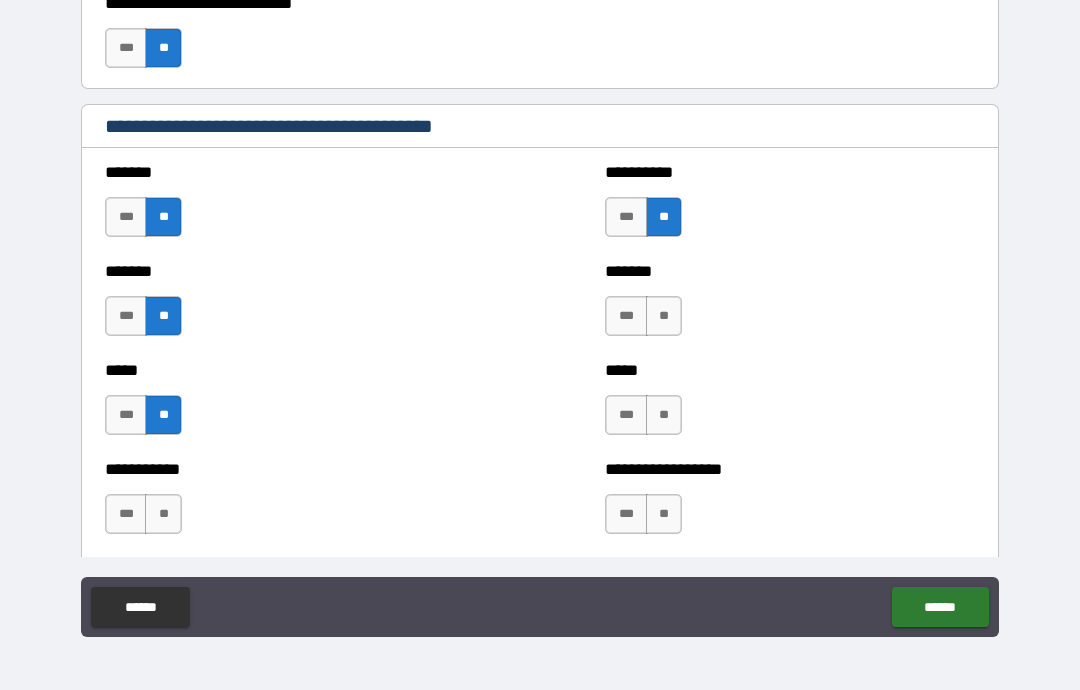 click on "**" at bounding box center (664, 316) 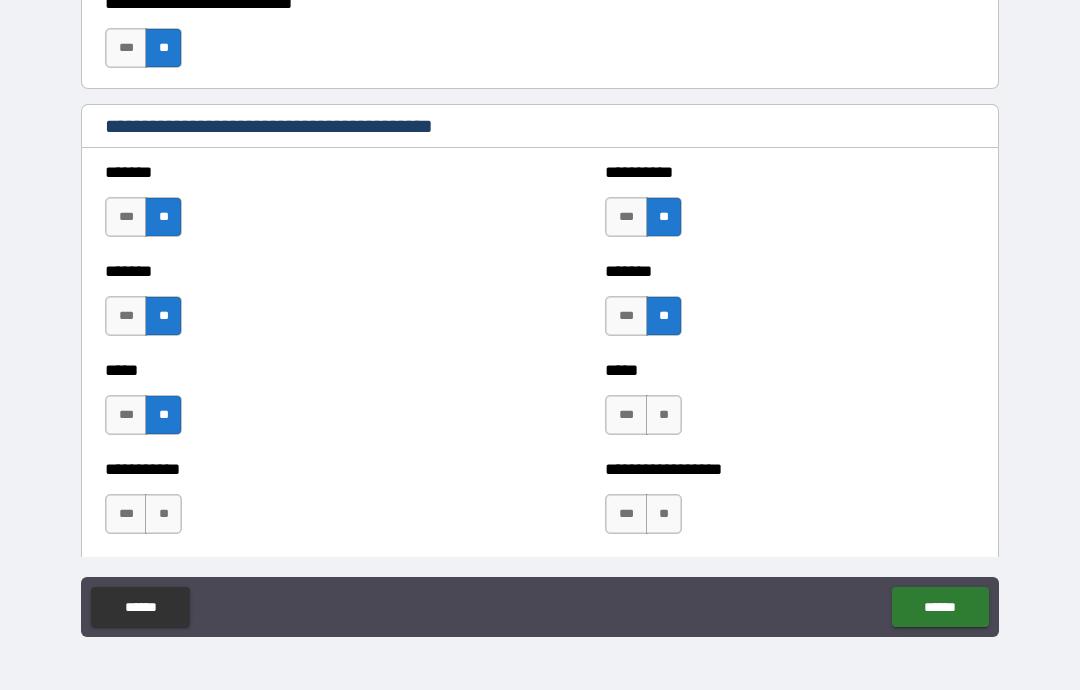 click on "**" at bounding box center (664, 415) 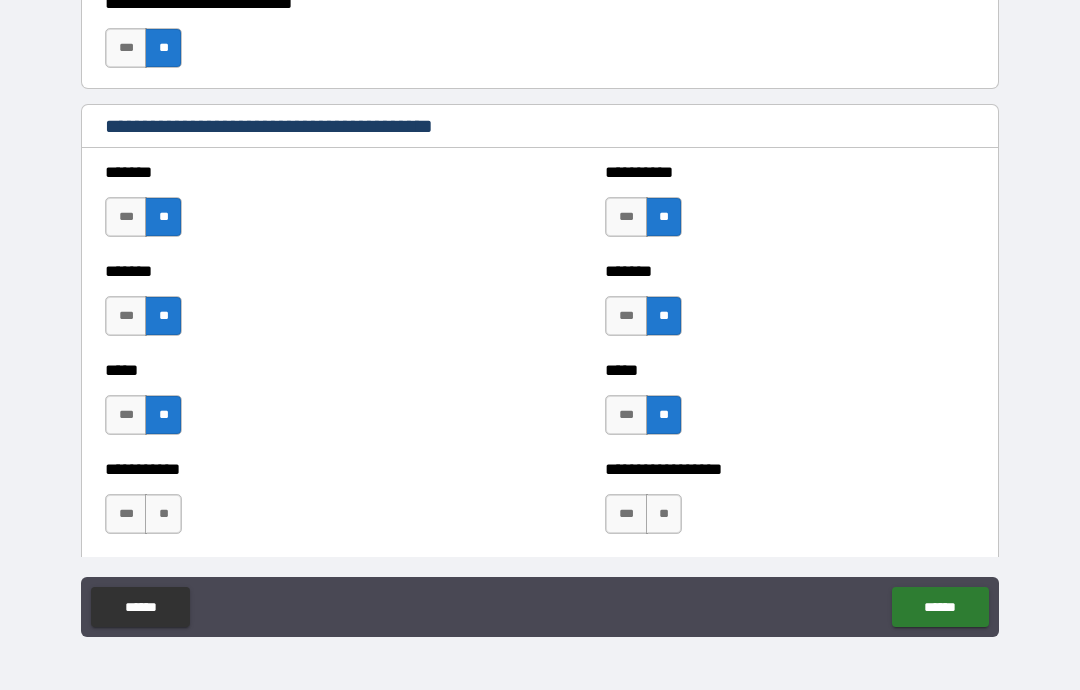 click on "**" at bounding box center [664, 514] 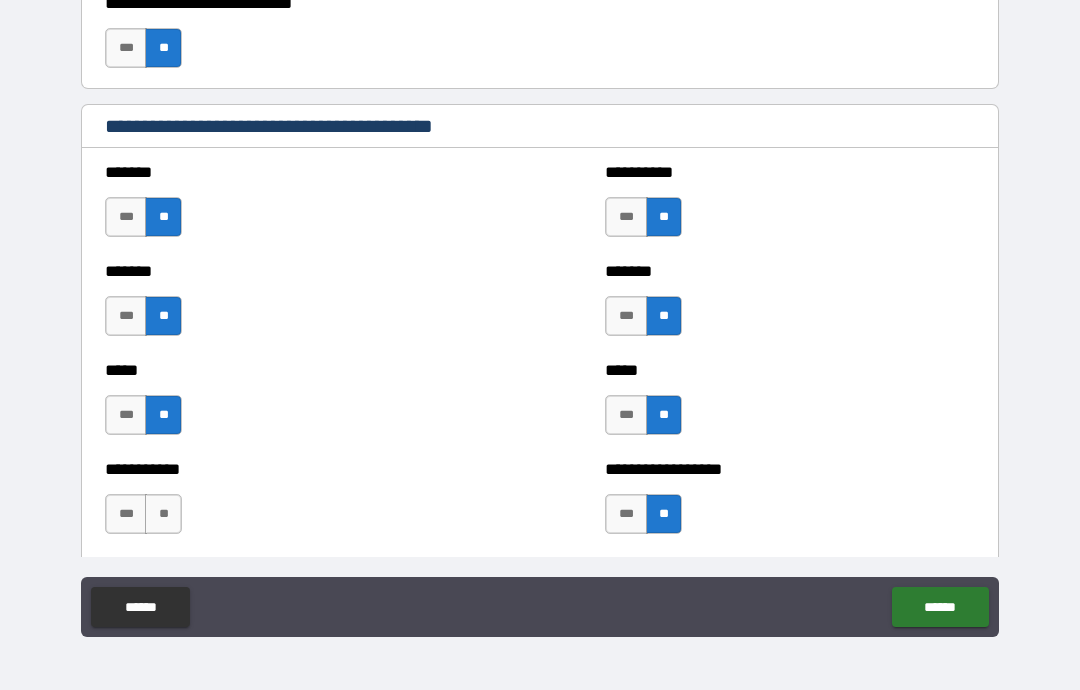 click on "**" at bounding box center (163, 514) 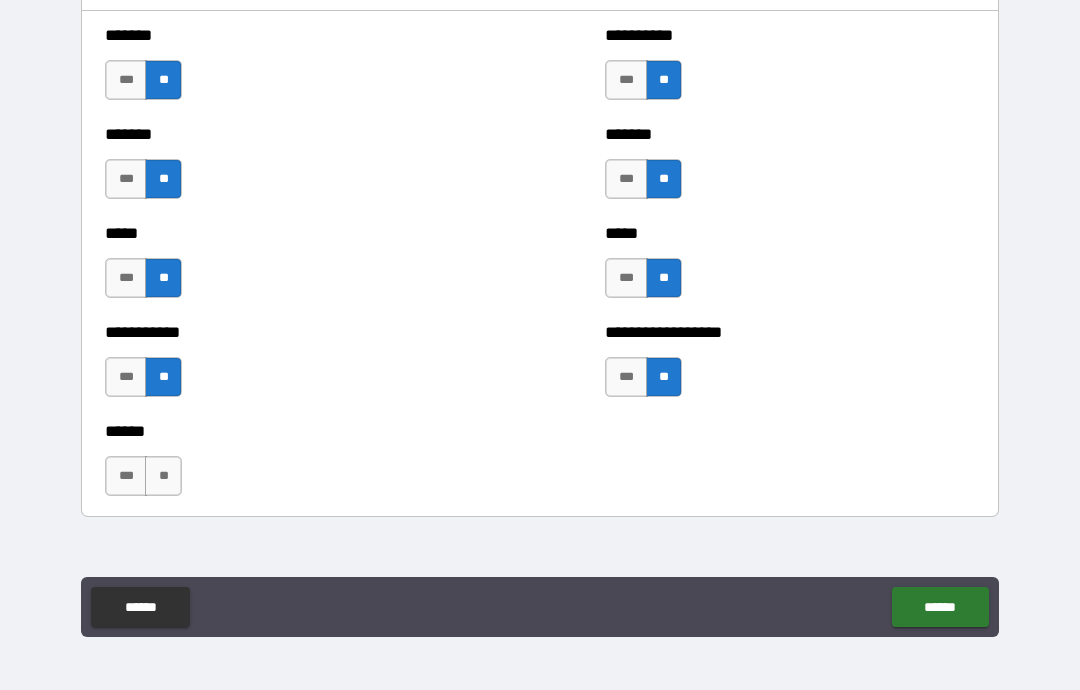 scroll, scrollTop: 1797, scrollLeft: 0, axis: vertical 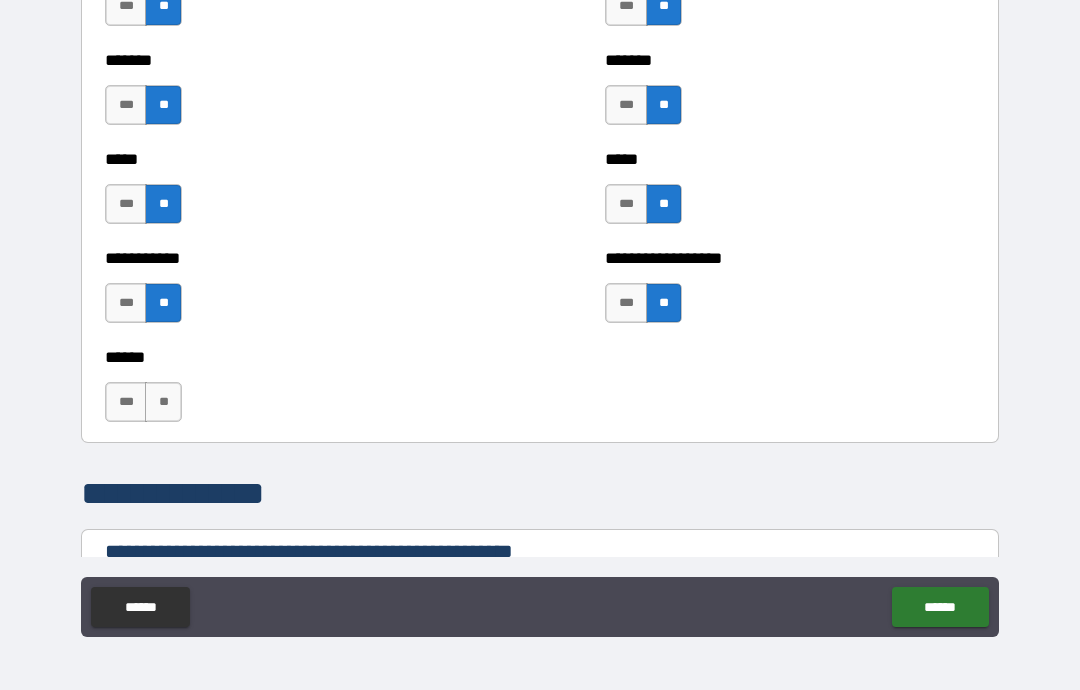 click on "**" at bounding box center [163, 402] 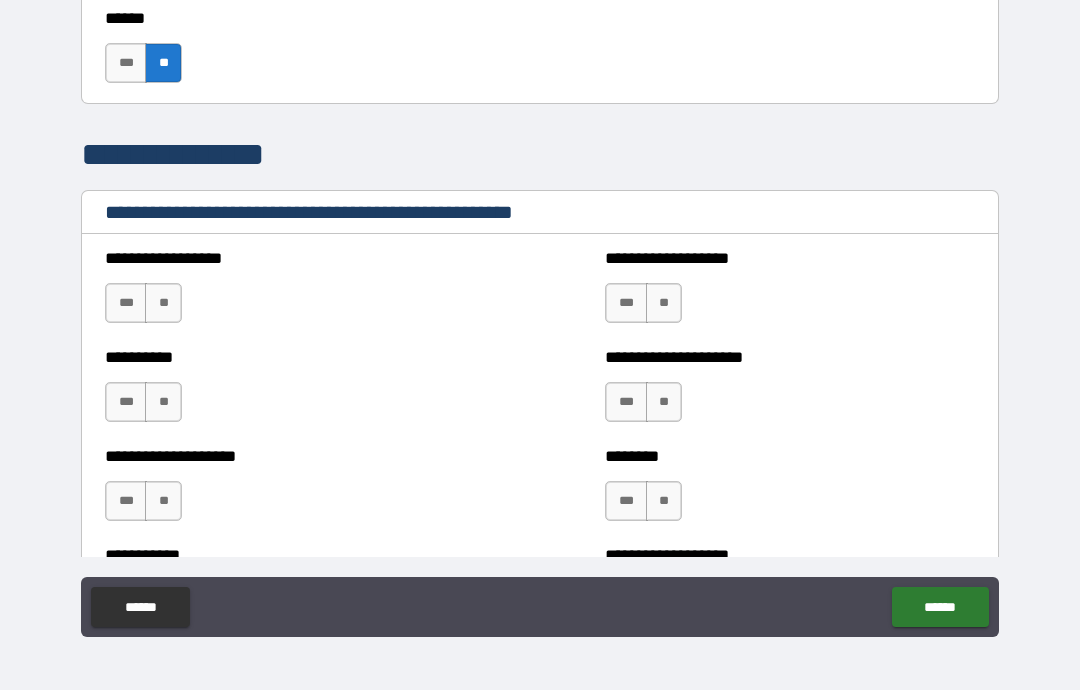 scroll, scrollTop: 2141, scrollLeft: 0, axis: vertical 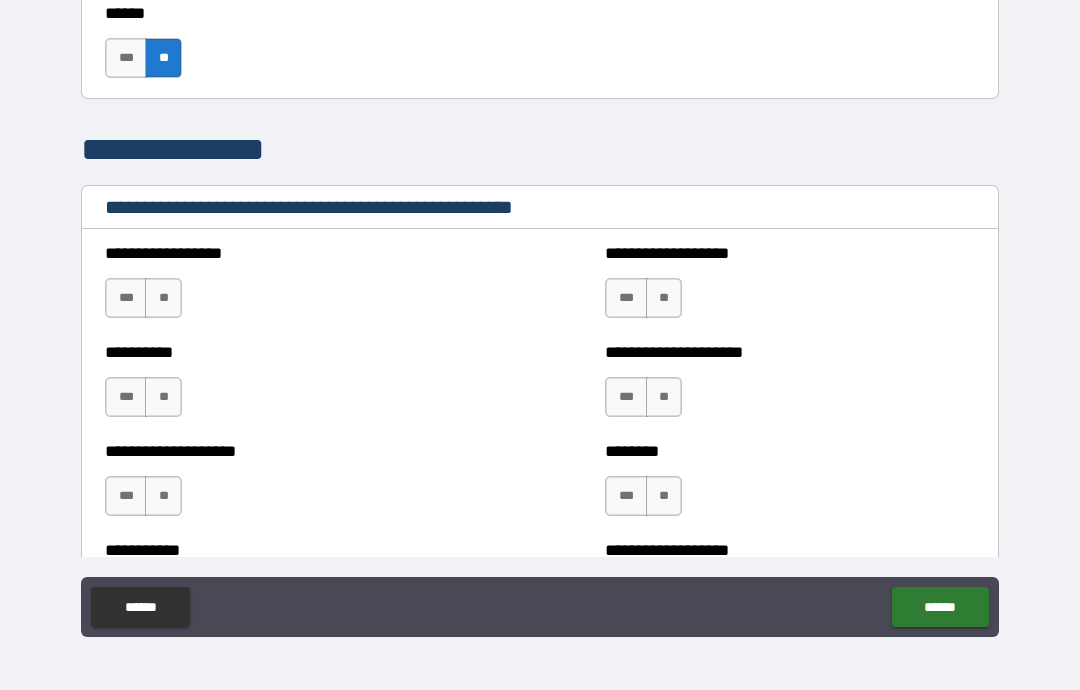 click on "**" at bounding box center [163, 298] 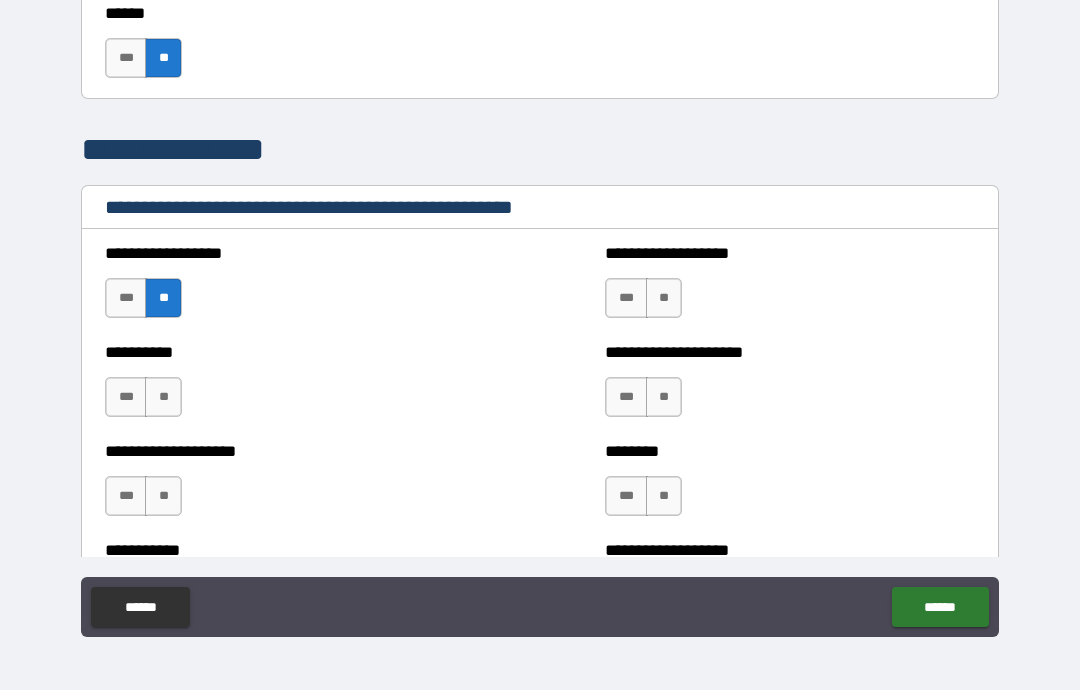 click on "**" at bounding box center (163, 397) 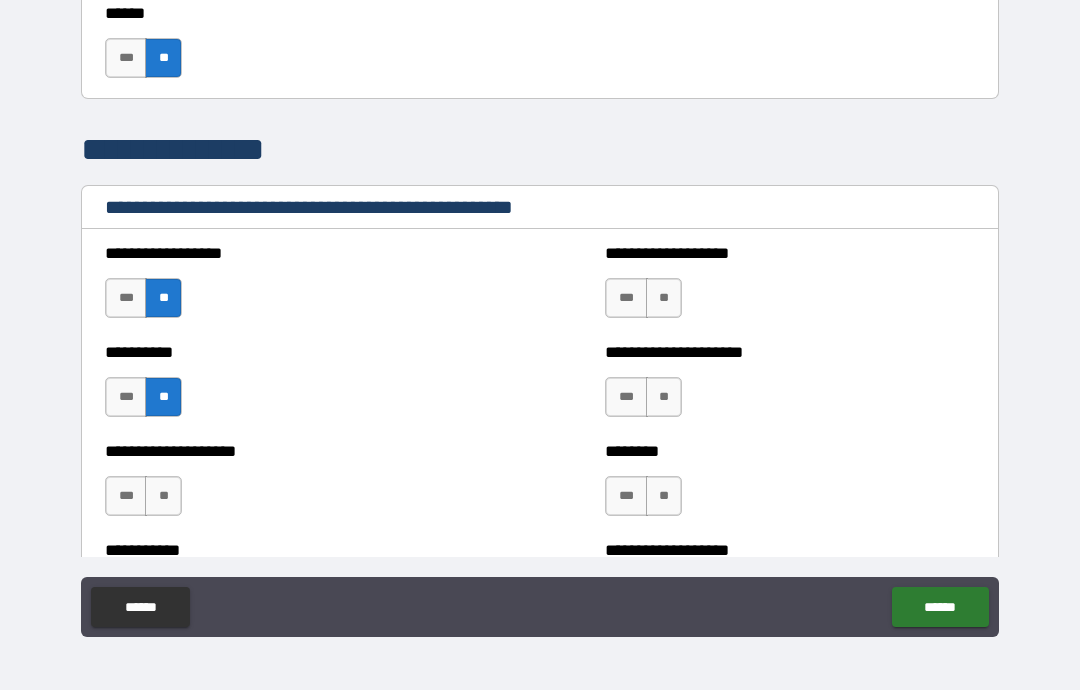 click on "**" at bounding box center (163, 496) 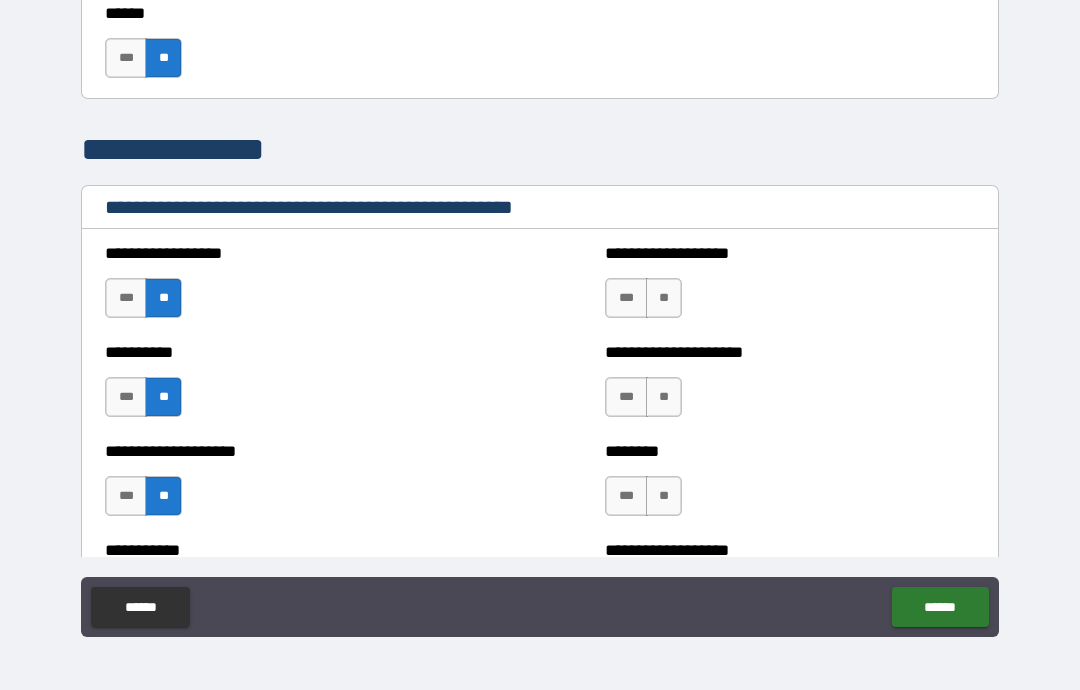 click on "**" at bounding box center [664, 298] 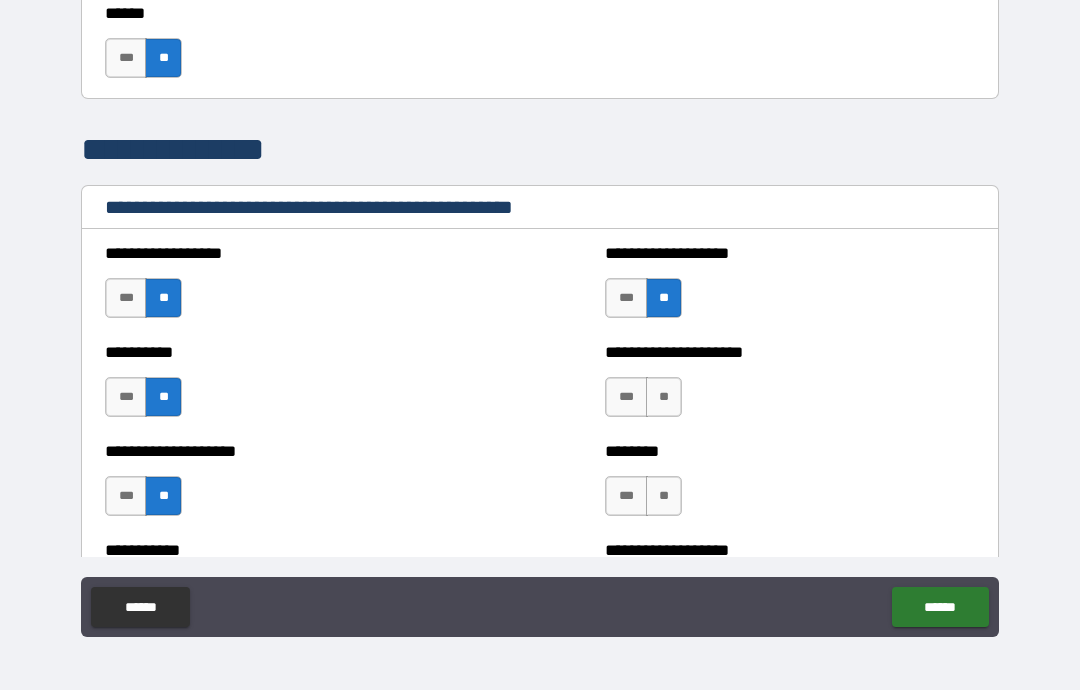 click on "**" at bounding box center (664, 397) 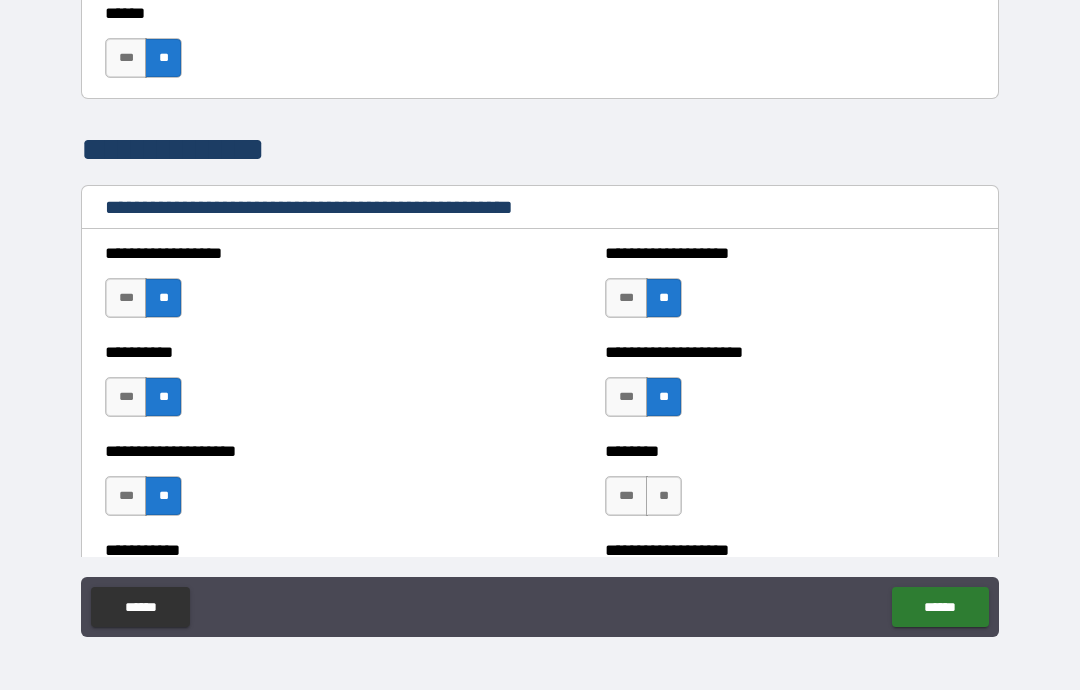 click on "**" at bounding box center (664, 496) 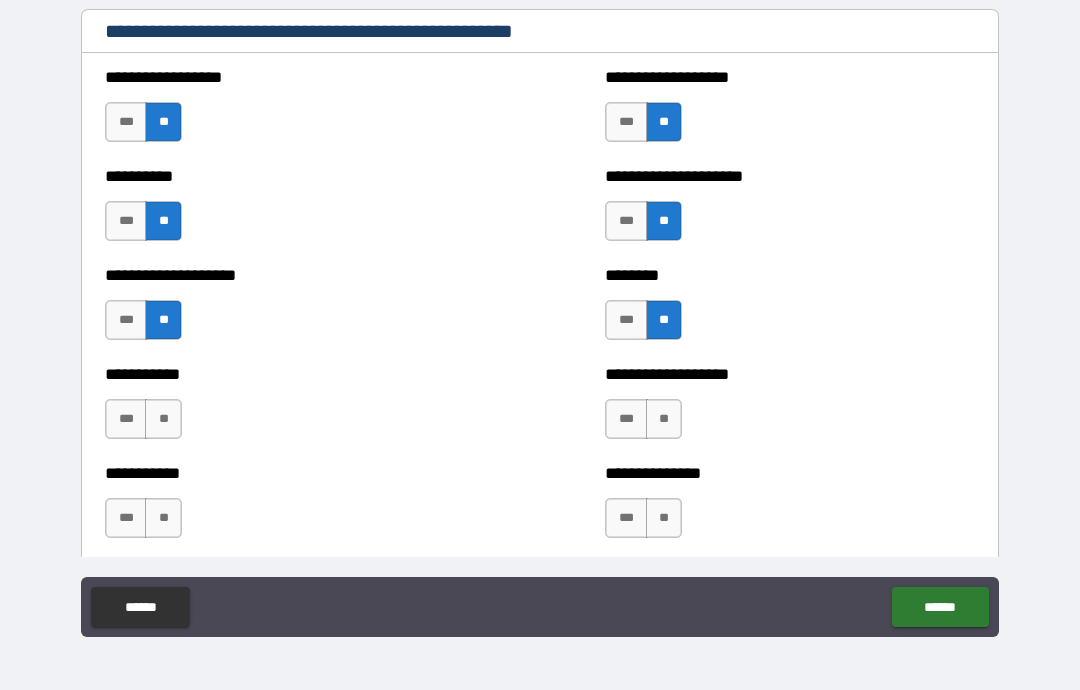 scroll, scrollTop: 2316, scrollLeft: 0, axis: vertical 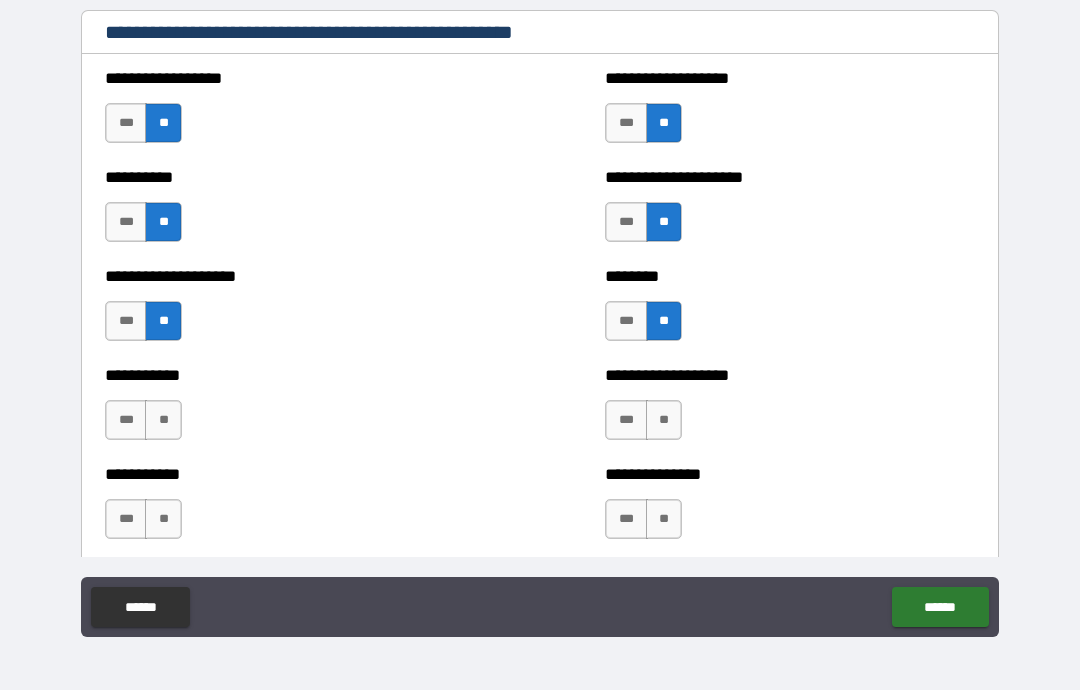 click on "**" at bounding box center (664, 420) 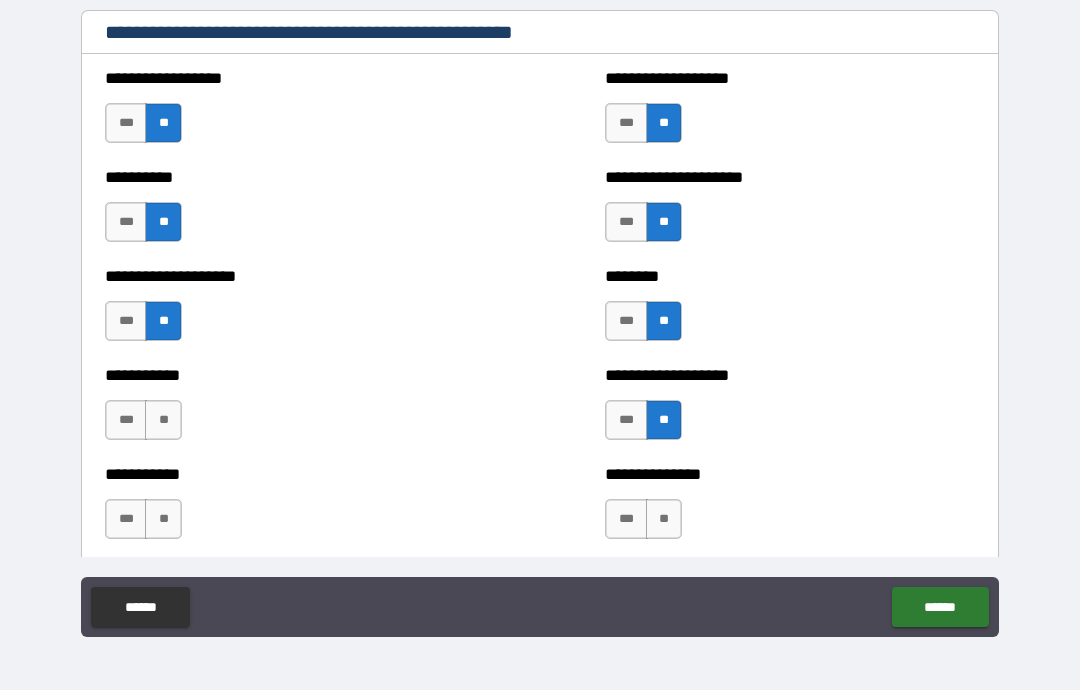 click on "**" at bounding box center [664, 519] 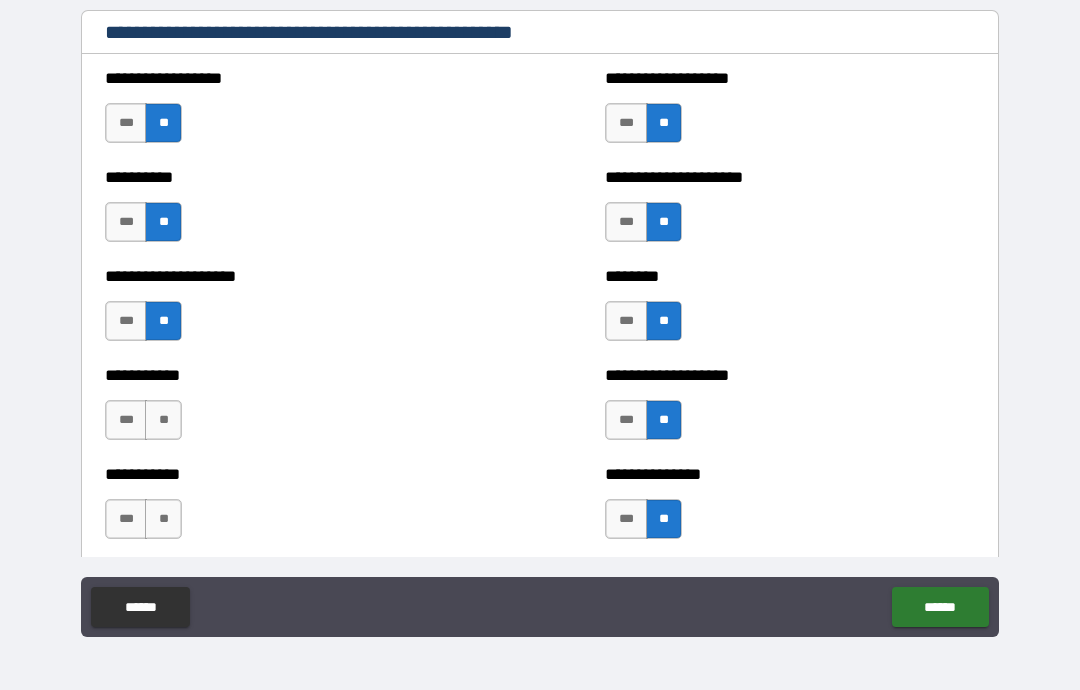 click on "**" at bounding box center [163, 519] 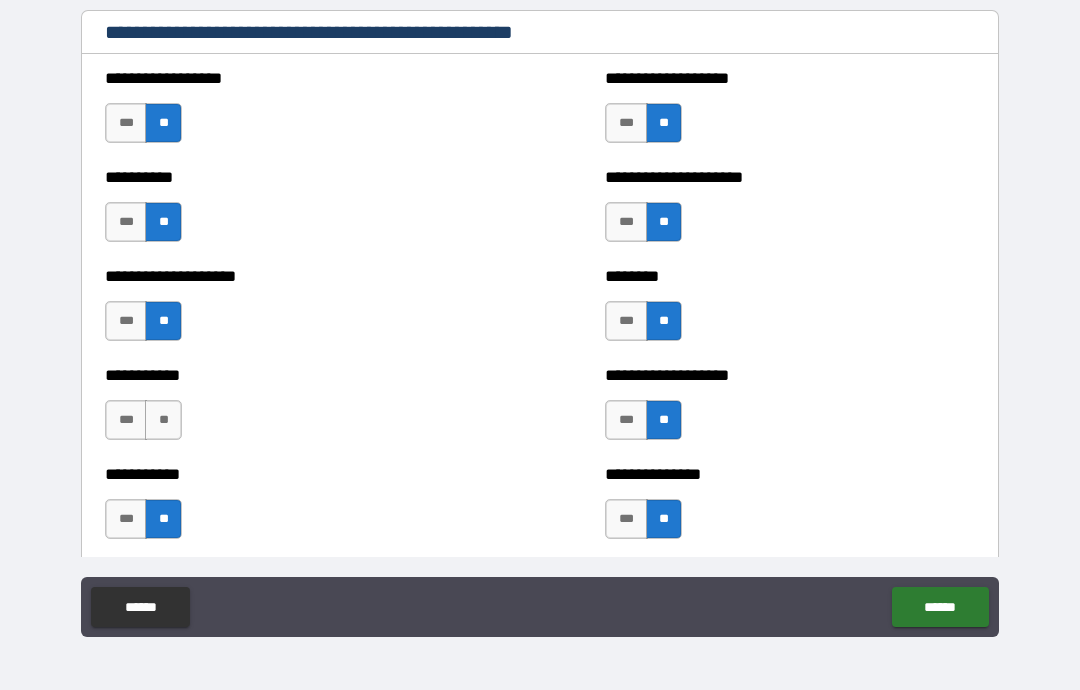 click on "**" at bounding box center [163, 420] 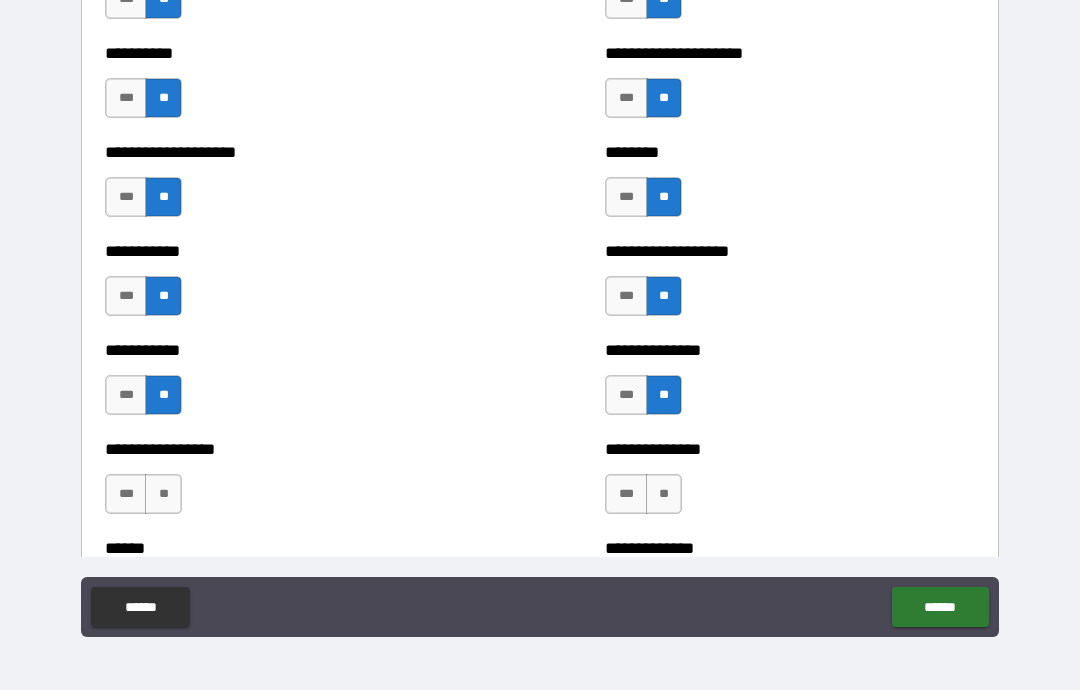 click on "**" at bounding box center (163, 494) 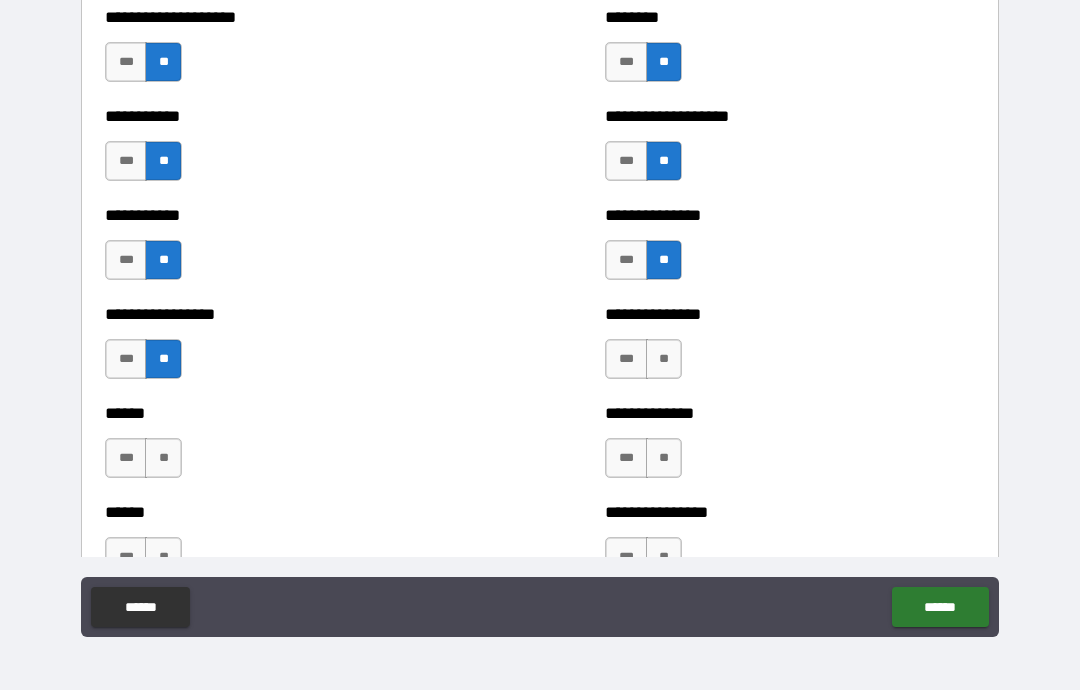 scroll, scrollTop: 2579, scrollLeft: 0, axis: vertical 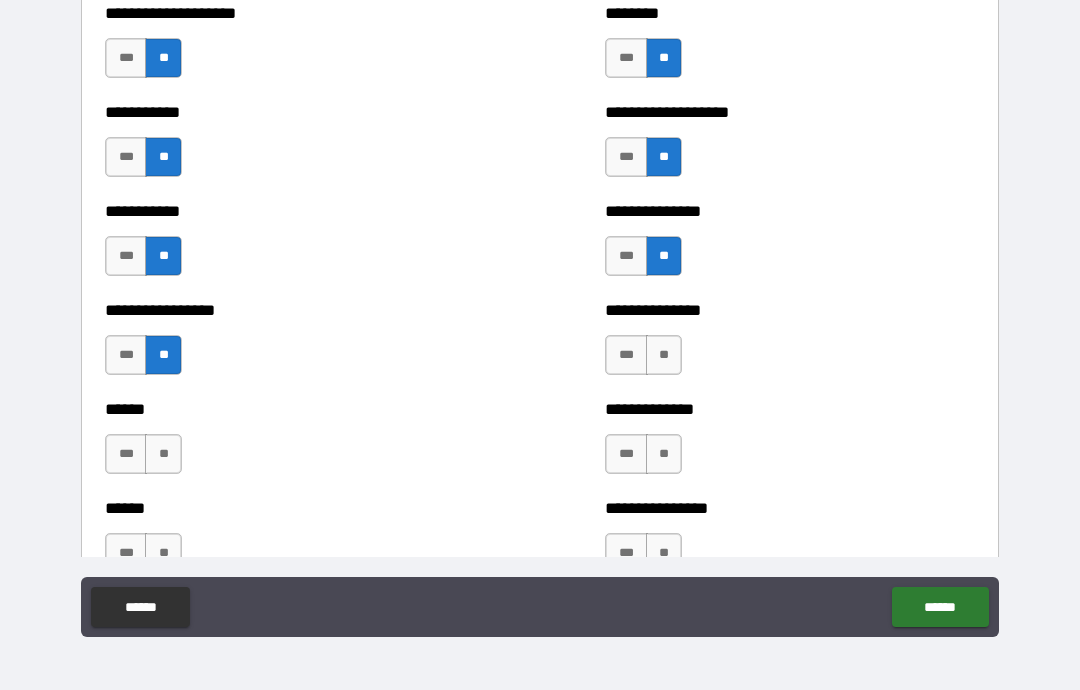click on "**" at bounding box center [664, 355] 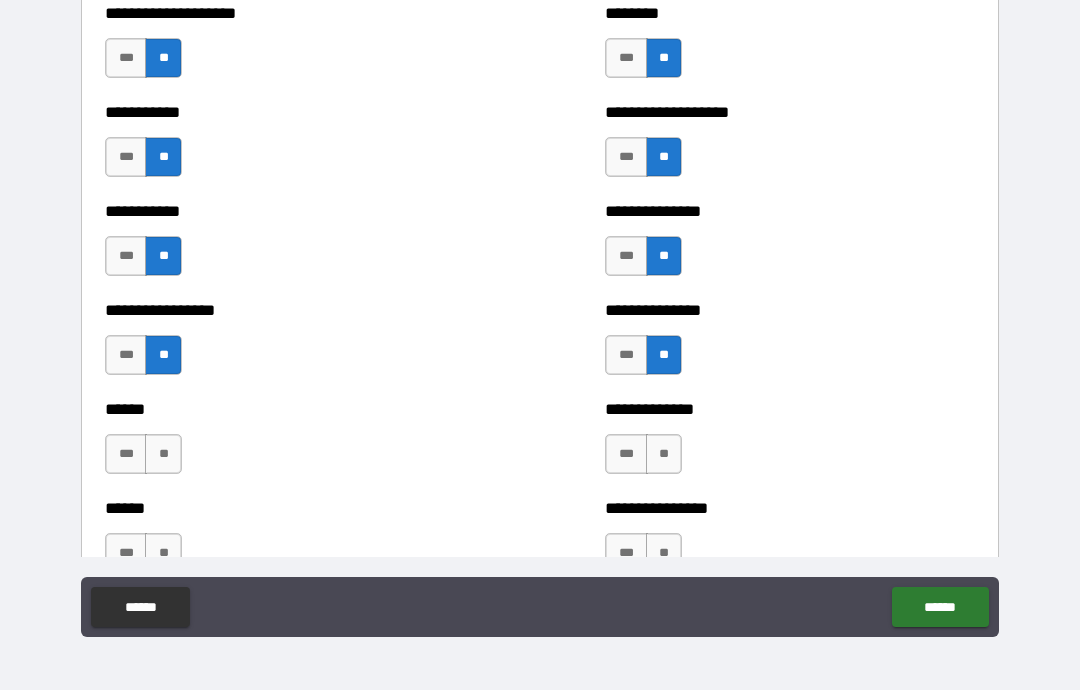 click on "**" at bounding box center (664, 454) 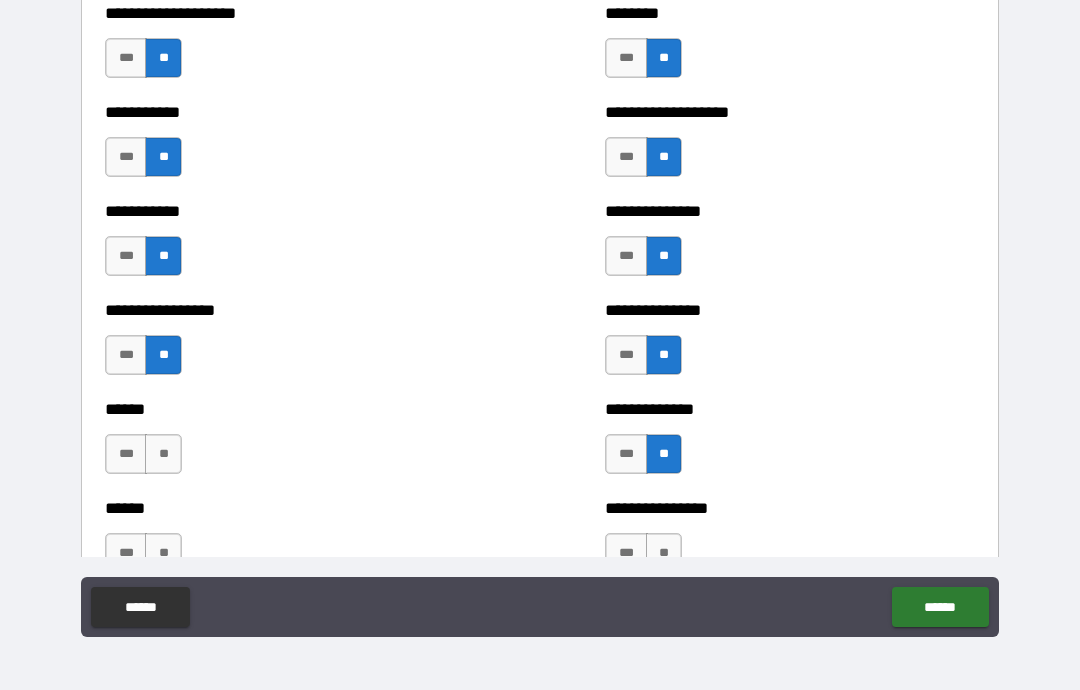 click on "**" at bounding box center [664, 553] 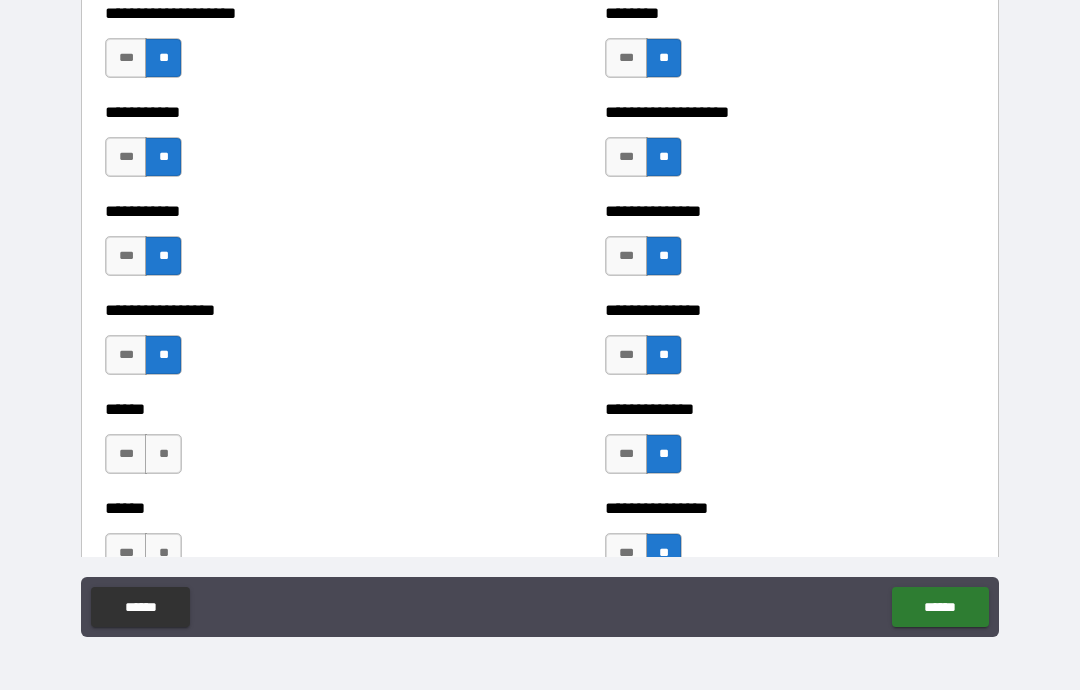 click on "**" at bounding box center [163, 454] 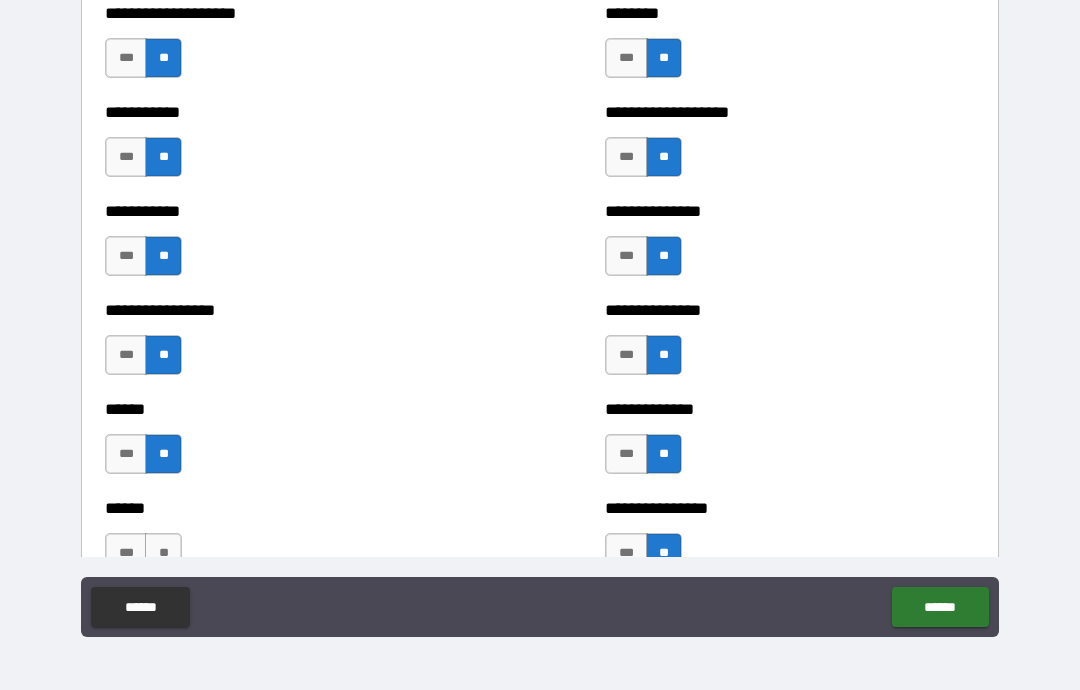 click on "**" at bounding box center (163, 553) 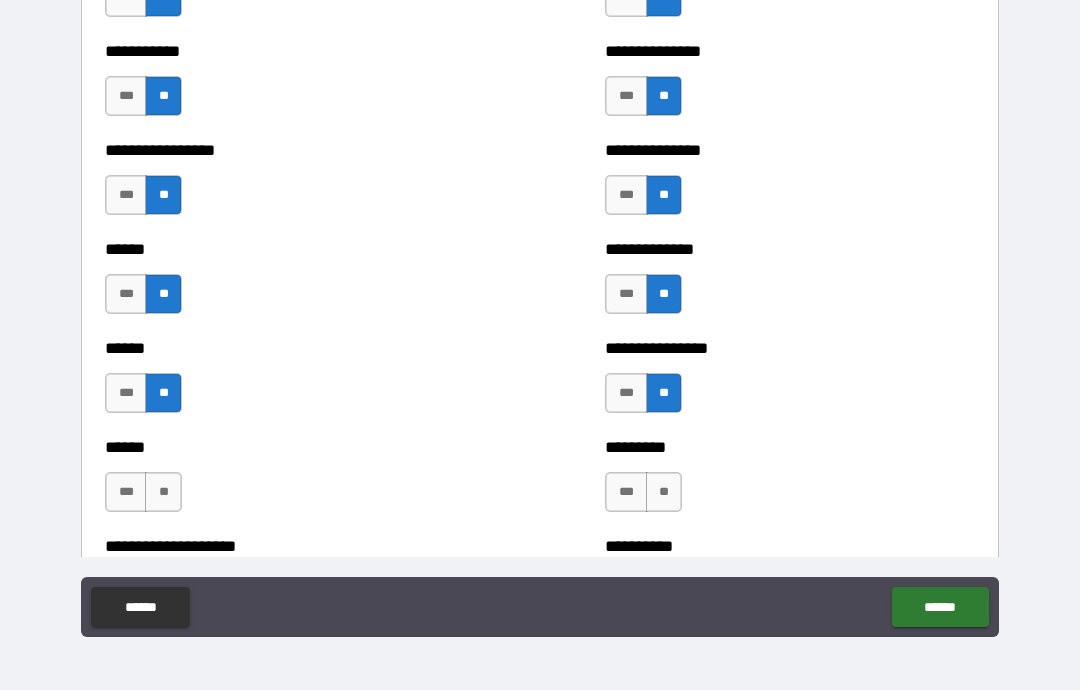 scroll, scrollTop: 2748, scrollLeft: 0, axis: vertical 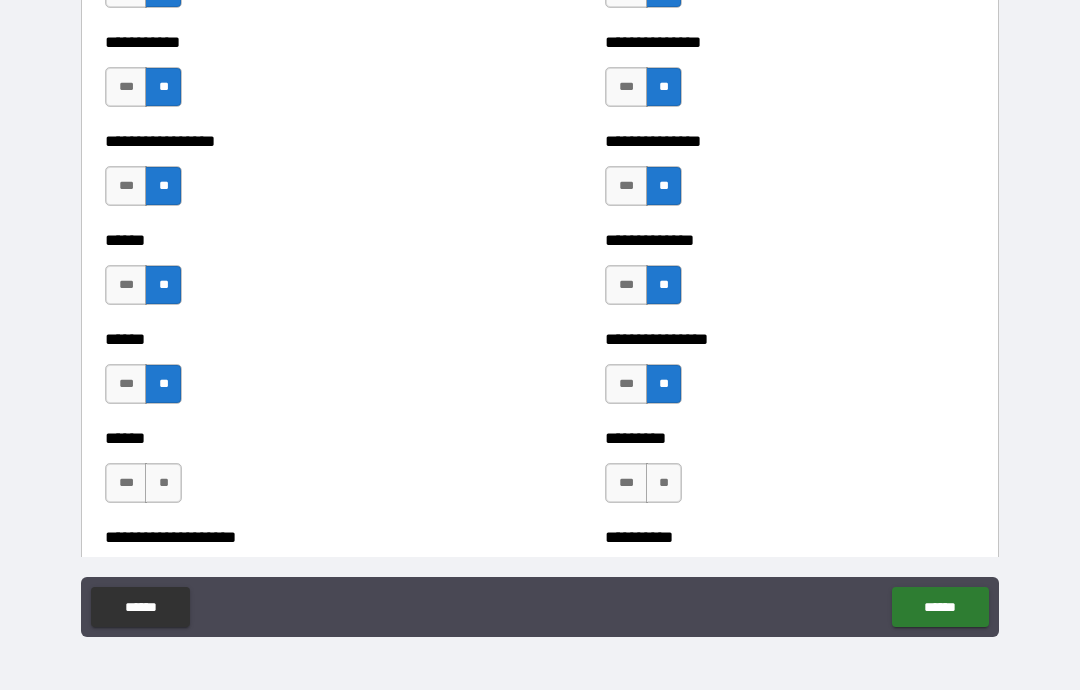 click on "**" at bounding box center [163, 483] 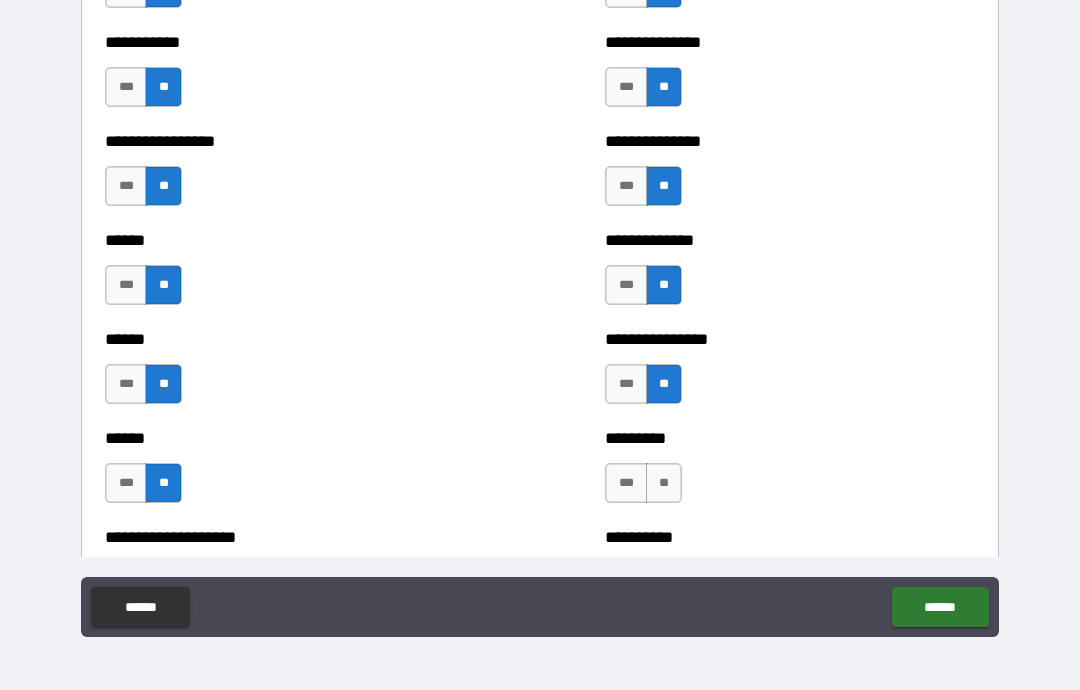 click on "**" at bounding box center [664, 483] 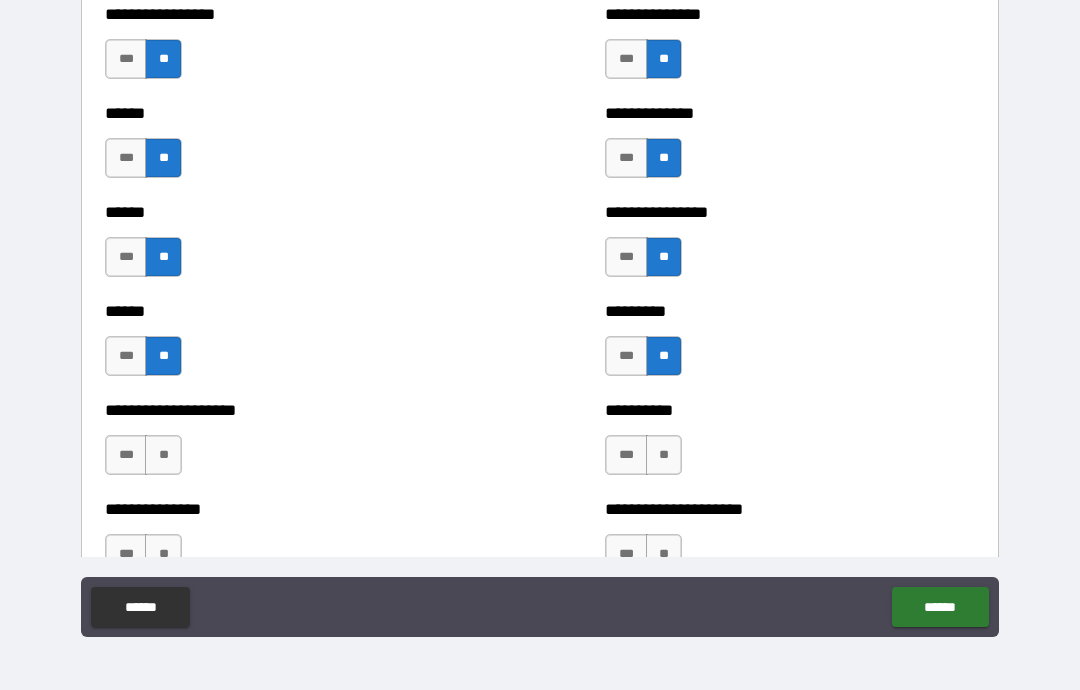 scroll, scrollTop: 2885, scrollLeft: 0, axis: vertical 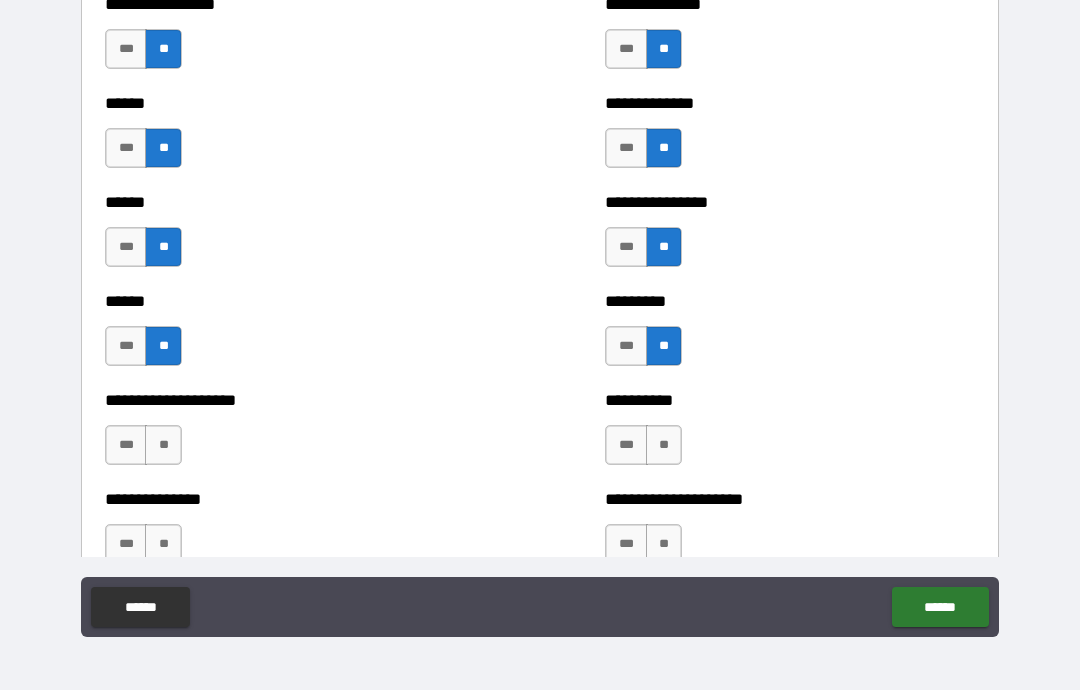 click on "**" at bounding box center (163, 445) 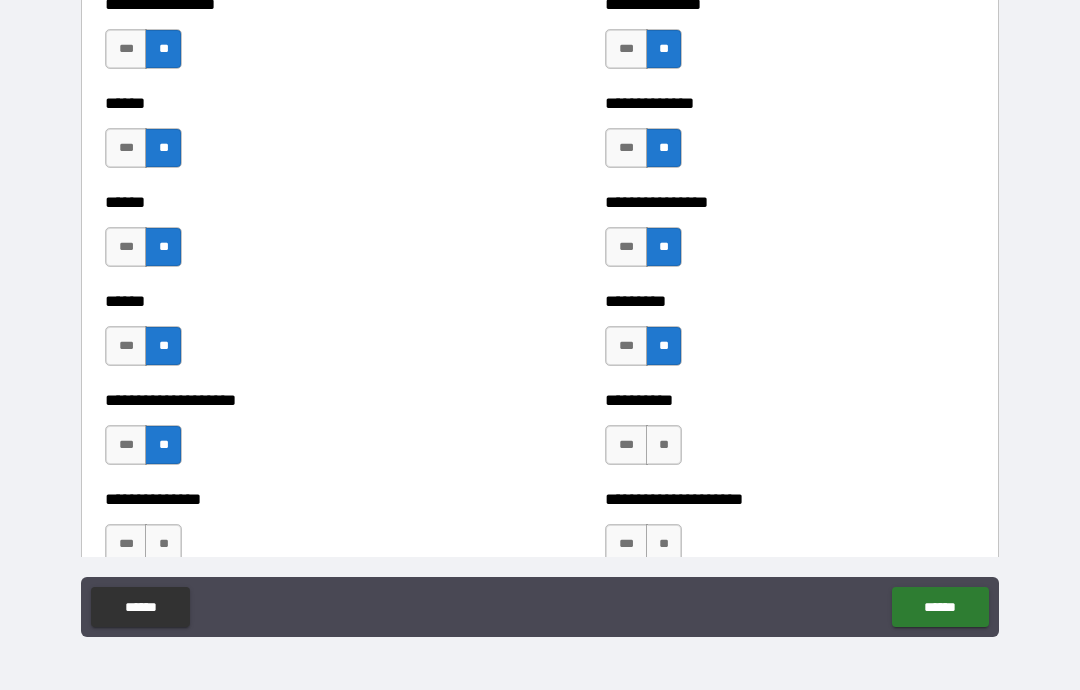 click on "**" at bounding box center [664, 445] 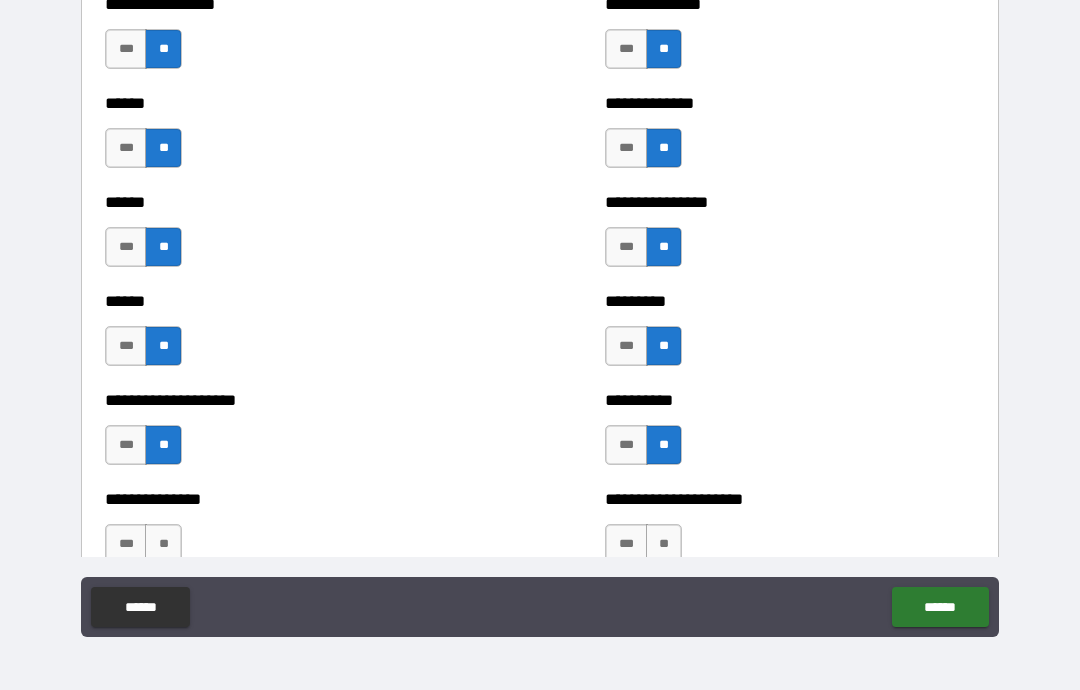 scroll, scrollTop: 2966, scrollLeft: 0, axis: vertical 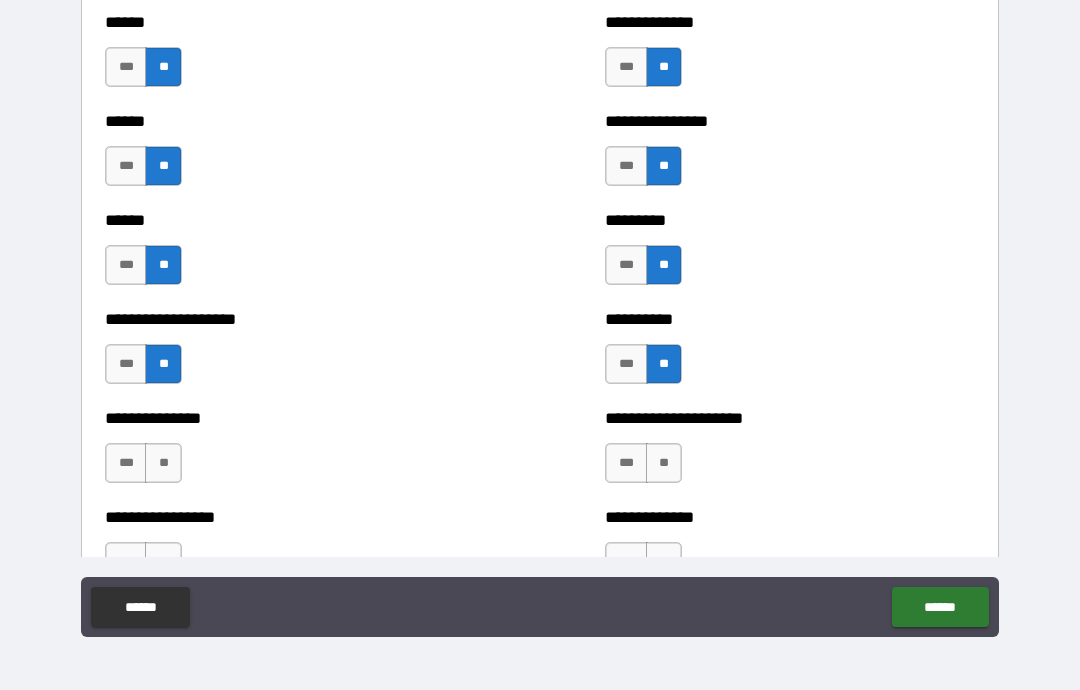 click on "**" at bounding box center (664, 463) 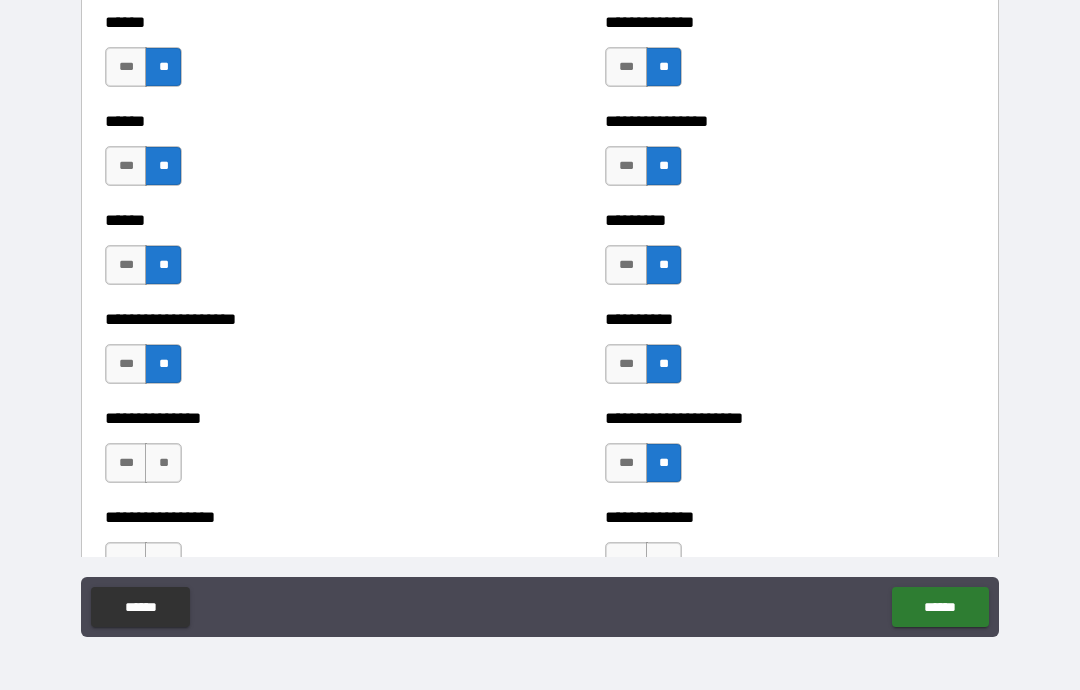 click on "**" at bounding box center (163, 463) 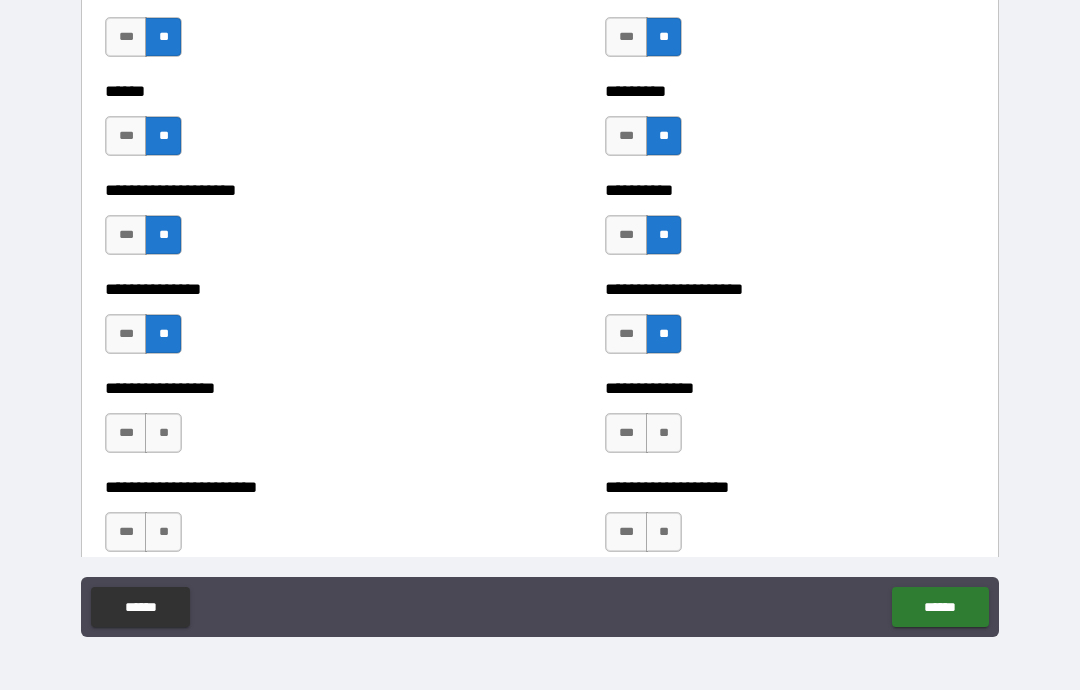 scroll, scrollTop: 3110, scrollLeft: 0, axis: vertical 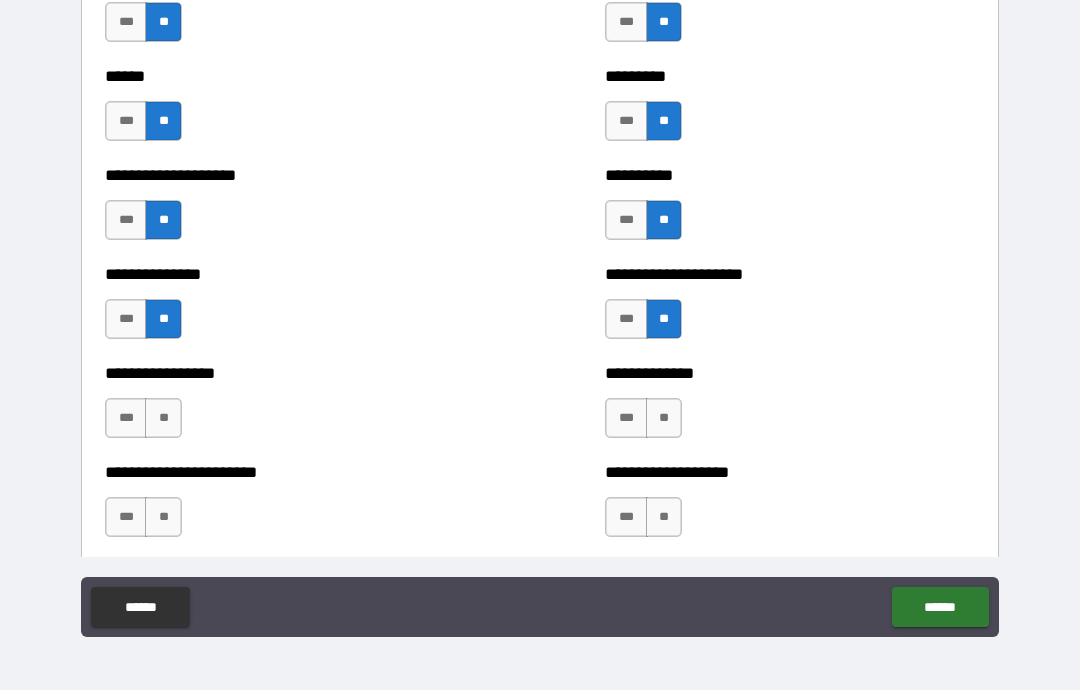 click on "**" at bounding box center [163, 418] 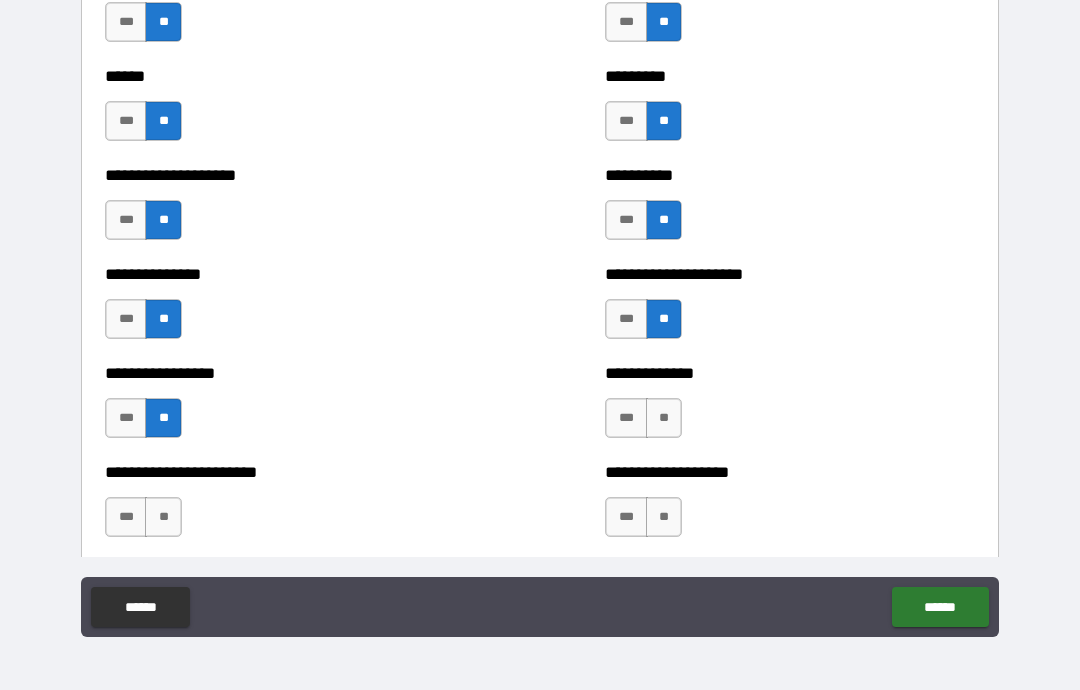 click on "**" at bounding box center (163, 517) 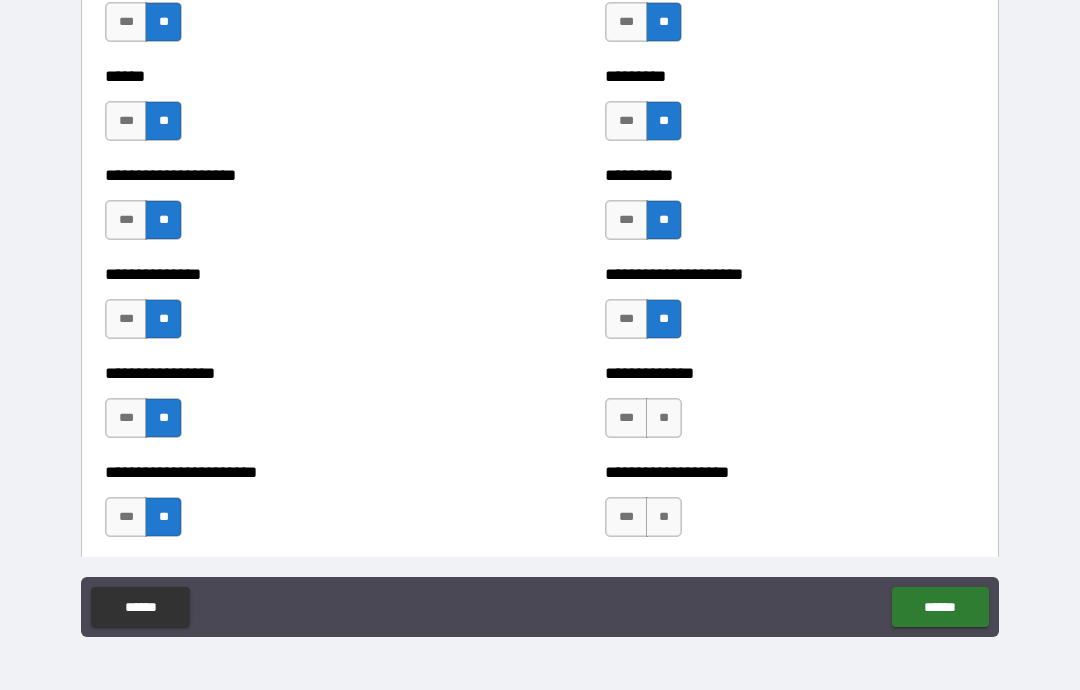 click on "**" at bounding box center (664, 418) 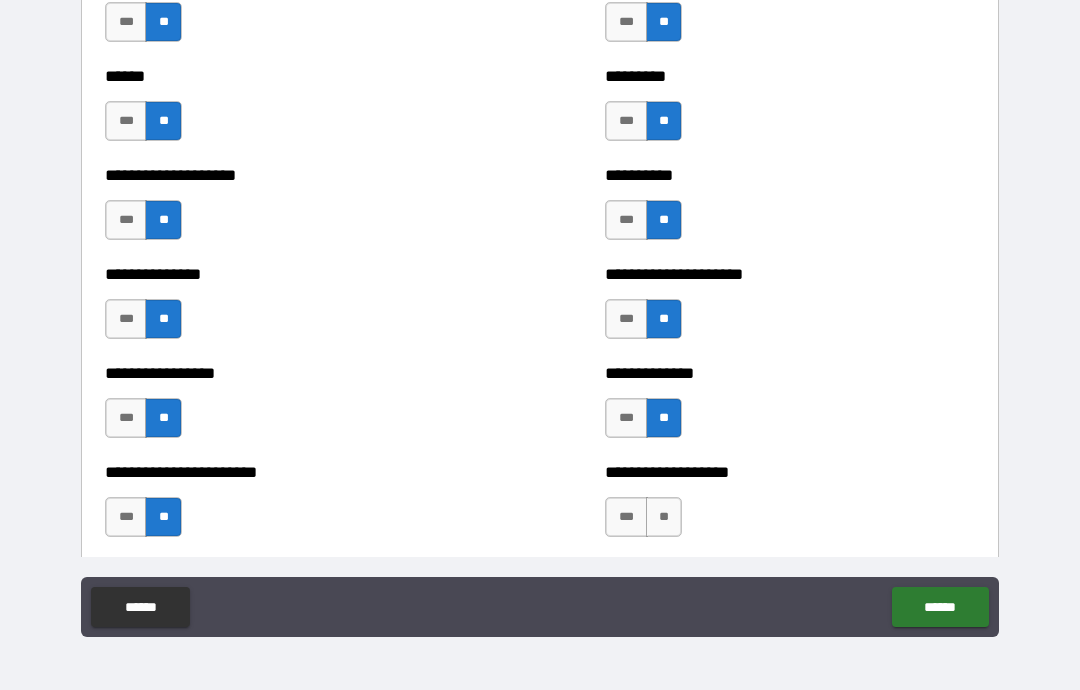 click on "**" at bounding box center (664, 517) 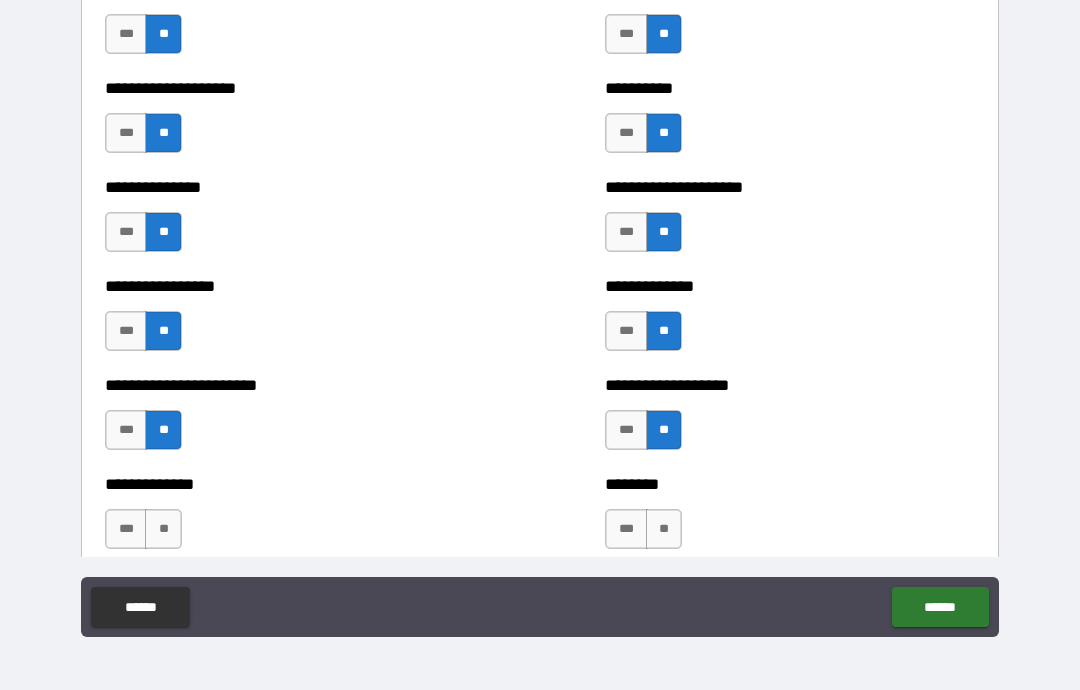 scroll, scrollTop: 3206, scrollLeft: 0, axis: vertical 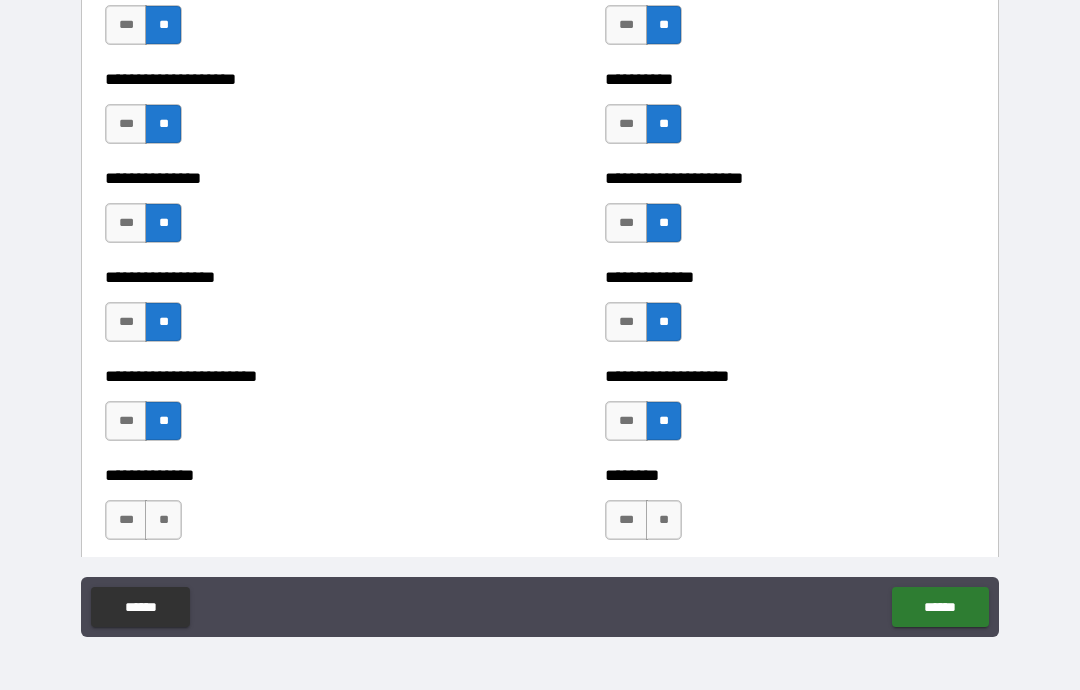 click on "**" at bounding box center (664, 520) 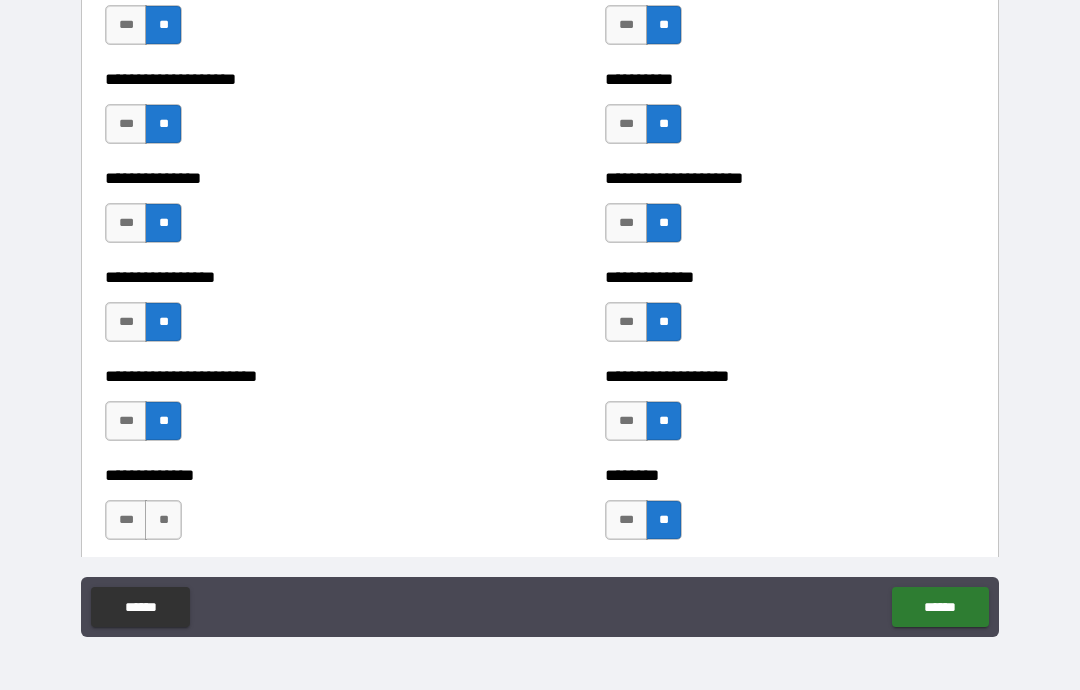 click on "**" at bounding box center (163, 520) 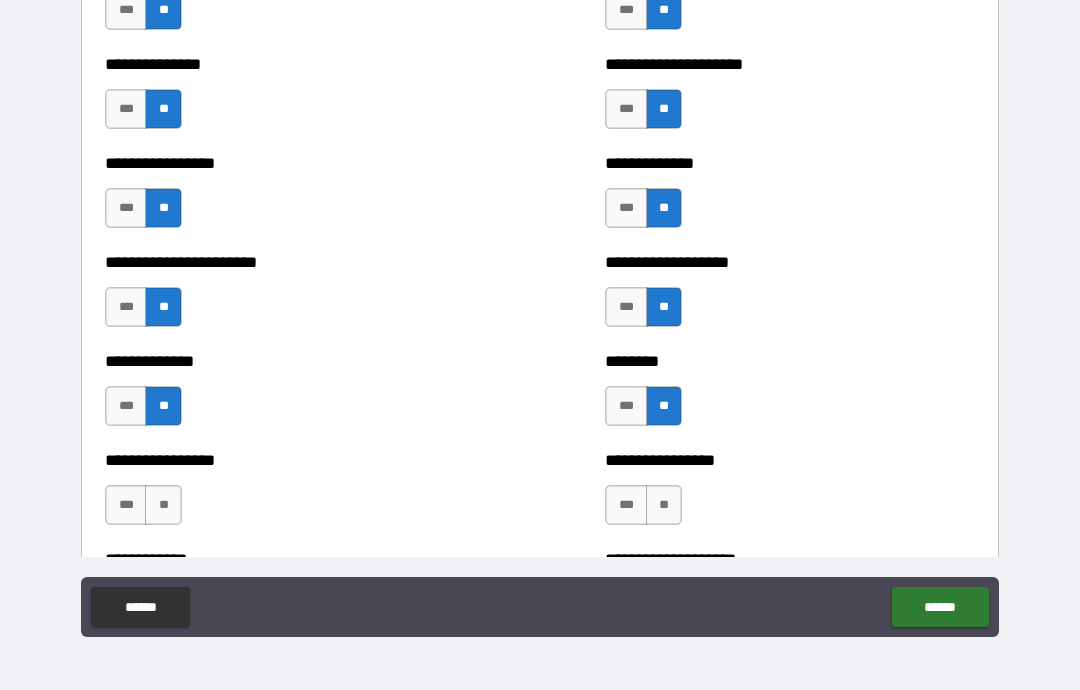 scroll, scrollTop: 3341, scrollLeft: 0, axis: vertical 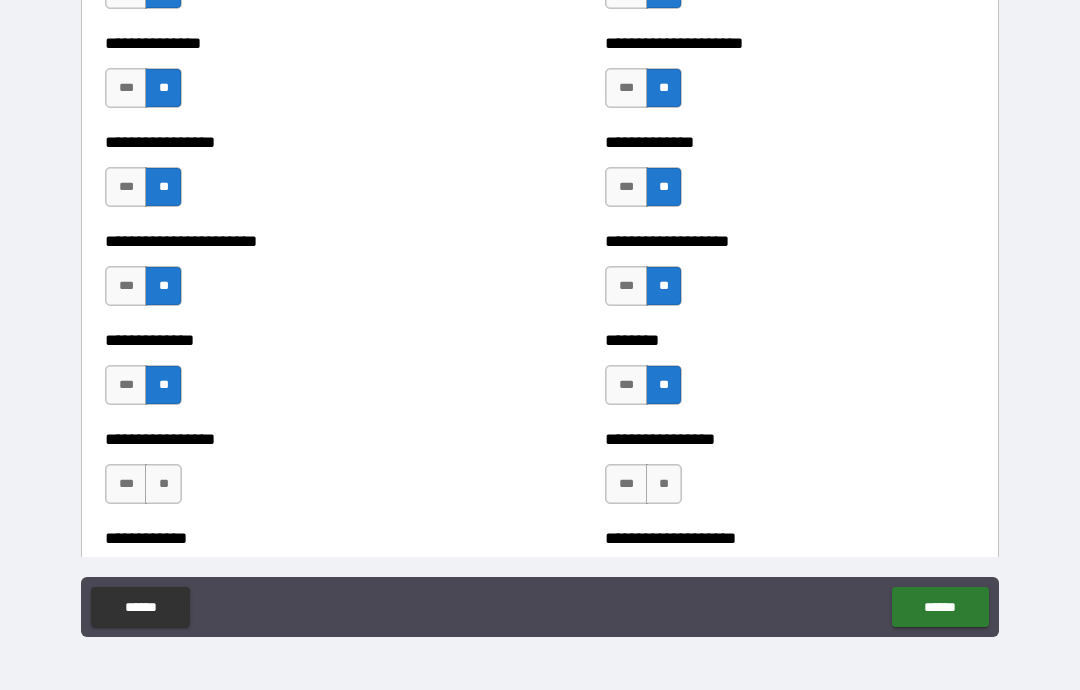 click on "**" at bounding box center [664, 484] 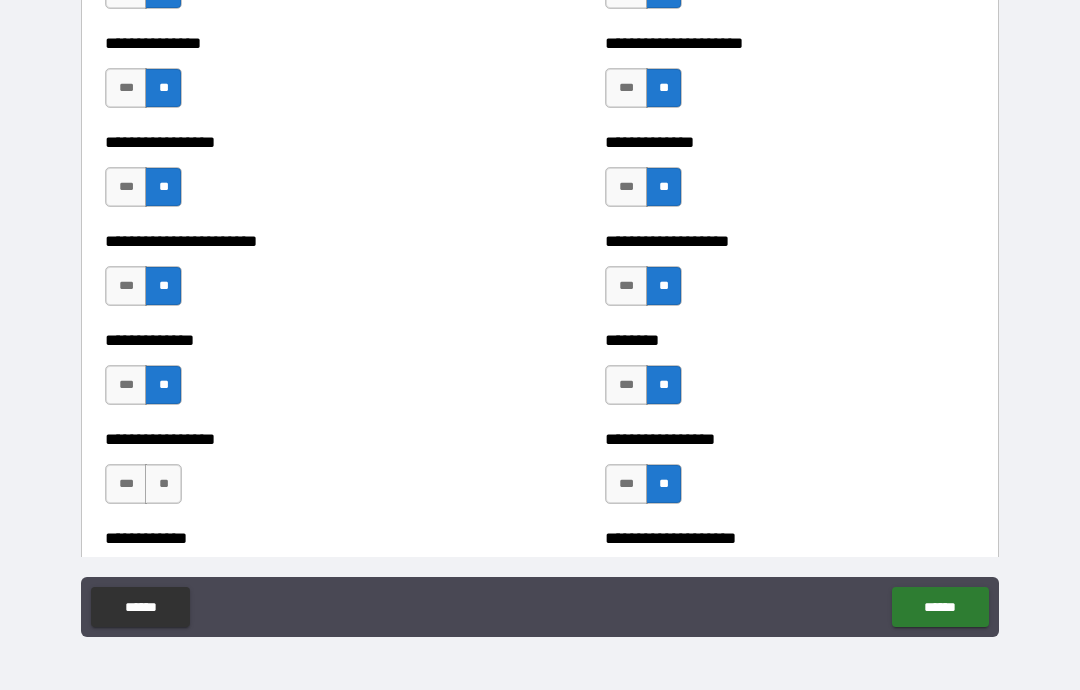 click on "***" at bounding box center [126, 484] 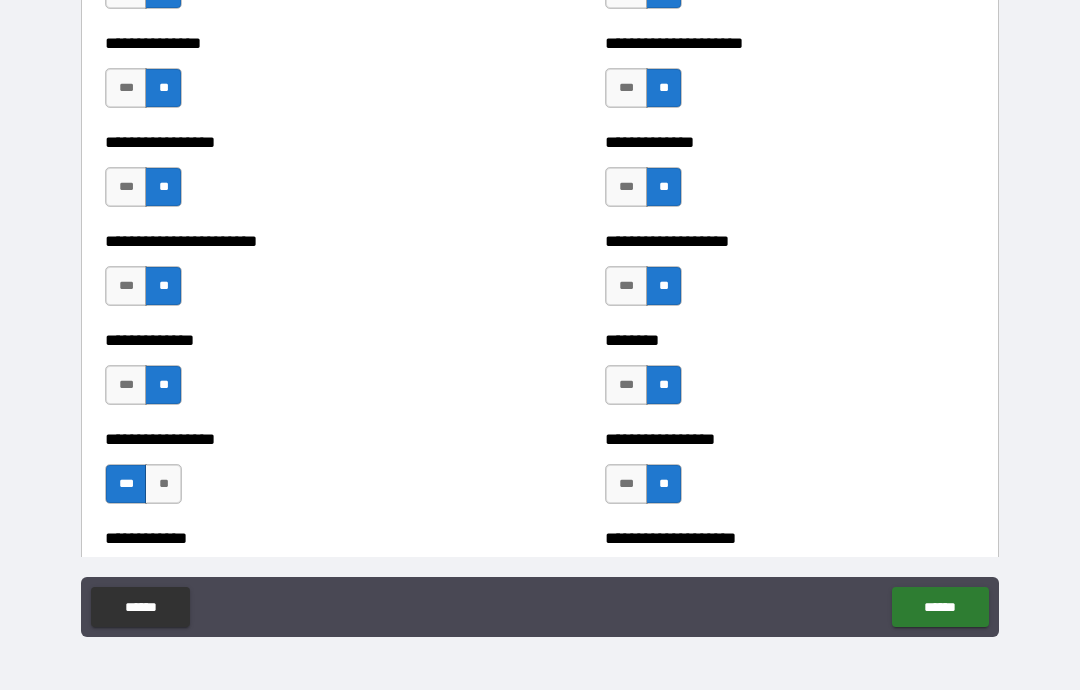 scroll, scrollTop: 3411, scrollLeft: 0, axis: vertical 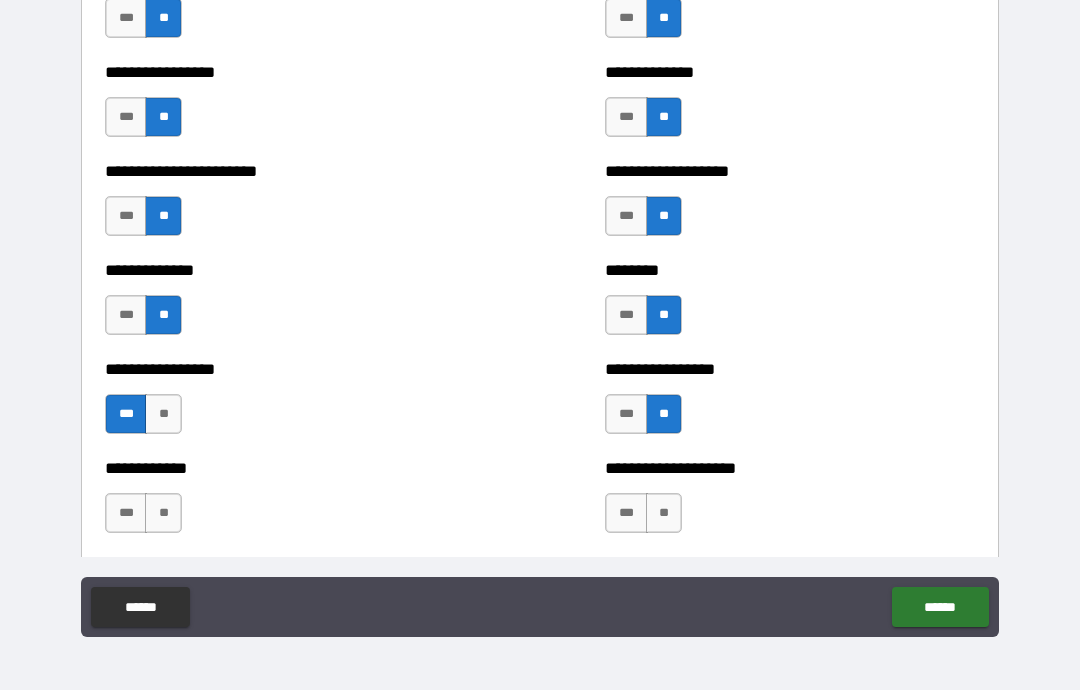 click on "**" at bounding box center (163, 414) 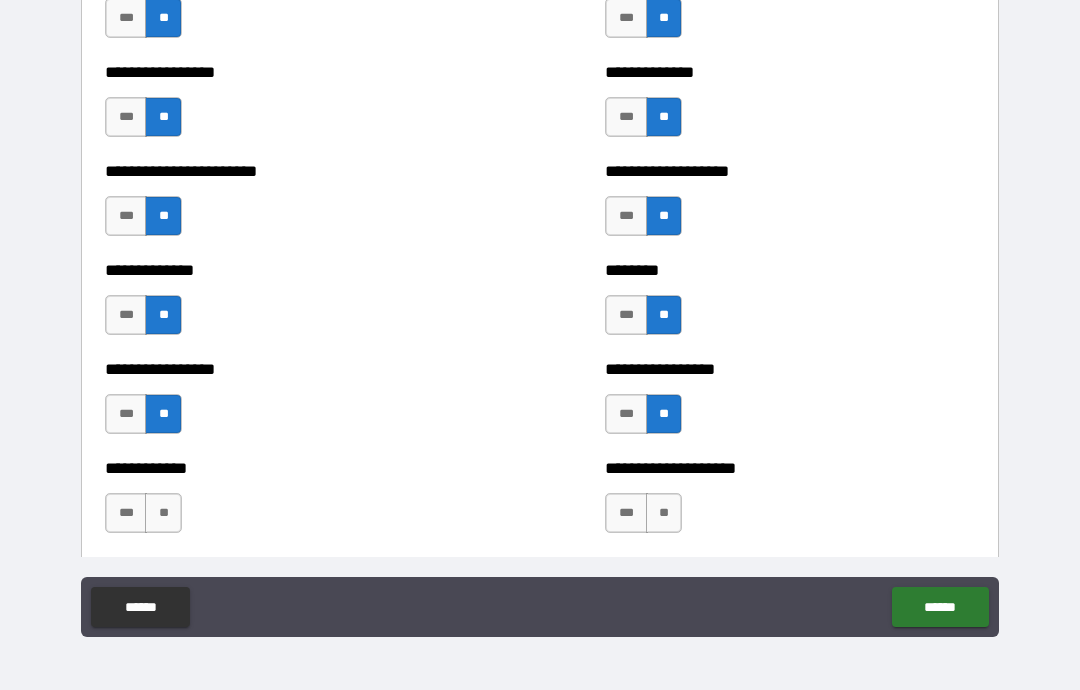 click on "**" at bounding box center [163, 513] 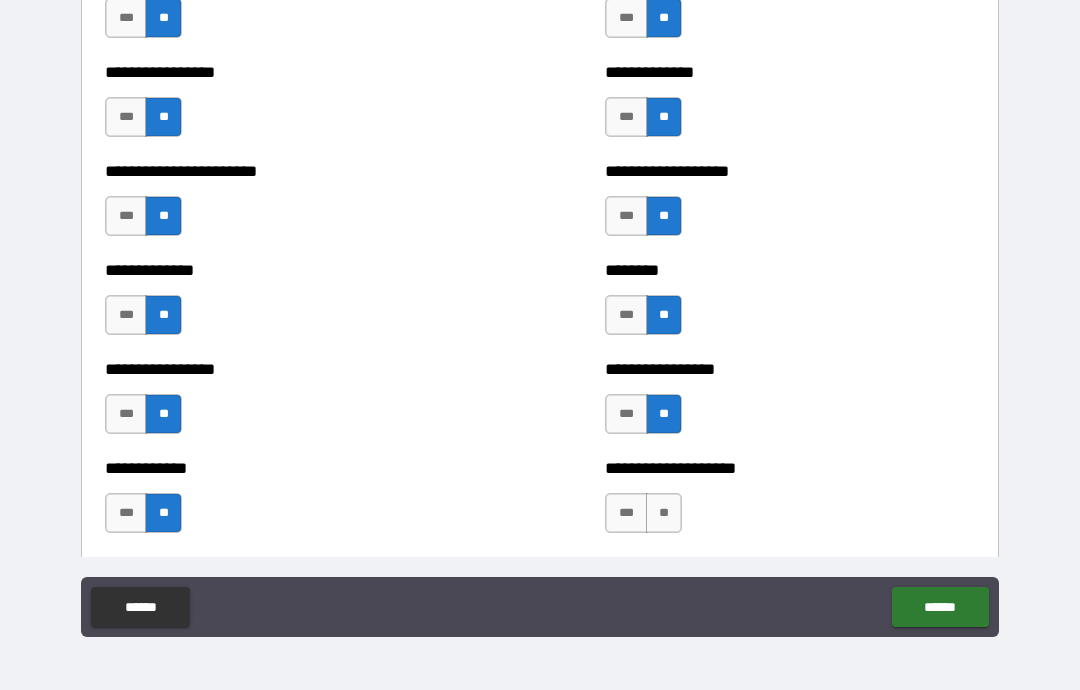 click on "**" at bounding box center (664, 513) 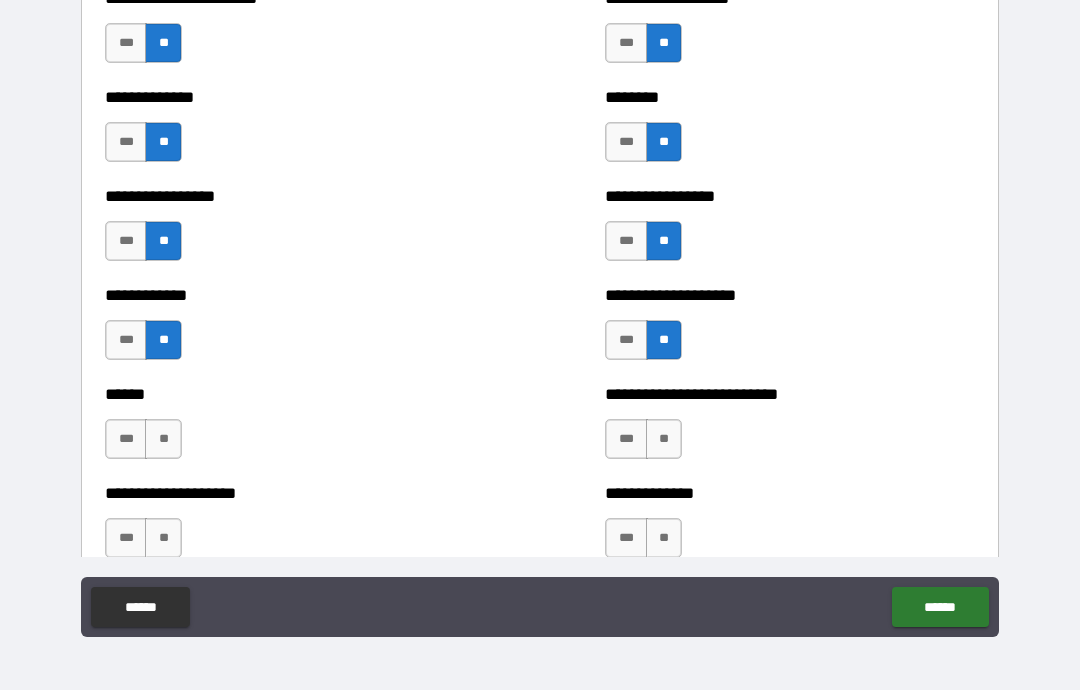 scroll, scrollTop: 3591, scrollLeft: 0, axis: vertical 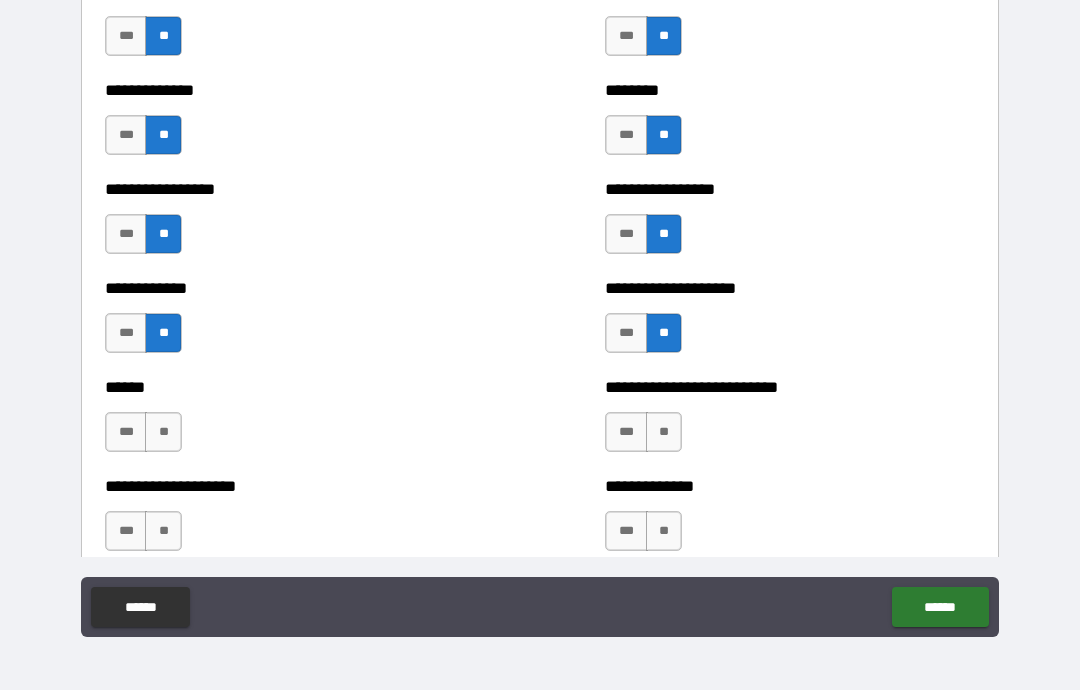 click on "**" at bounding box center [664, 432] 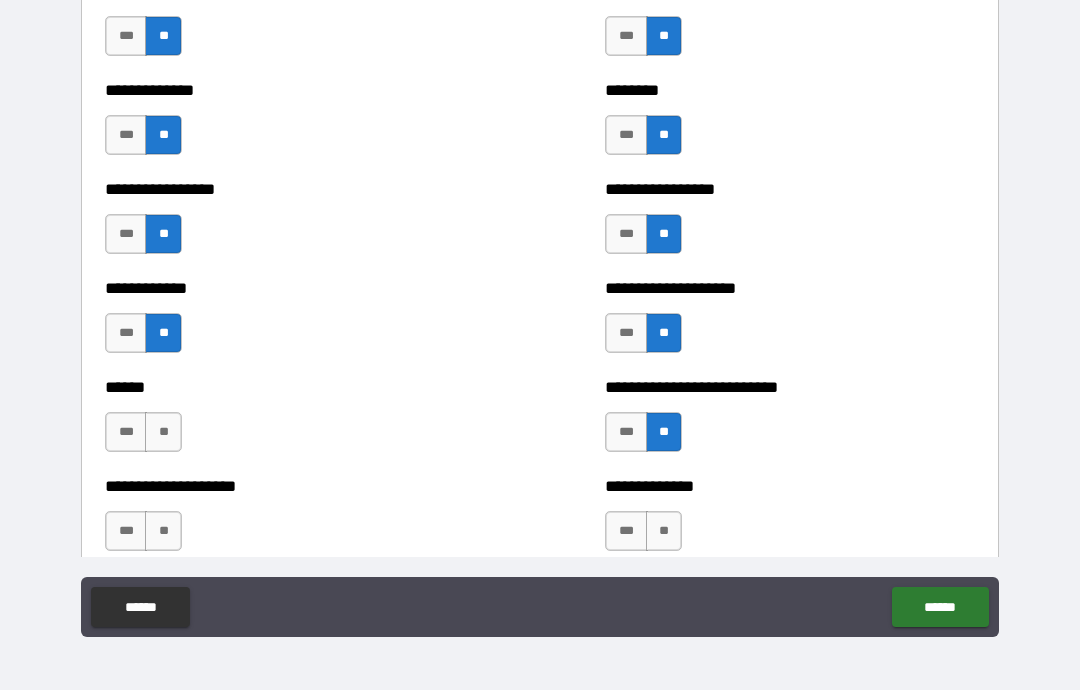 click on "**" at bounding box center [664, 531] 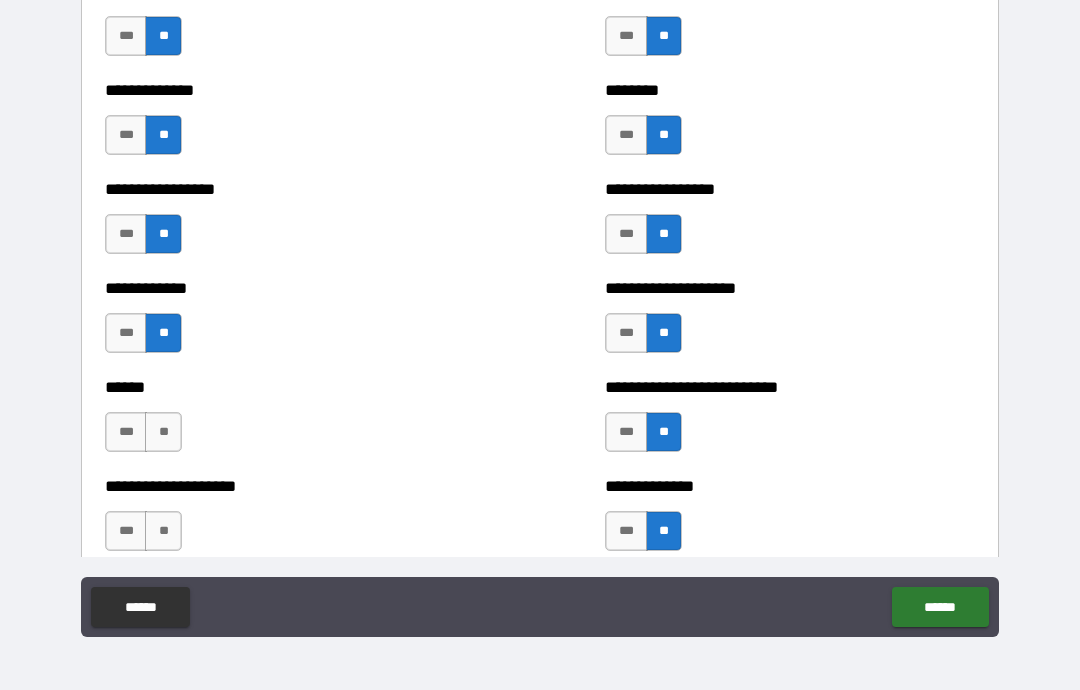 click on "**" at bounding box center [163, 432] 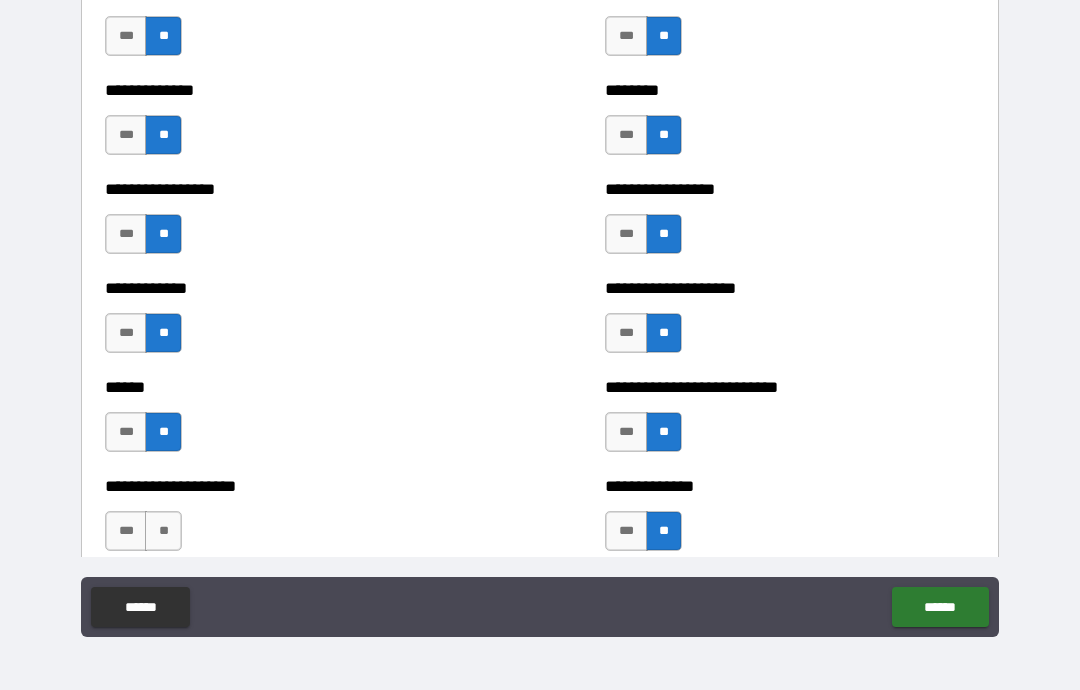 click on "**" at bounding box center [163, 531] 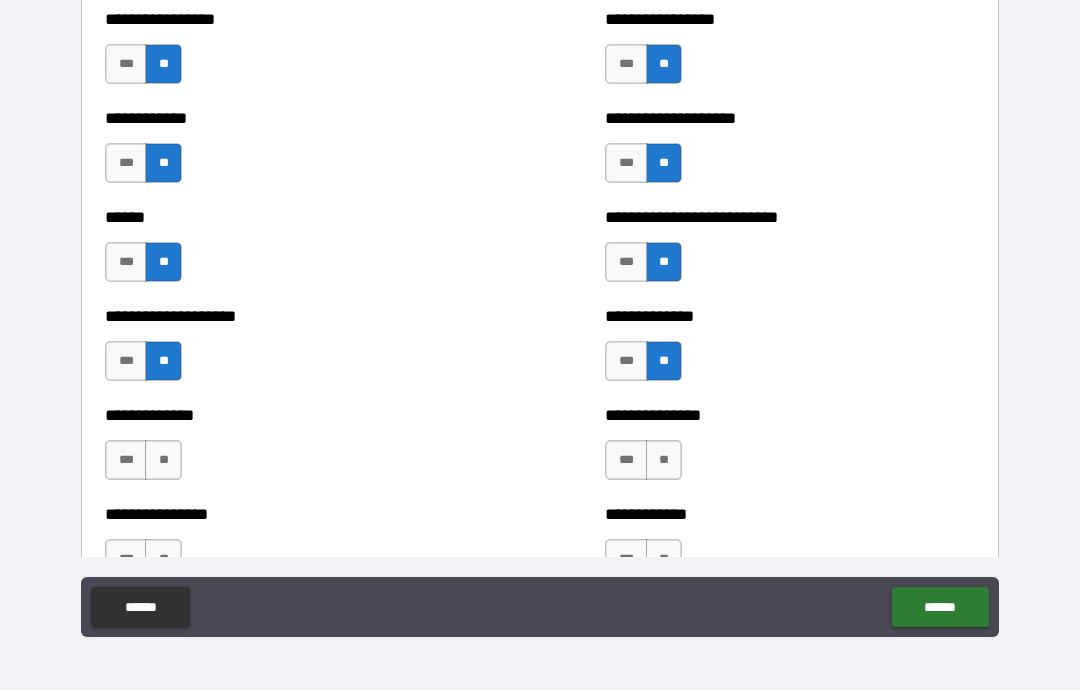 scroll, scrollTop: 3762, scrollLeft: 0, axis: vertical 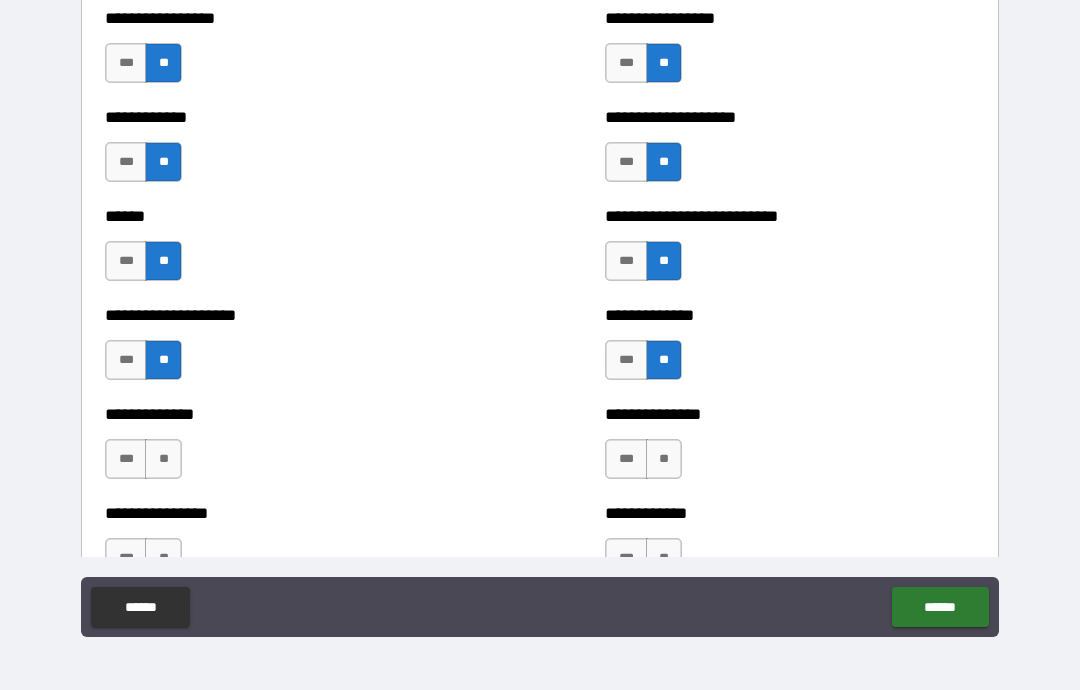 click on "**" at bounding box center [163, 459] 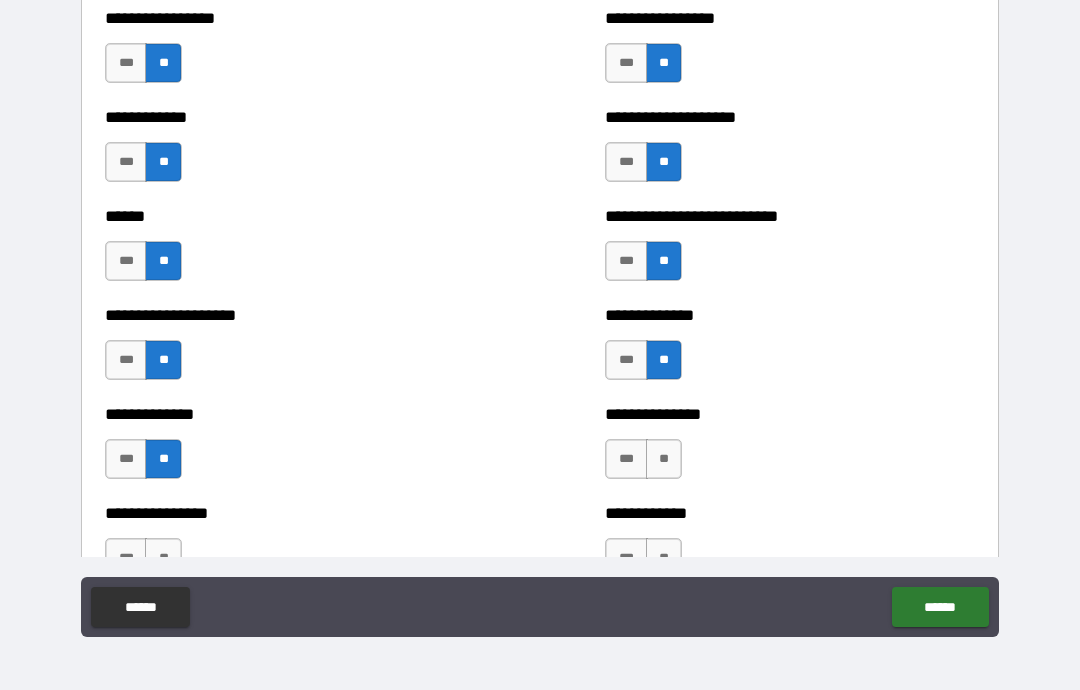 click on "**" at bounding box center [163, 558] 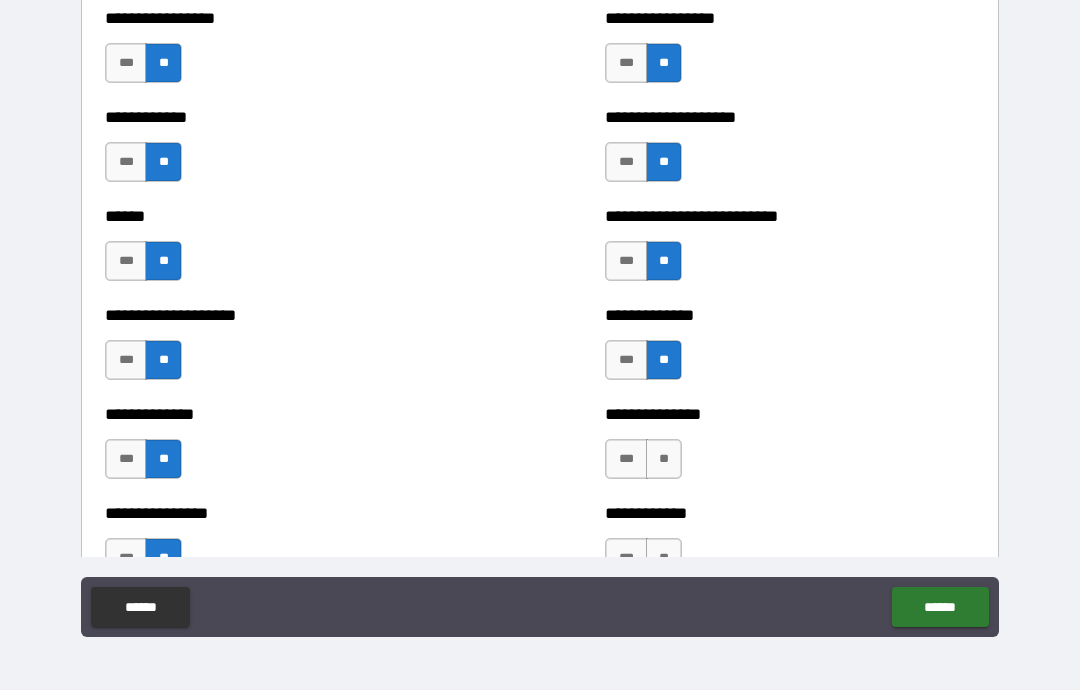 click on "**" at bounding box center [664, 459] 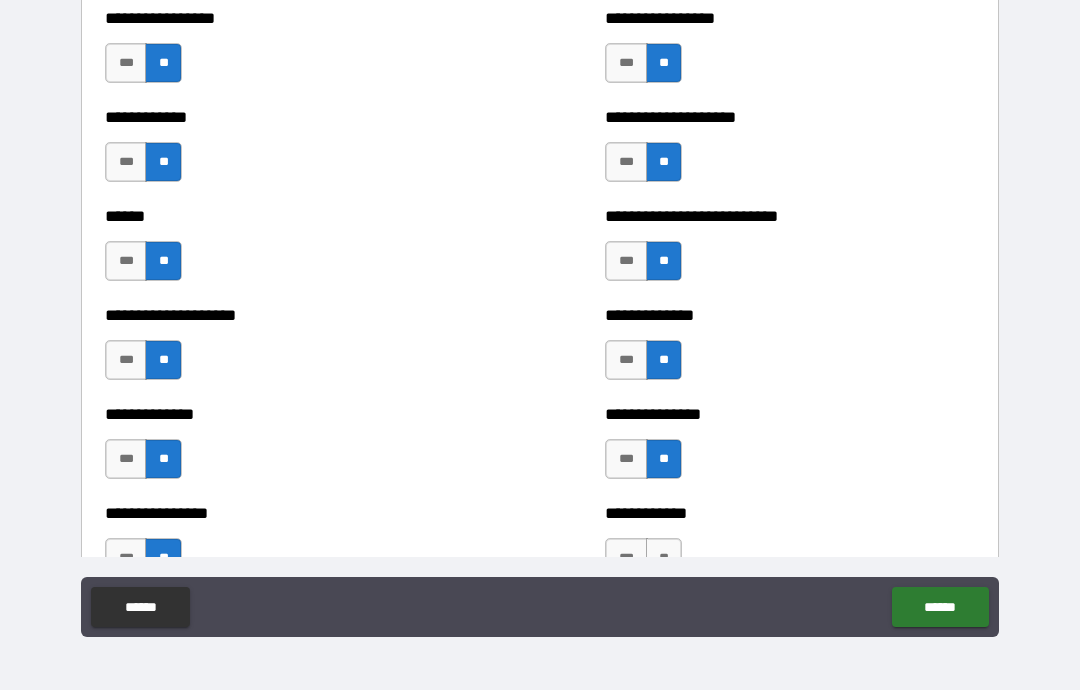 click on "**********" at bounding box center [790, 548] 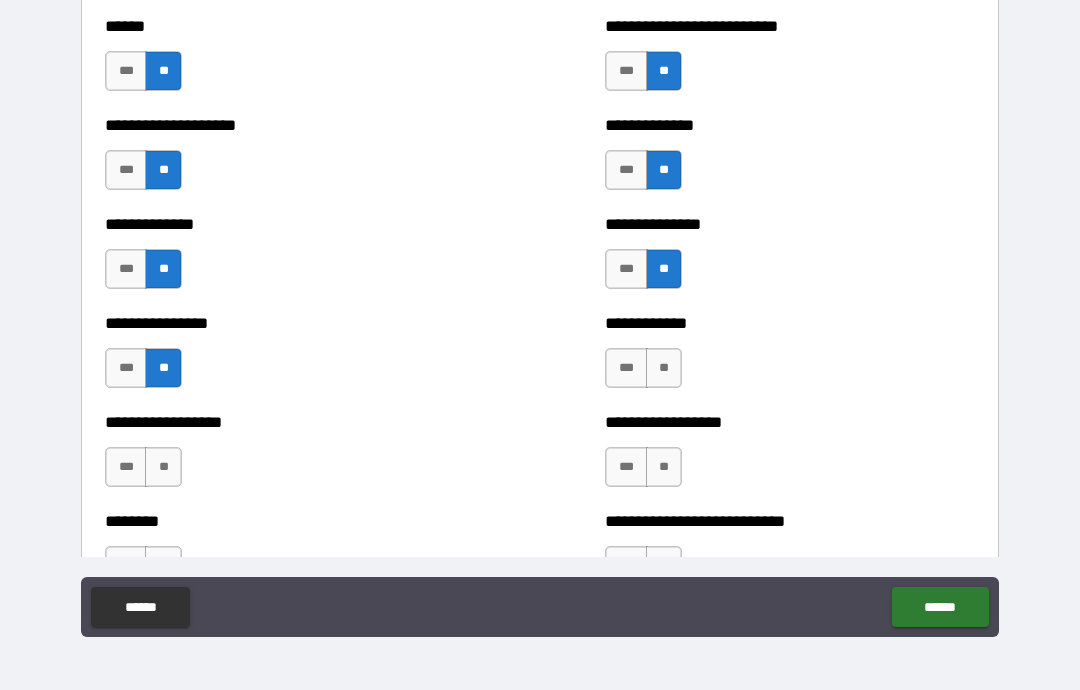 scroll, scrollTop: 3960, scrollLeft: 0, axis: vertical 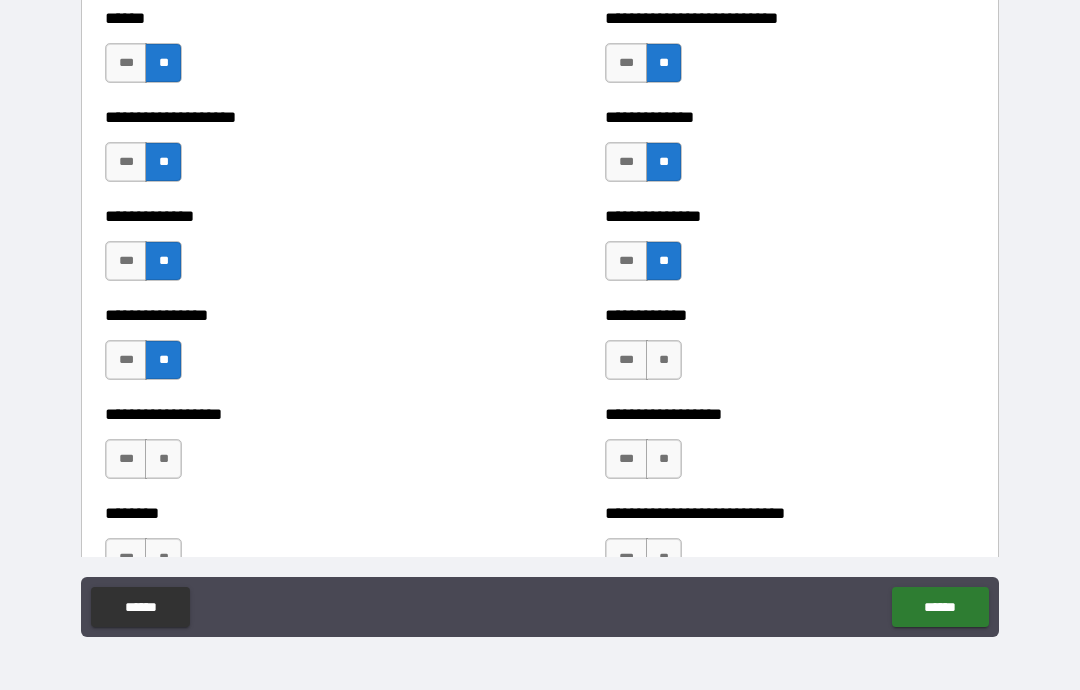 click on "**" at bounding box center [664, 360] 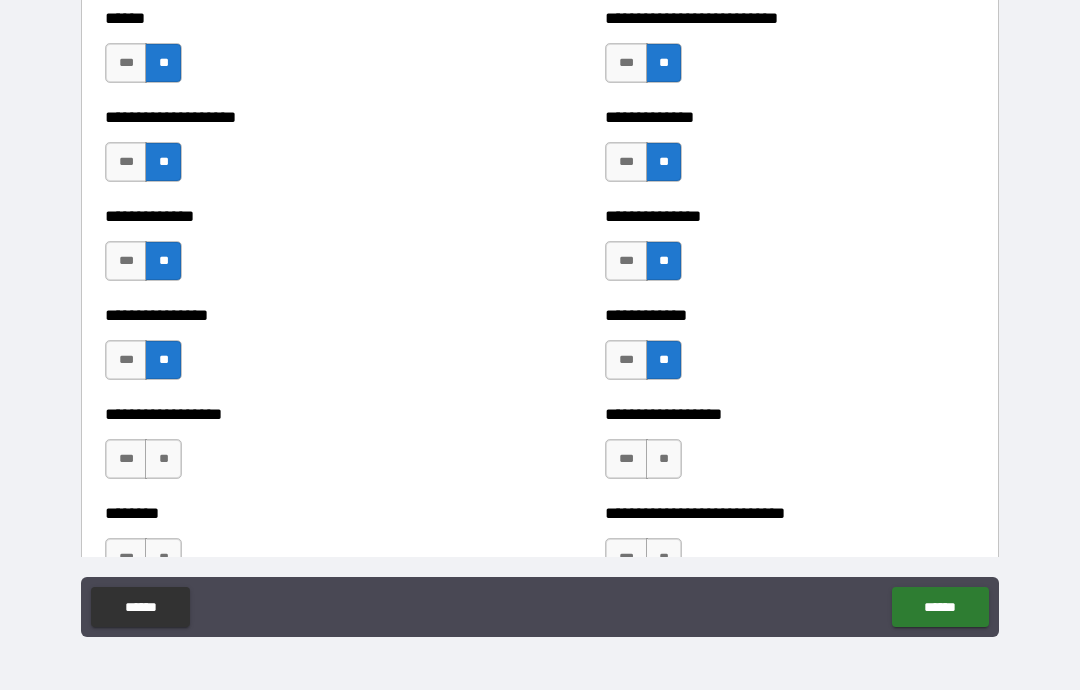 click on "**" at bounding box center (664, 459) 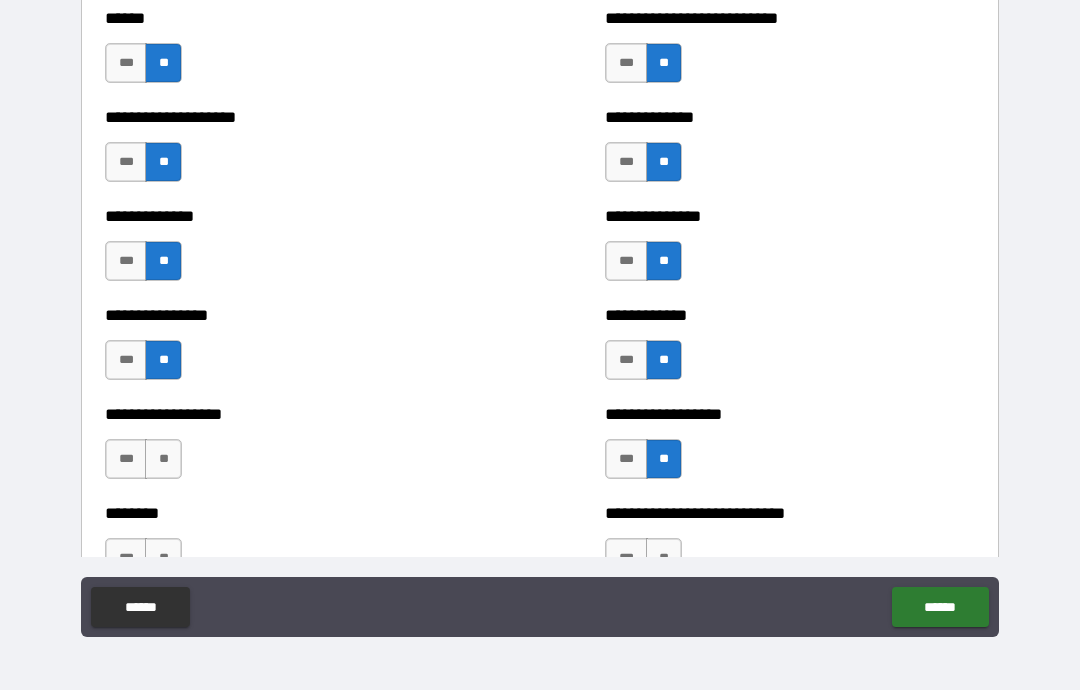 click on "**" at bounding box center [163, 459] 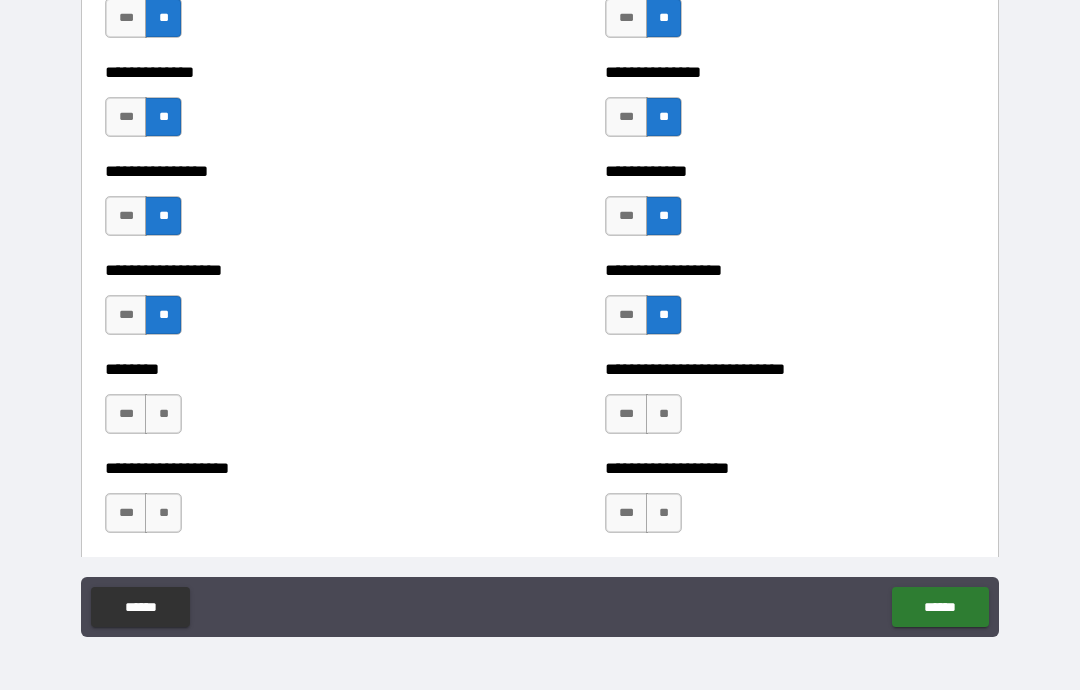 scroll, scrollTop: 4105, scrollLeft: 0, axis: vertical 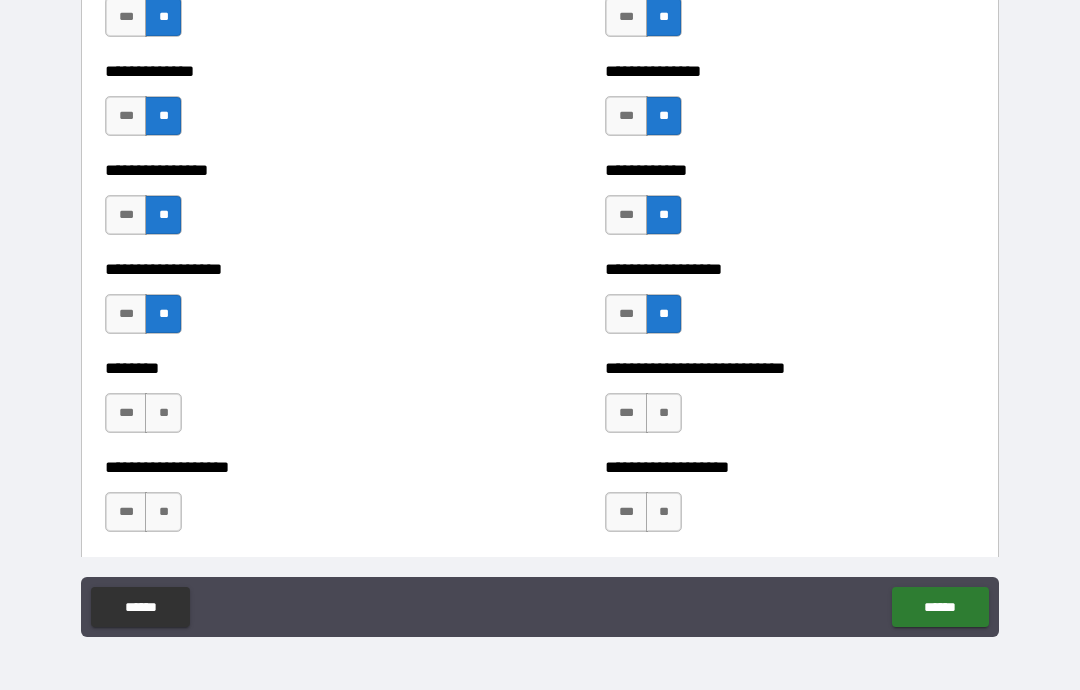 click on "**" at bounding box center [163, 413] 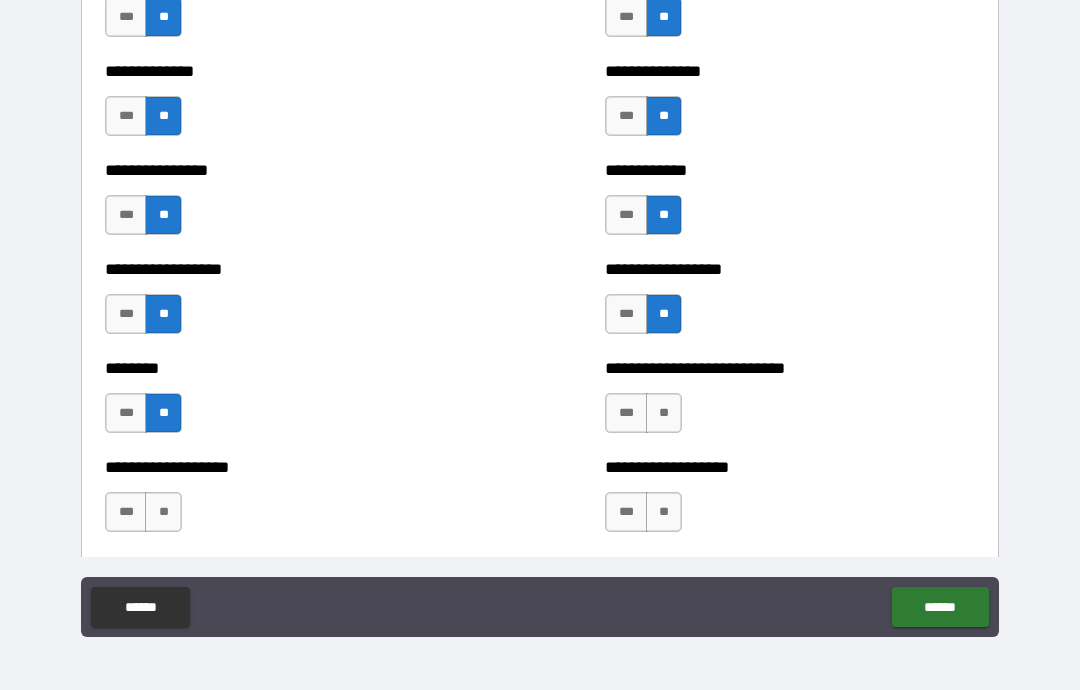 click on "**" at bounding box center (163, 512) 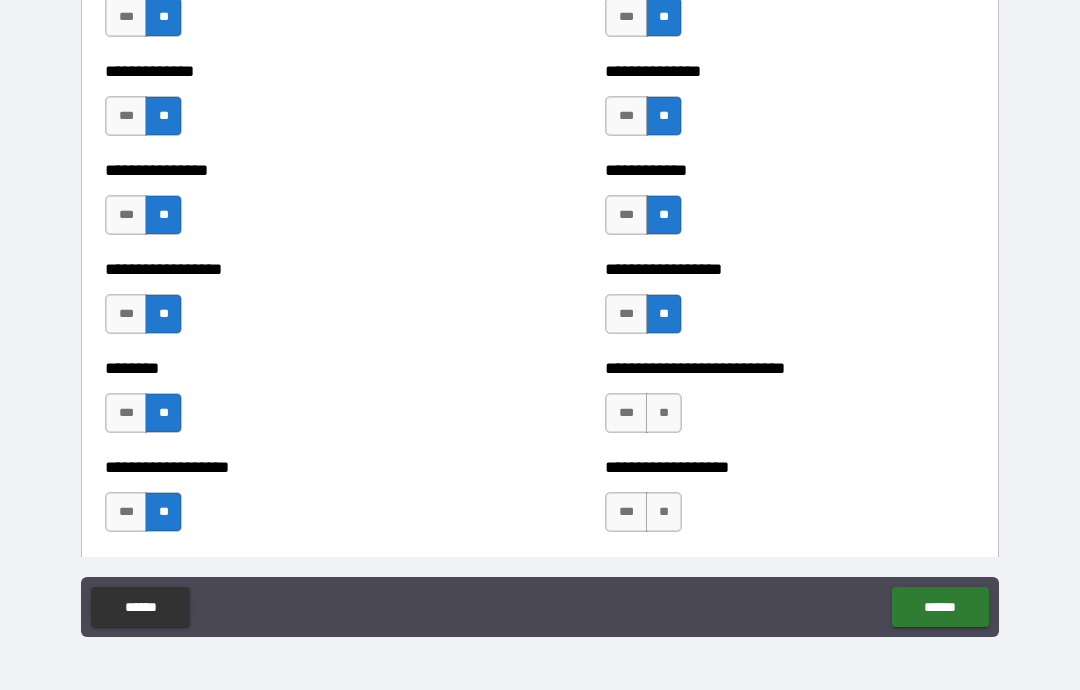 click on "**" at bounding box center (664, 413) 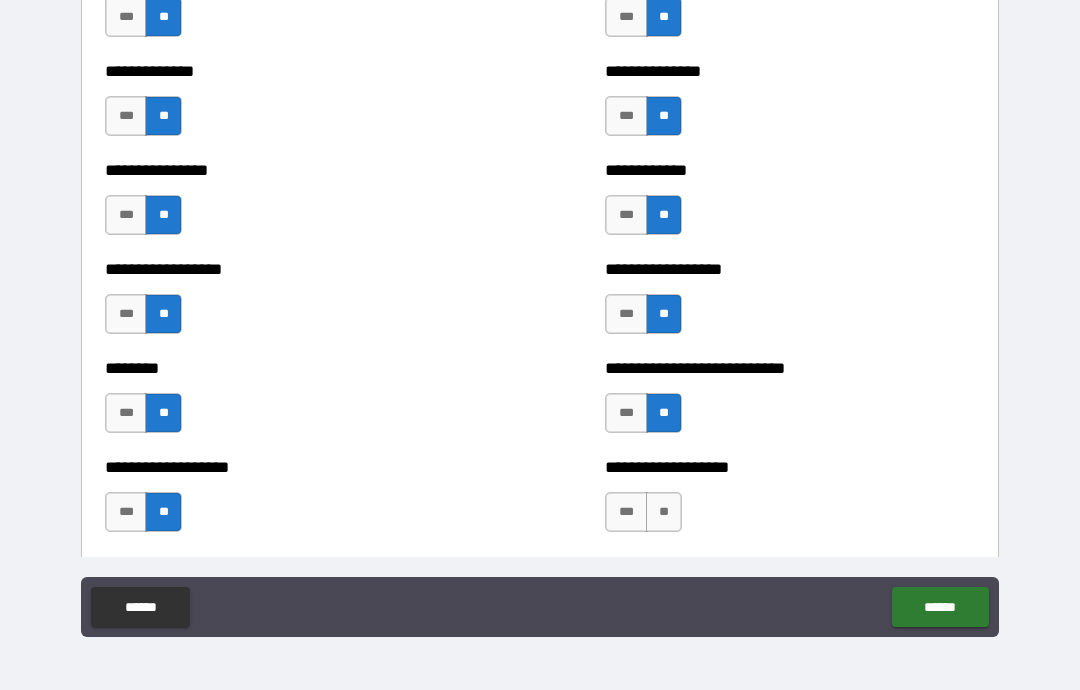 click on "**" at bounding box center [664, 512] 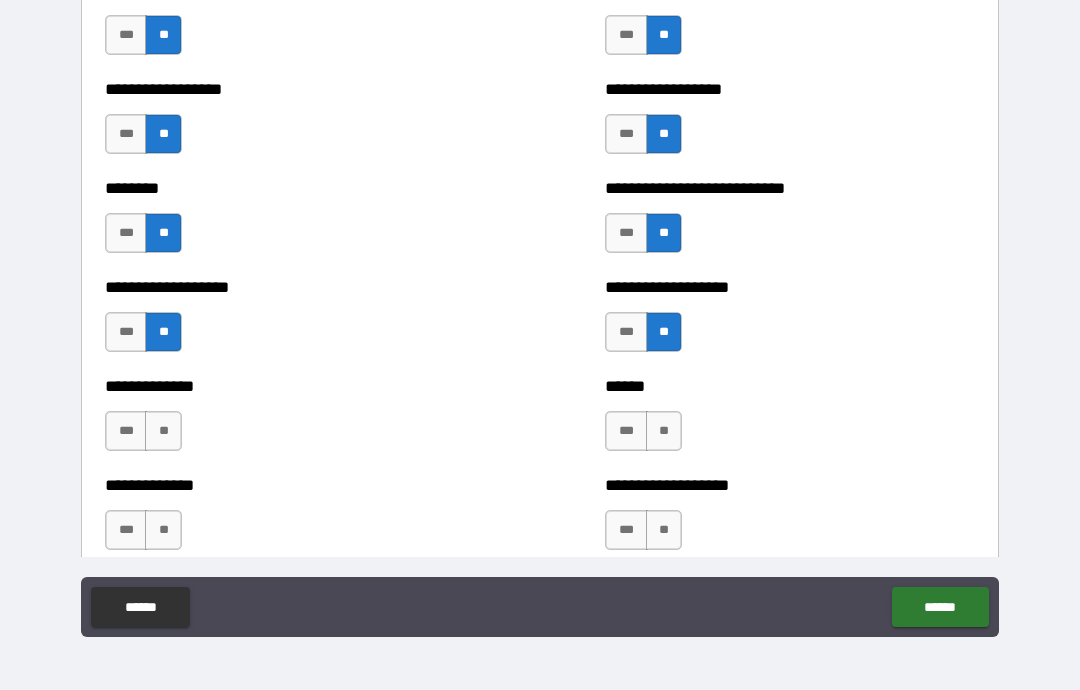 scroll, scrollTop: 4308, scrollLeft: 0, axis: vertical 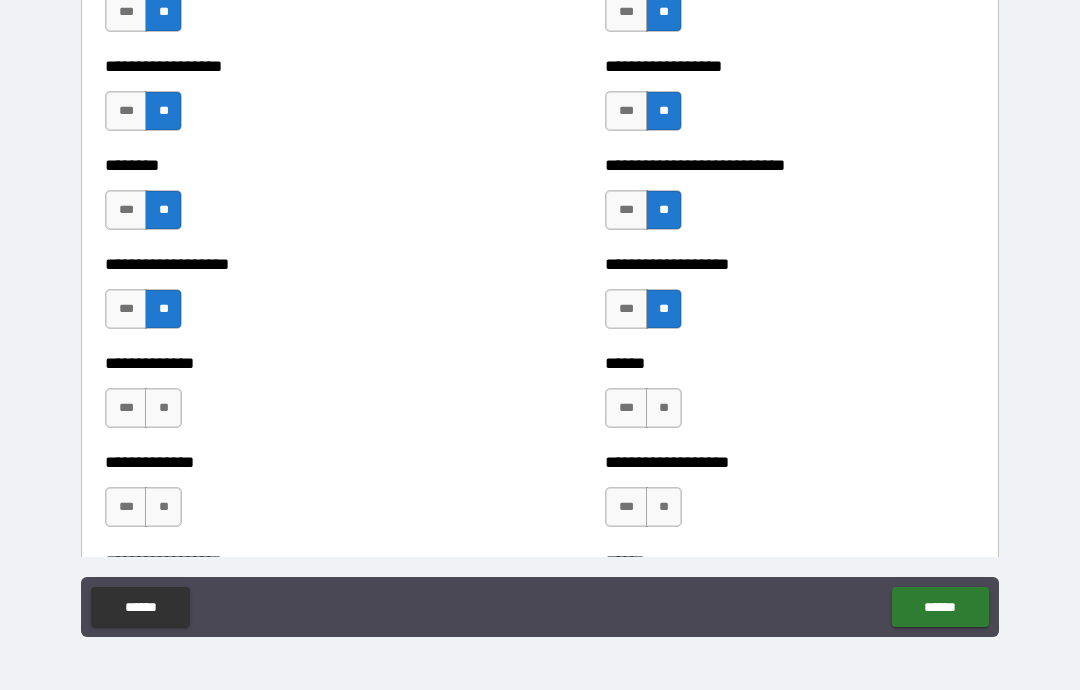 click on "**" at bounding box center [664, 408] 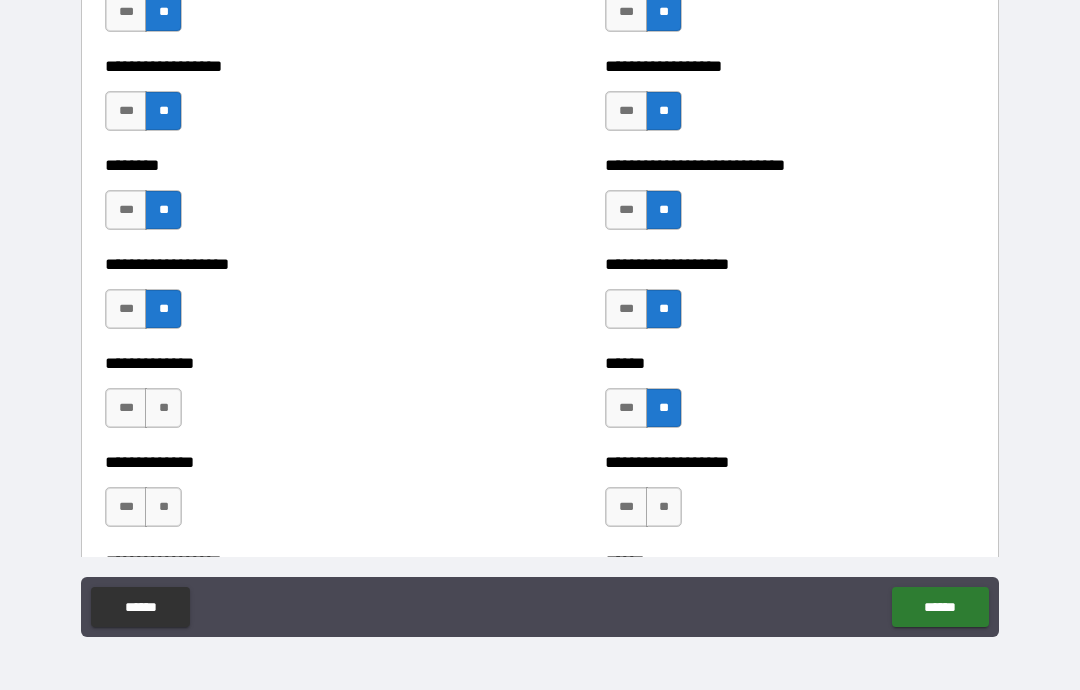 click on "**" at bounding box center (664, 507) 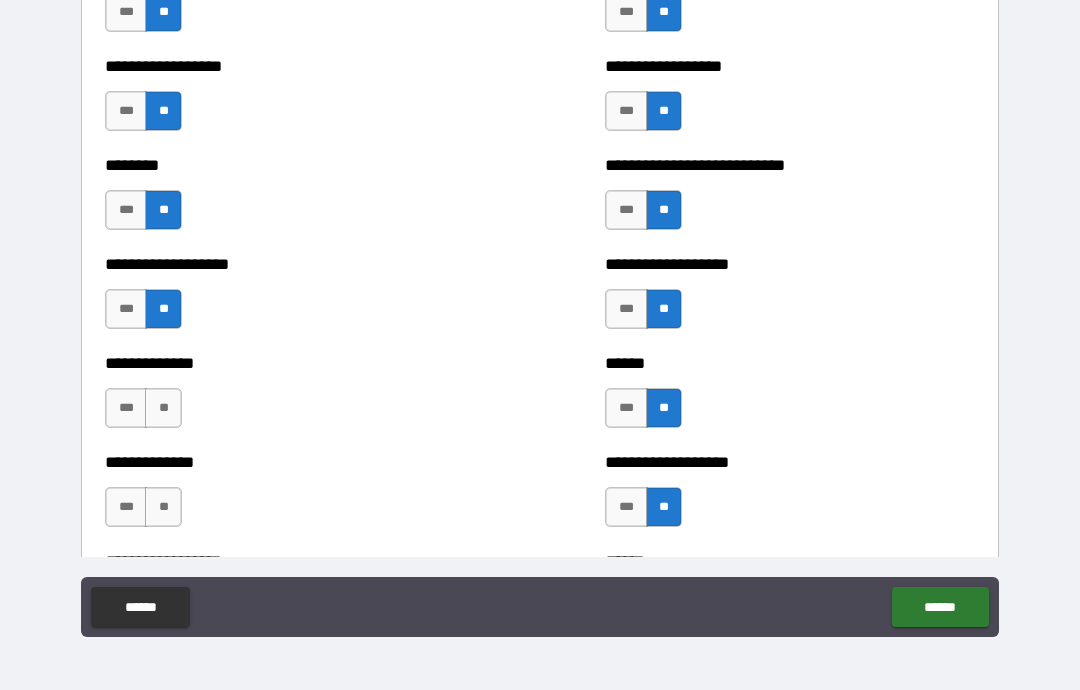 click on "**" at bounding box center [163, 408] 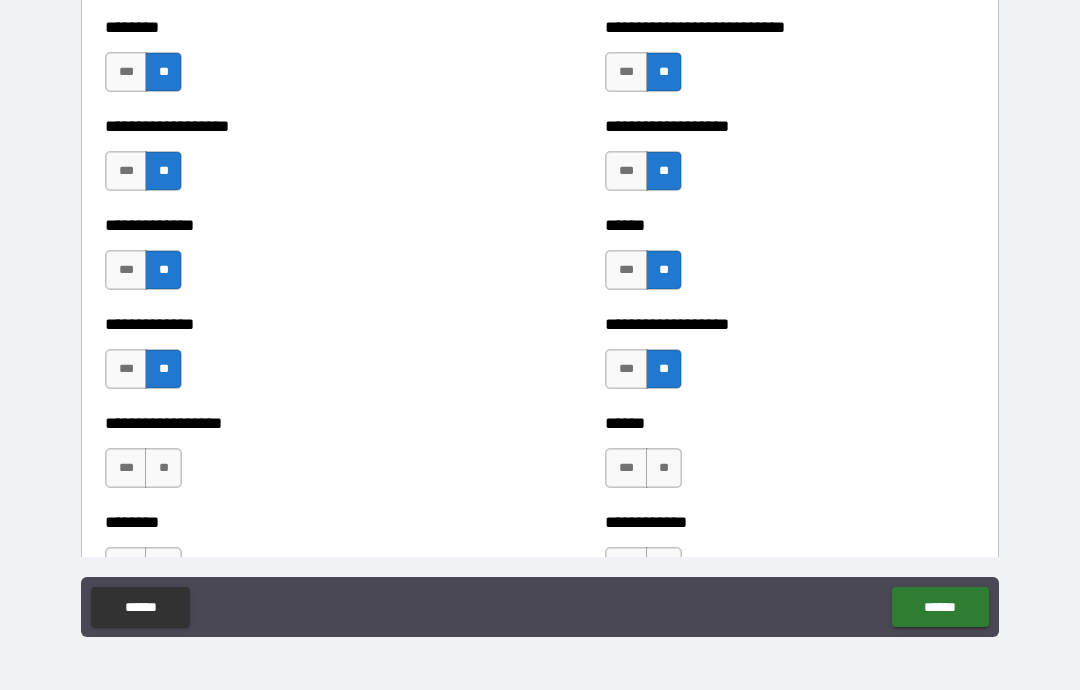 scroll, scrollTop: 4496, scrollLeft: 0, axis: vertical 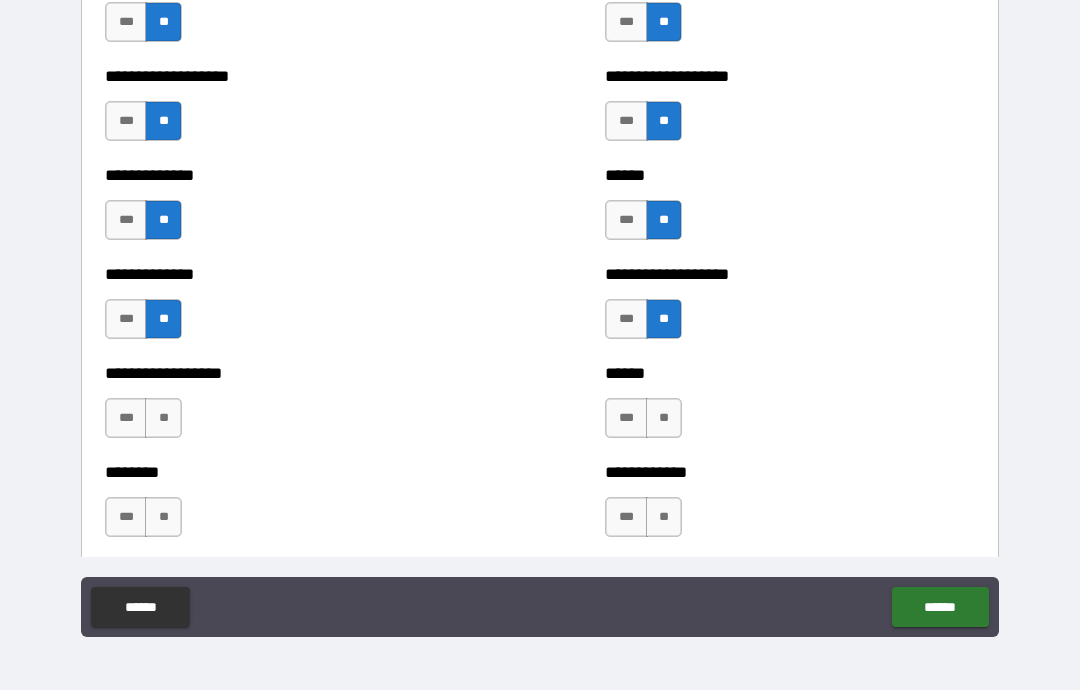 click on "**" at bounding box center [163, 418] 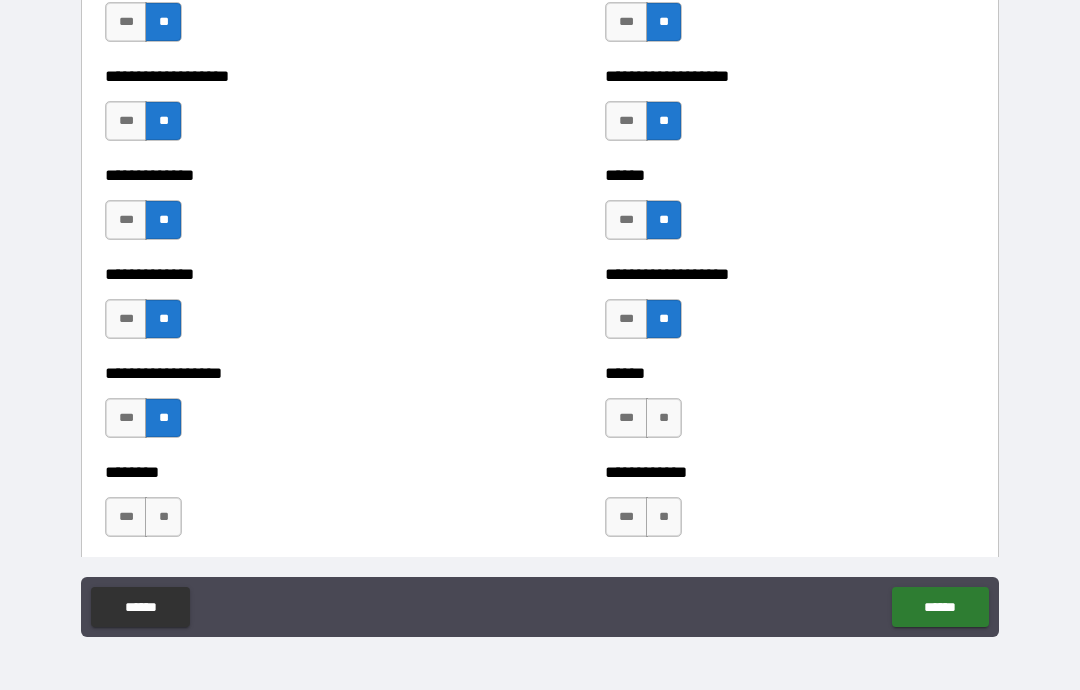 click on "**" at bounding box center (163, 517) 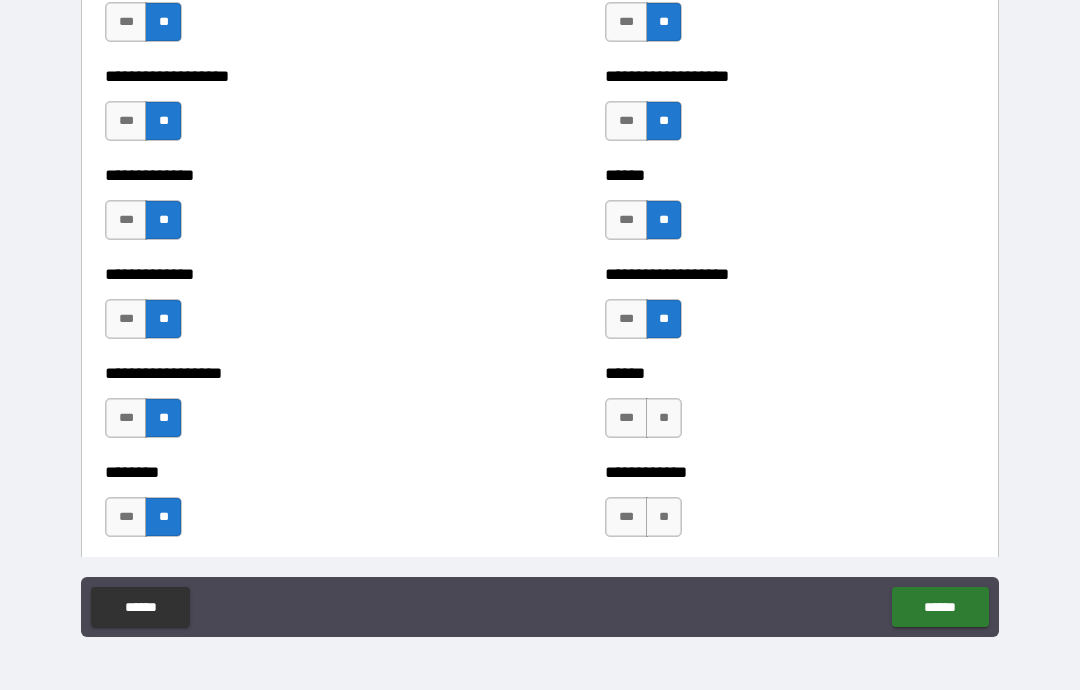 click on "**" at bounding box center (664, 418) 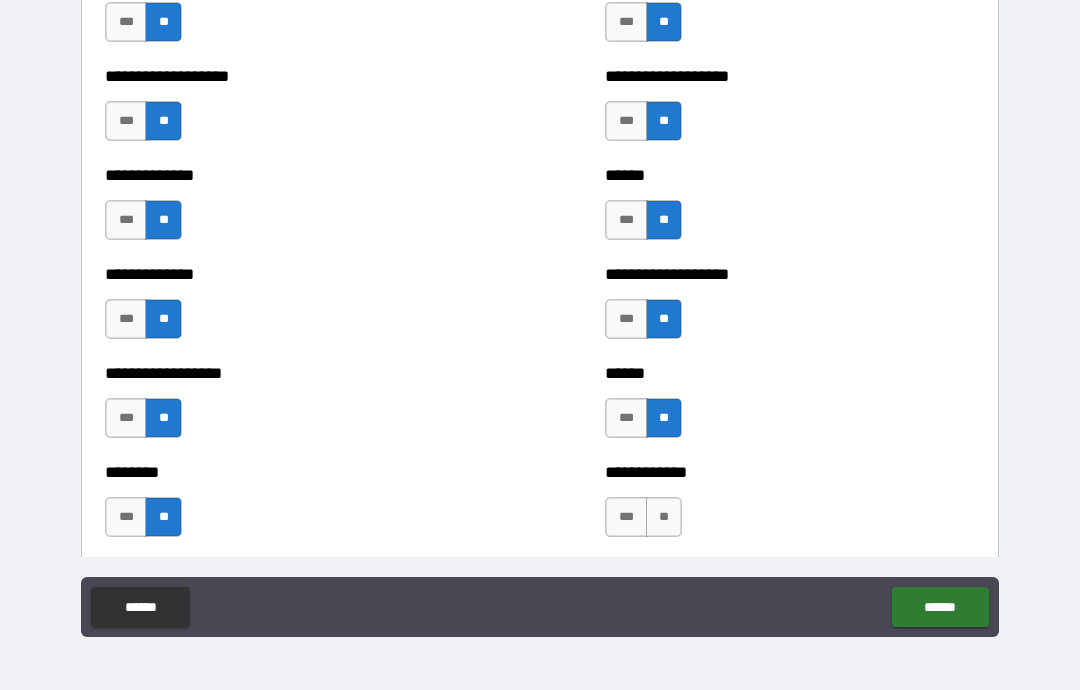 click on "**" at bounding box center [664, 517] 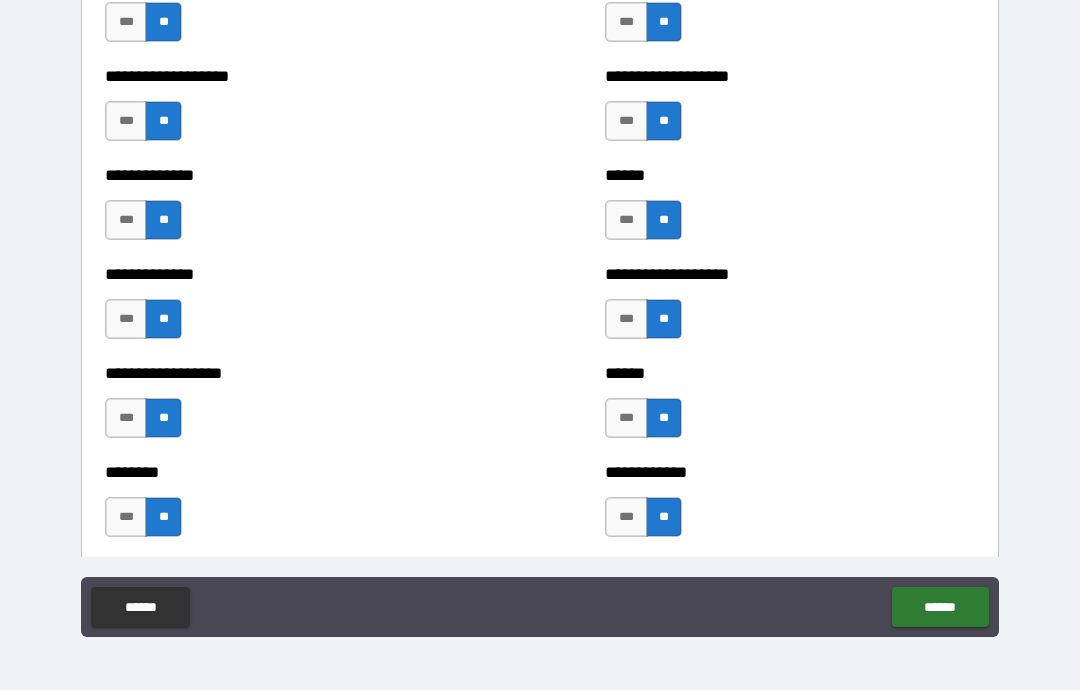 scroll, scrollTop: 4586, scrollLeft: 0, axis: vertical 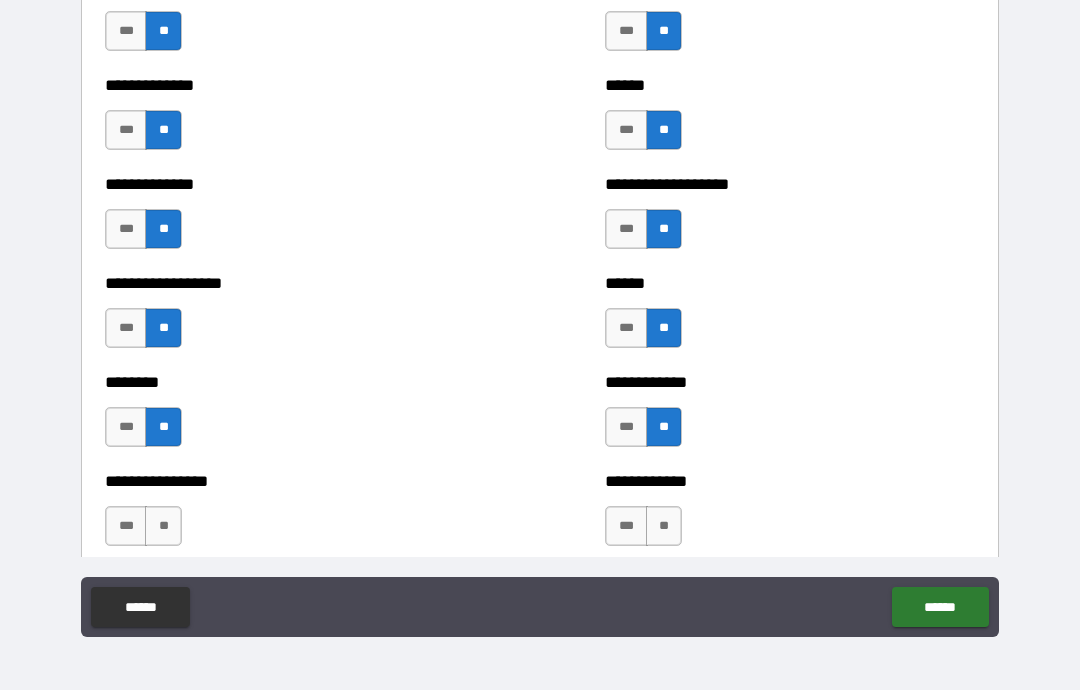 click on "**" at bounding box center (664, 526) 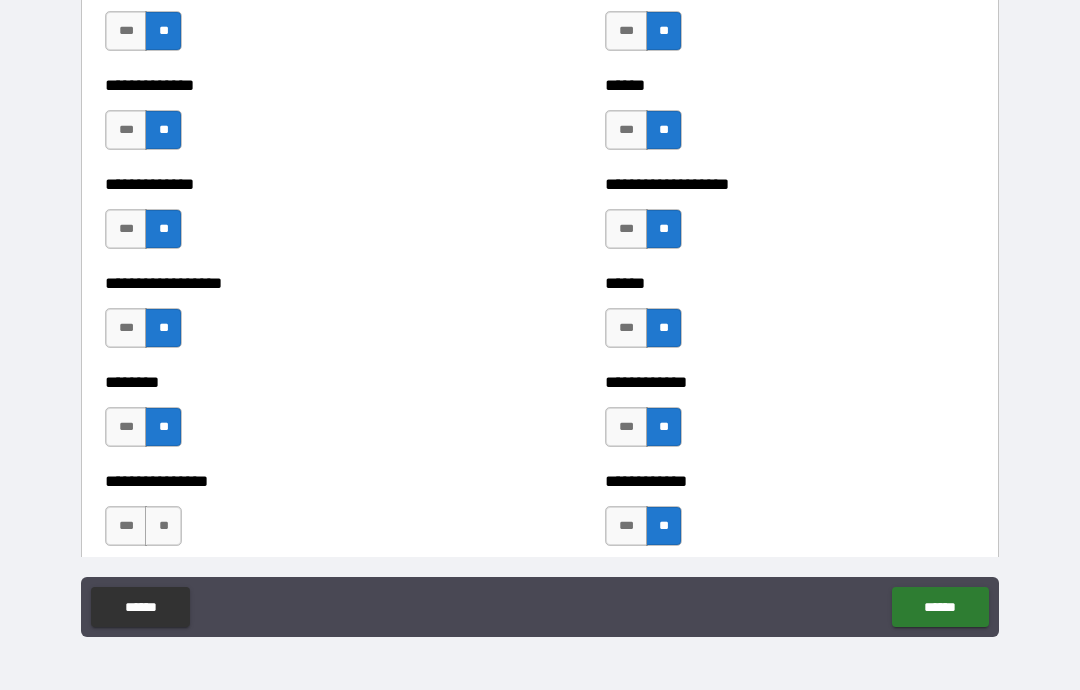click on "**" at bounding box center (163, 526) 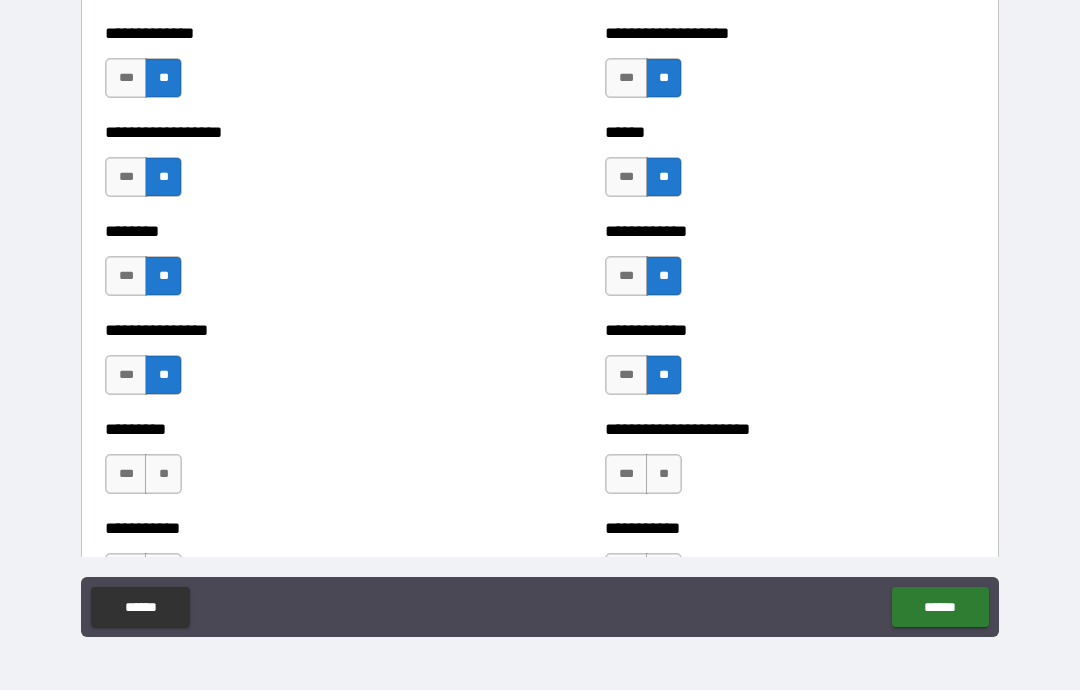 click on "**" at bounding box center [163, 474] 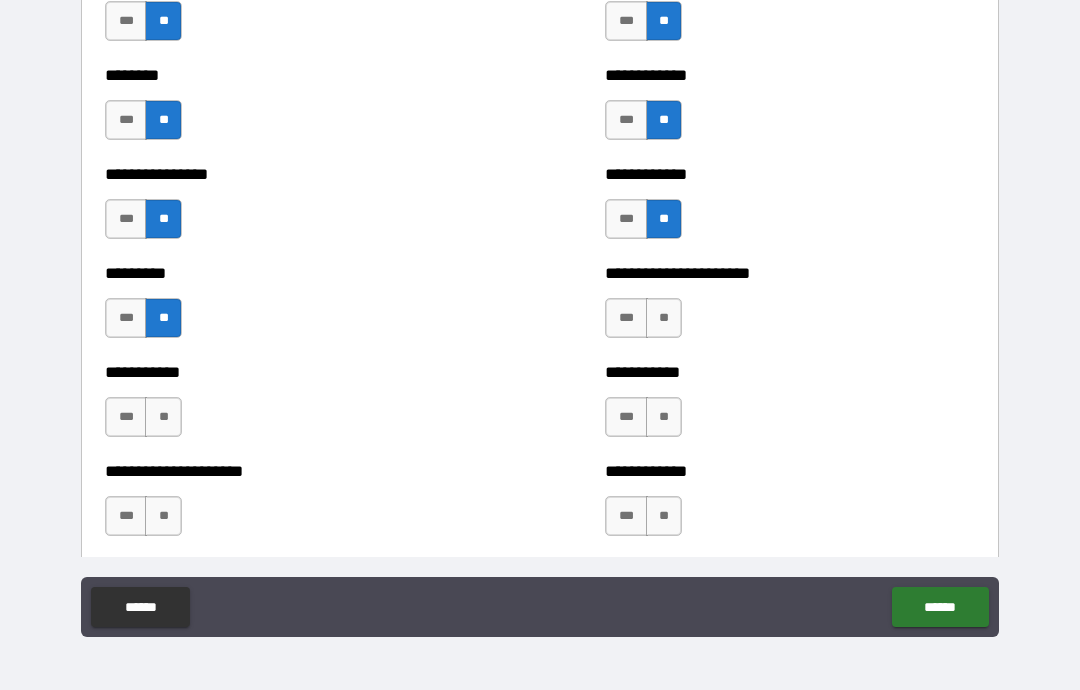 scroll, scrollTop: 4903, scrollLeft: 0, axis: vertical 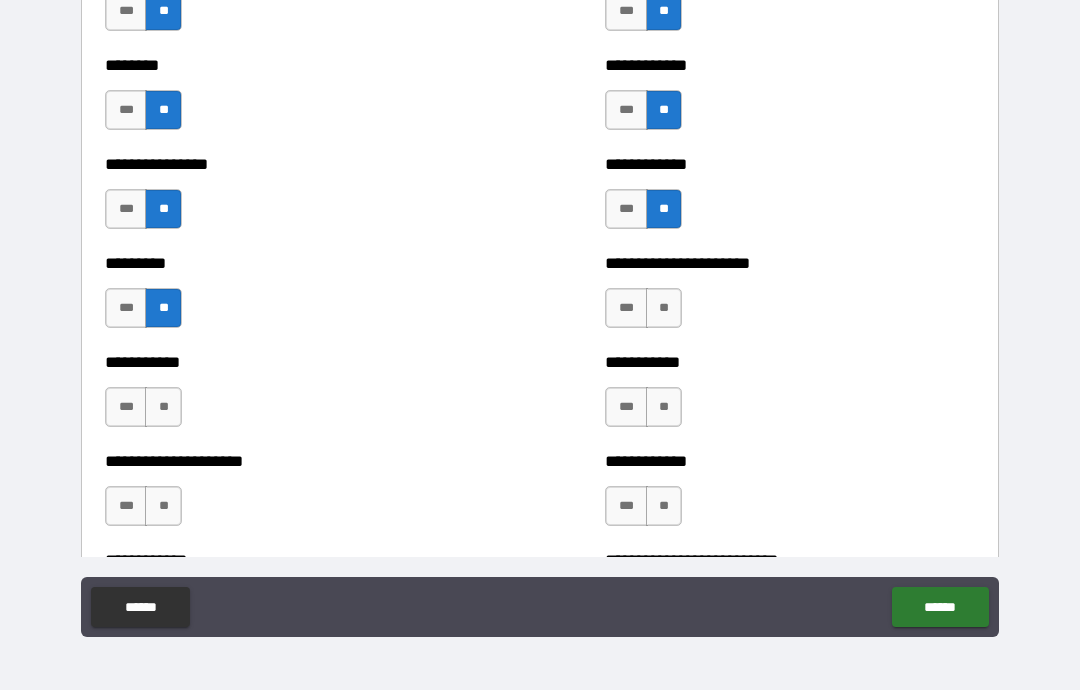 click on "**" at bounding box center (163, 407) 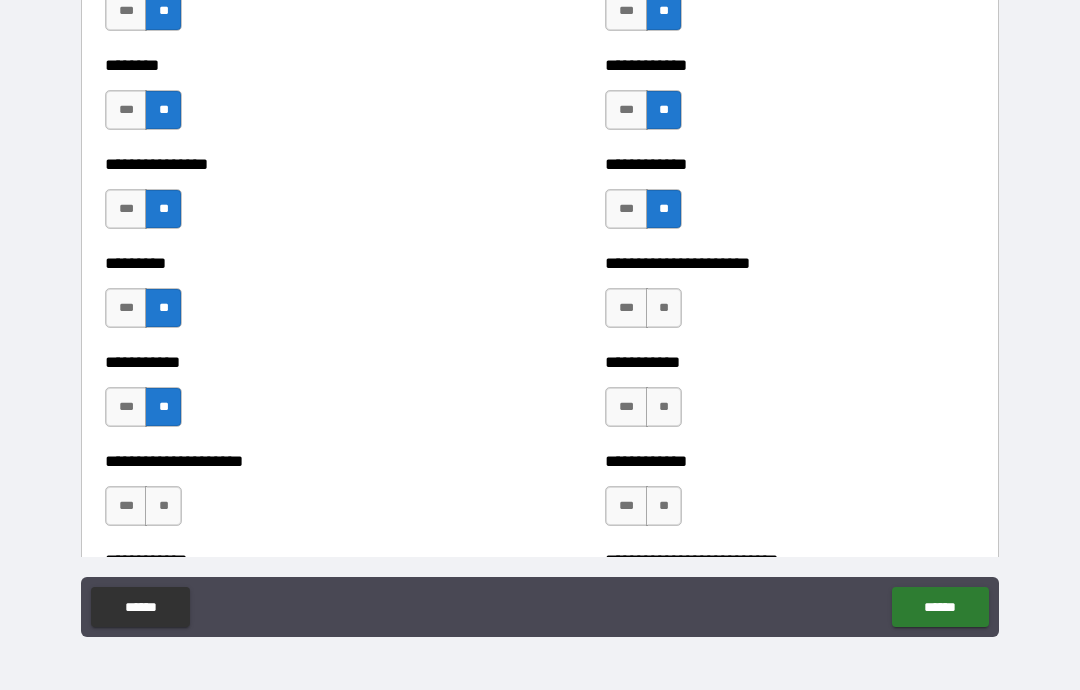 click on "**" at bounding box center (163, 506) 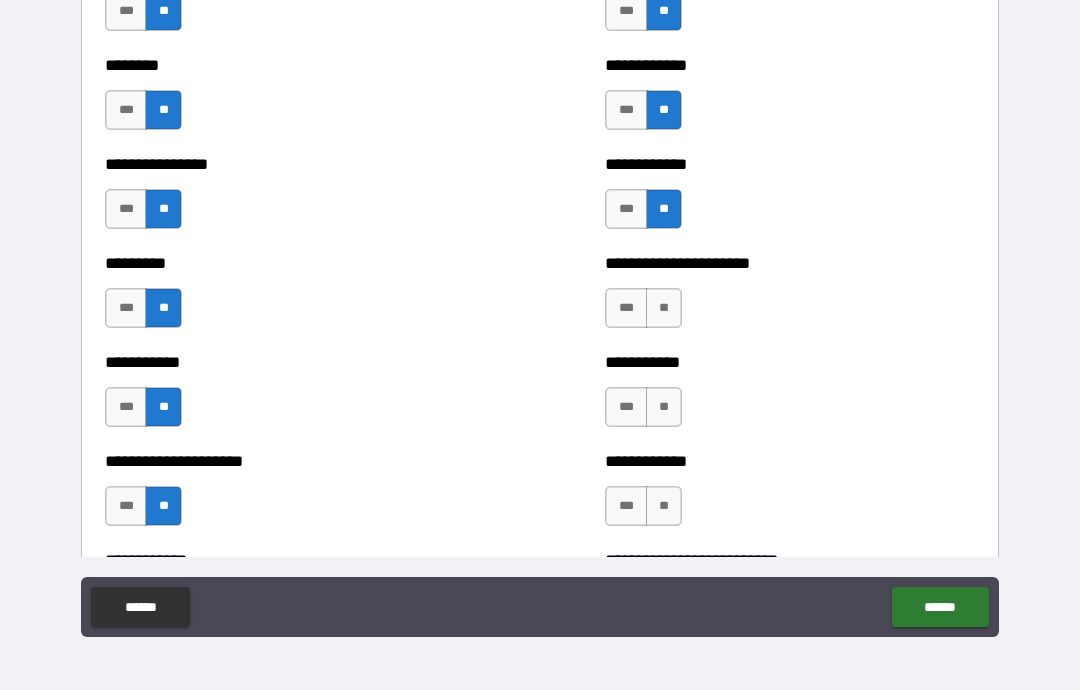 click on "**" at bounding box center [664, 407] 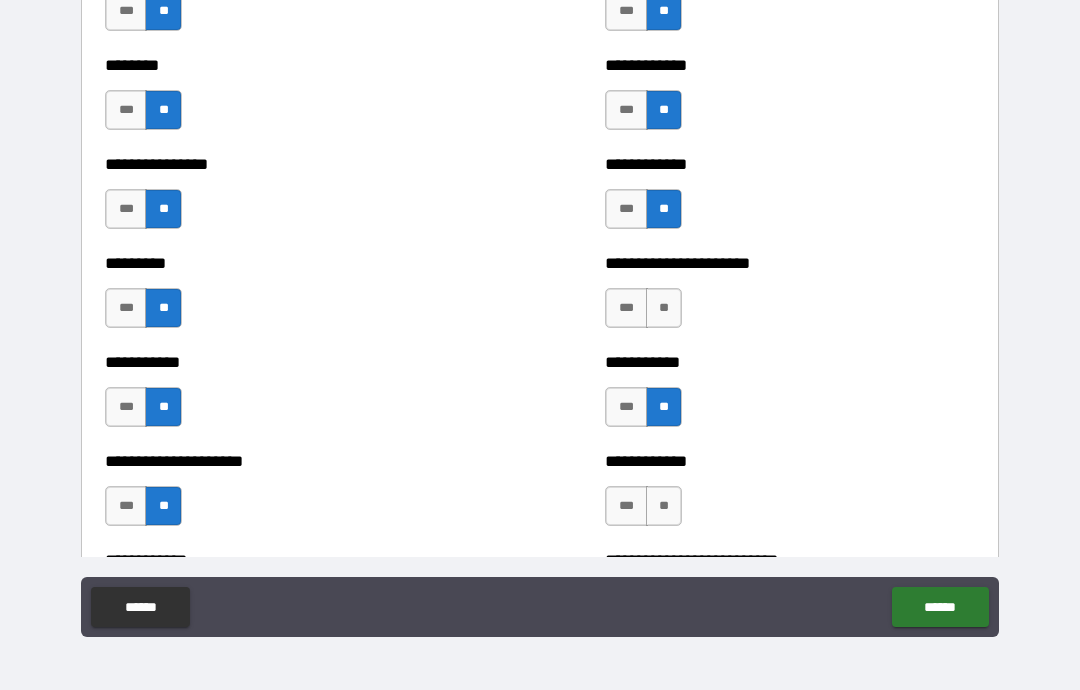 click on "**" at bounding box center (664, 308) 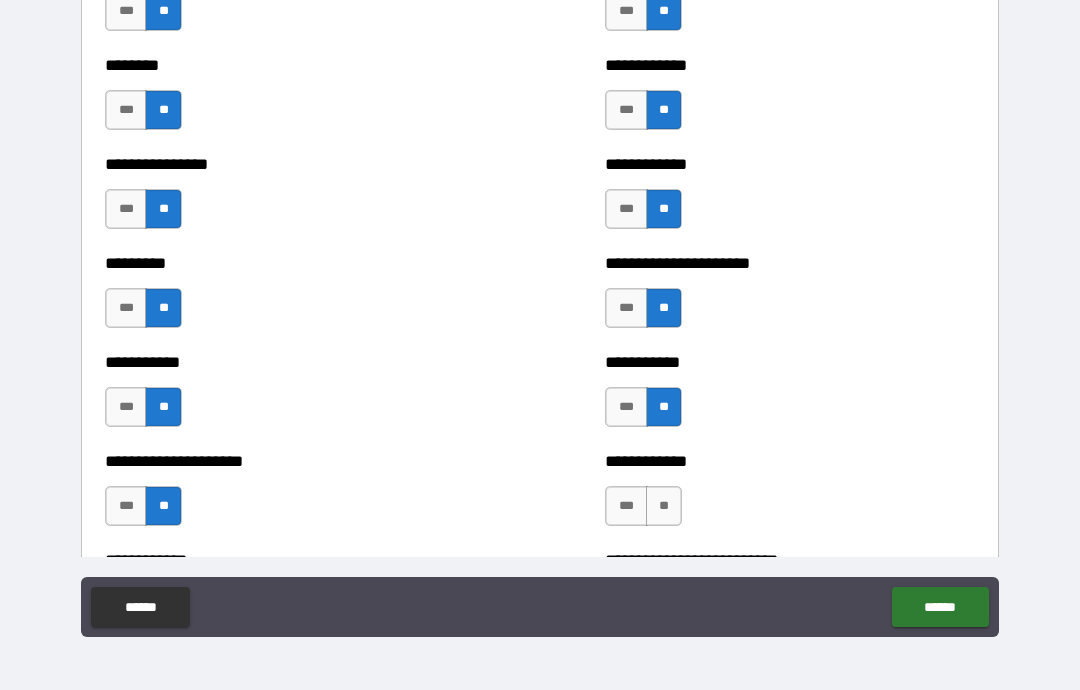 click on "**" at bounding box center [664, 506] 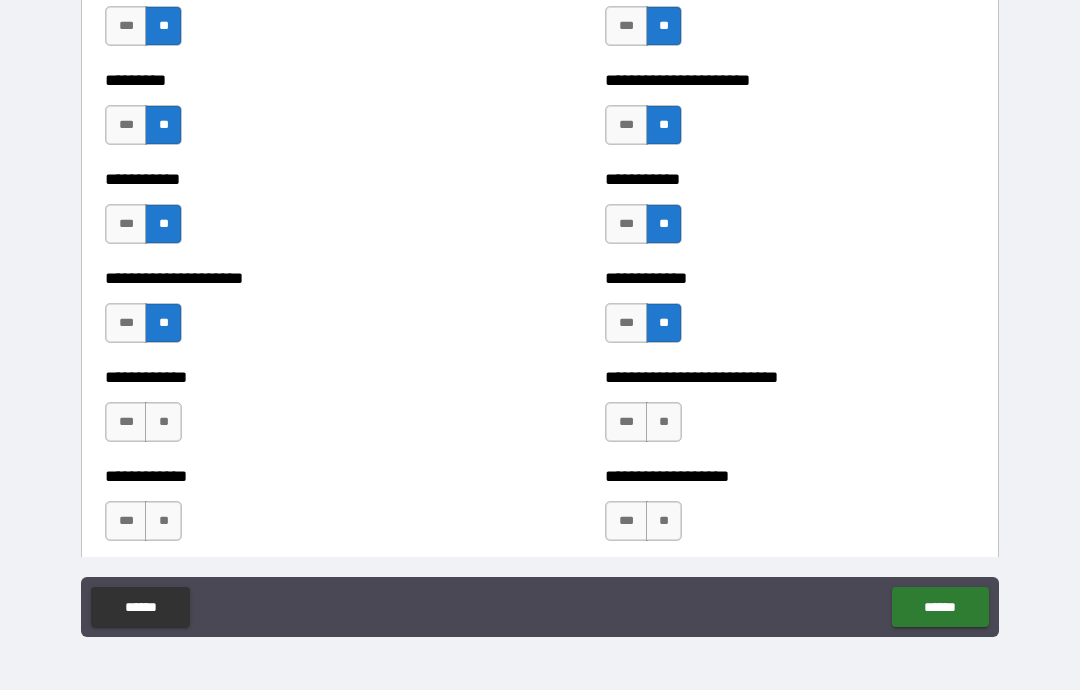 scroll, scrollTop: 5087, scrollLeft: 0, axis: vertical 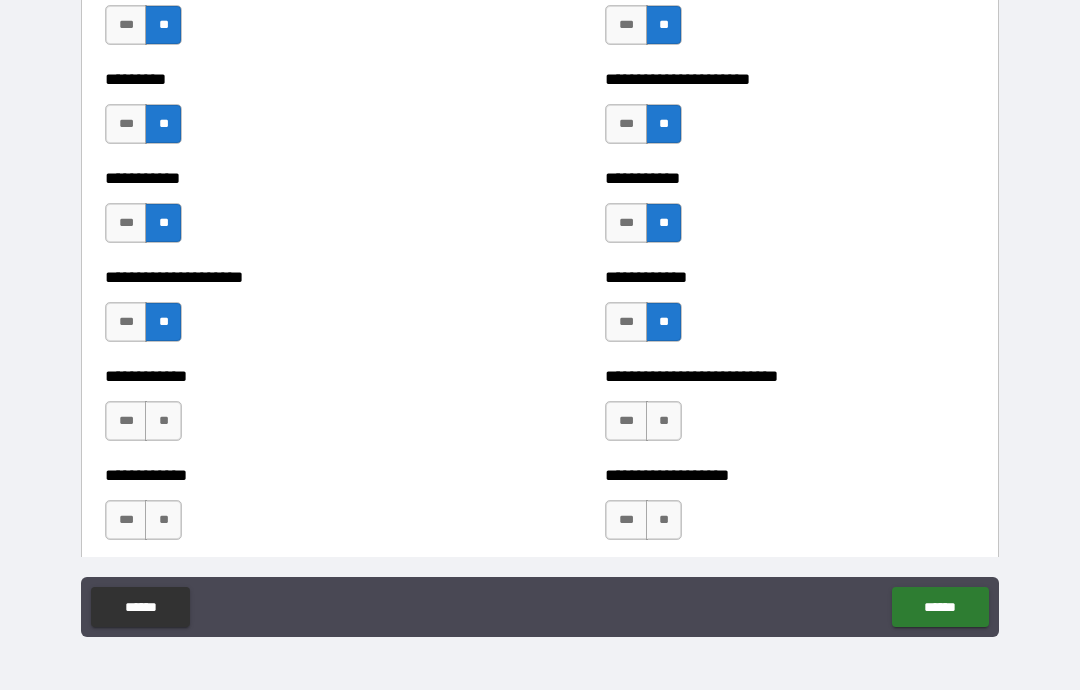 click on "**" at bounding box center [664, 421] 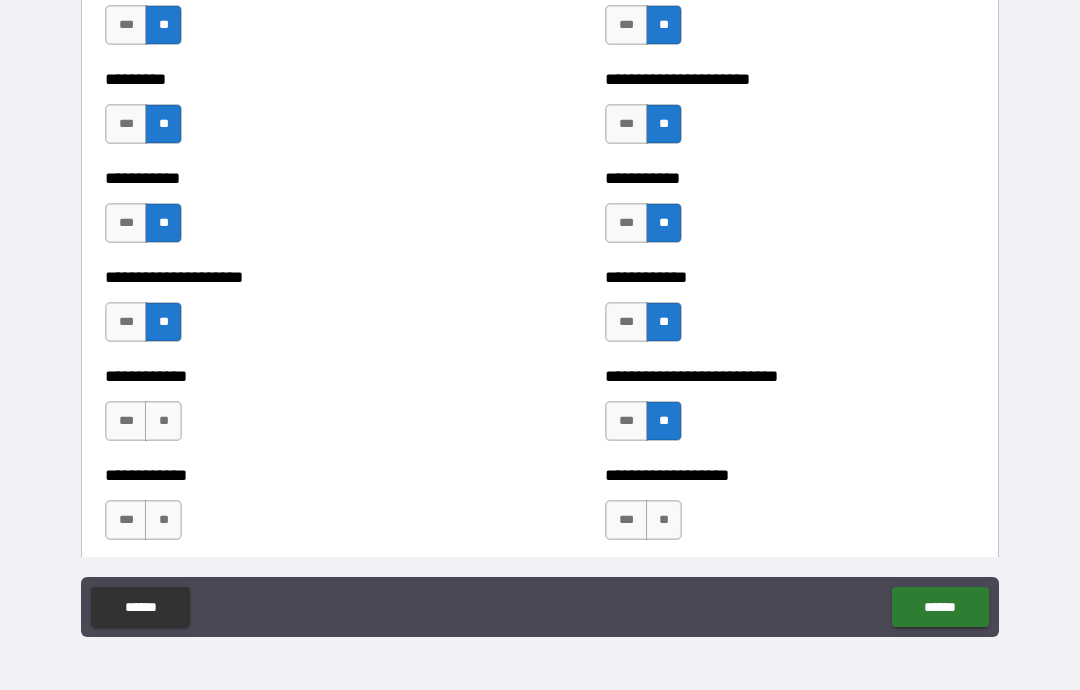 click on "**" at bounding box center [664, 520] 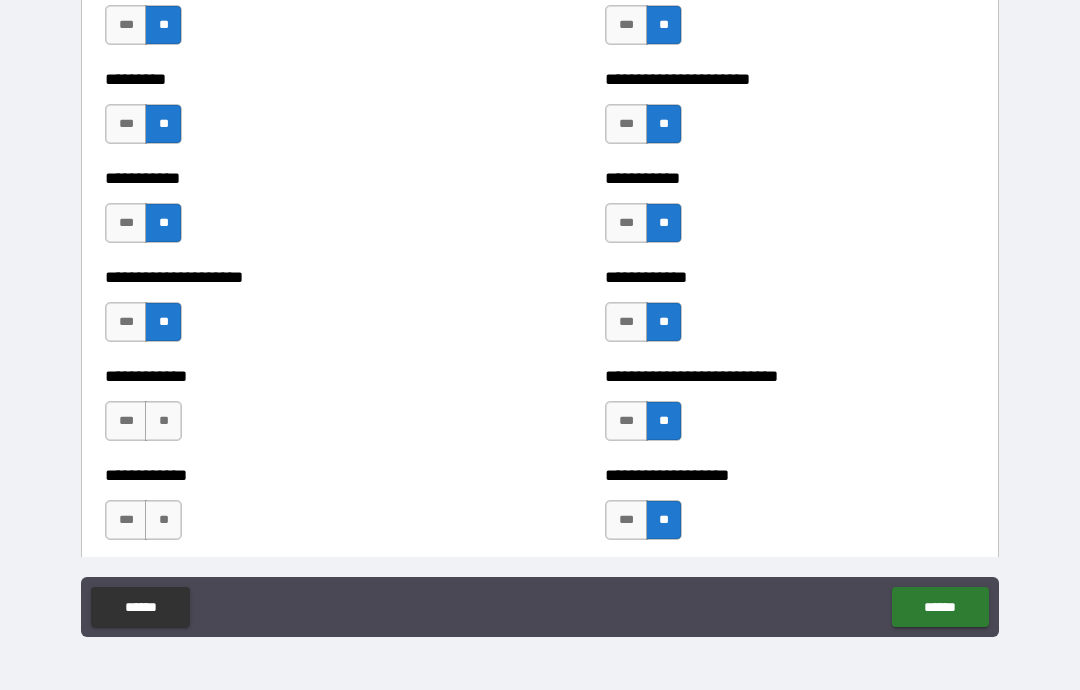 click on "**" at bounding box center (163, 421) 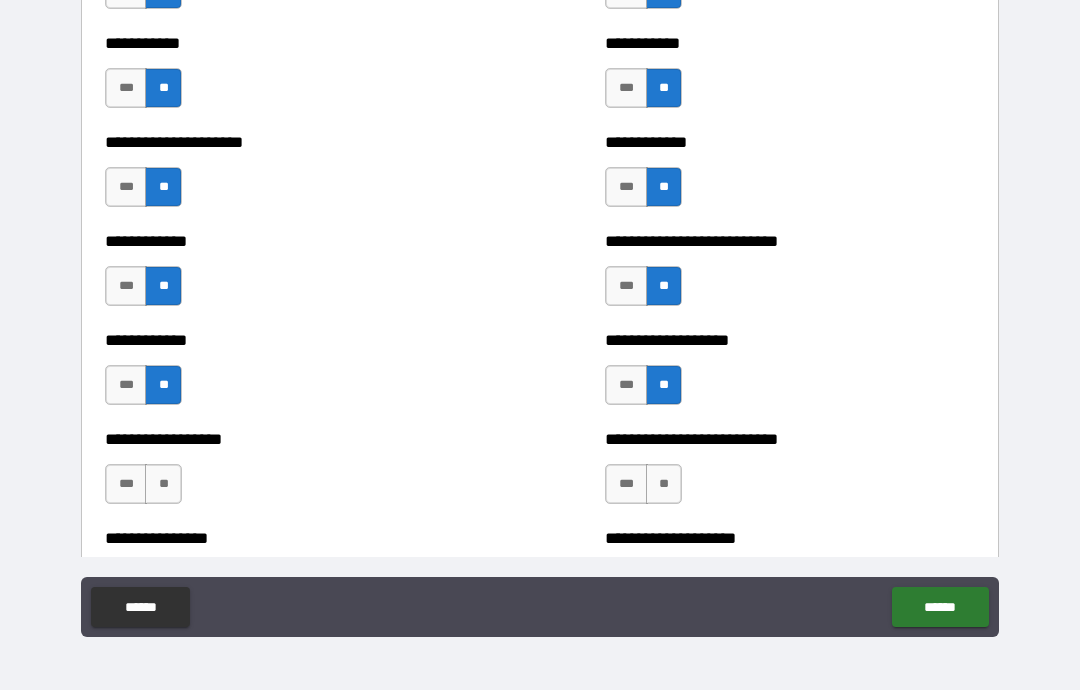 scroll, scrollTop: 5271, scrollLeft: 0, axis: vertical 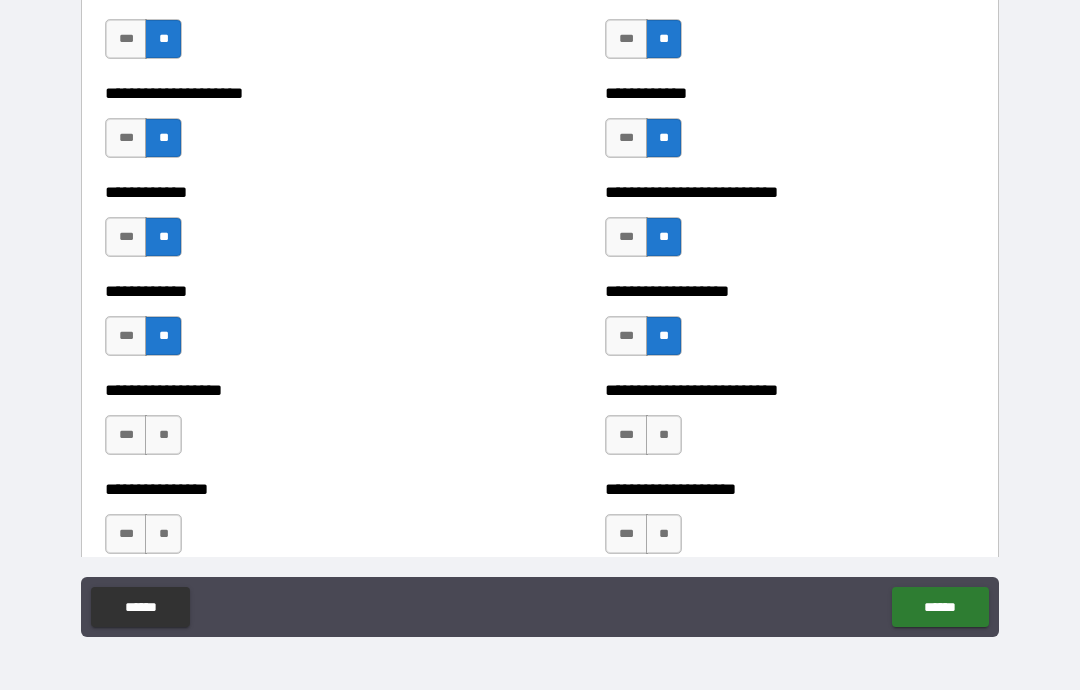 click on "**" at bounding box center (664, 435) 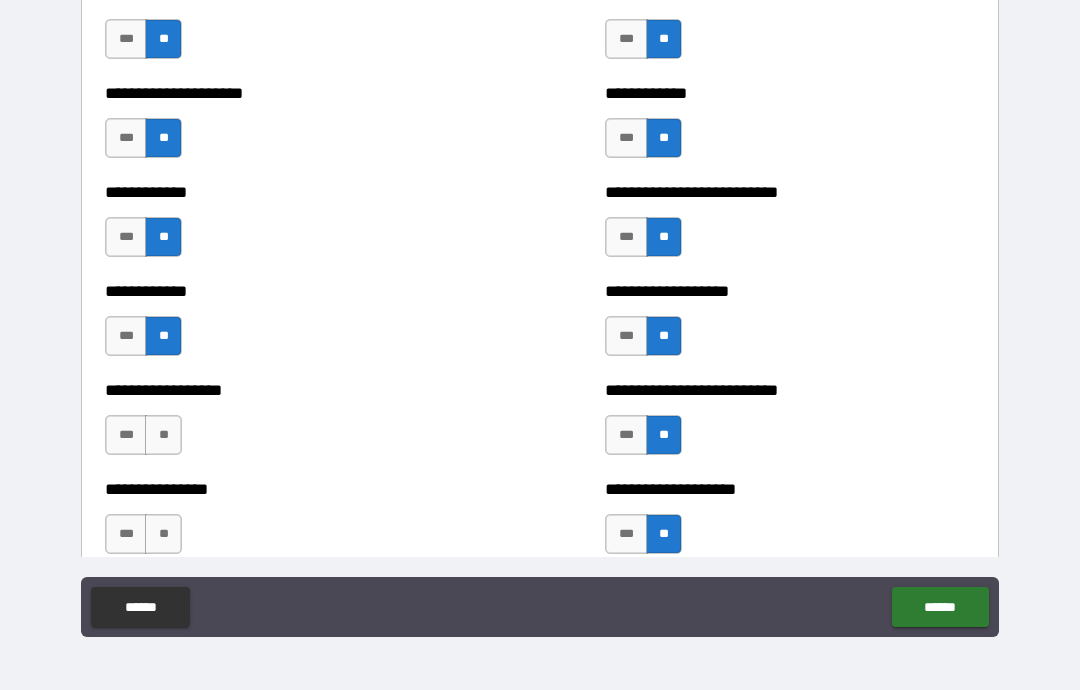 click on "**" at bounding box center (163, 435) 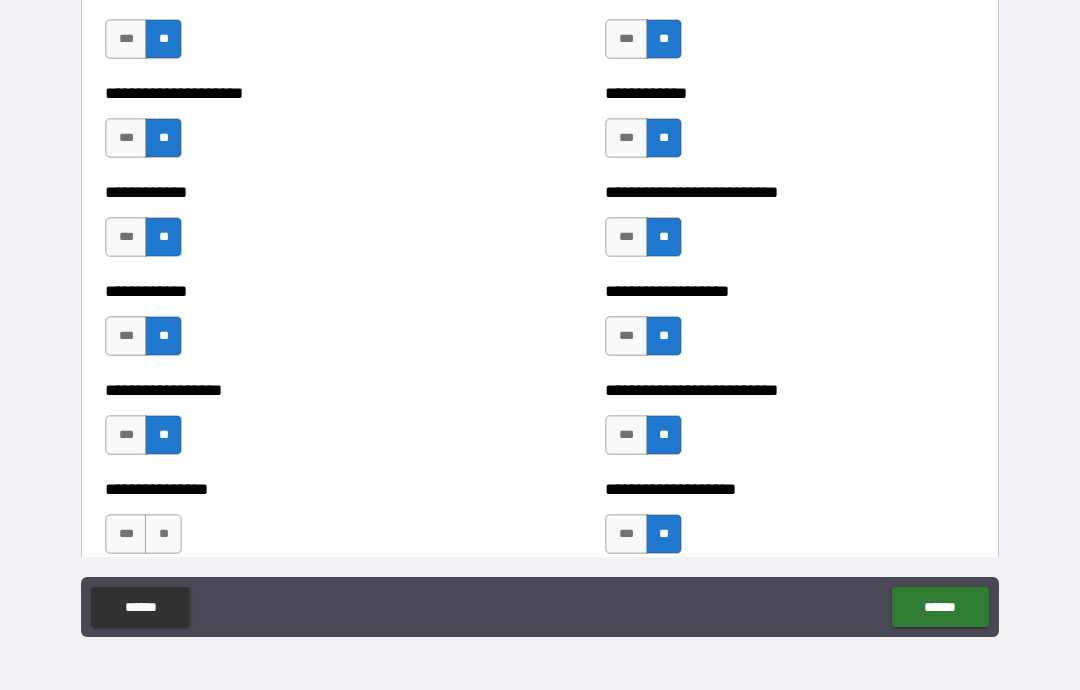 click on "**" at bounding box center (163, 534) 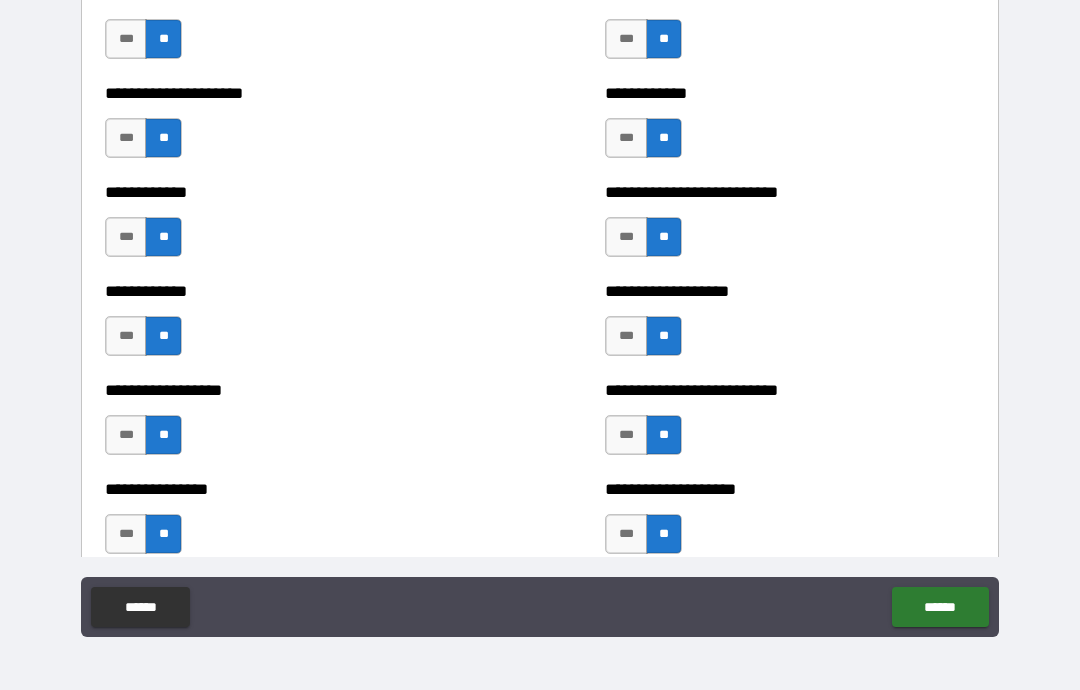 scroll, scrollTop: 5394, scrollLeft: 0, axis: vertical 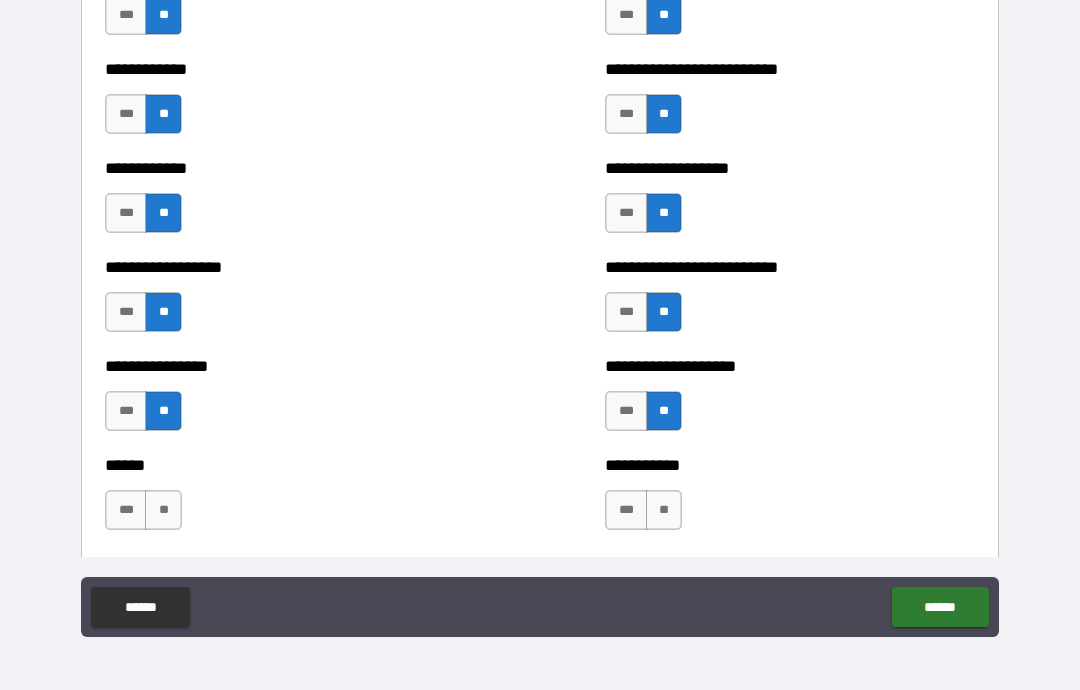 click on "**" at bounding box center (664, 510) 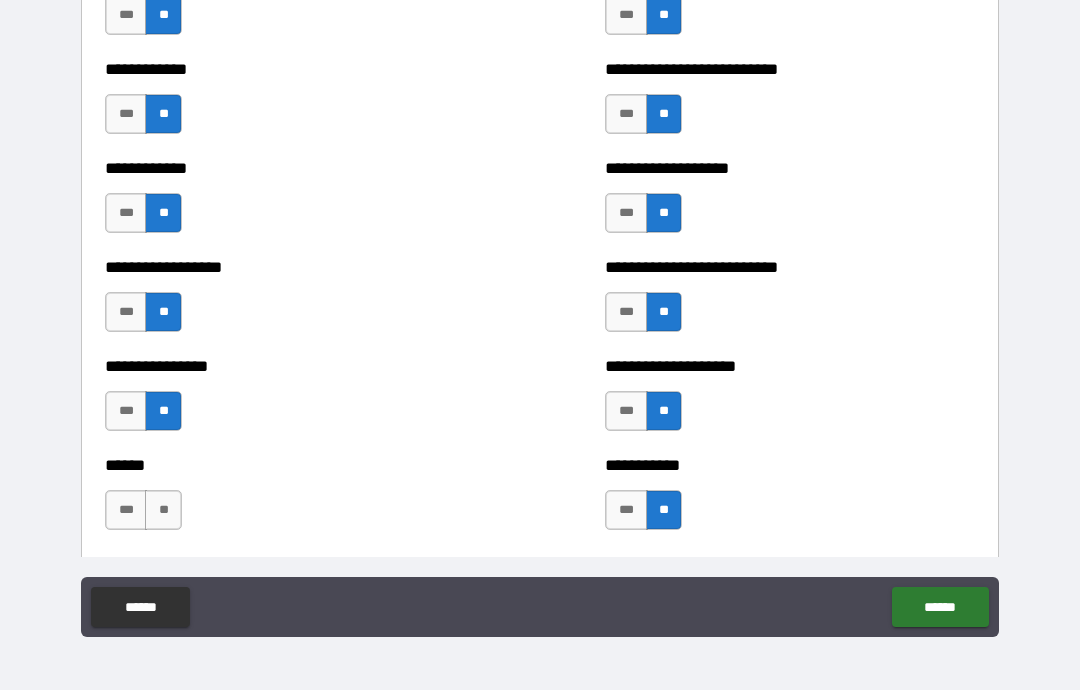 click on "**" at bounding box center [163, 510] 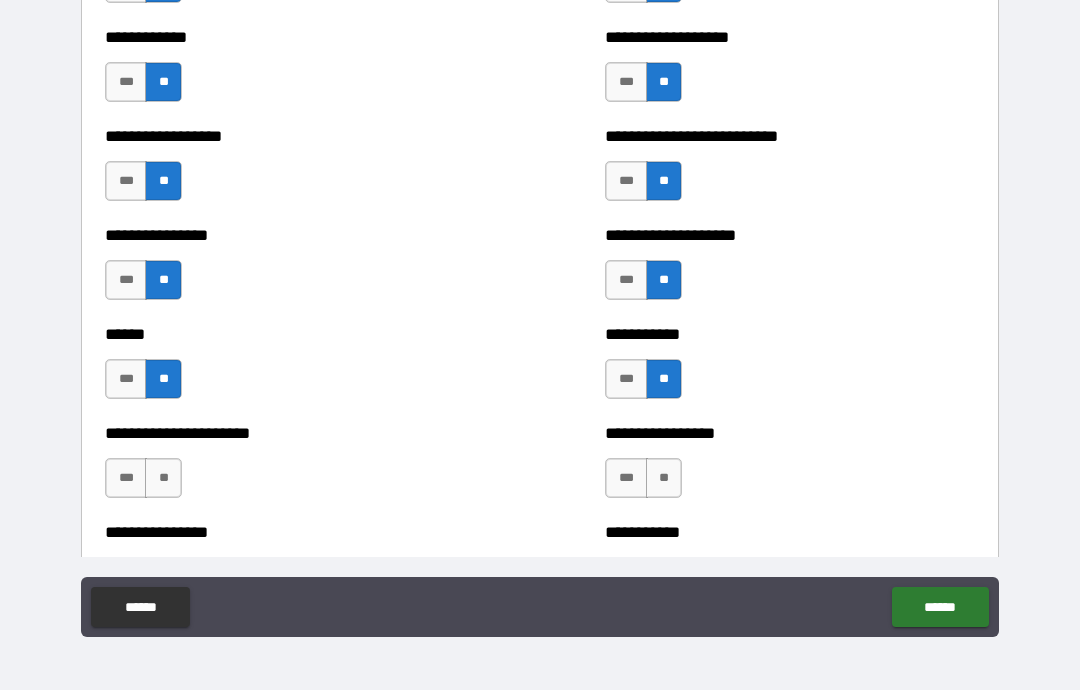 scroll, scrollTop: 5526, scrollLeft: 0, axis: vertical 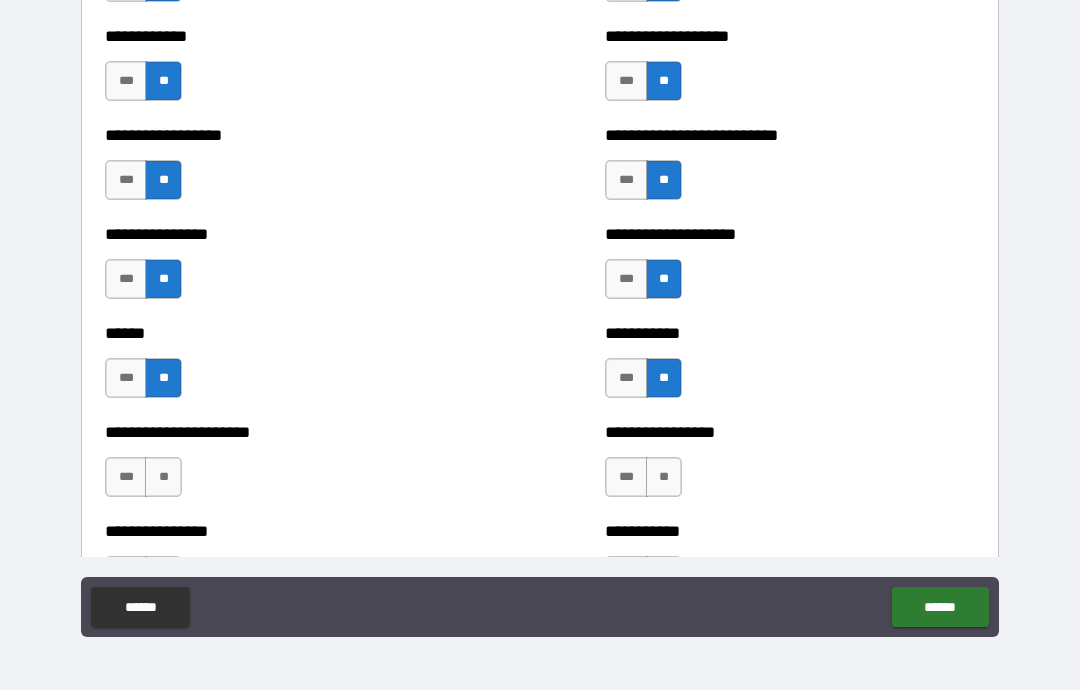 click on "**" at bounding box center (163, 477) 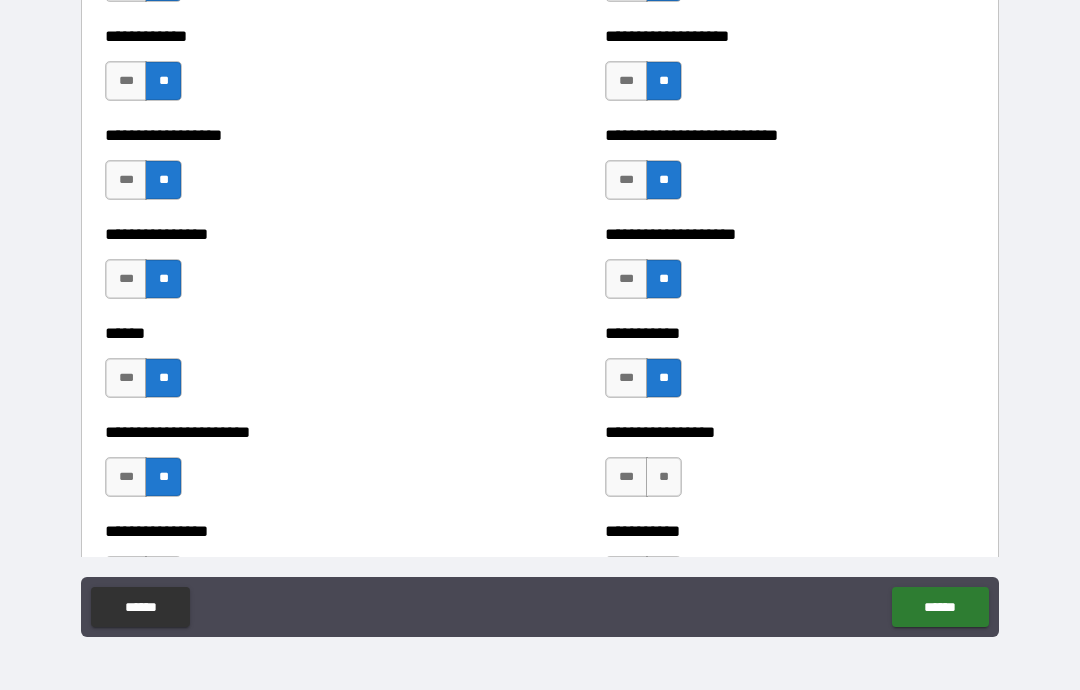 click on "**" at bounding box center (664, 477) 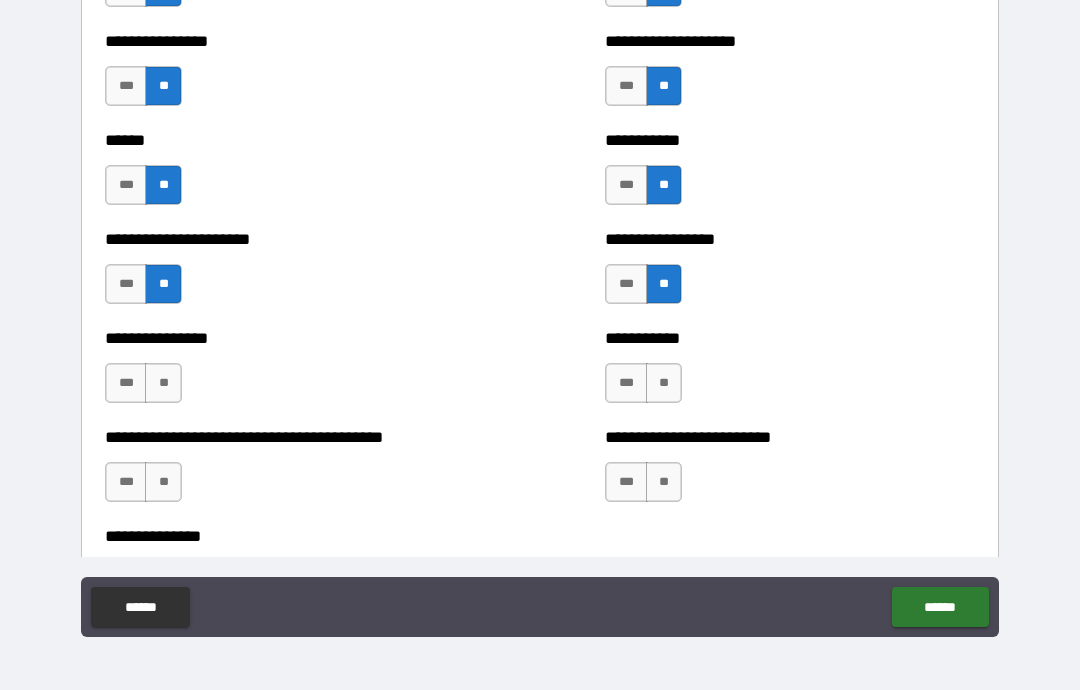 scroll, scrollTop: 5720, scrollLeft: 0, axis: vertical 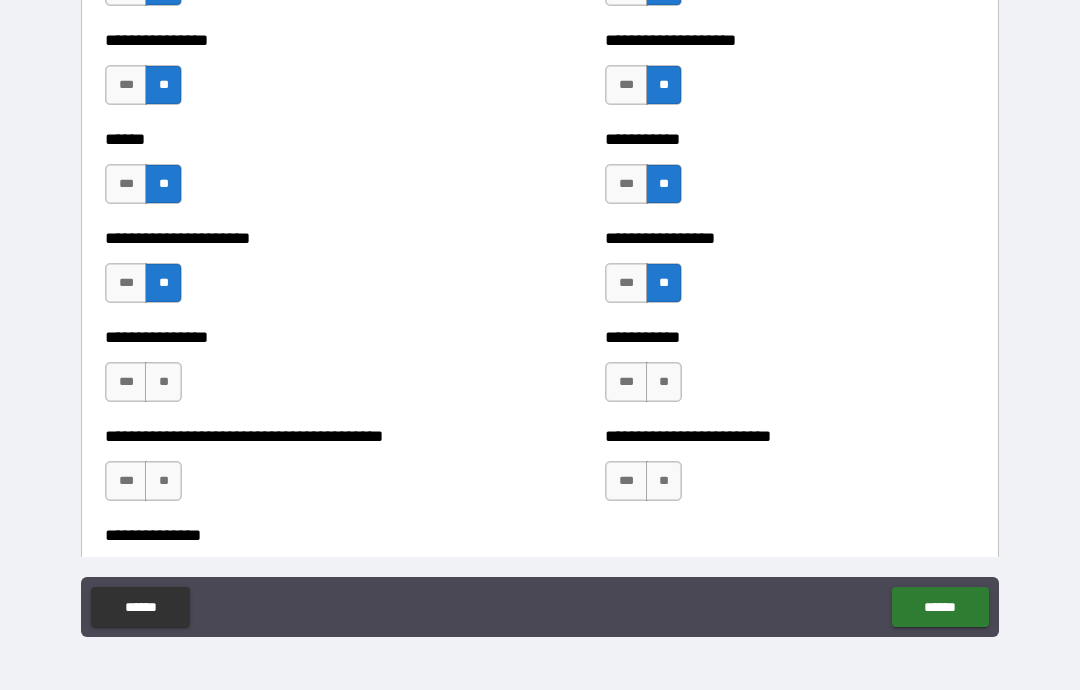click on "**" at bounding box center [664, 382] 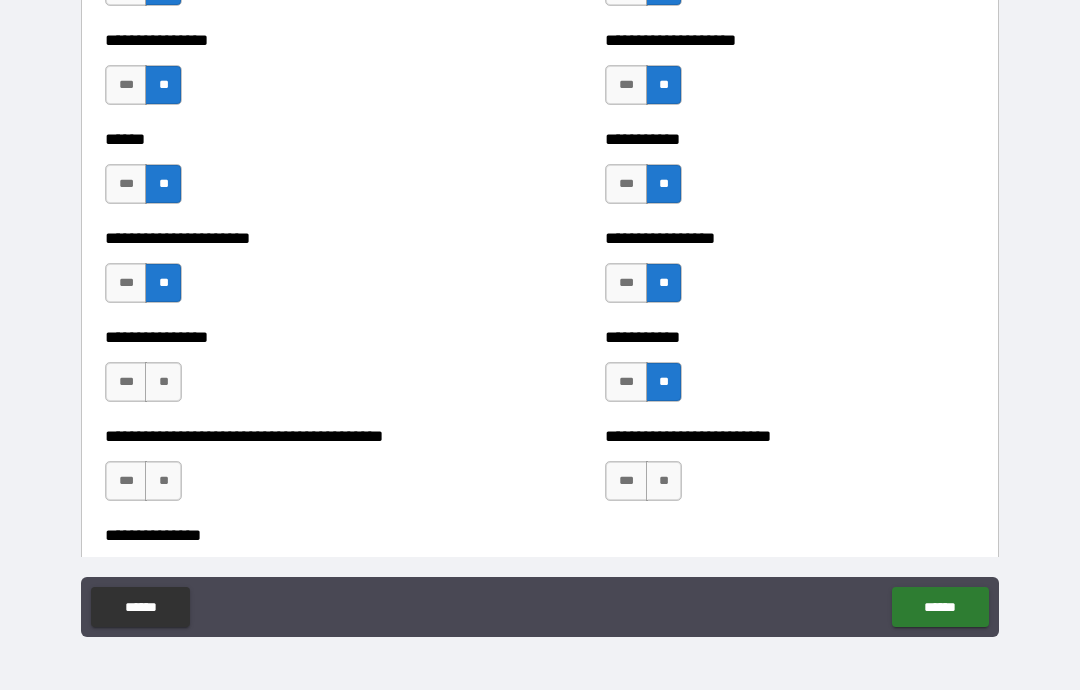 click on "**" at bounding box center [664, 481] 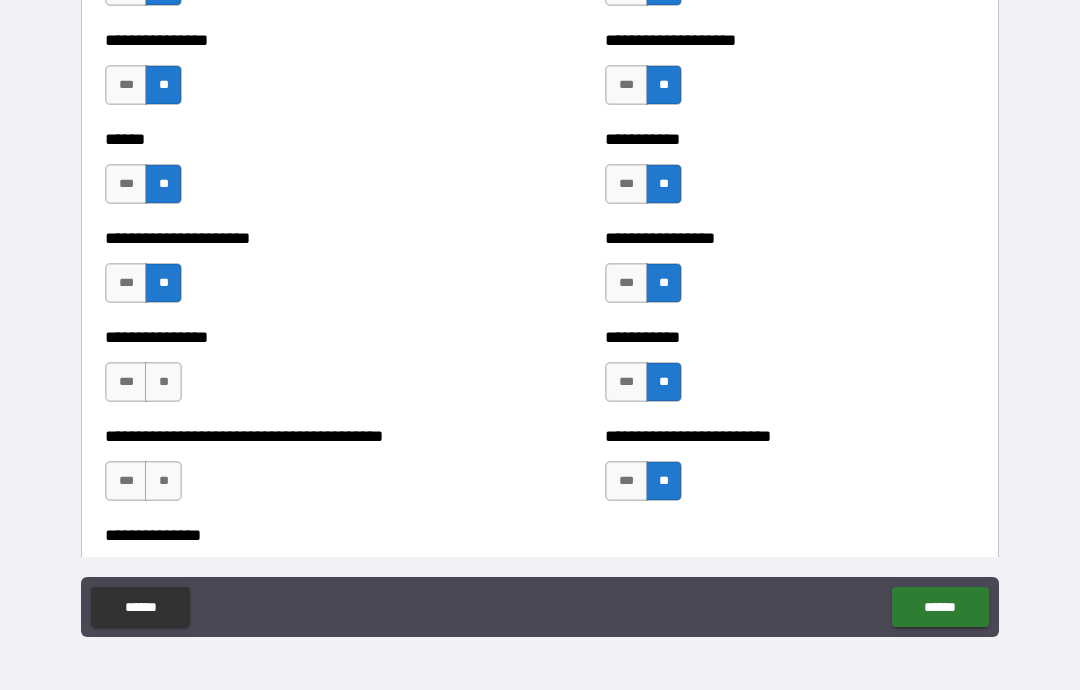 click on "**" at bounding box center (163, 382) 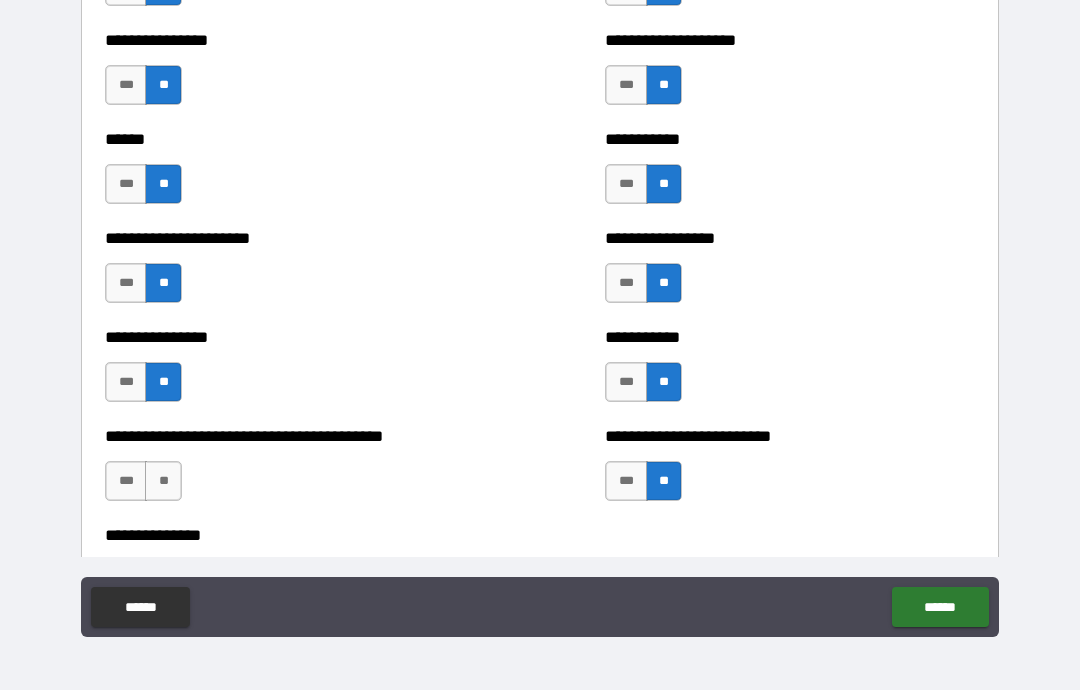click on "**" at bounding box center [163, 481] 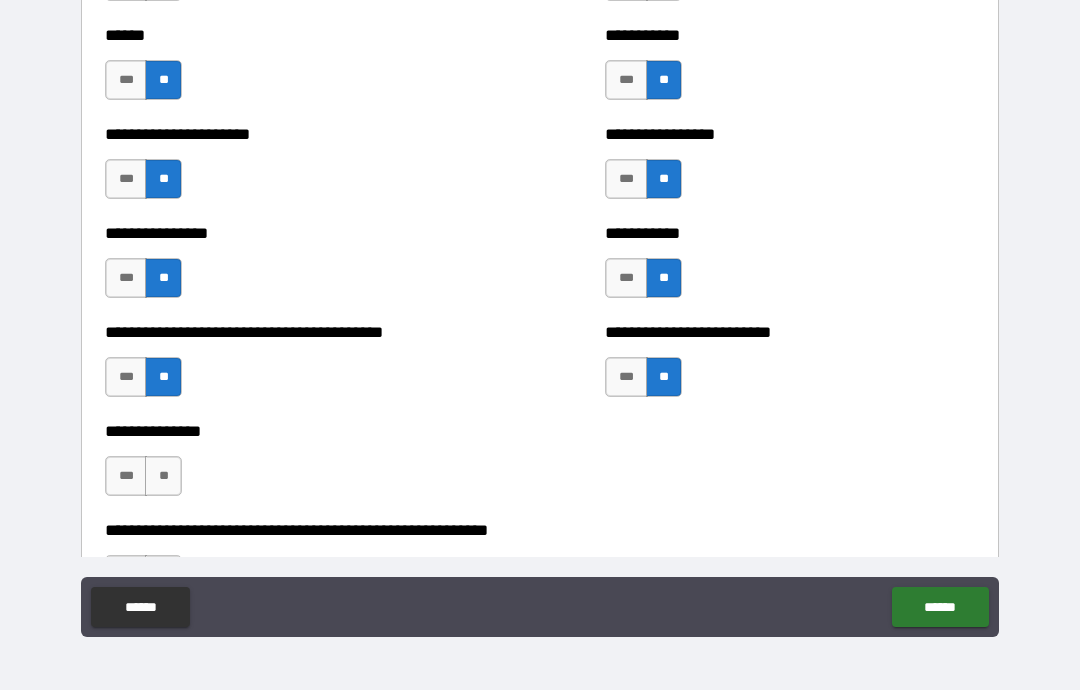 click on "**" at bounding box center (163, 476) 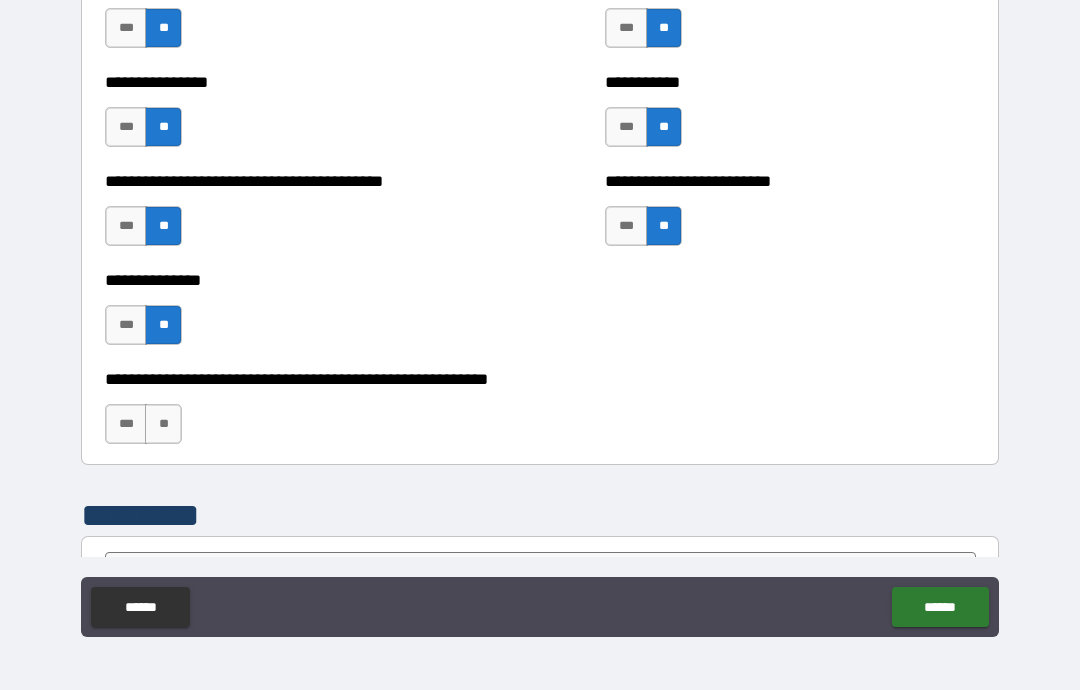 scroll, scrollTop: 5984, scrollLeft: 0, axis: vertical 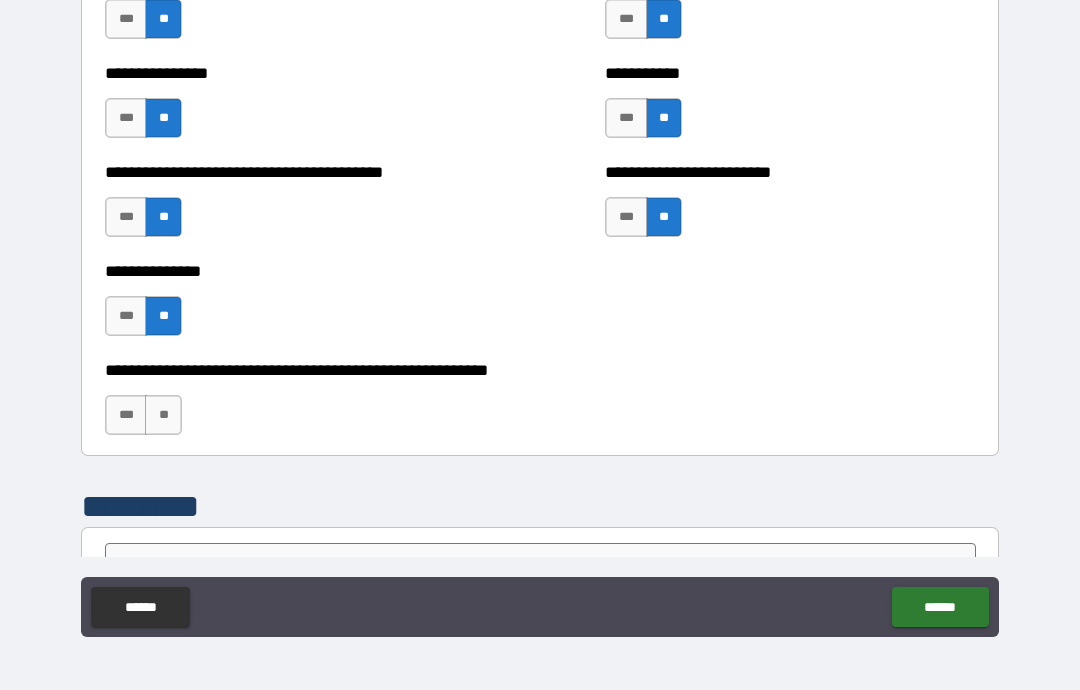 click on "**" at bounding box center (163, 415) 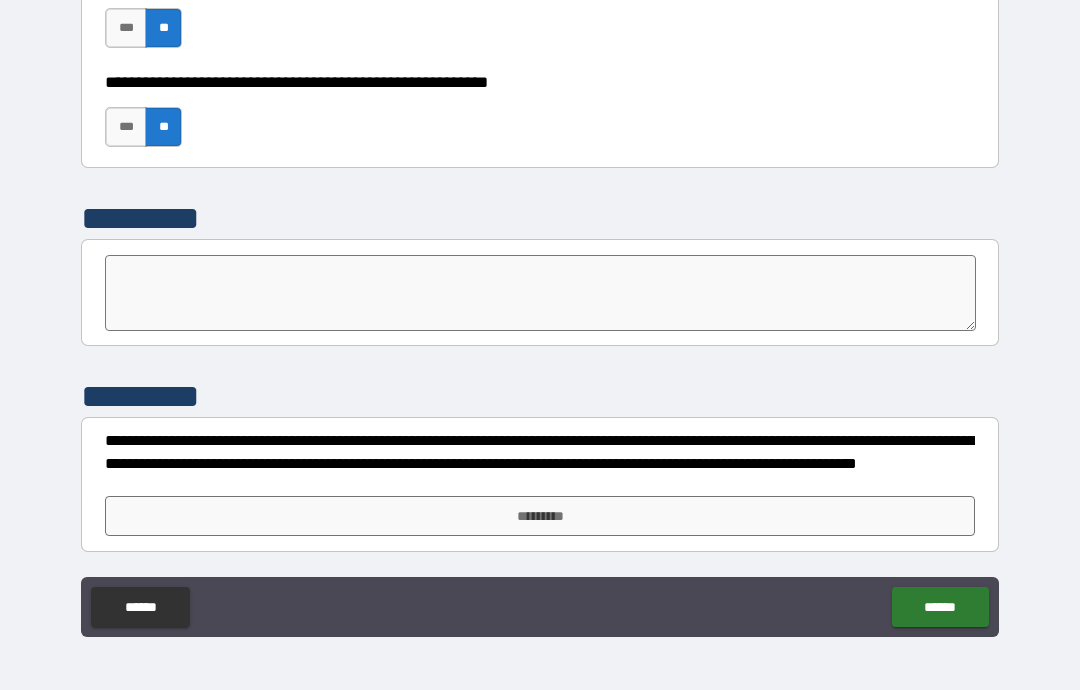 scroll, scrollTop: 6272, scrollLeft: 0, axis: vertical 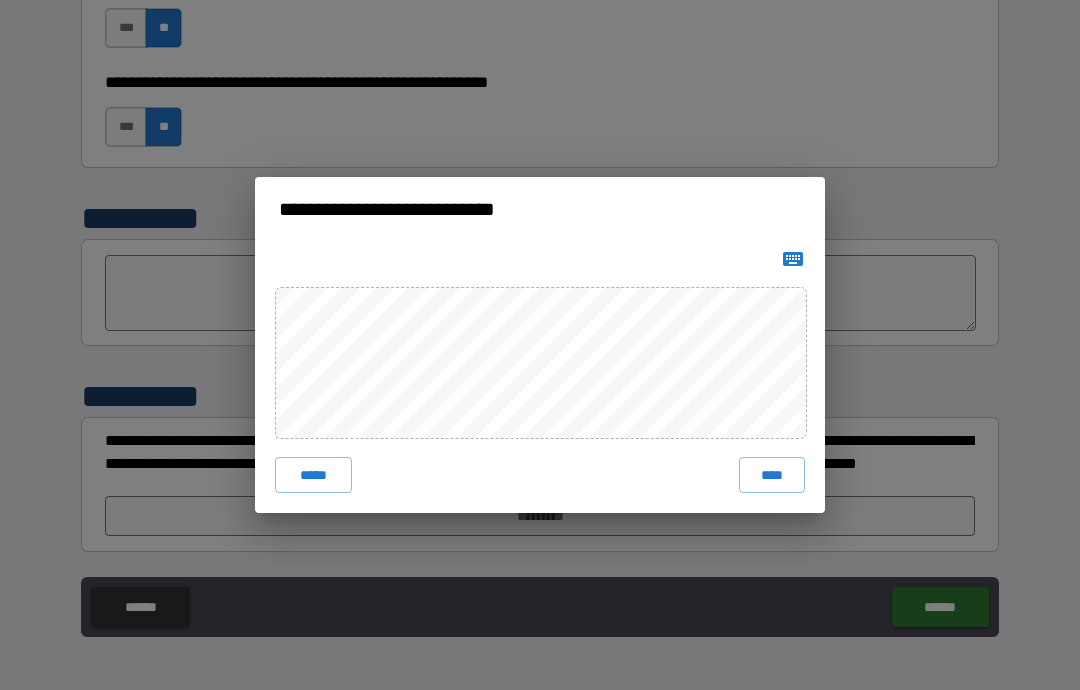 click on "****" at bounding box center [772, 475] 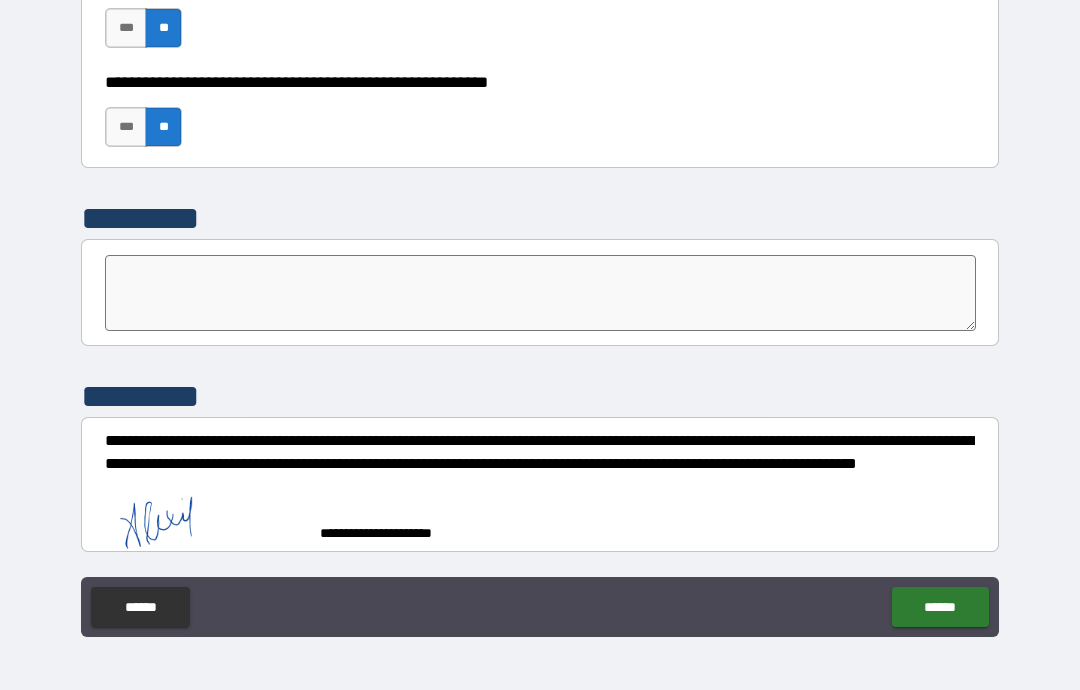 scroll, scrollTop: 6262, scrollLeft: 0, axis: vertical 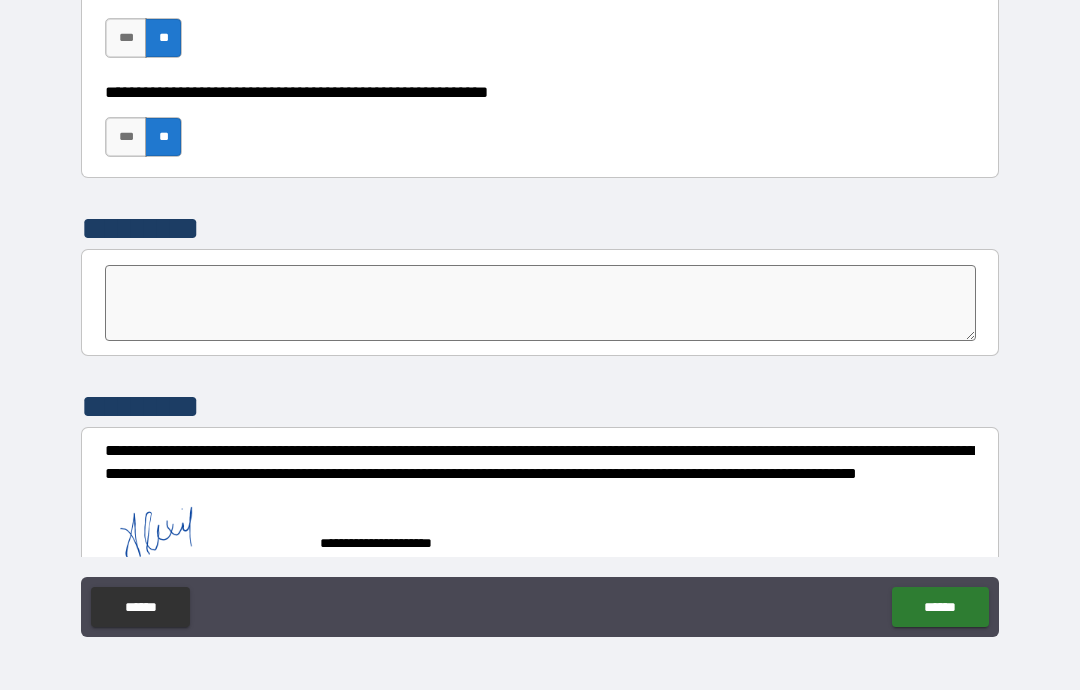 click on "******" at bounding box center [940, 607] 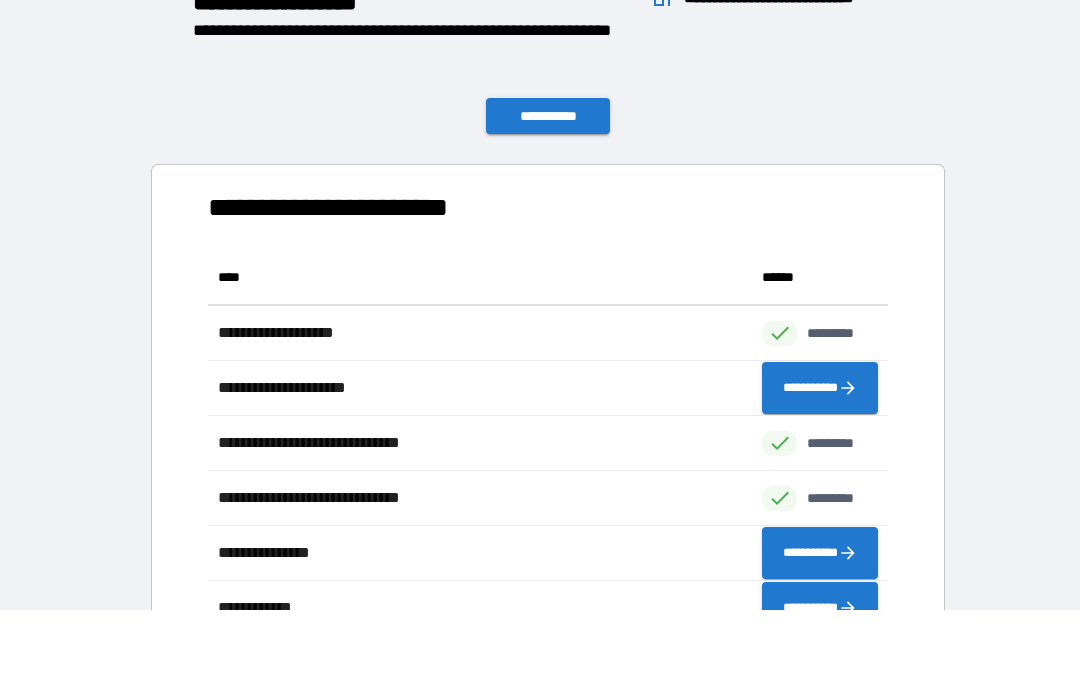scroll, scrollTop: 1, scrollLeft: 1, axis: both 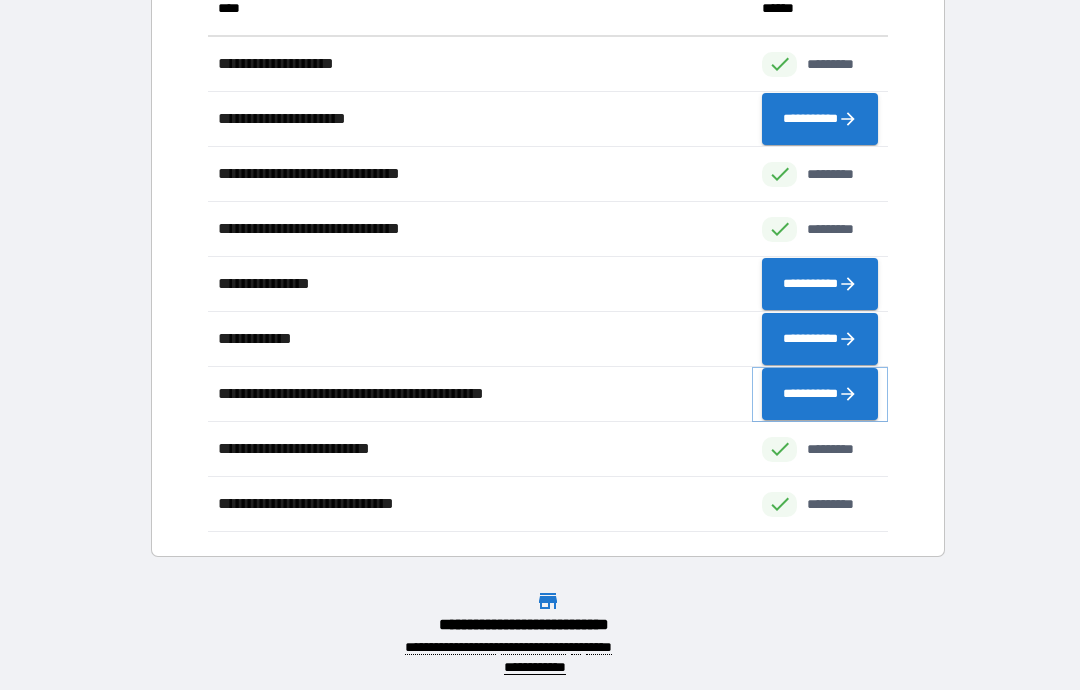 click on "**********" at bounding box center [820, 394] 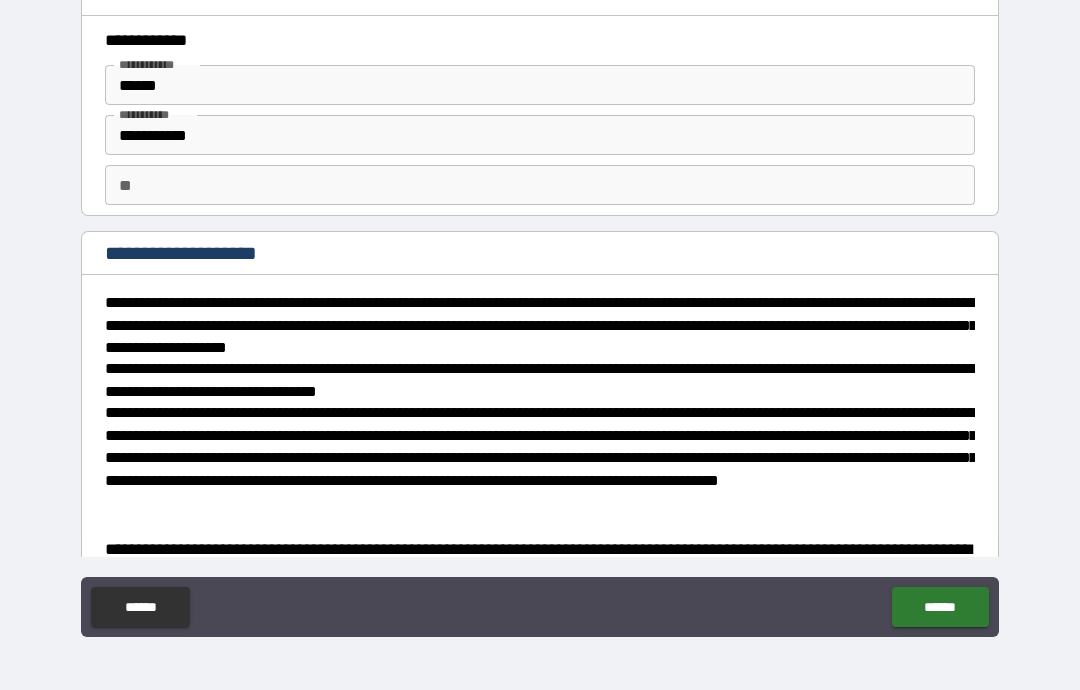 scroll, scrollTop: 0, scrollLeft: 0, axis: both 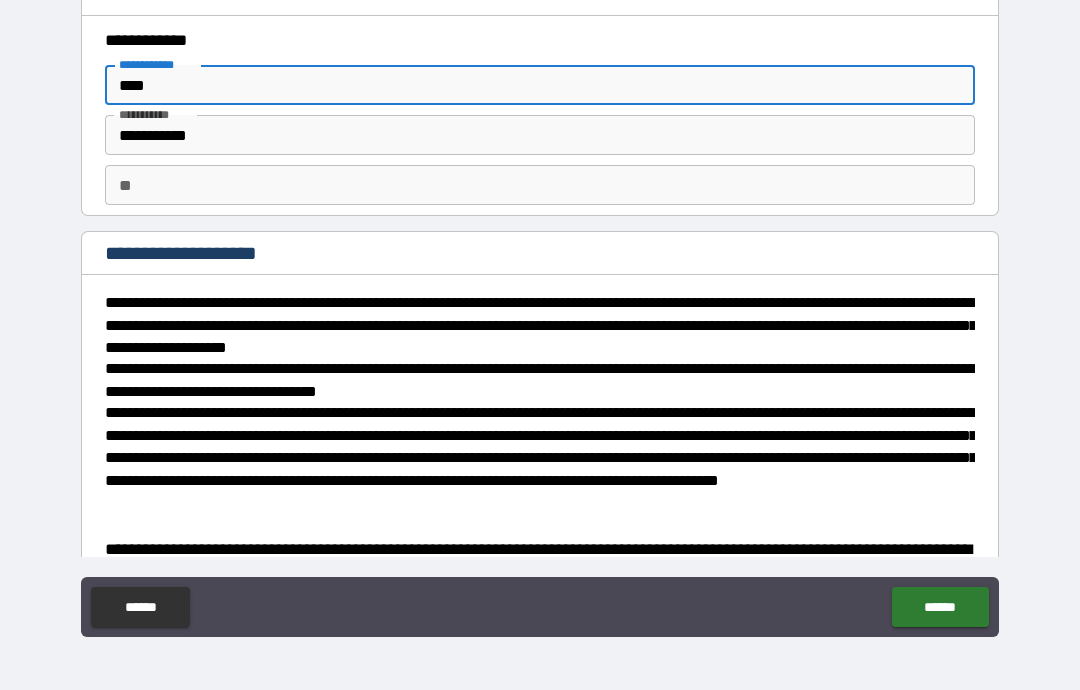 click on "**" at bounding box center (540, 185) 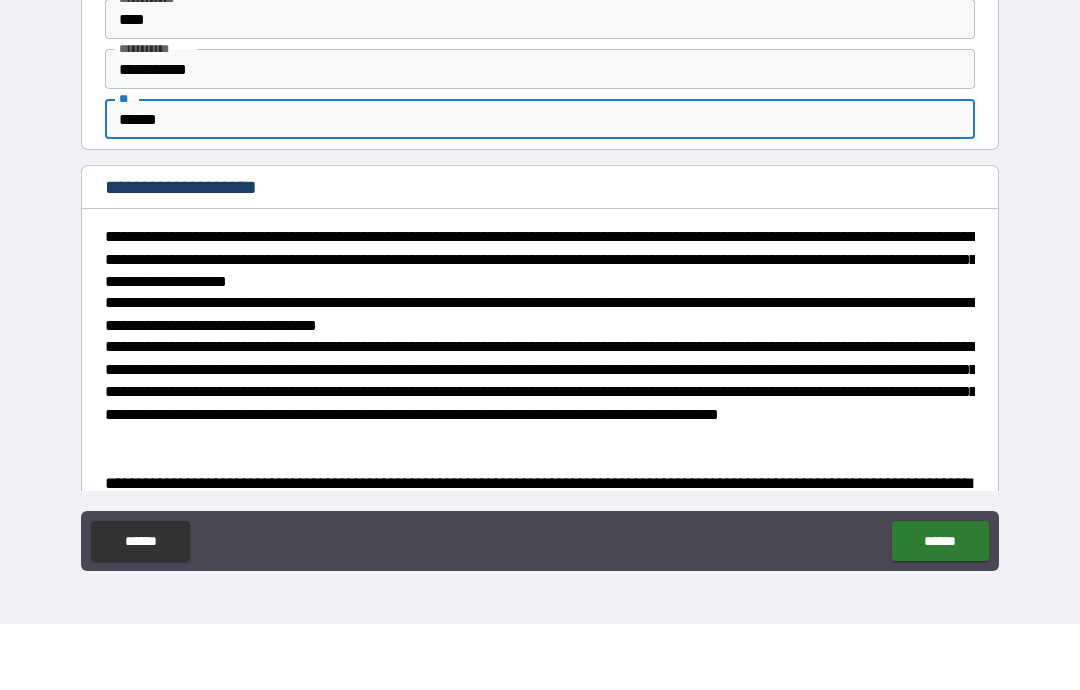 click on "**********" at bounding box center (540, 135) 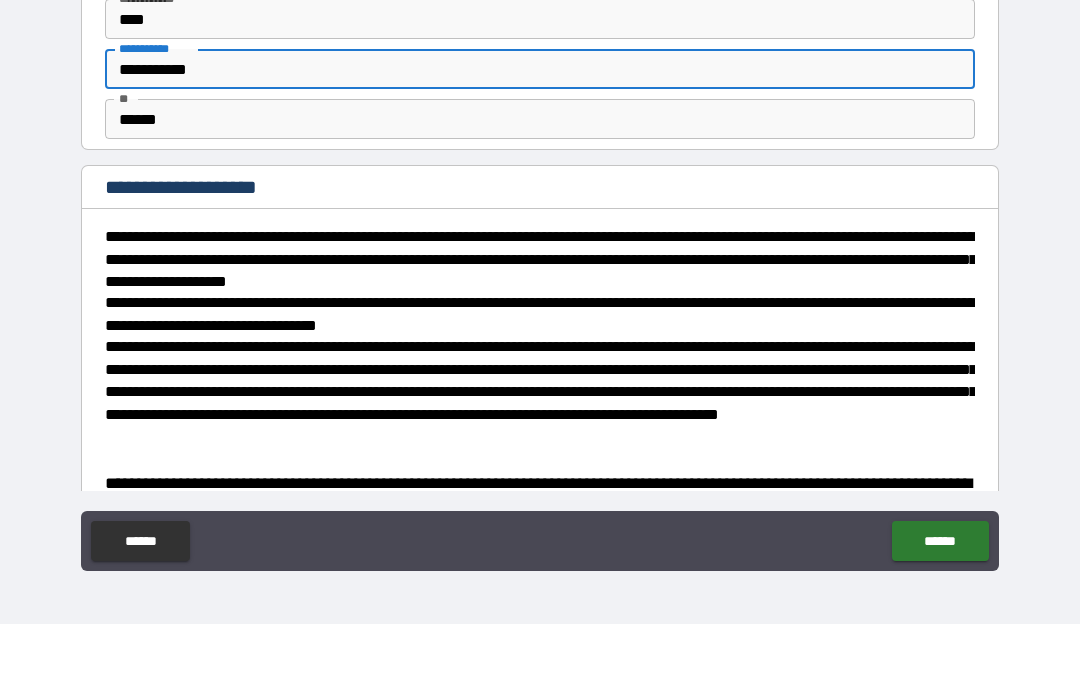 click on "**********" at bounding box center (540, 135) 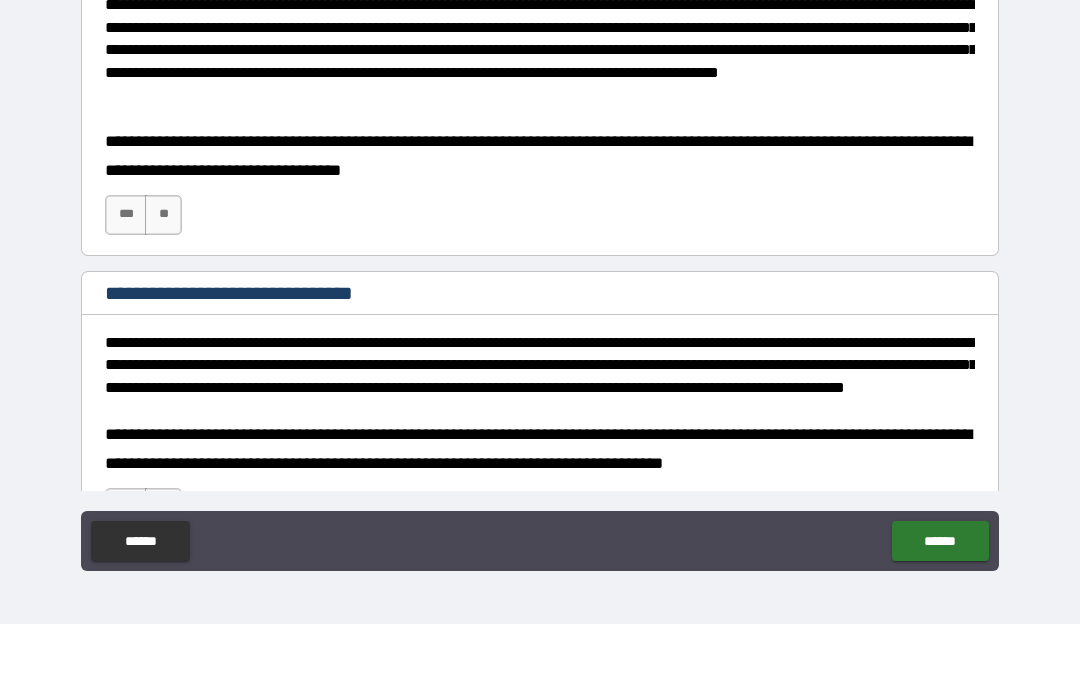 scroll, scrollTop: 410, scrollLeft: 0, axis: vertical 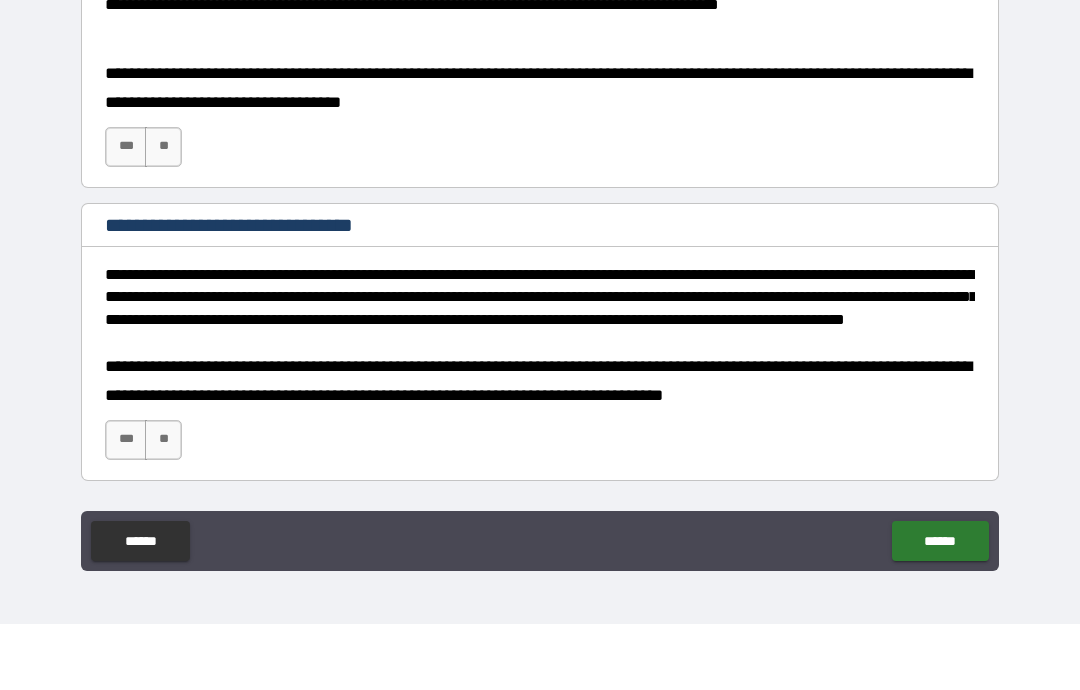 click on "***" at bounding box center (126, 213) 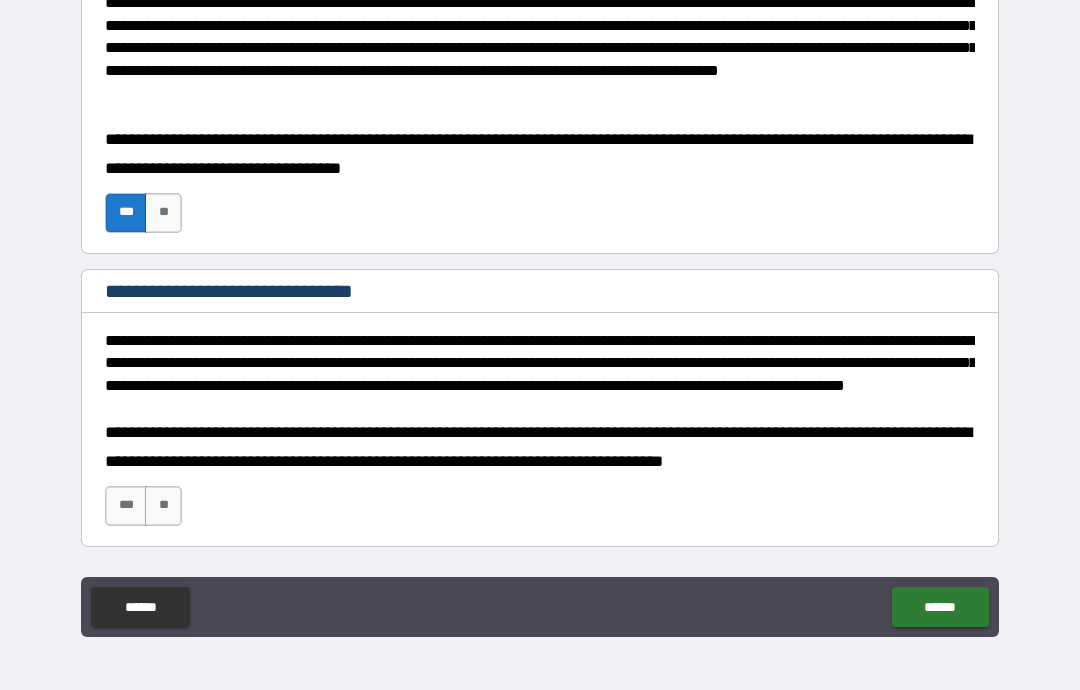 scroll, scrollTop: 478, scrollLeft: 0, axis: vertical 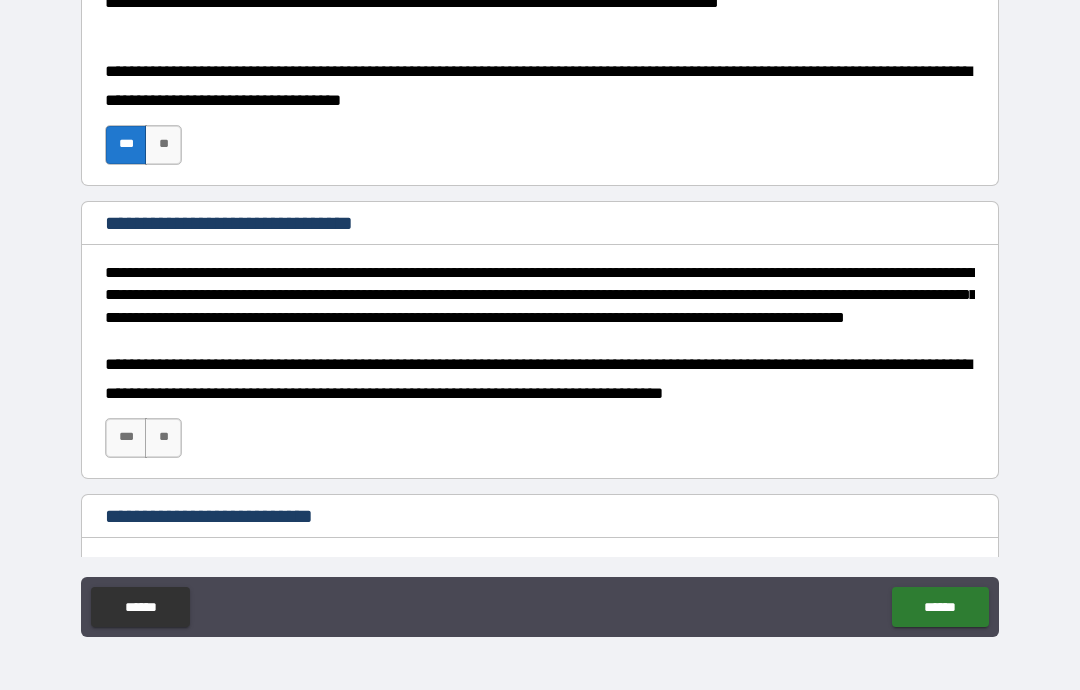 click on "***" at bounding box center [126, 438] 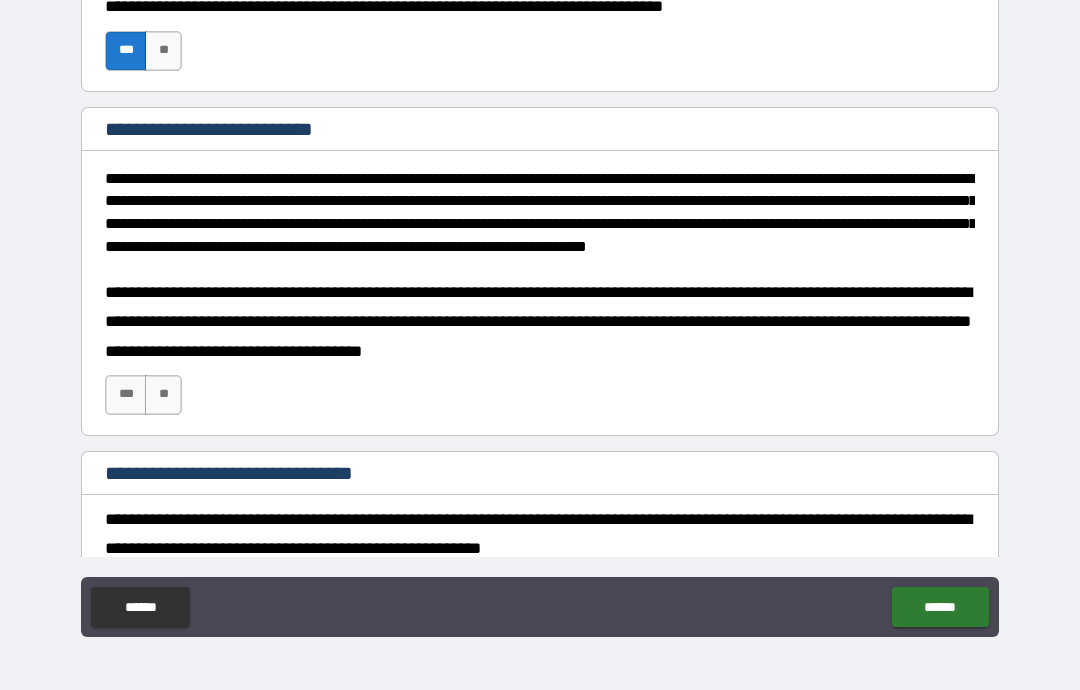 click on "***" at bounding box center [126, 395] 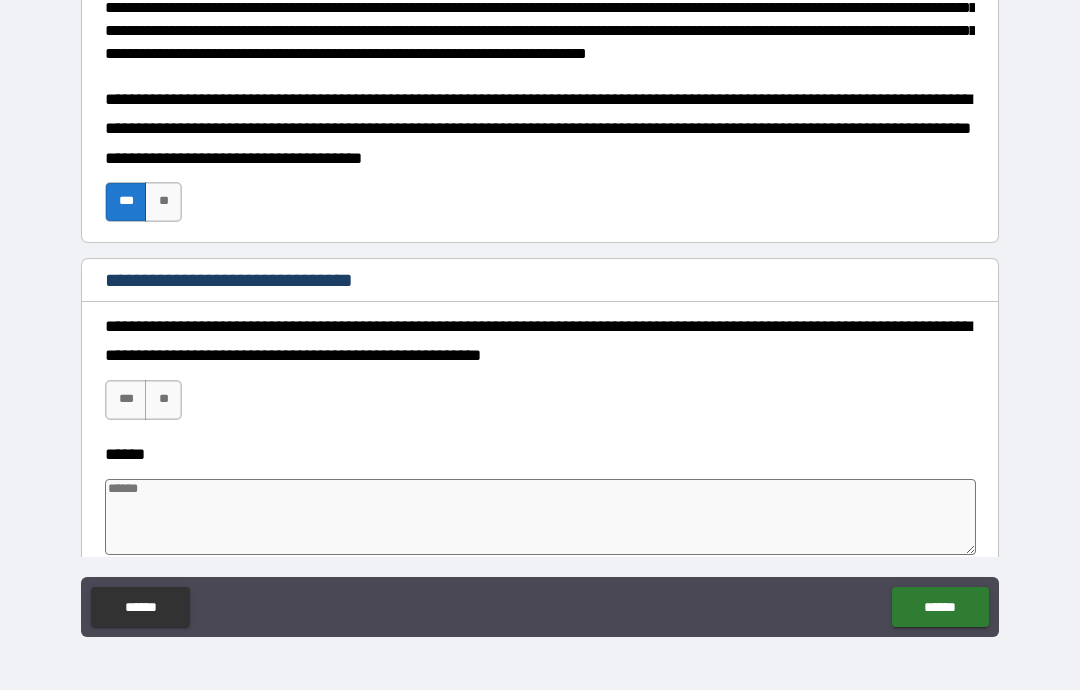 scroll, scrollTop: 1067, scrollLeft: 0, axis: vertical 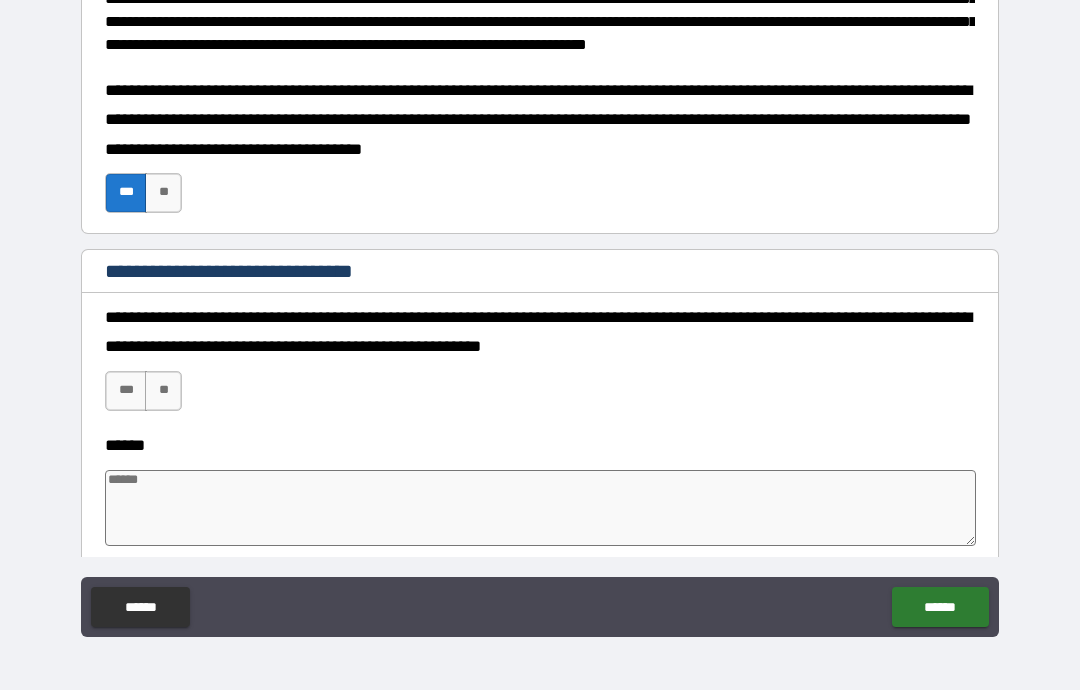 click on "***" at bounding box center [126, 391] 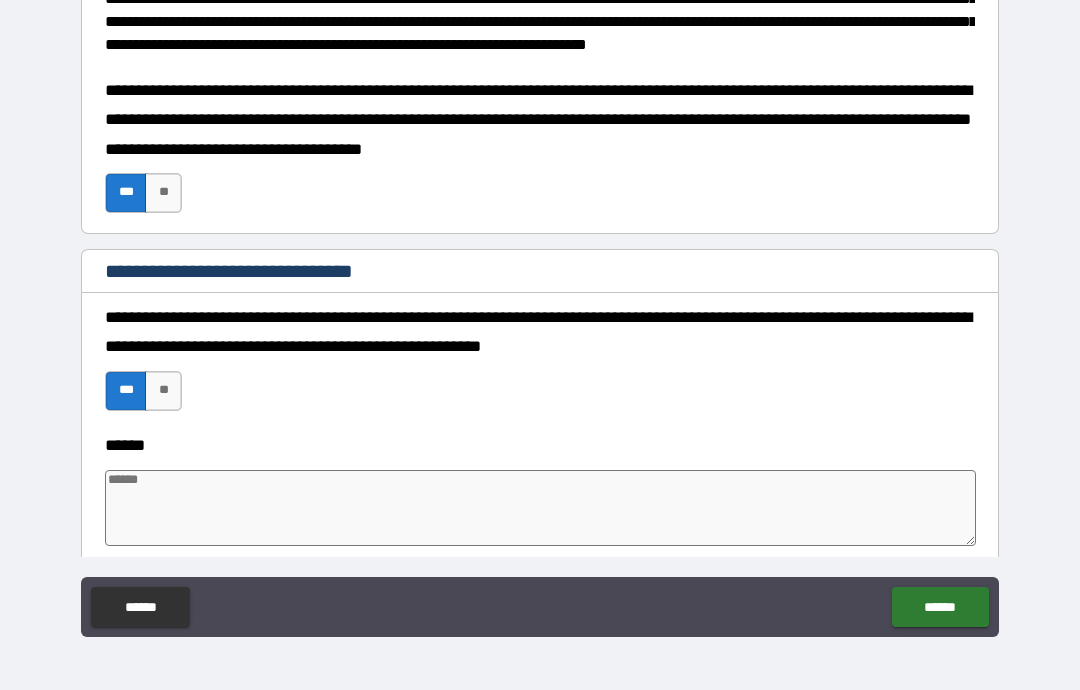 click at bounding box center (540, 508) 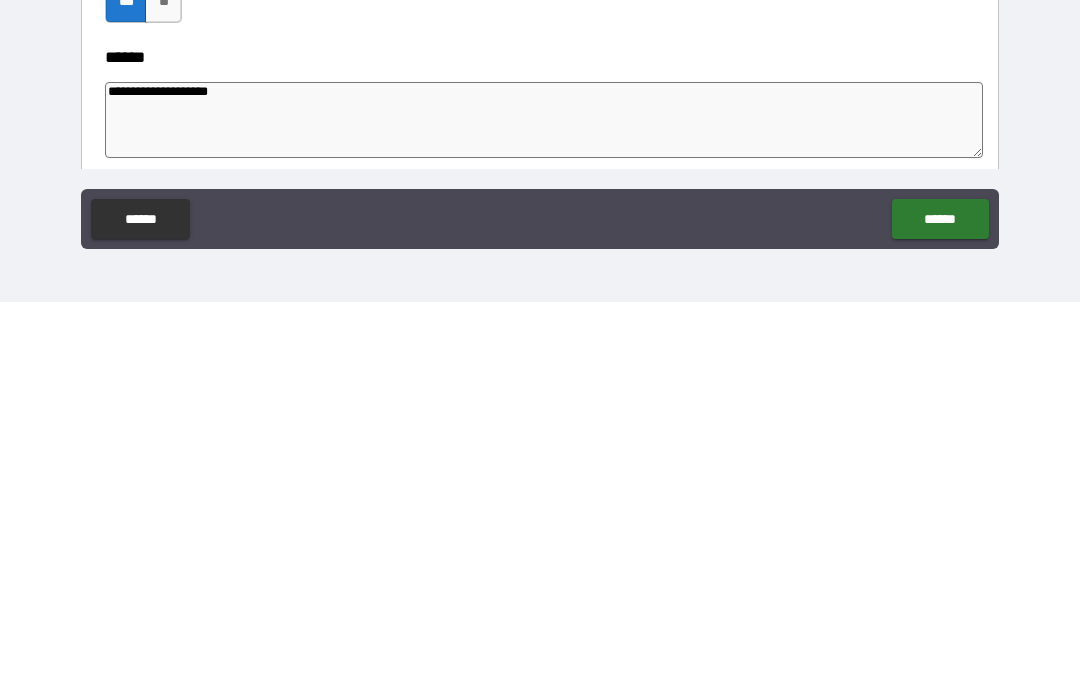 click on "******" at bounding box center [140, 607] 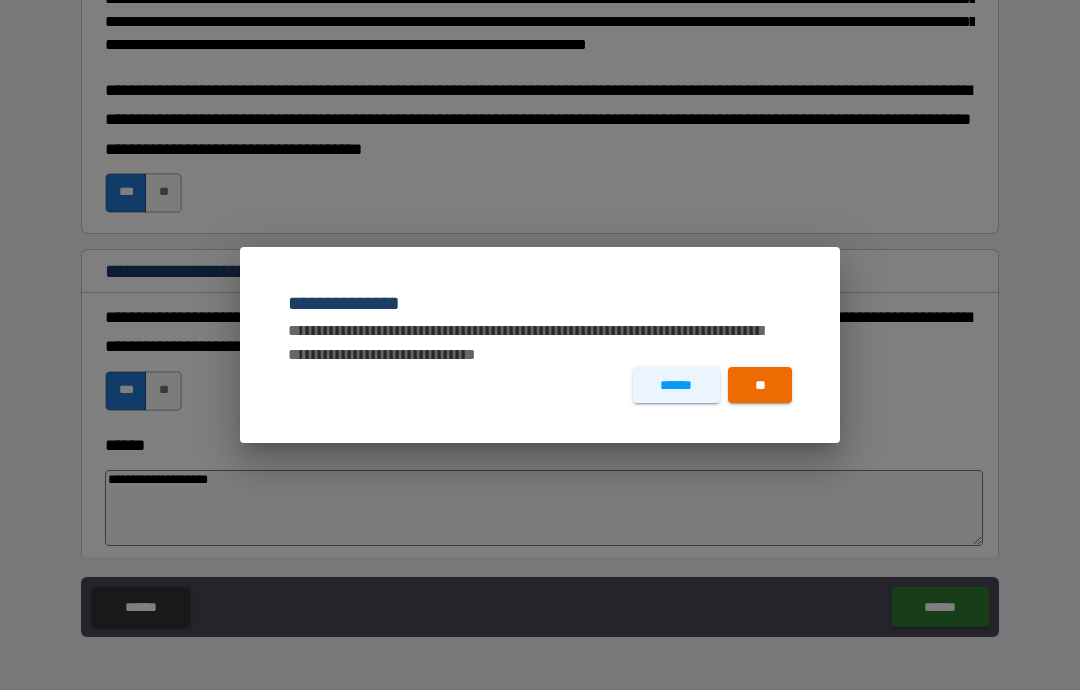 click on "******" at bounding box center [676, 385] 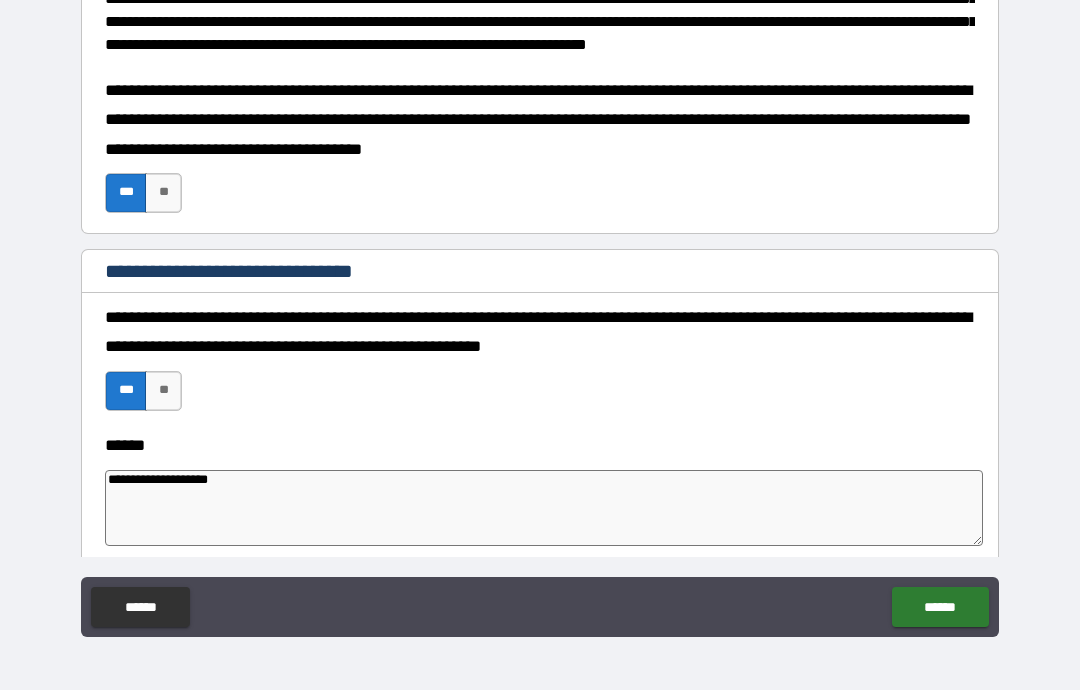 click on "******" at bounding box center (940, 607) 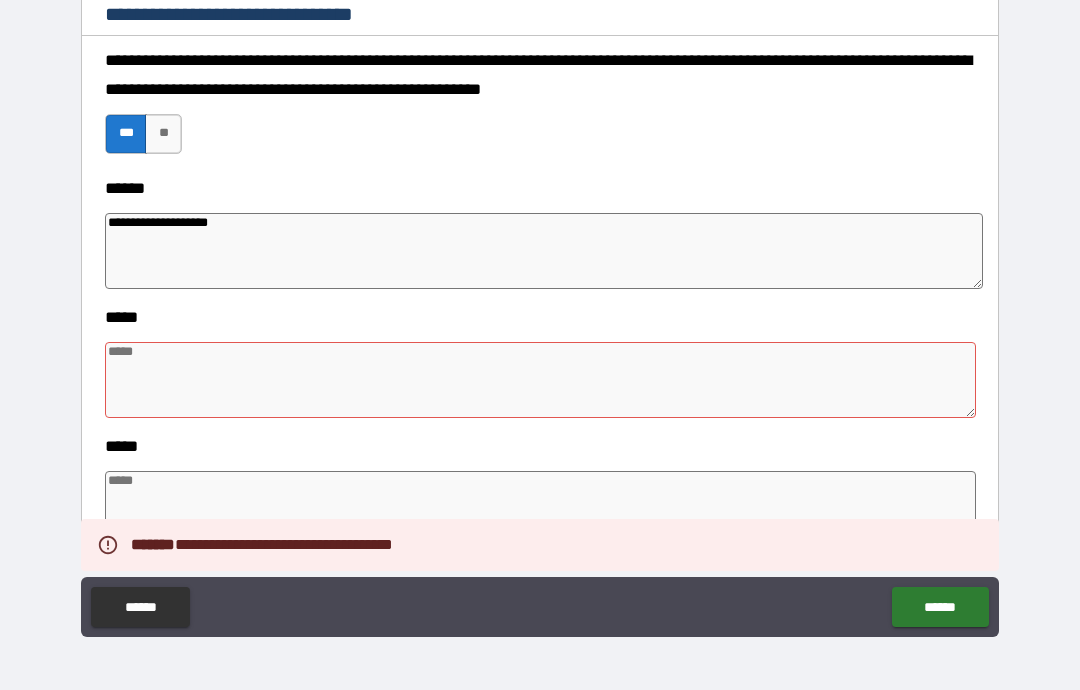 scroll, scrollTop: 1324, scrollLeft: 0, axis: vertical 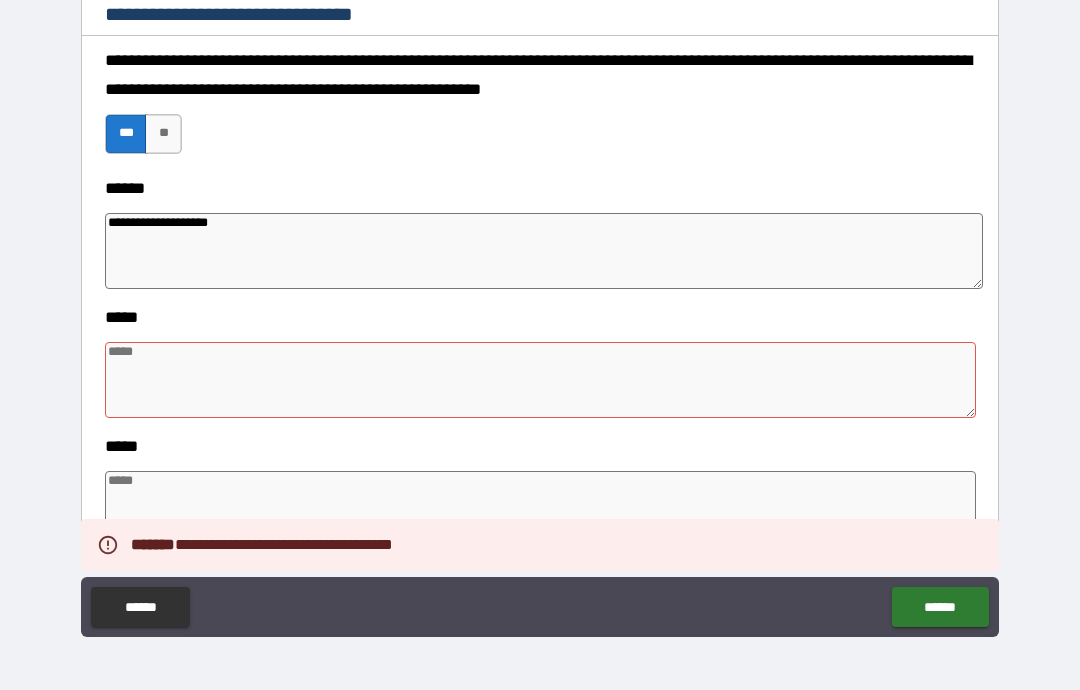 click at bounding box center [540, 380] 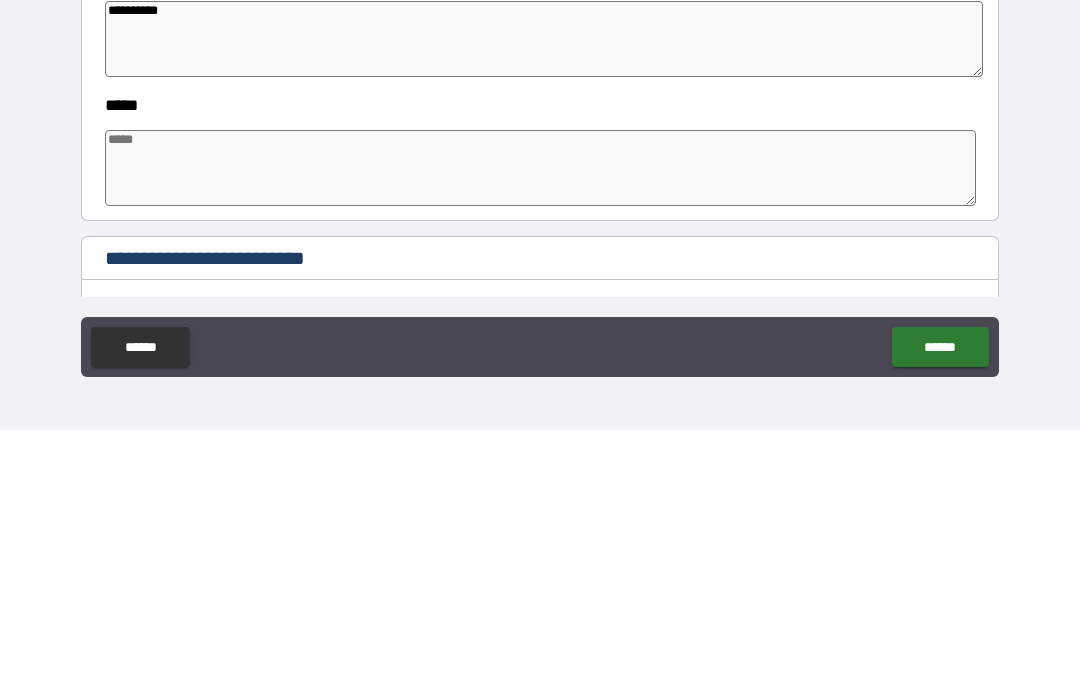 click at bounding box center [540, 428] 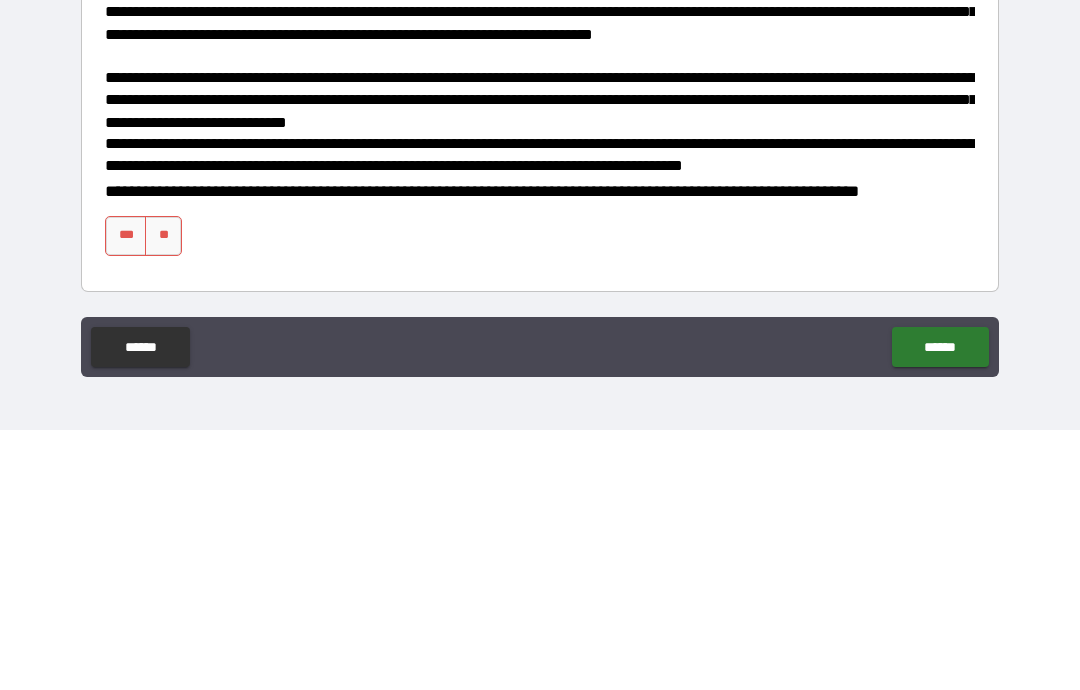 click on "**********" at bounding box center (540, 307) 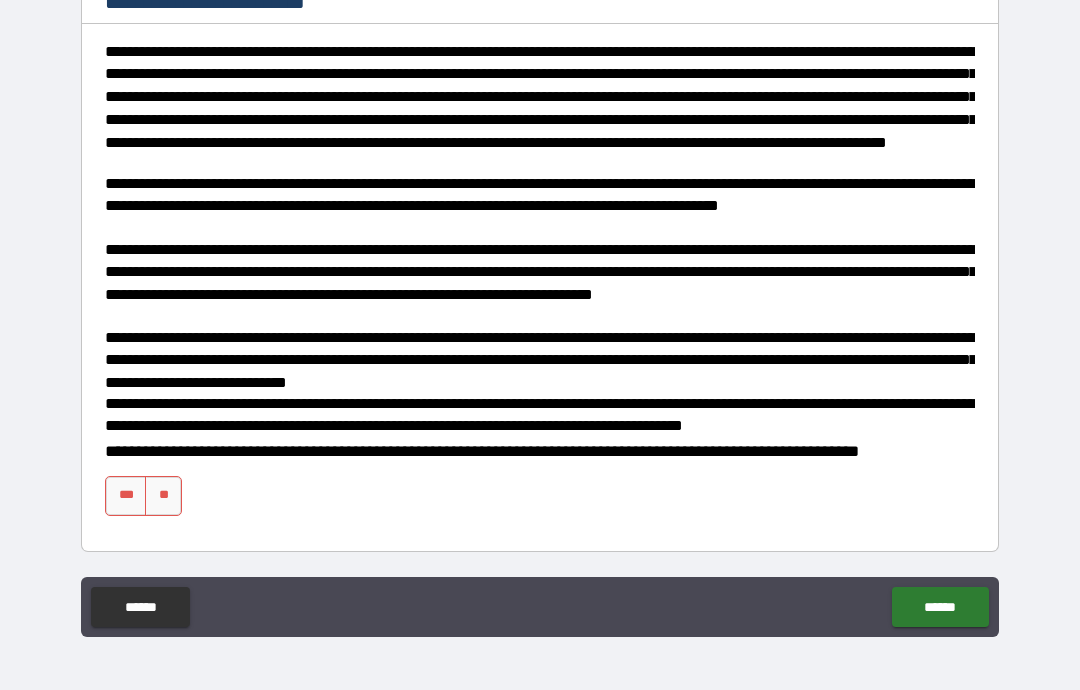 scroll, scrollTop: 1920, scrollLeft: 0, axis: vertical 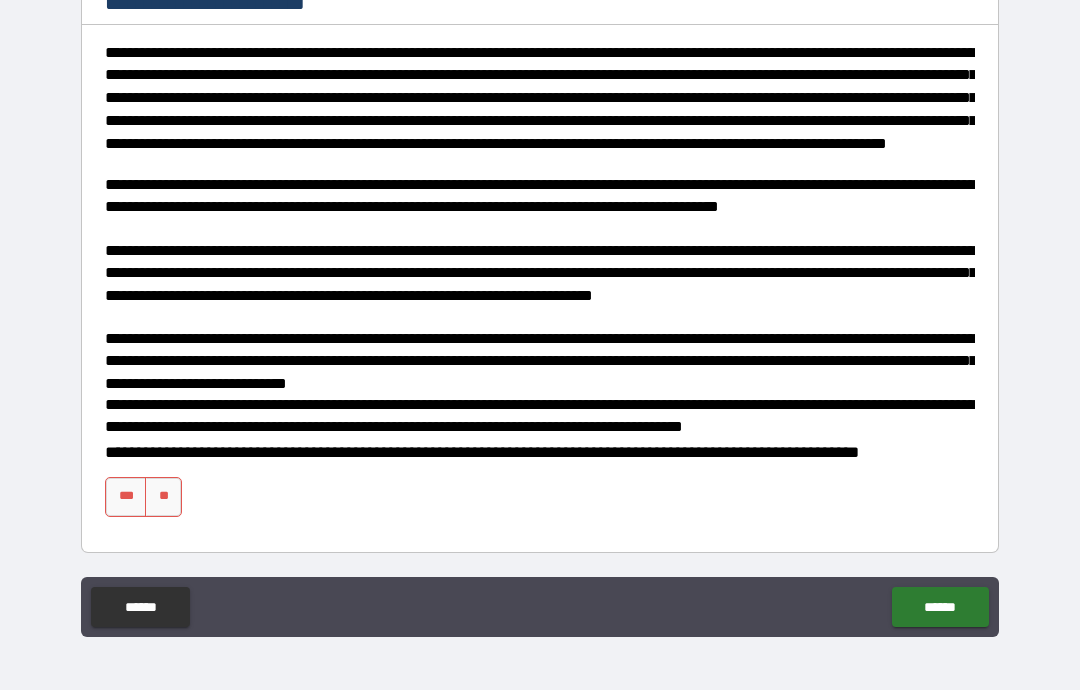 click on "***" at bounding box center [126, 497] 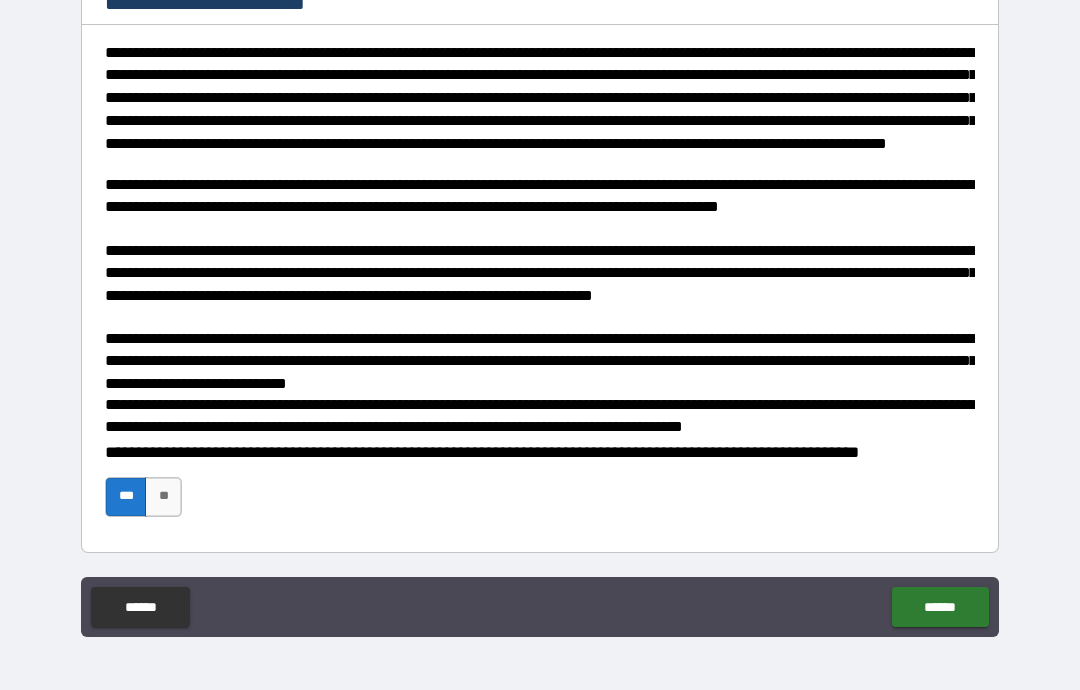 click on "******" at bounding box center (940, 607) 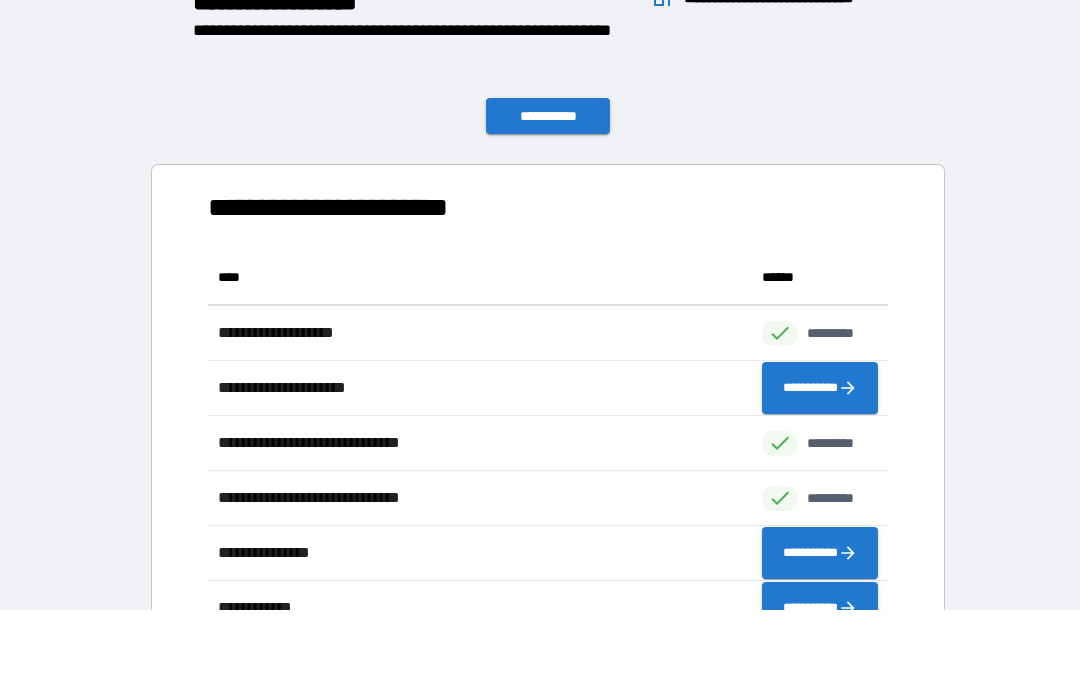 scroll, scrollTop: 551, scrollLeft: 680, axis: both 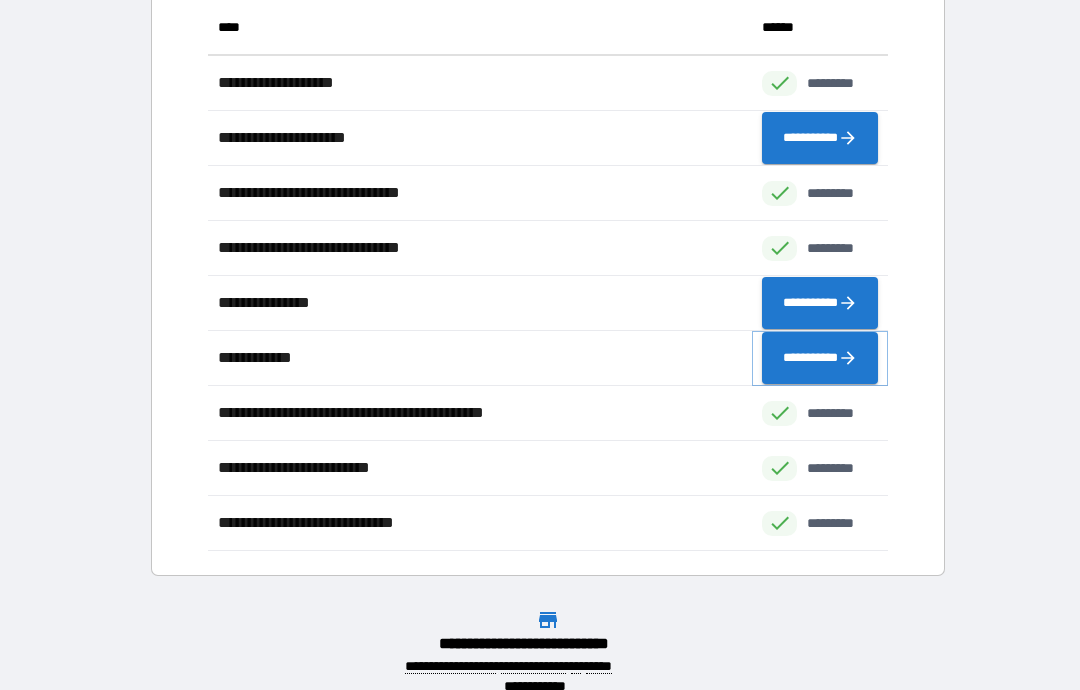 click on "**********" at bounding box center [820, 358] 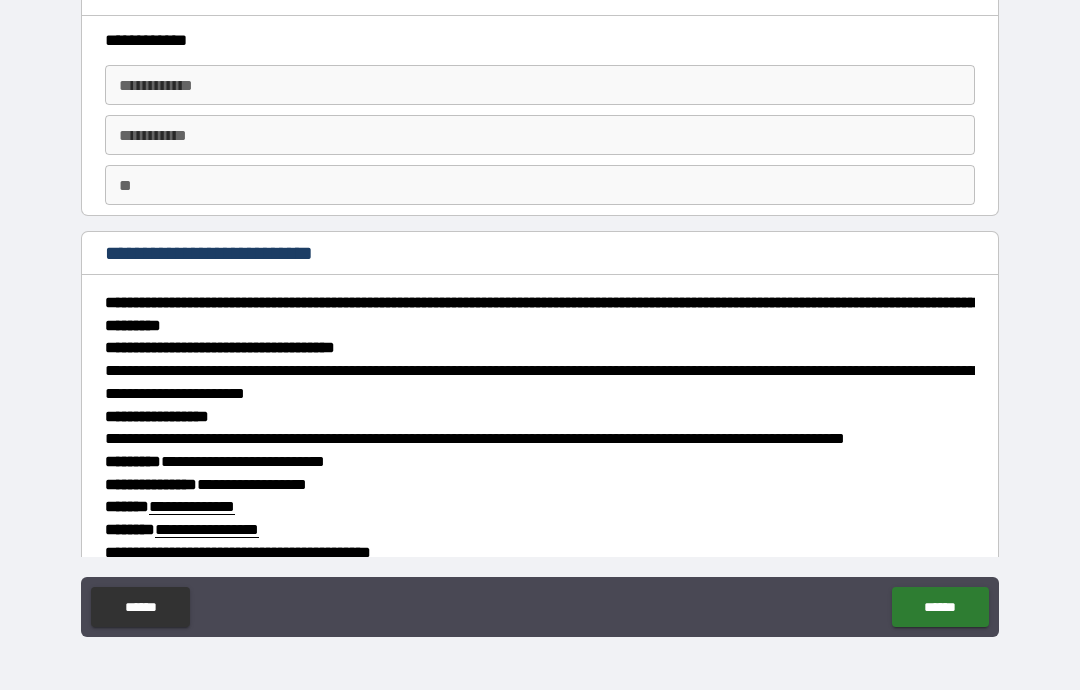 scroll, scrollTop: -1, scrollLeft: 0, axis: vertical 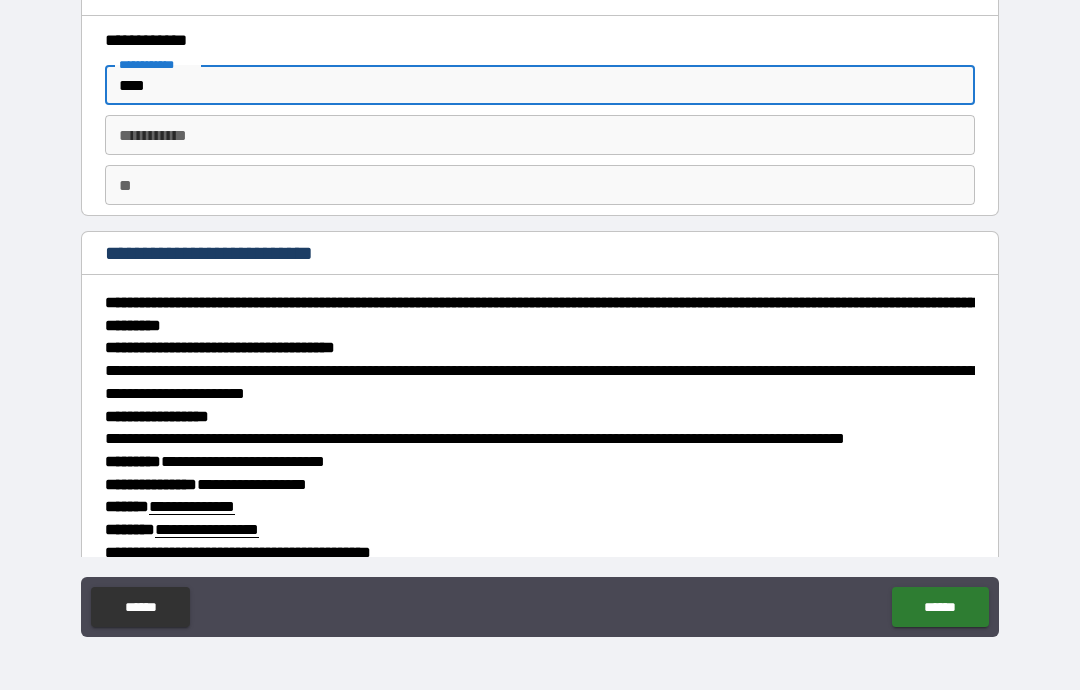 click on "*********   *" at bounding box center (540, 135) 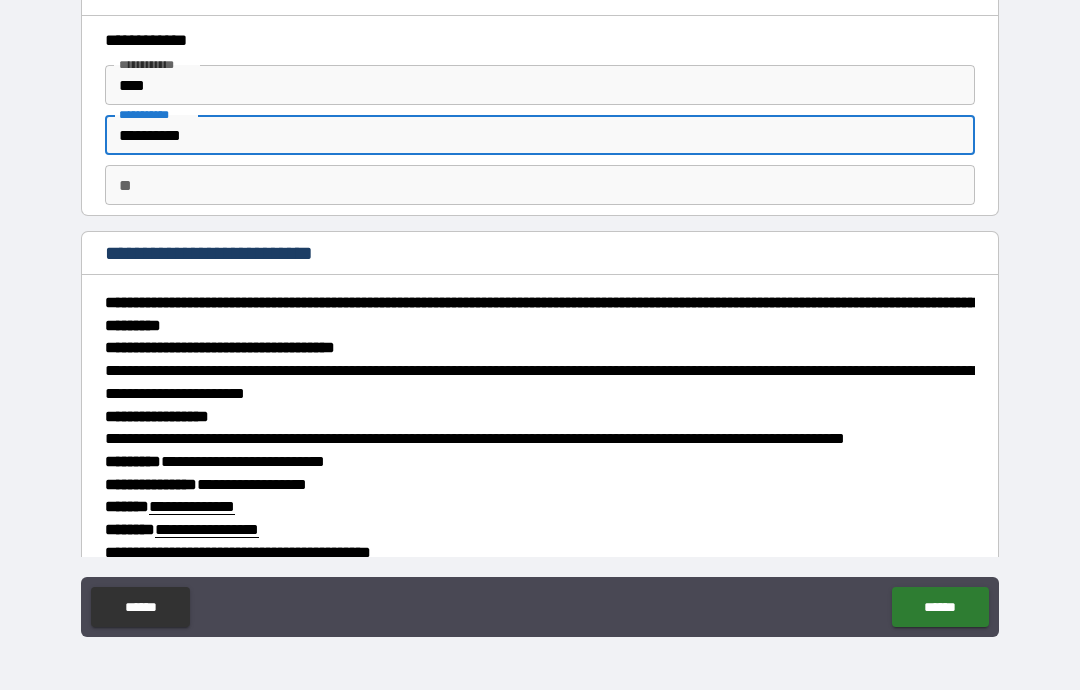 click on "**" at bounding box center [540, 185] 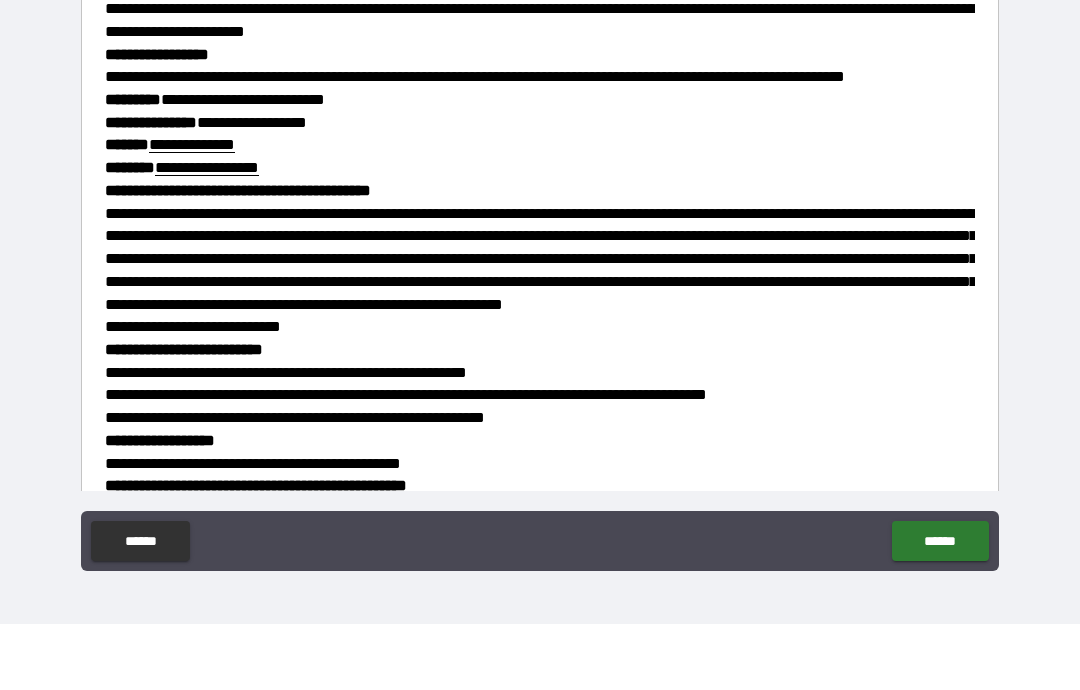 click on "**********" at bounding box center (540, 307) 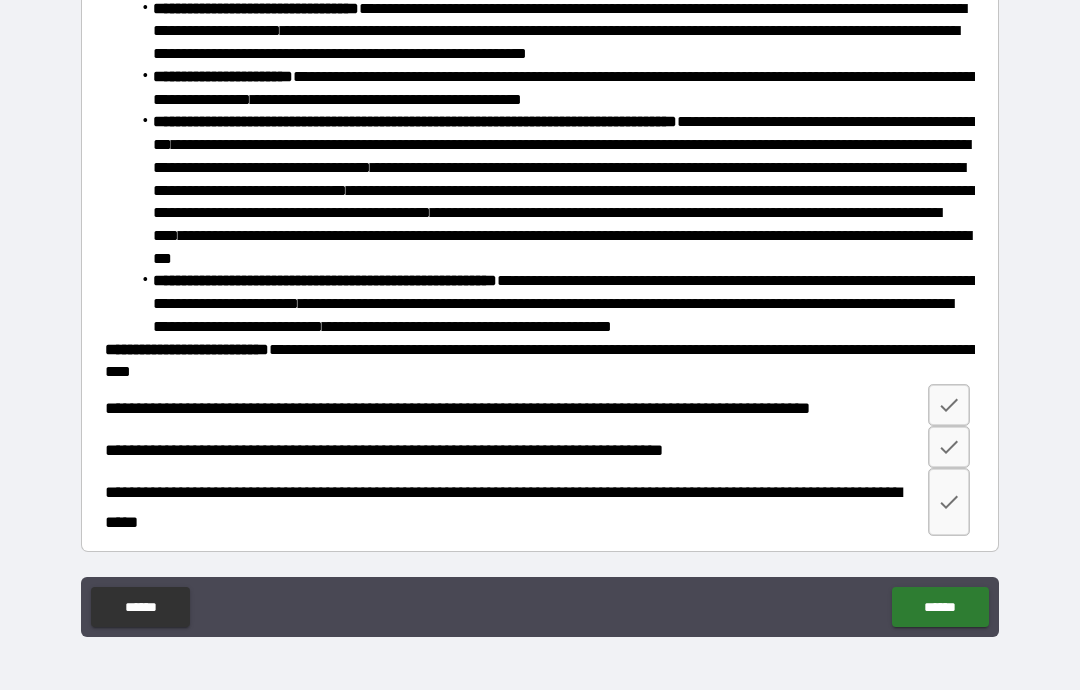 scroll, scrollTop: 2064, scrollLeft: 0, axis: vertical 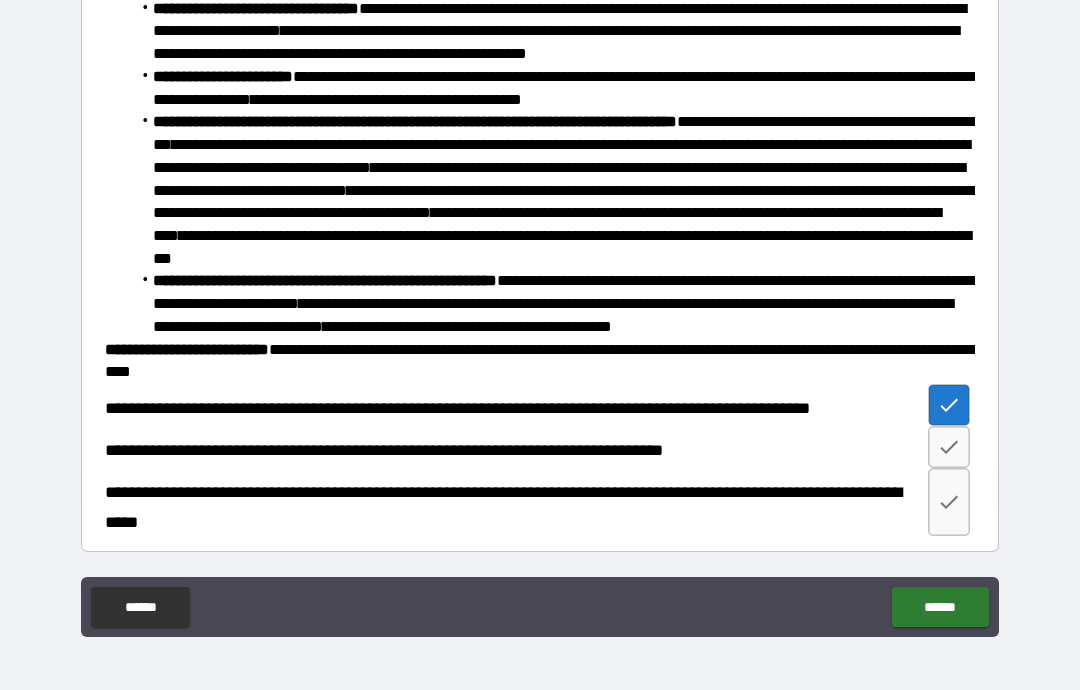 click 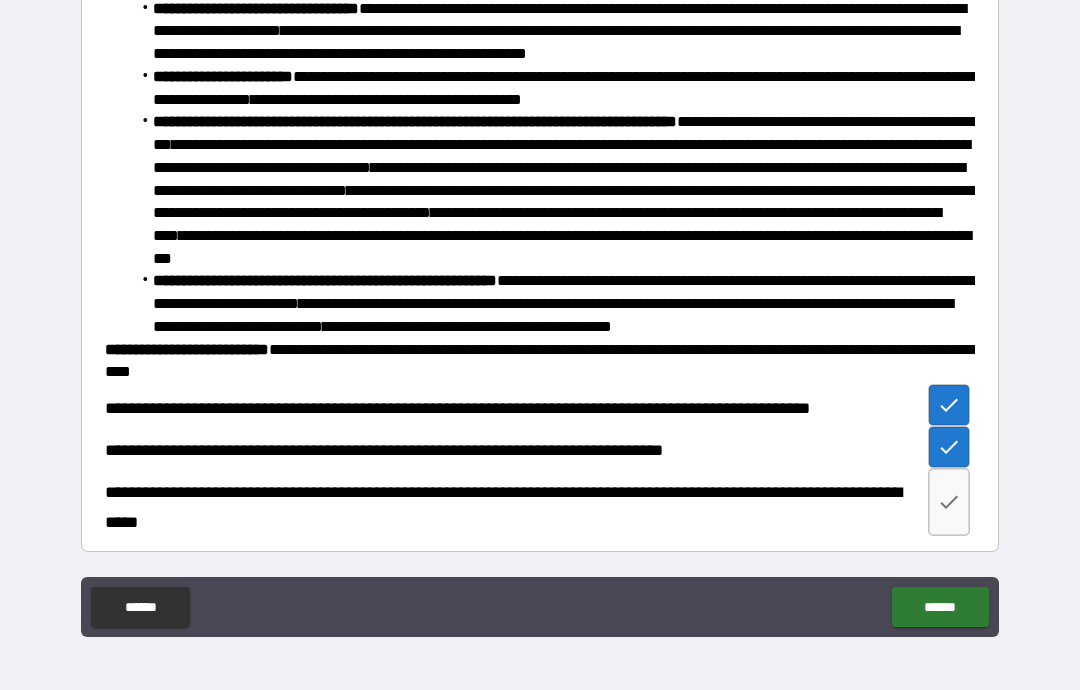 click 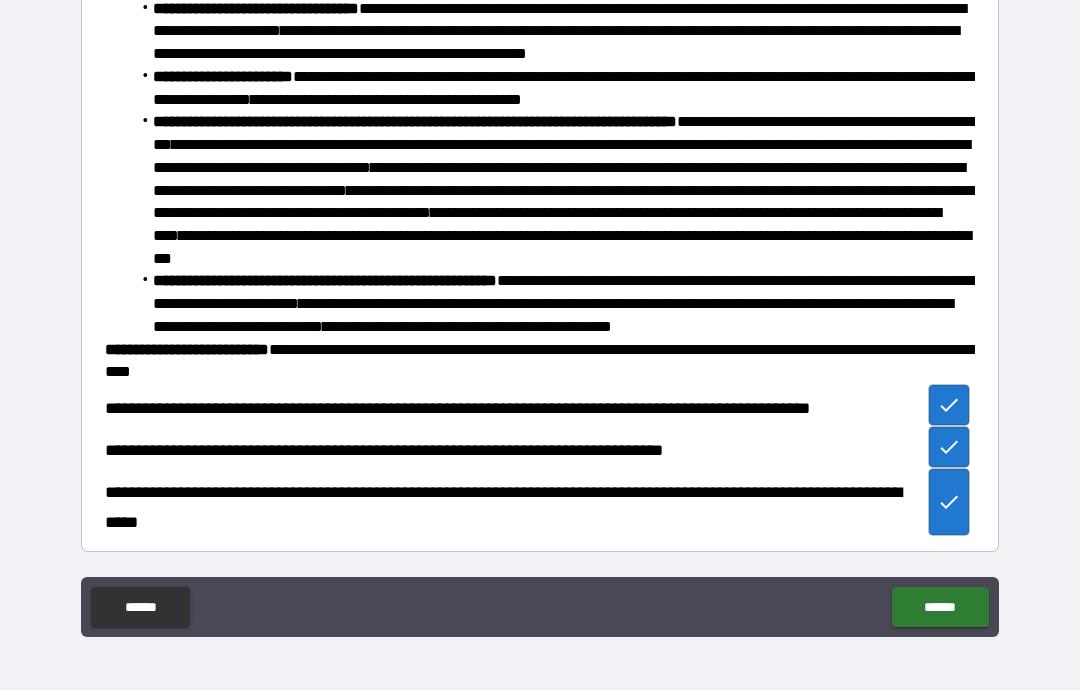 click on "******" at bounding box center [940, 607] 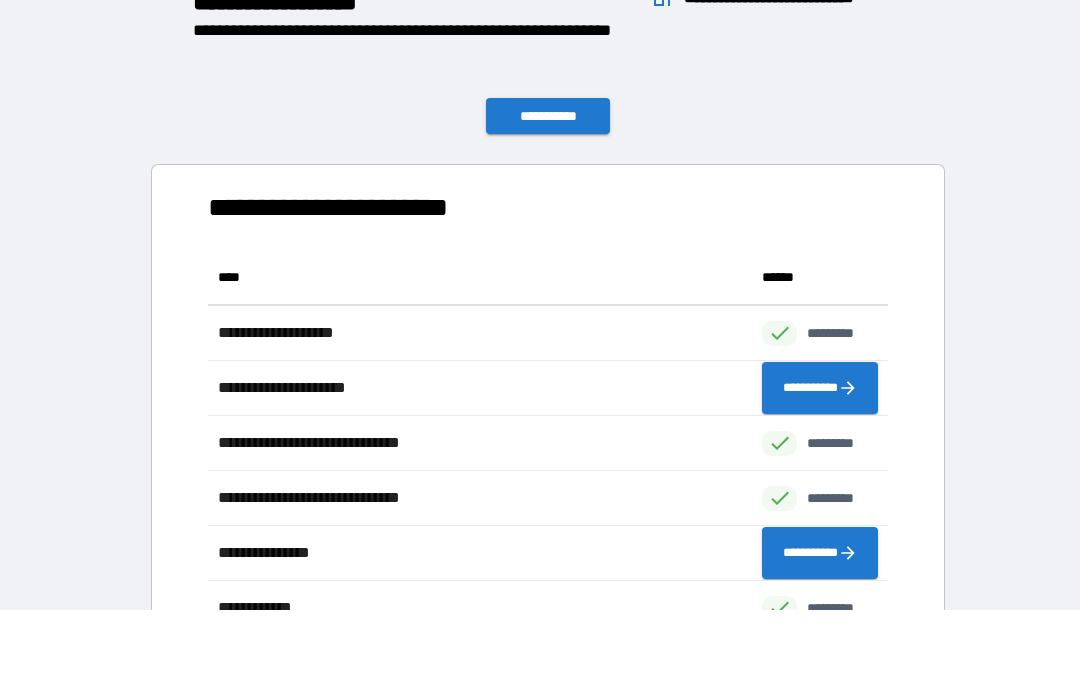 scroll, scrollTop: 551, scrollLeft: 680, axis: both 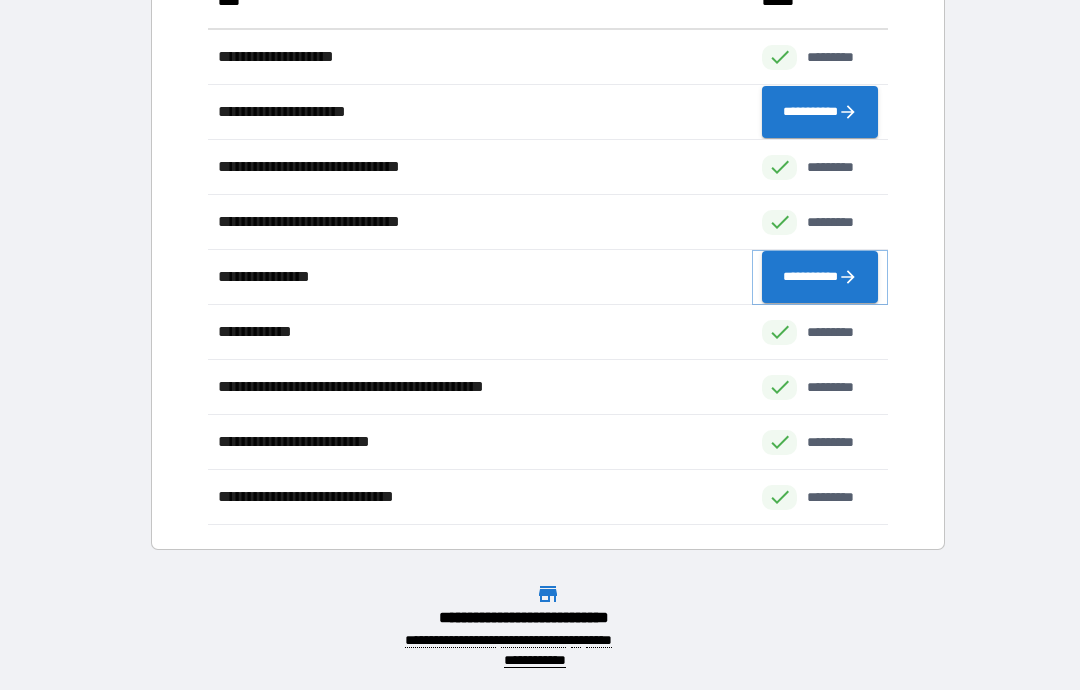 click on "**********" at bounding box center (820, 277) 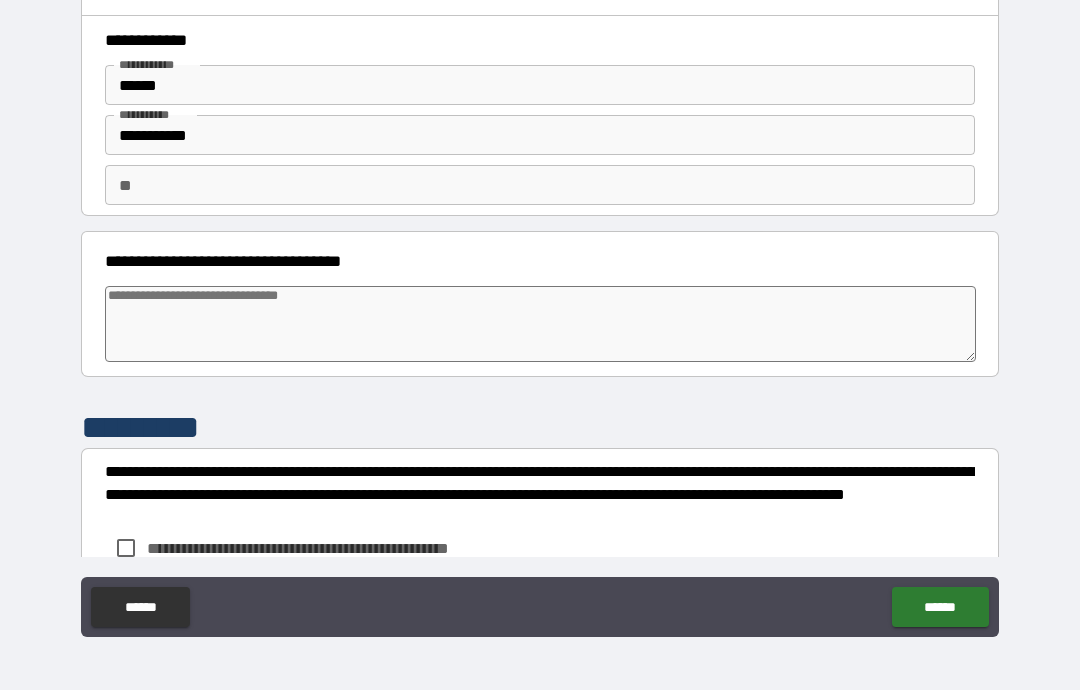 click on "******" at bounding box center (540, 85) 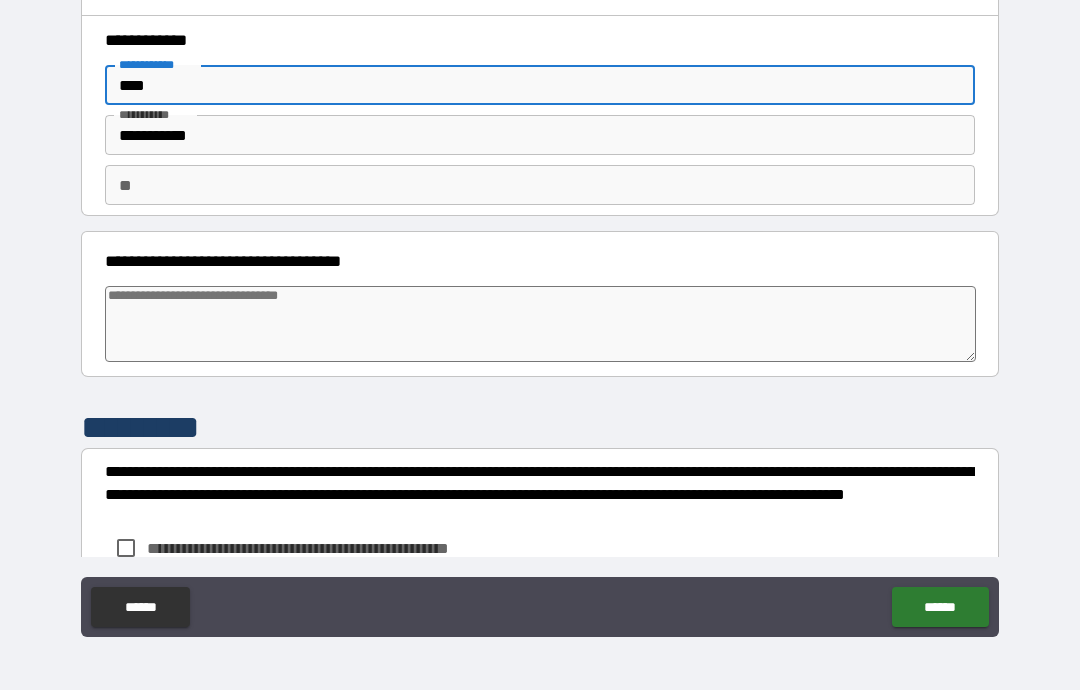 click on "**********" at bounding box center (540, 135) 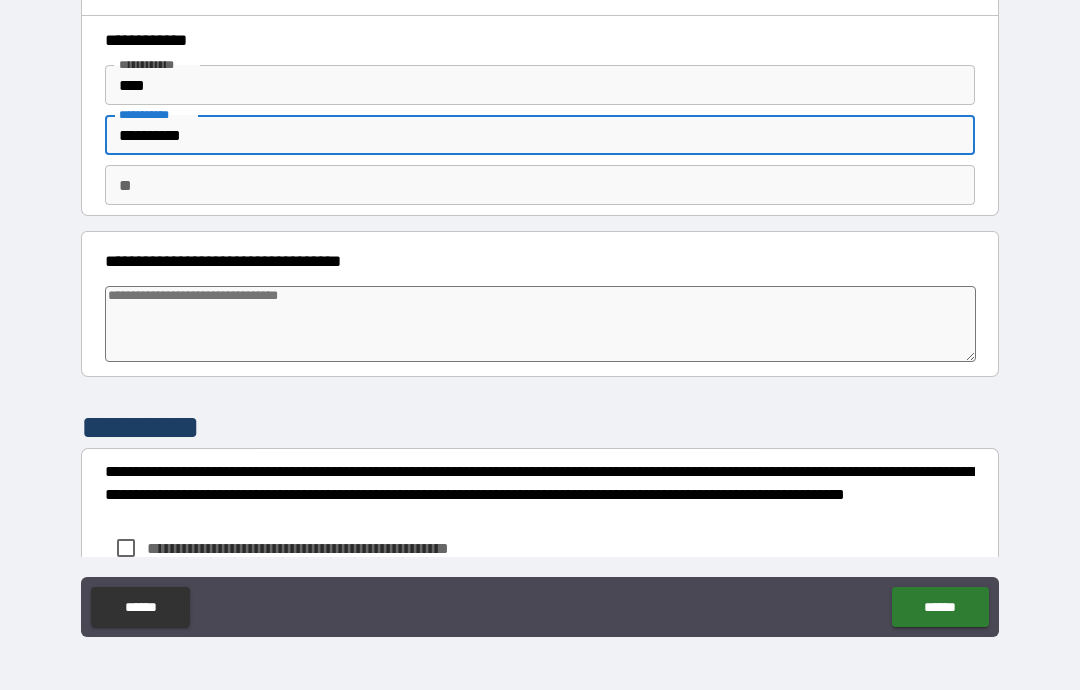 click on "**" at bounding box center [540, 185] 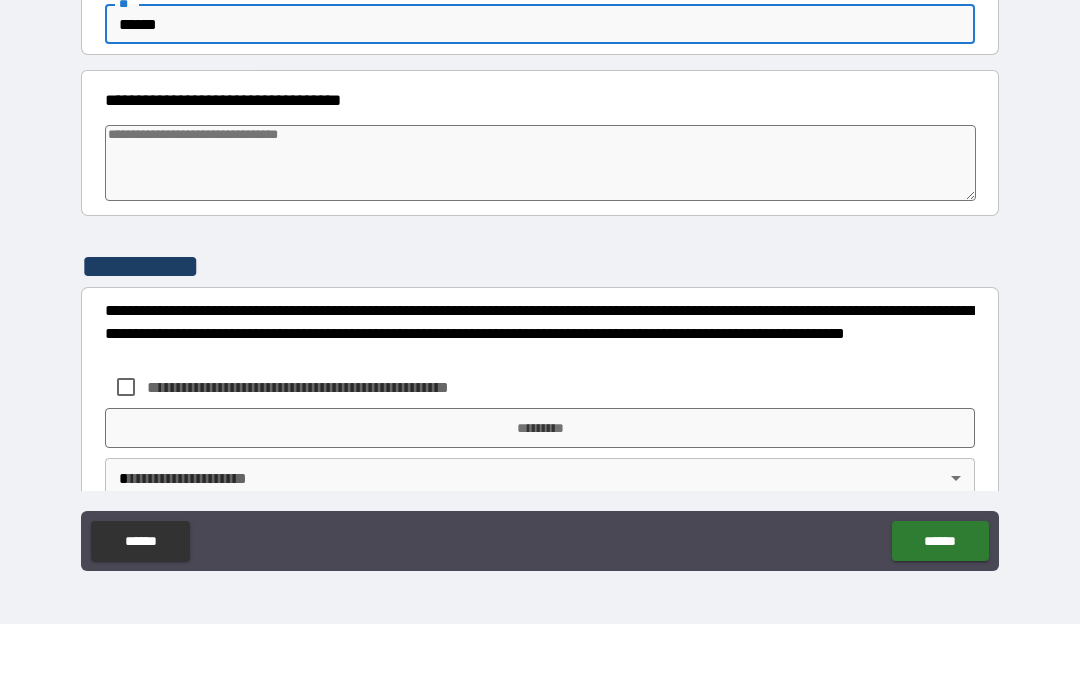 scroll, scrollTop: 101, scrollLeft: 0, axis: vertical 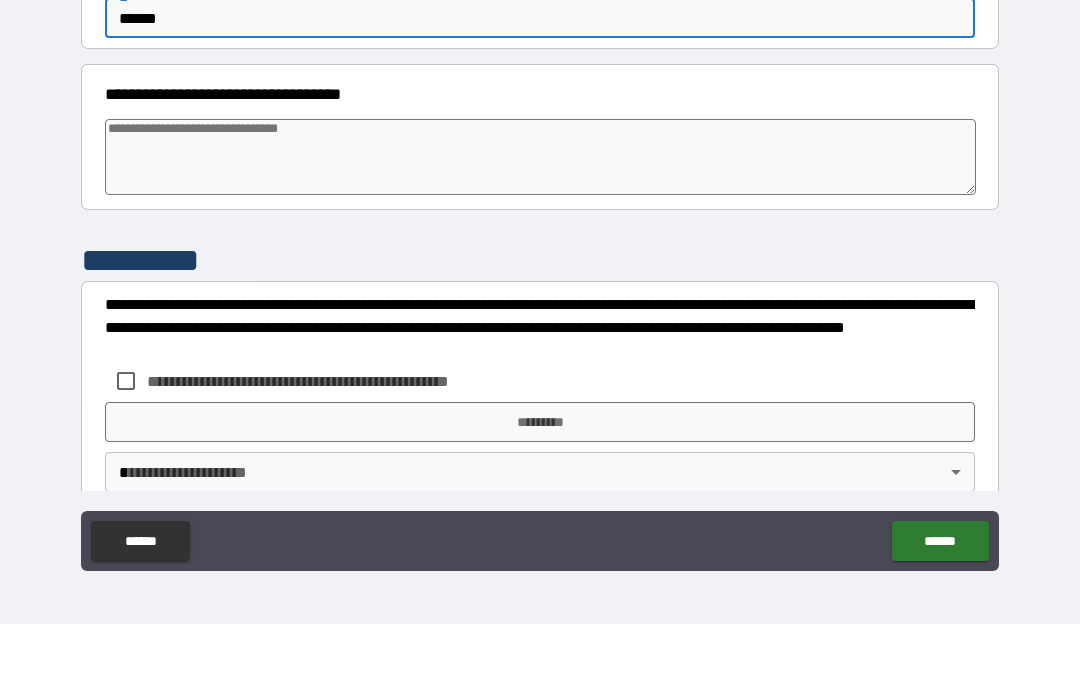 click at bounding box center [540, 223] 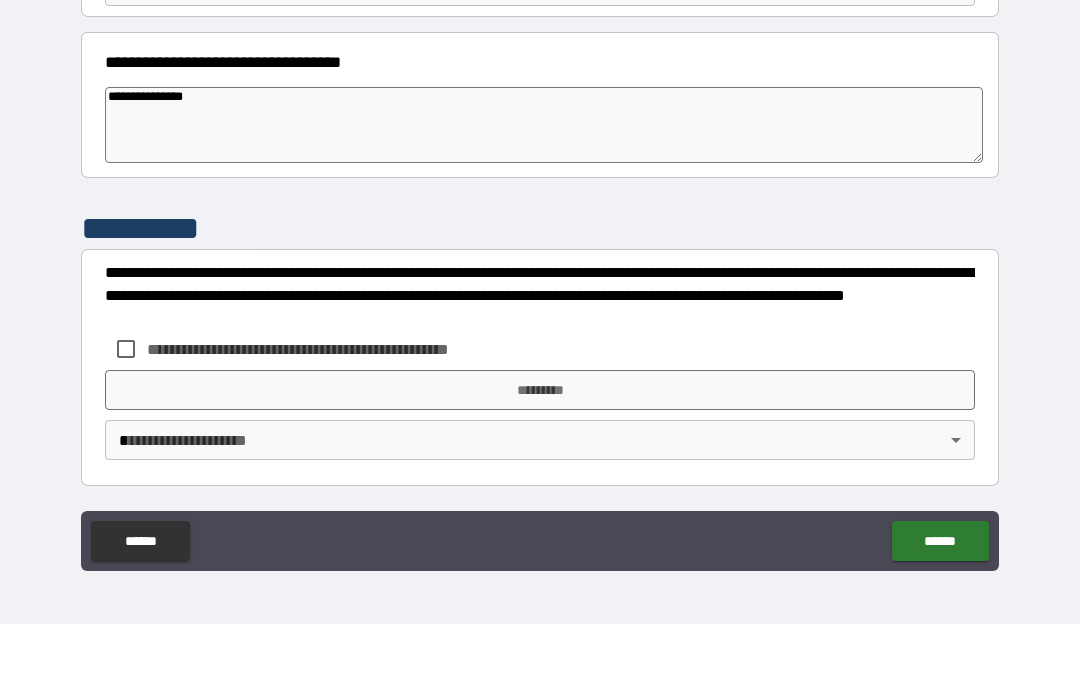 scroll, scrollTop: 133, scrollLeft: 0, axis: vertical 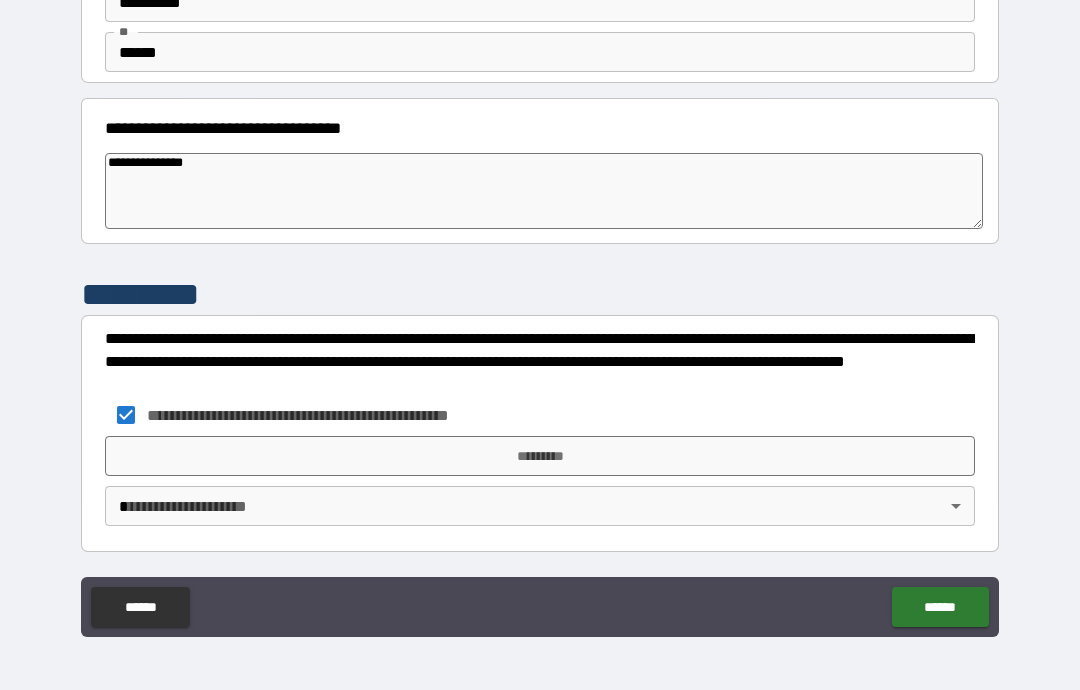 click on "*********" at bounding box center (540, 456) 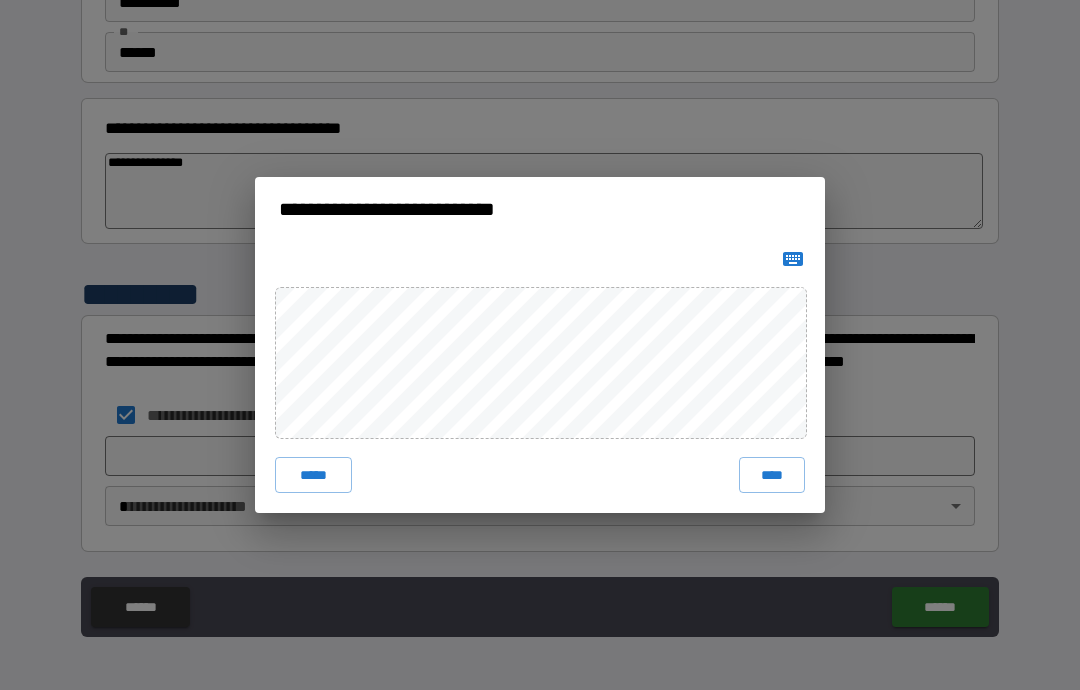 click on "****" at bounding box center [772, 475] 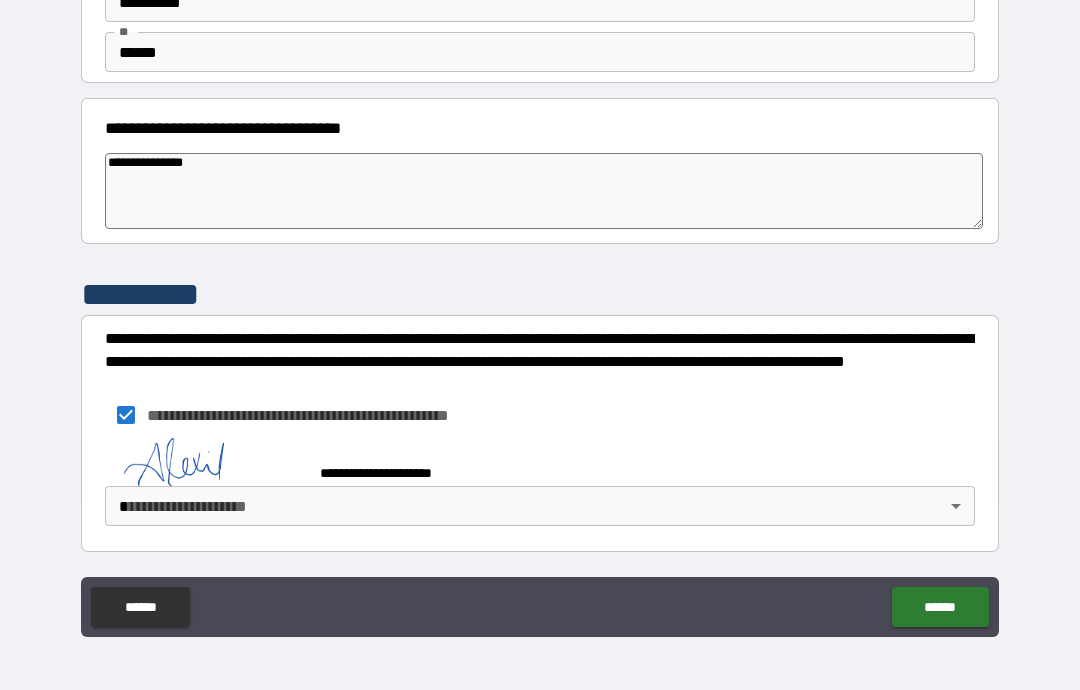 scroll, scrollTop: 123, scrollLeft: 0, axis: vertical 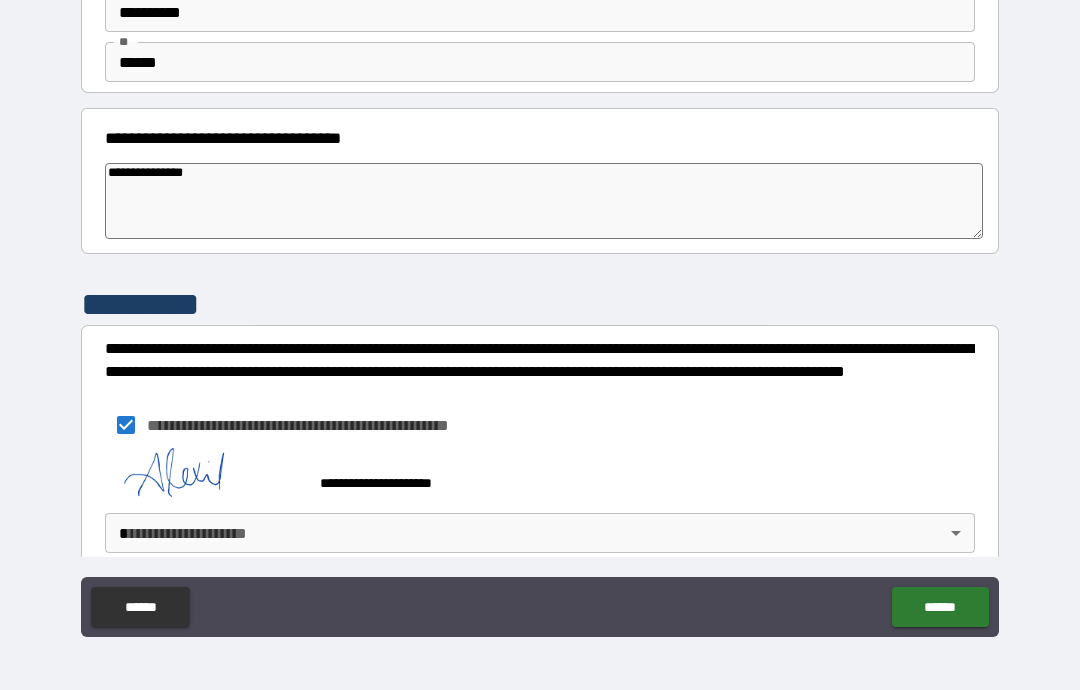 click on "**********" at bounding box center [540, 305] 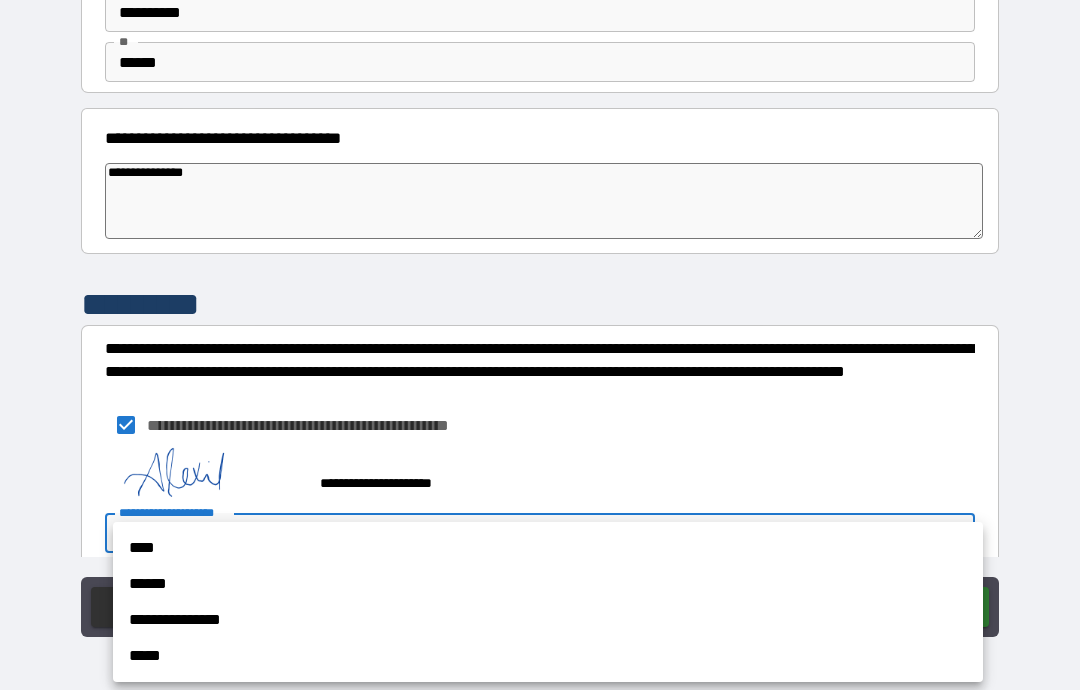 click on "****" at bounding box center [548, 548] 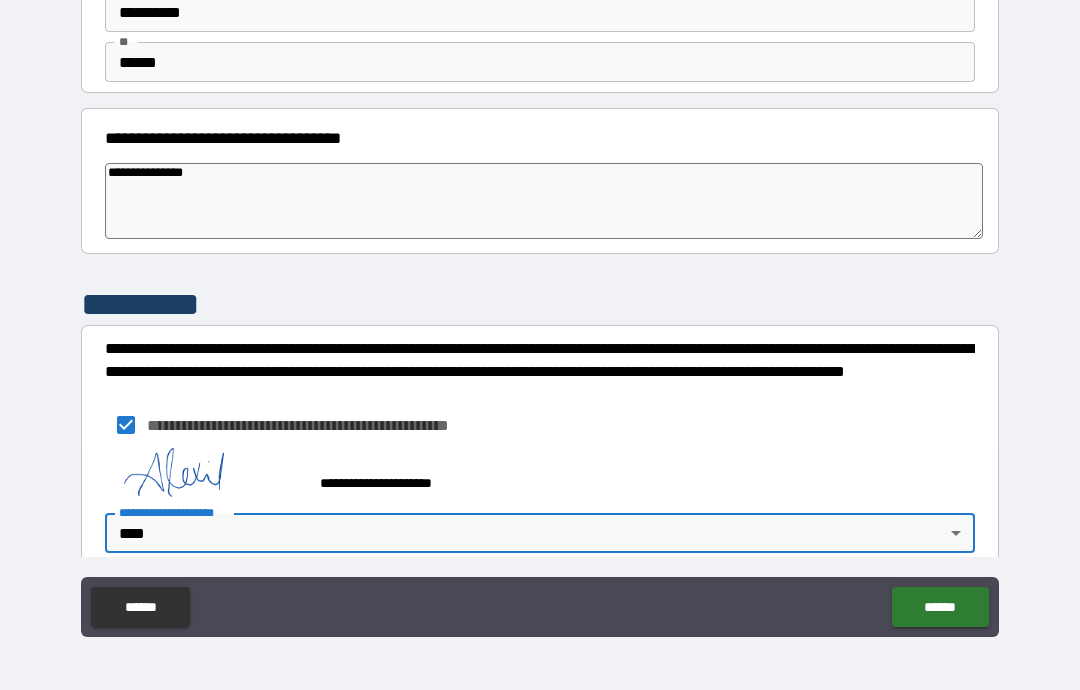 click on "******" at bounding box center (940, 607) 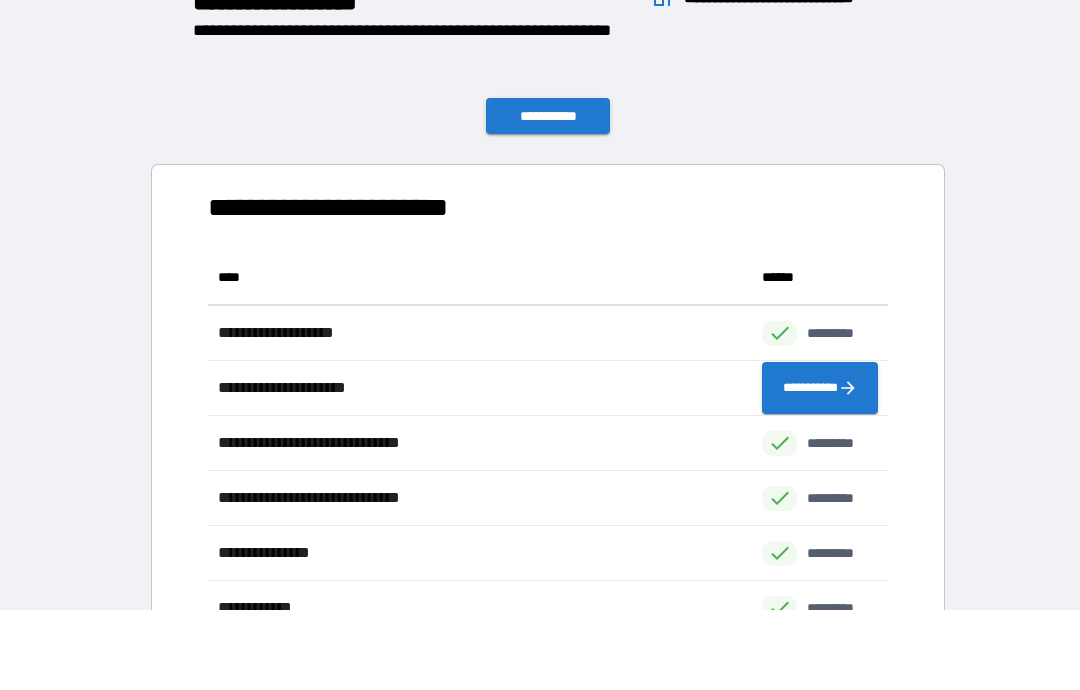 scroll, scrollTop: 1, scrollLeft: 1, axis: both 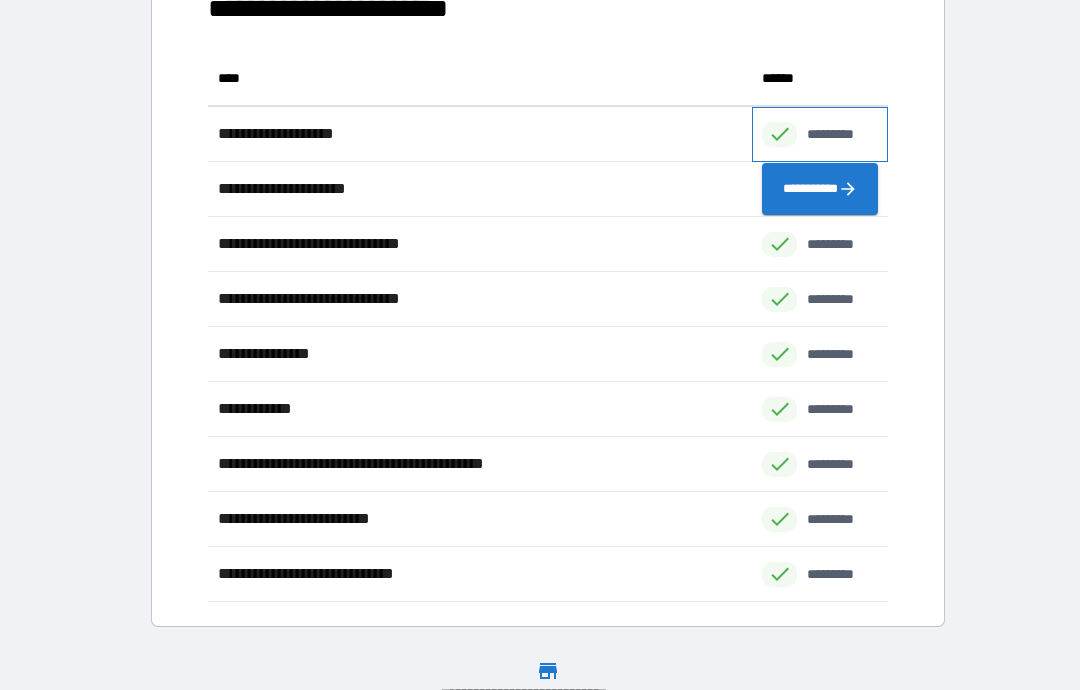 click on "*********" at bounding box center [841, 134] 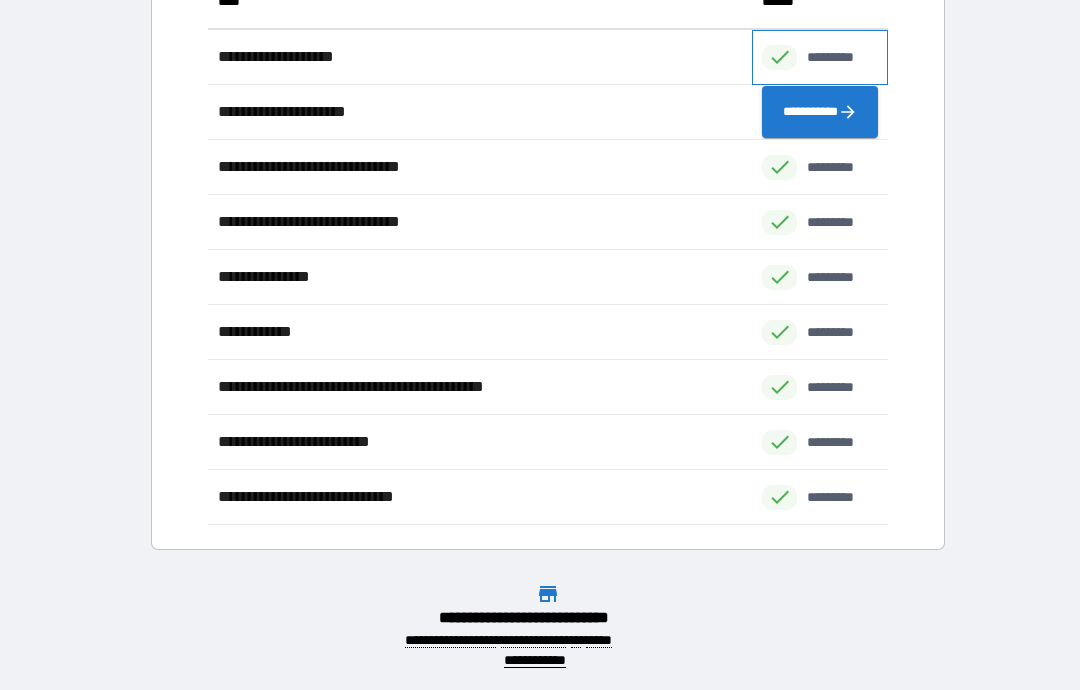scroll, scrollTop: 276, scrollLeft: 0, axis: vertical 